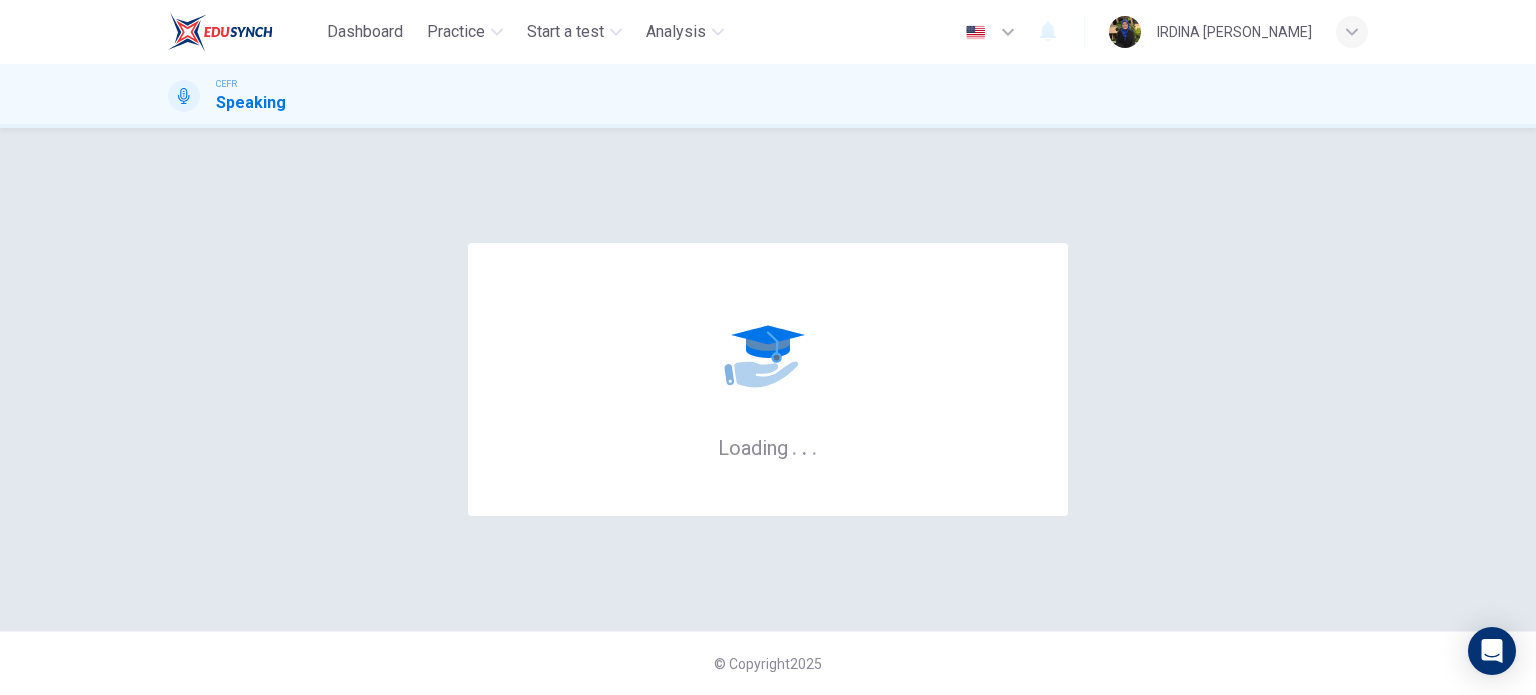 scroll, scrollTop: 0, scrollLeft: 0, axis: both 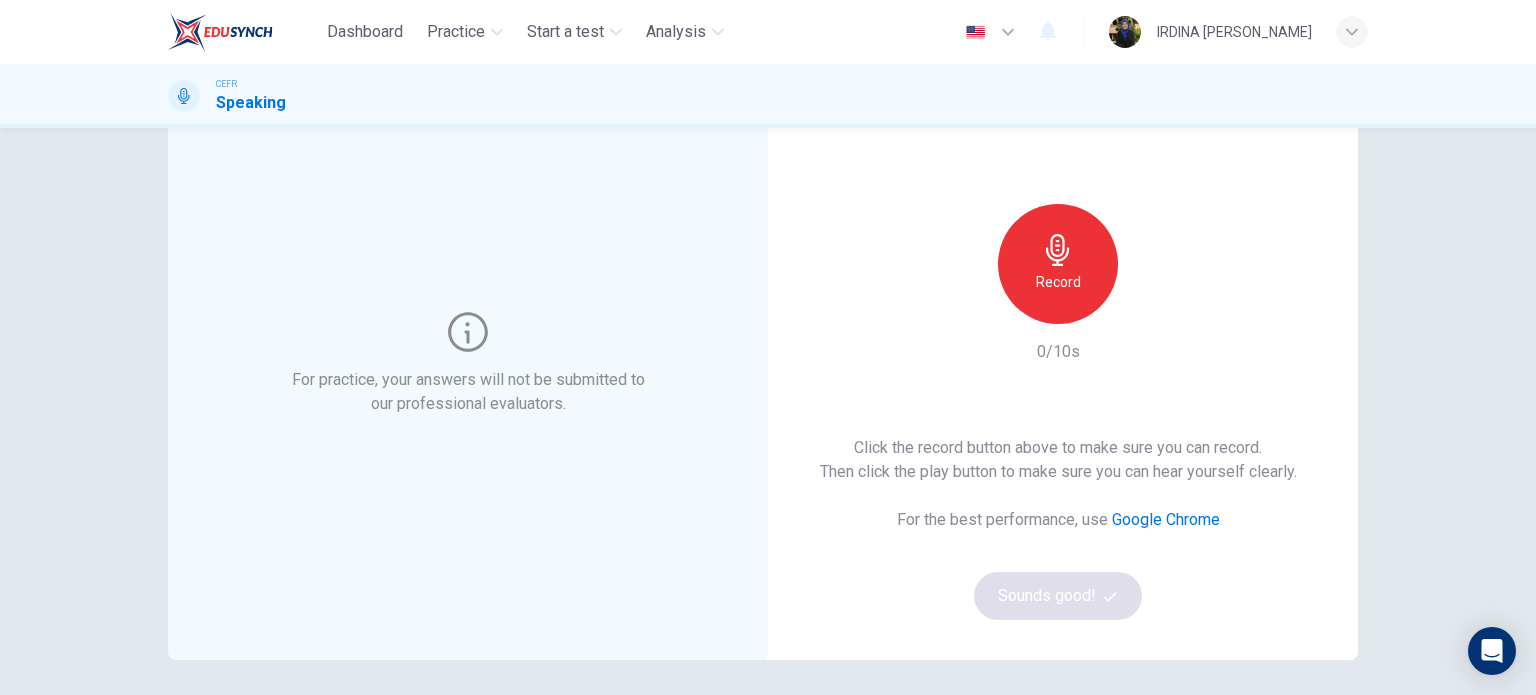 click 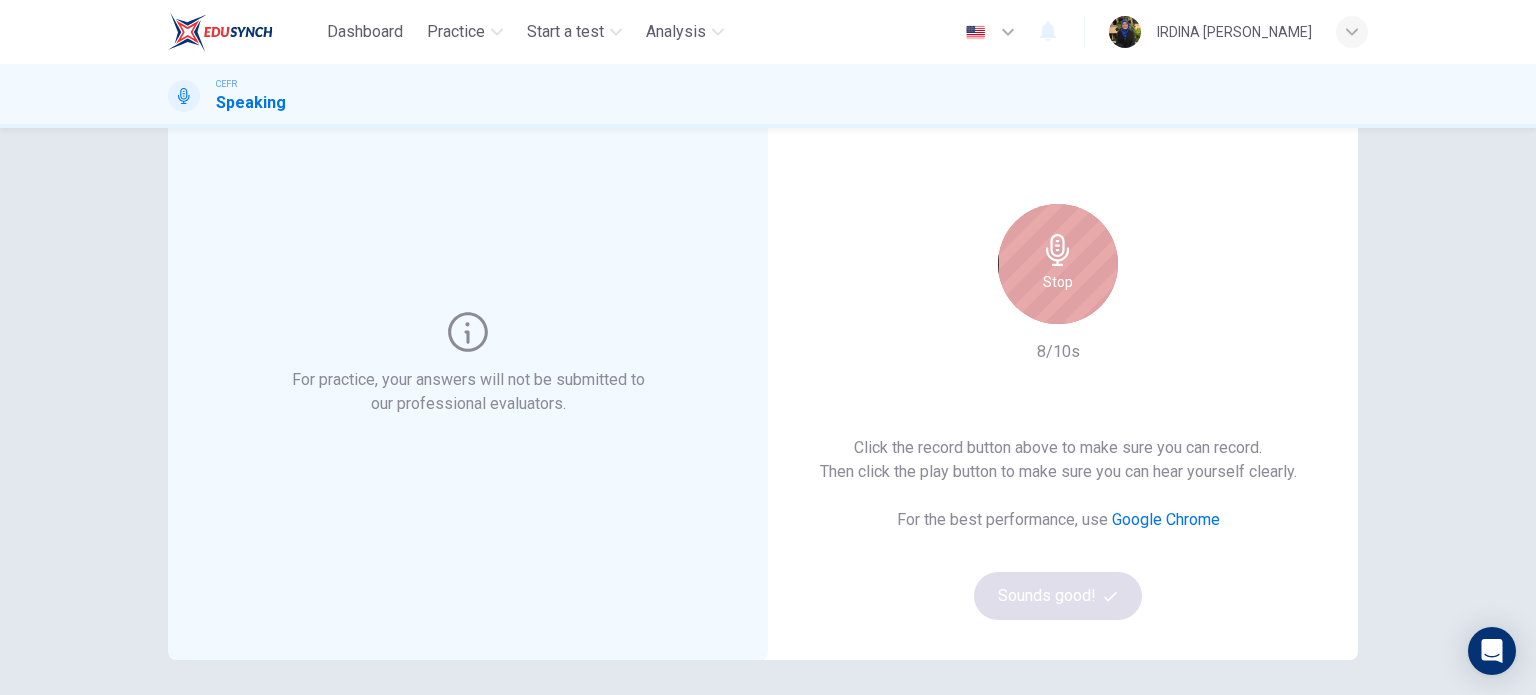 click 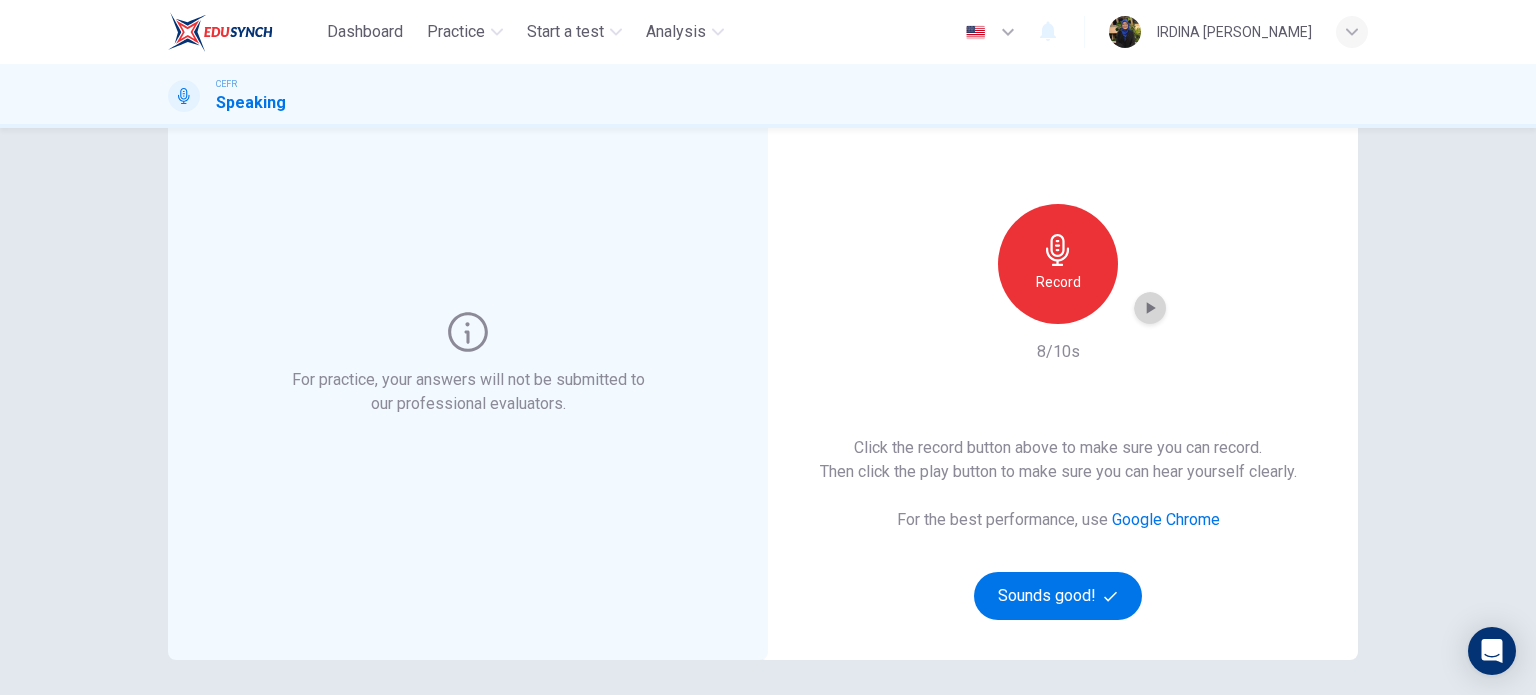 click 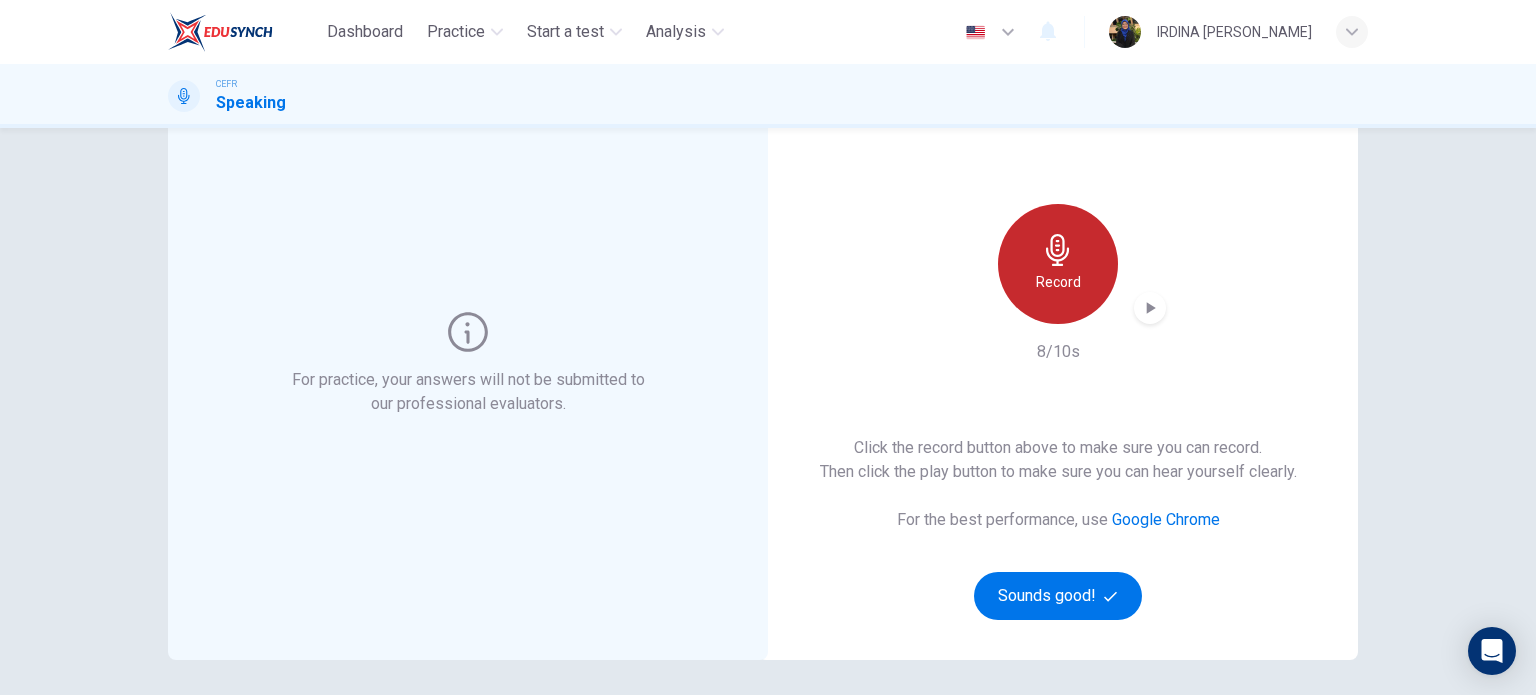 click on "Record" at bounding box center (1058, 282) 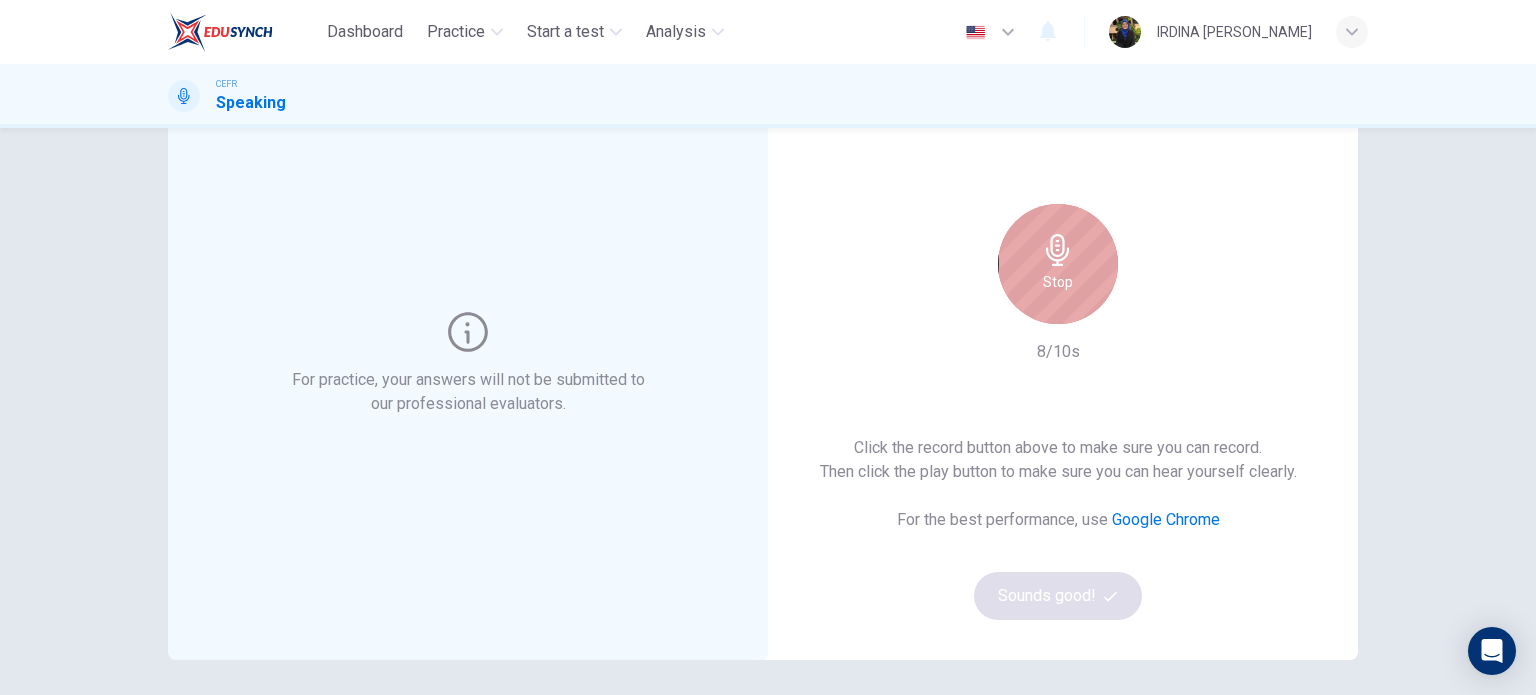 click on "Stop" at bounding box center (1058, 282) 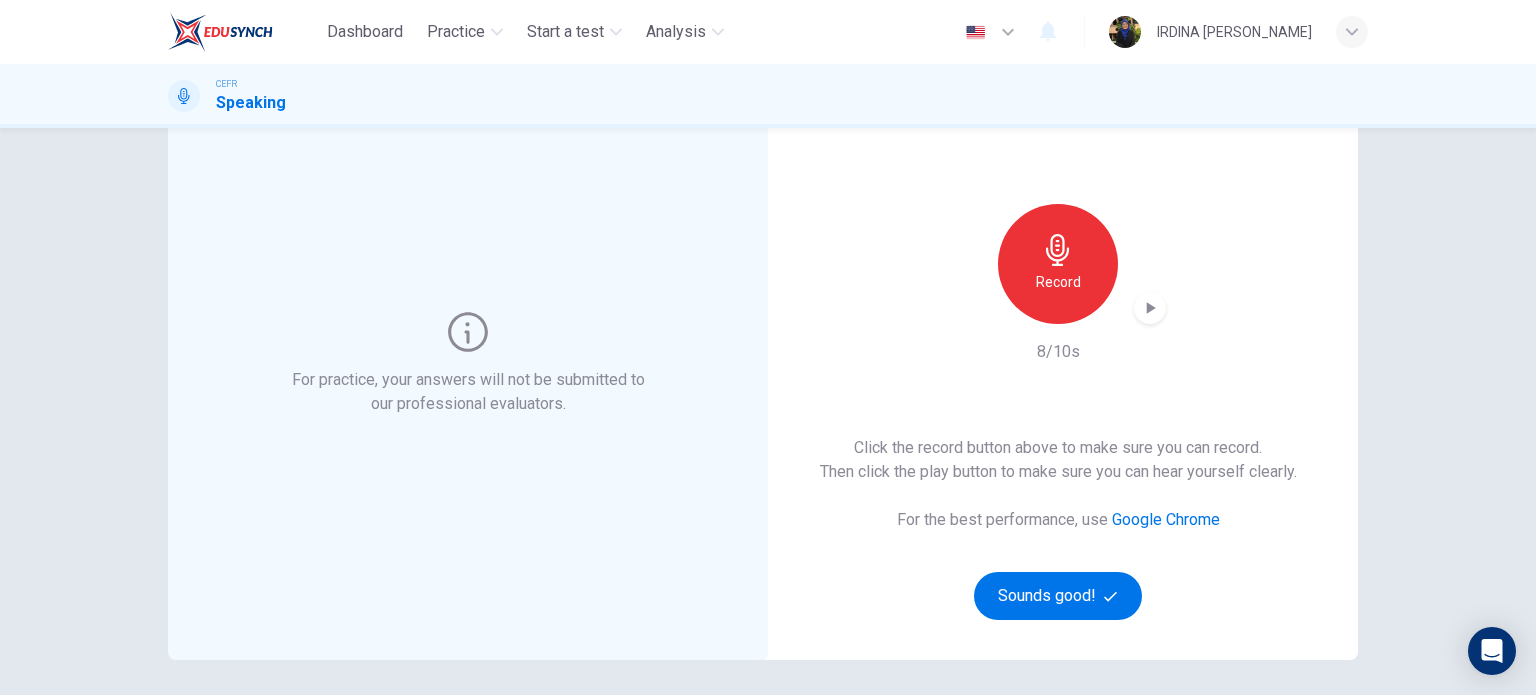 click at bounding box center [1150, 308] 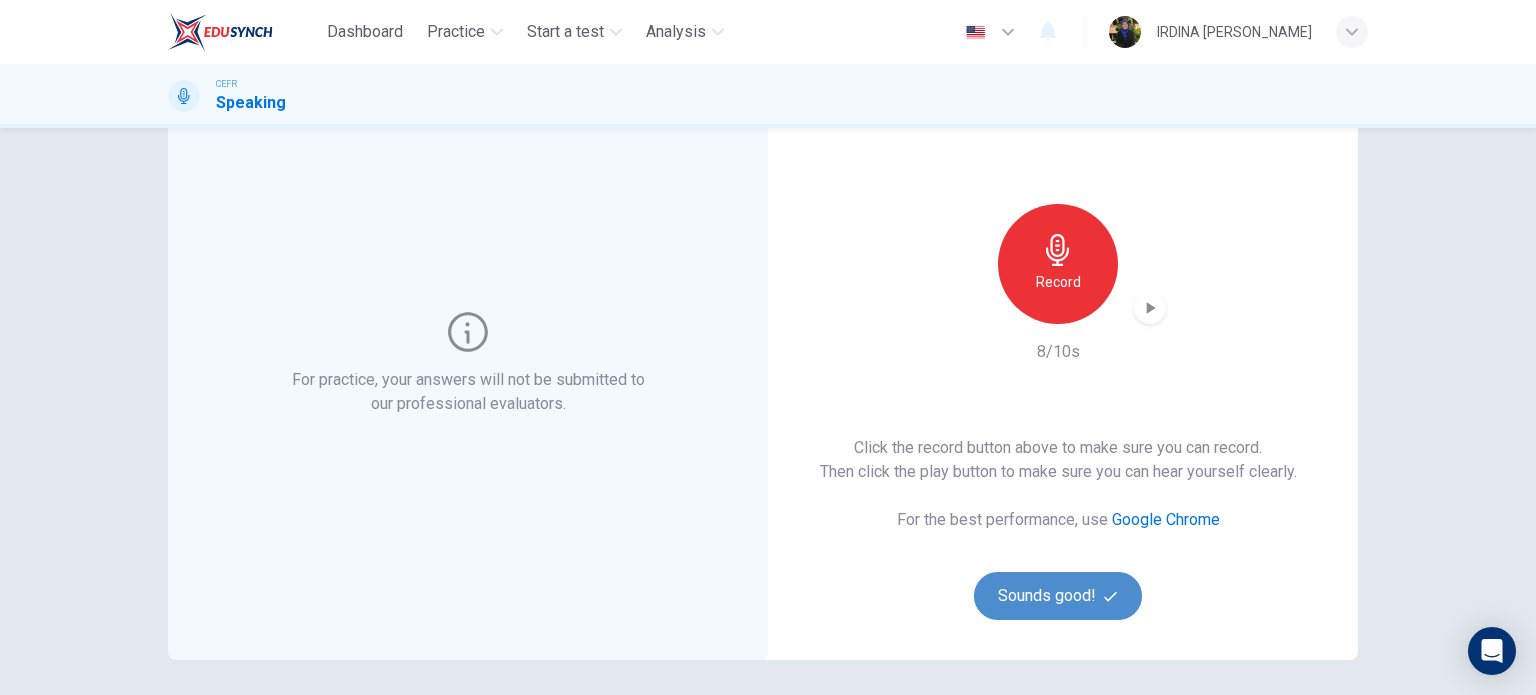 click on "Sounds good!" at bounding box center (1058, 596) 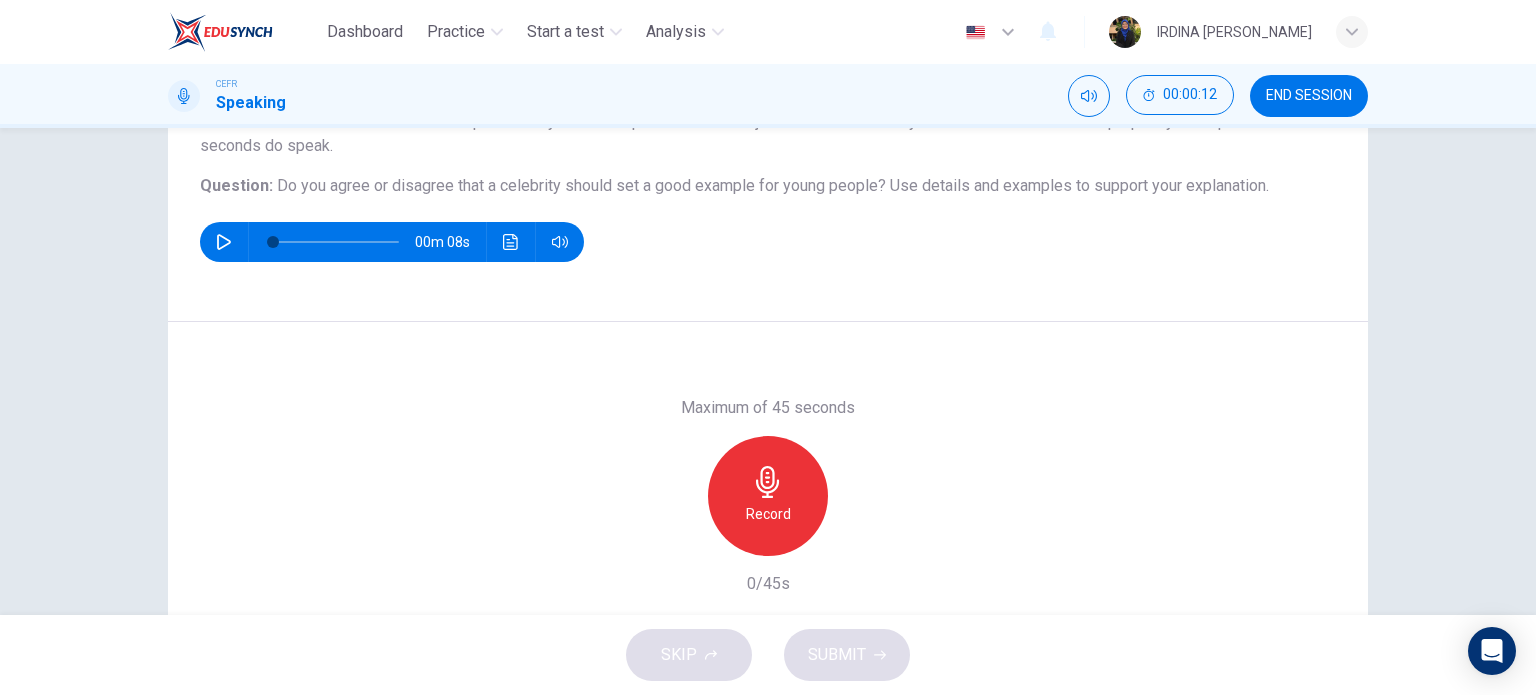 scroll, scrollTop: 196, scrollLeft: 0, axis: vertical 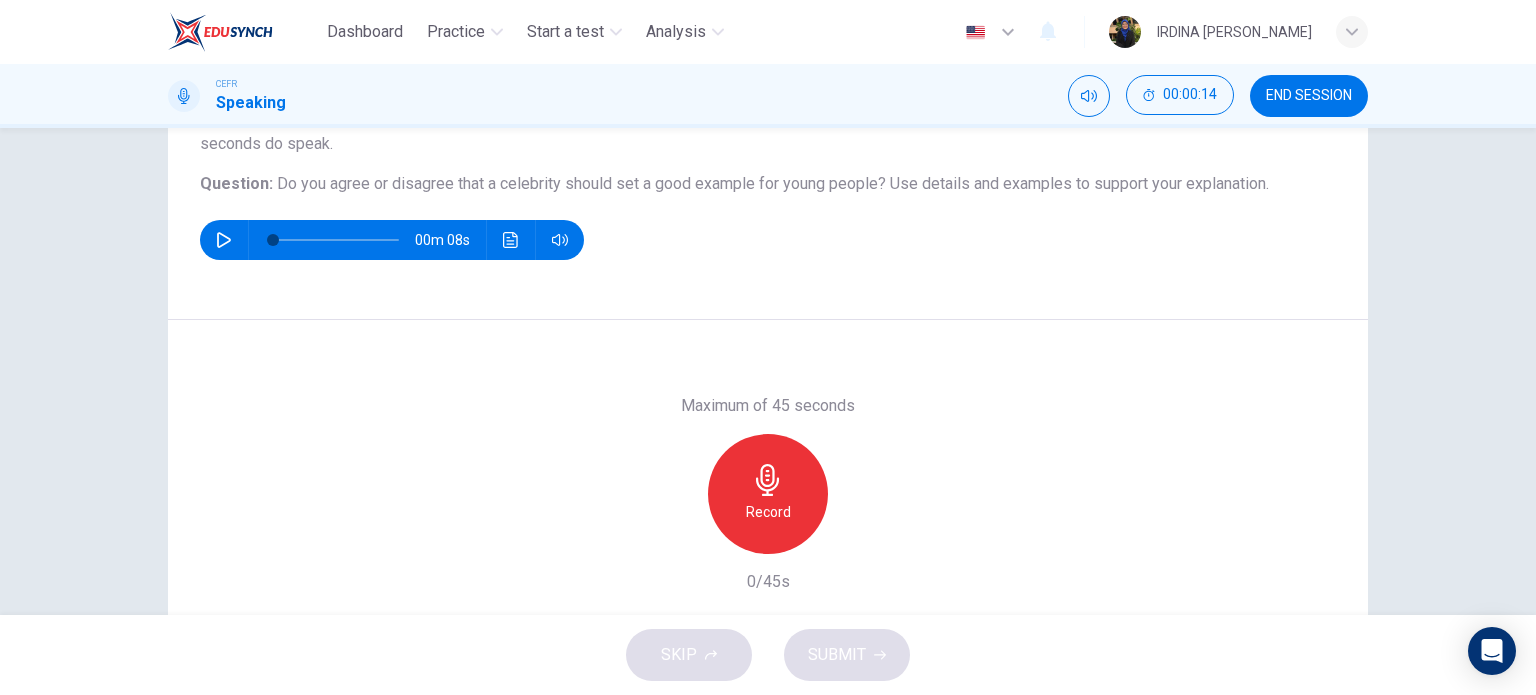 click 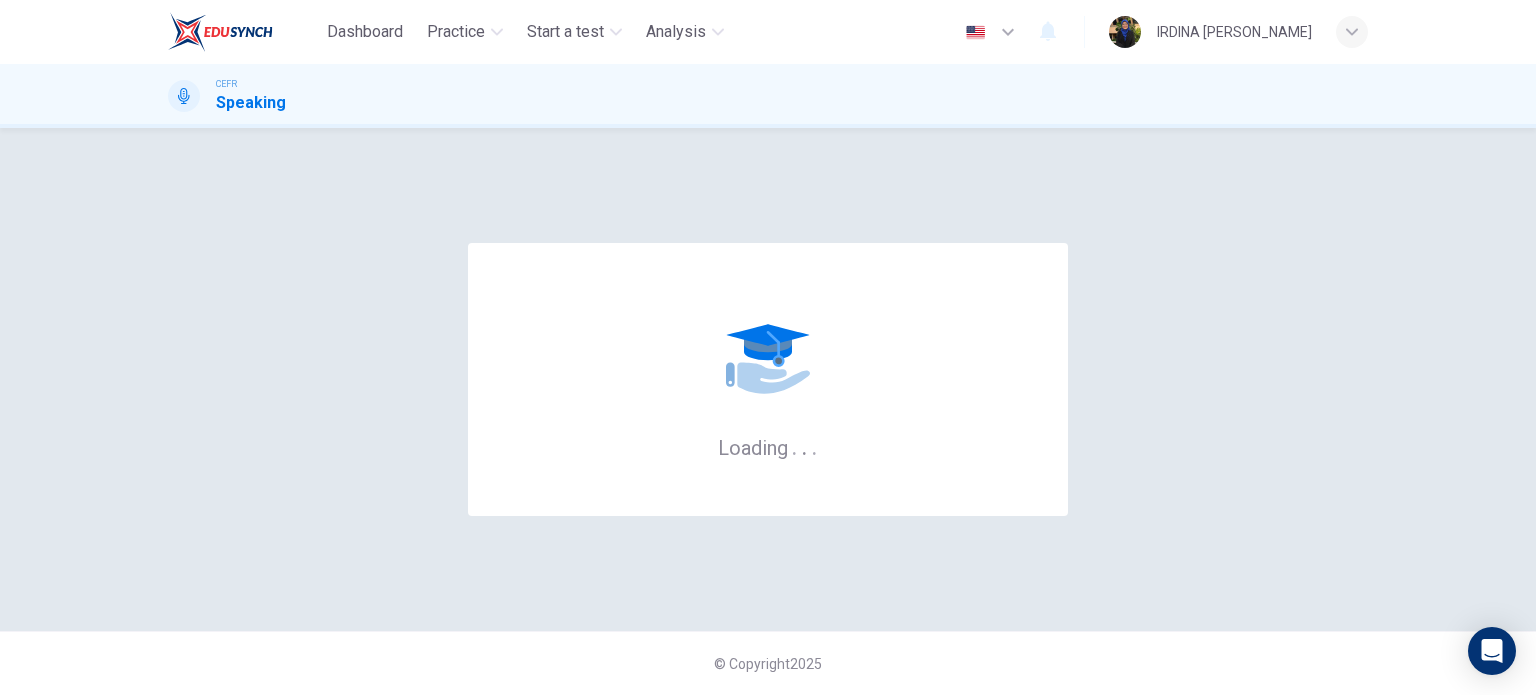 scroll, scrollTop: 0, scrollLeft: 0, axis: both 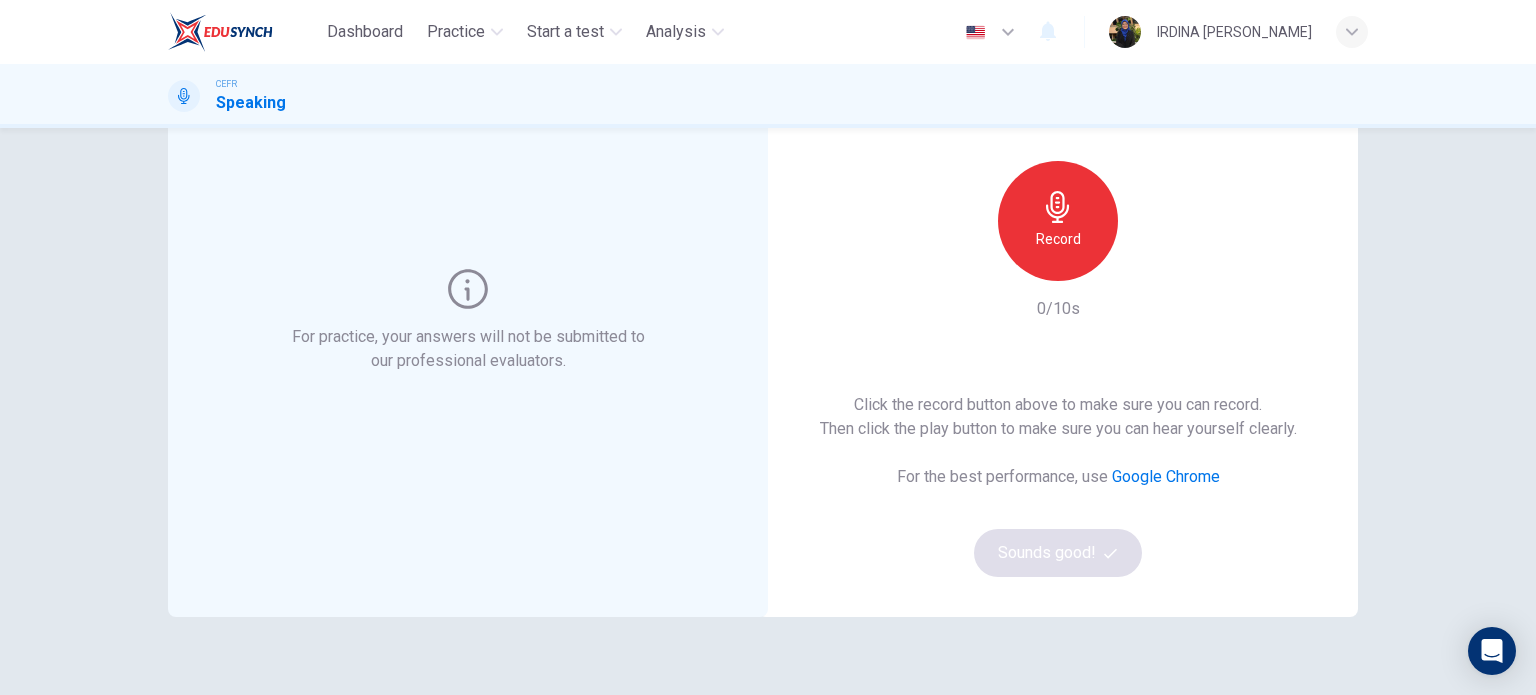 click on "Record" at bounding box center (1058, 239) 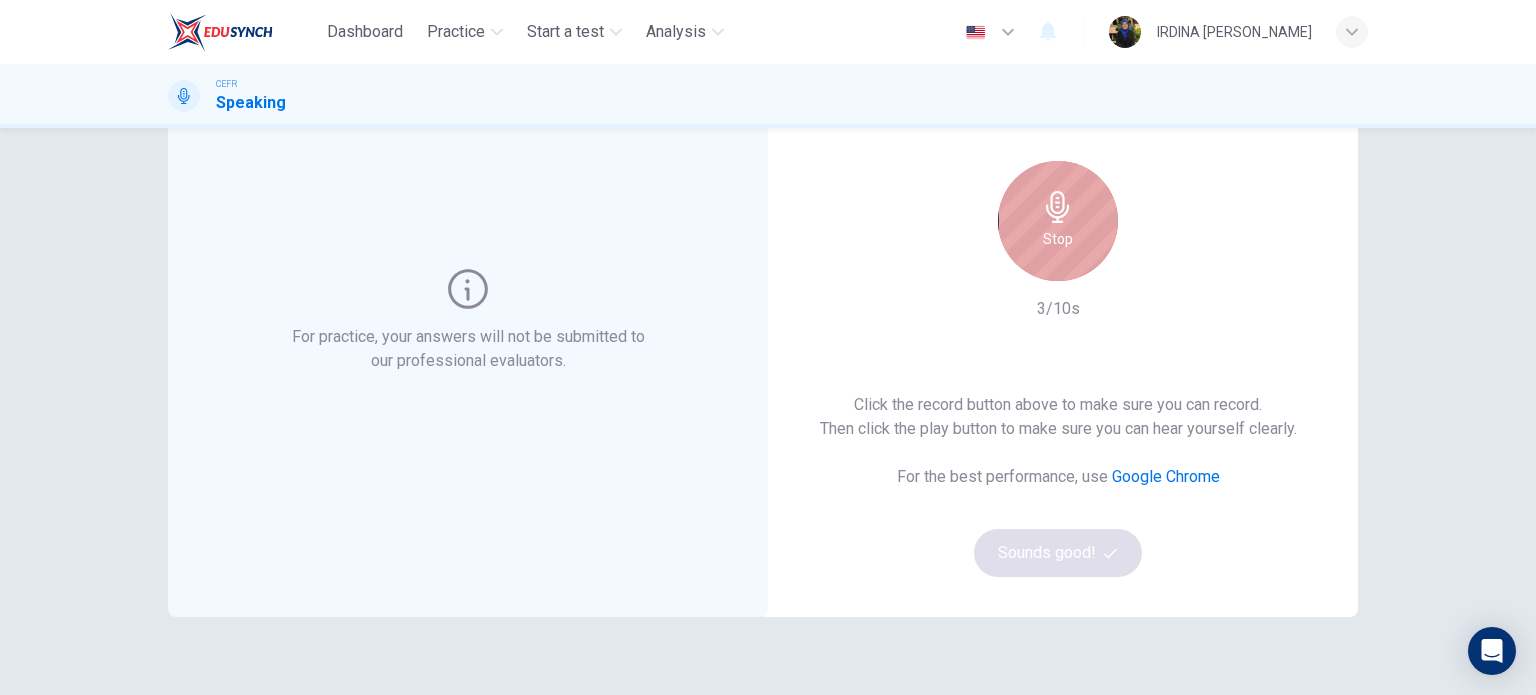 click on "Stop" at bounding box center [1058, 239] 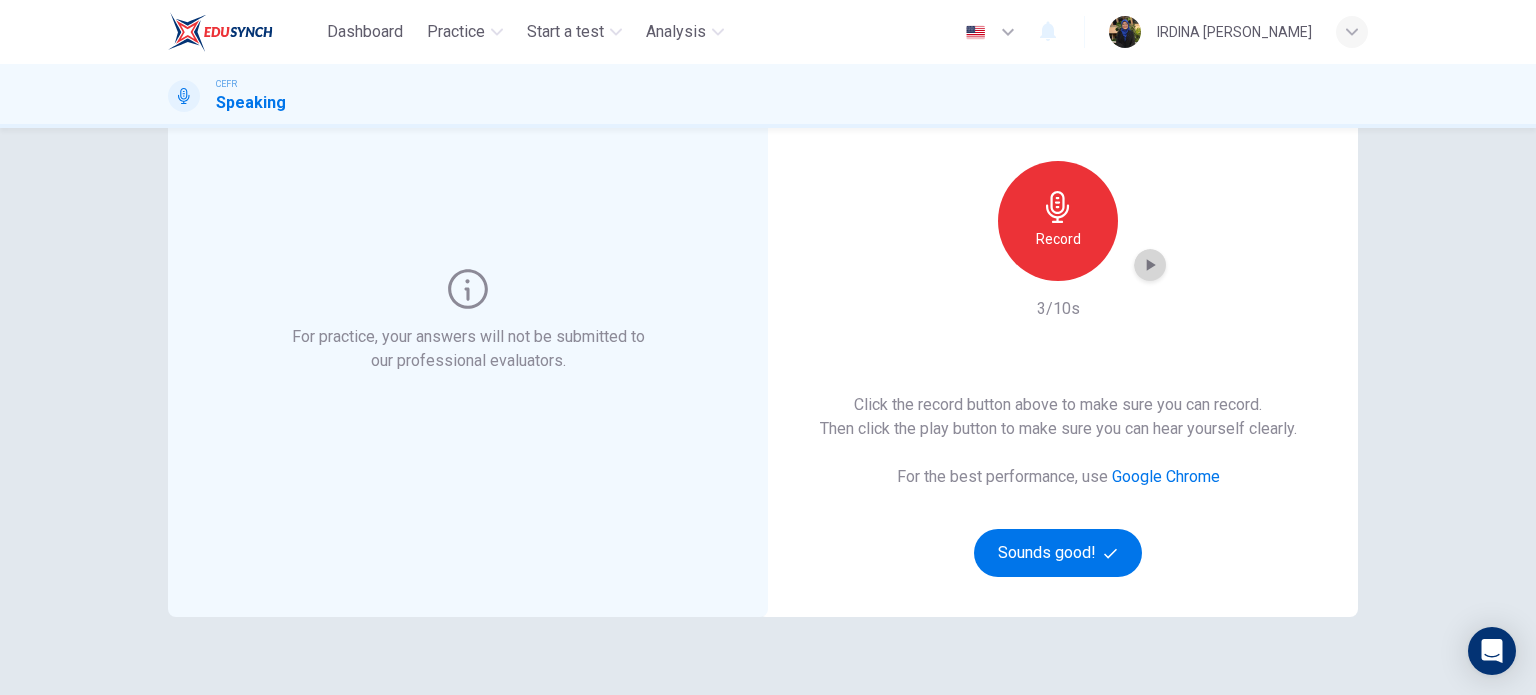 click 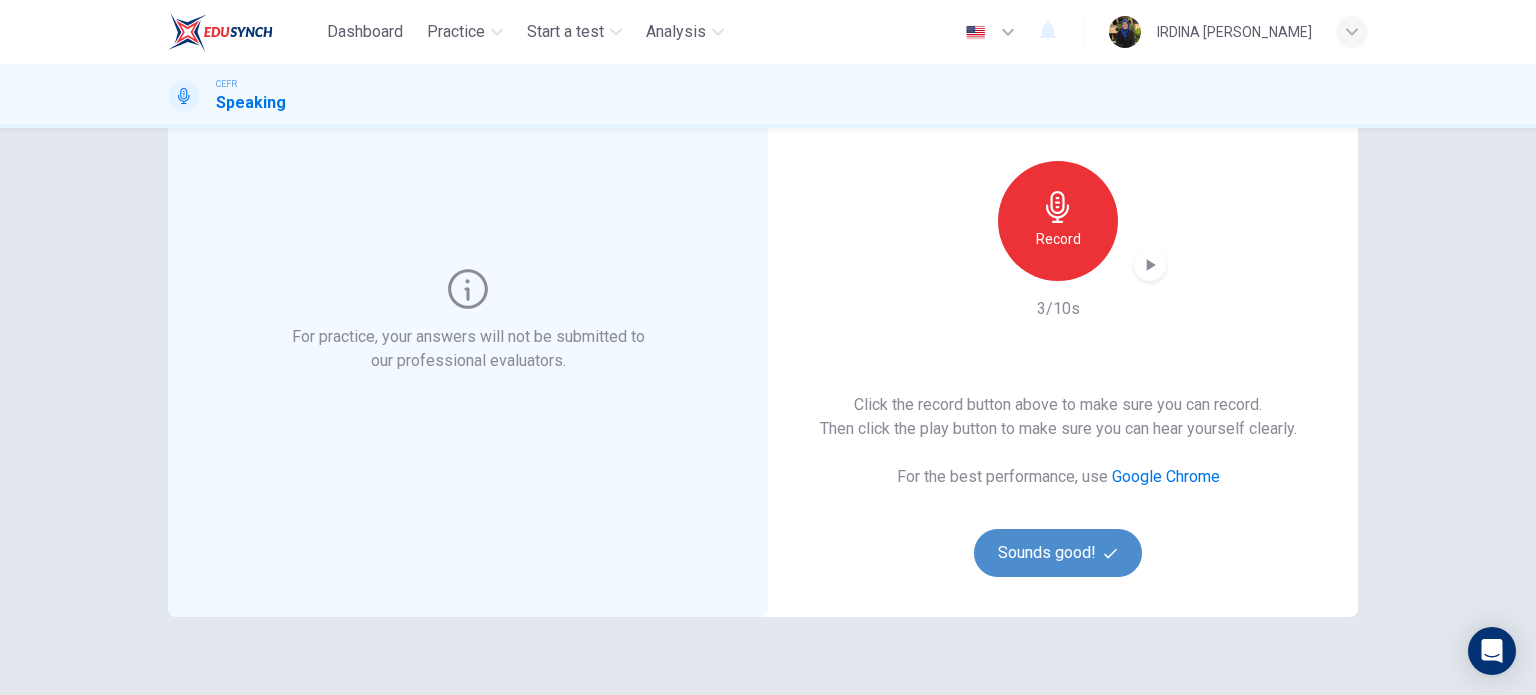 click on "Sounds good!" at bounding box center [1058, 553] 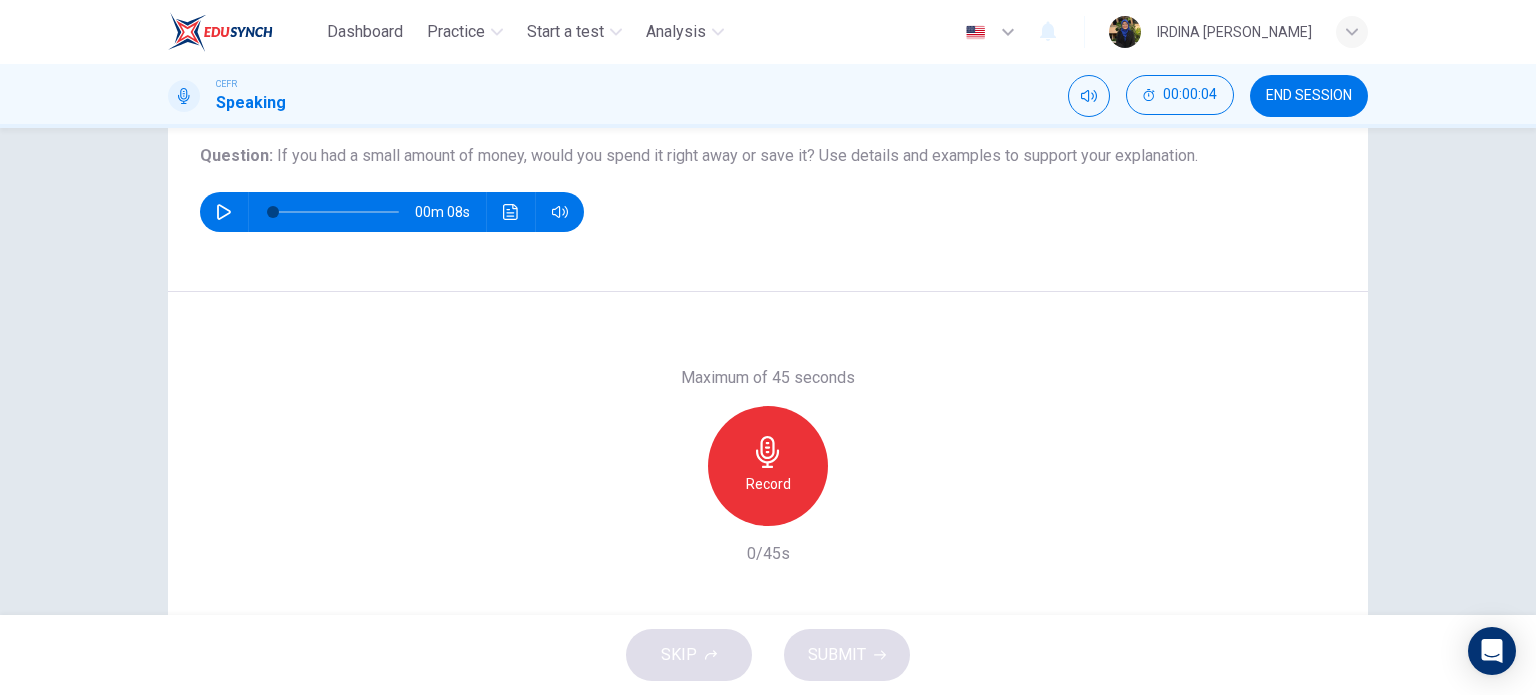 scroll, scrollTop: 224, scrollLeft: 0, axis: vertical 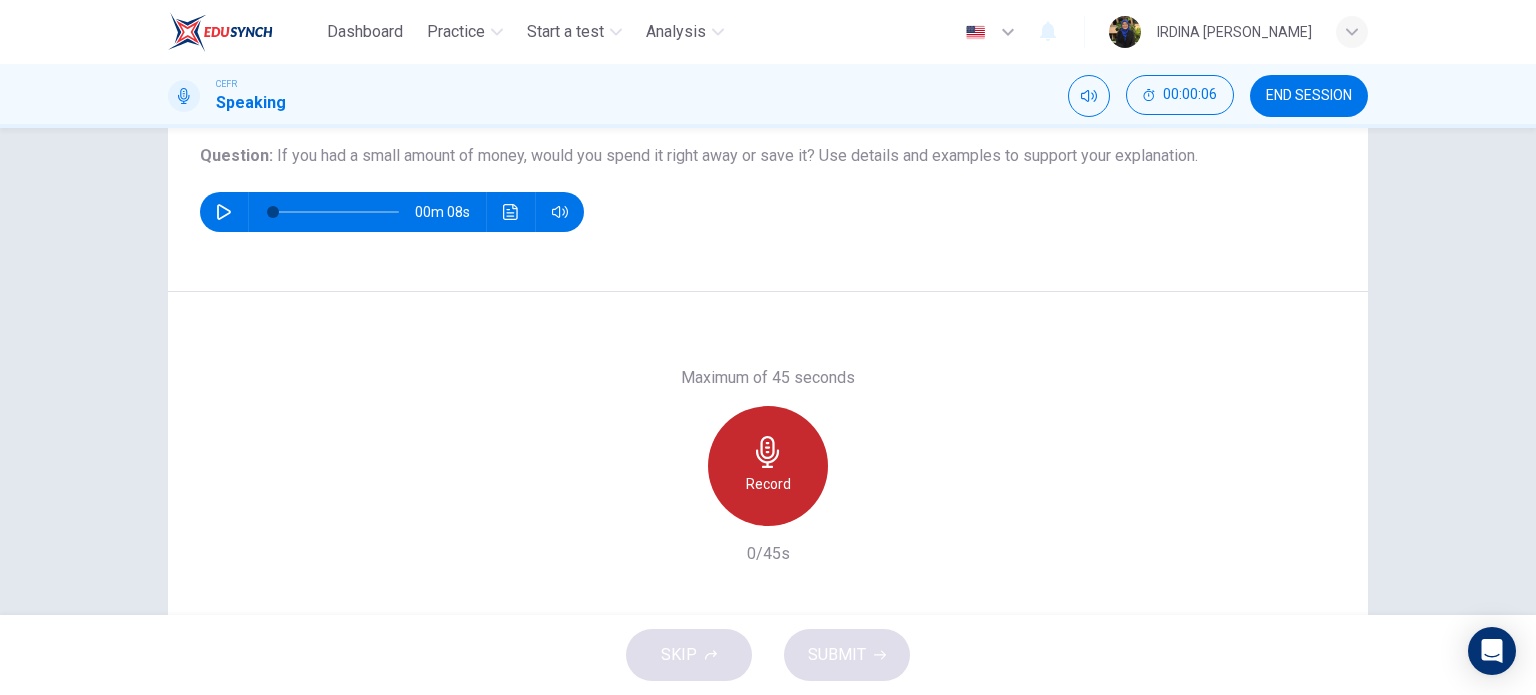 click on "Record" at bounding box center (768, 466) 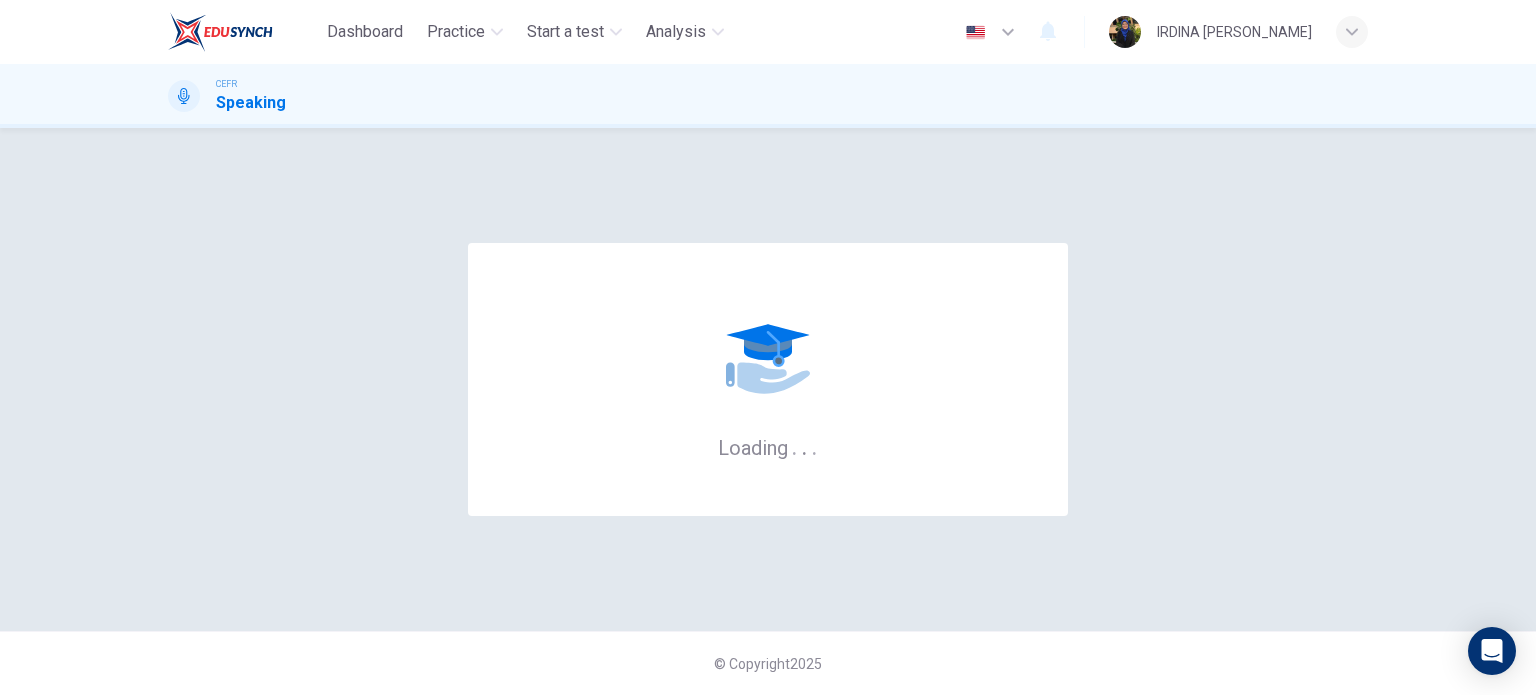 scroll, scrollTop: 0, scrollLeft: 0, axis: both 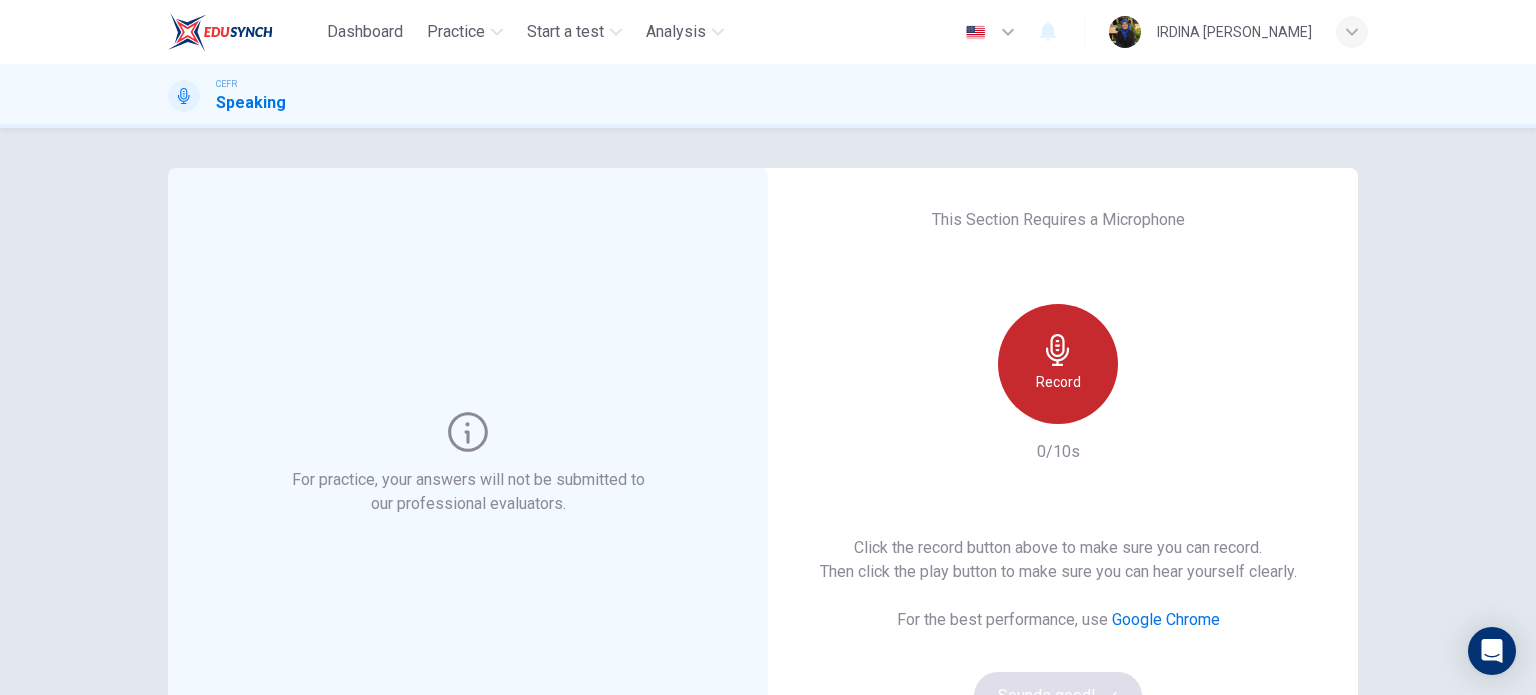 click 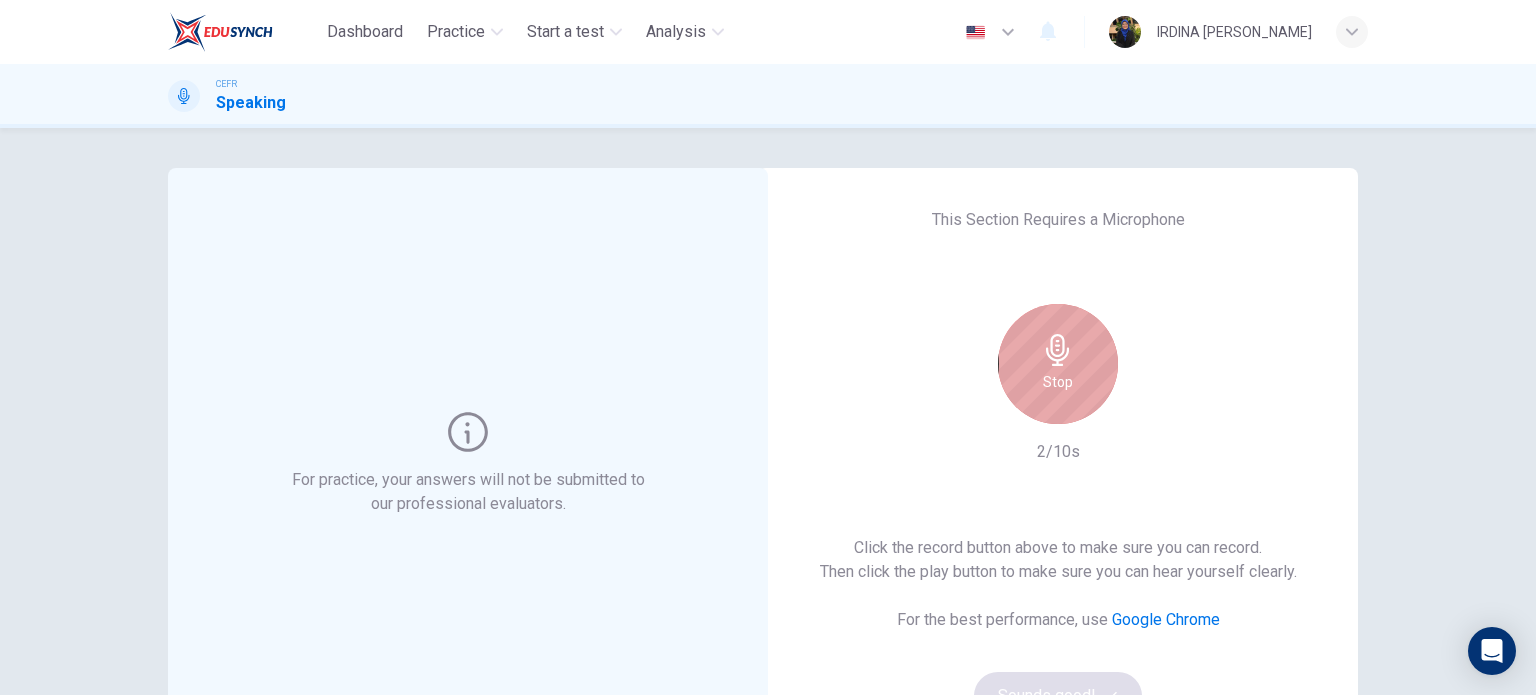 click 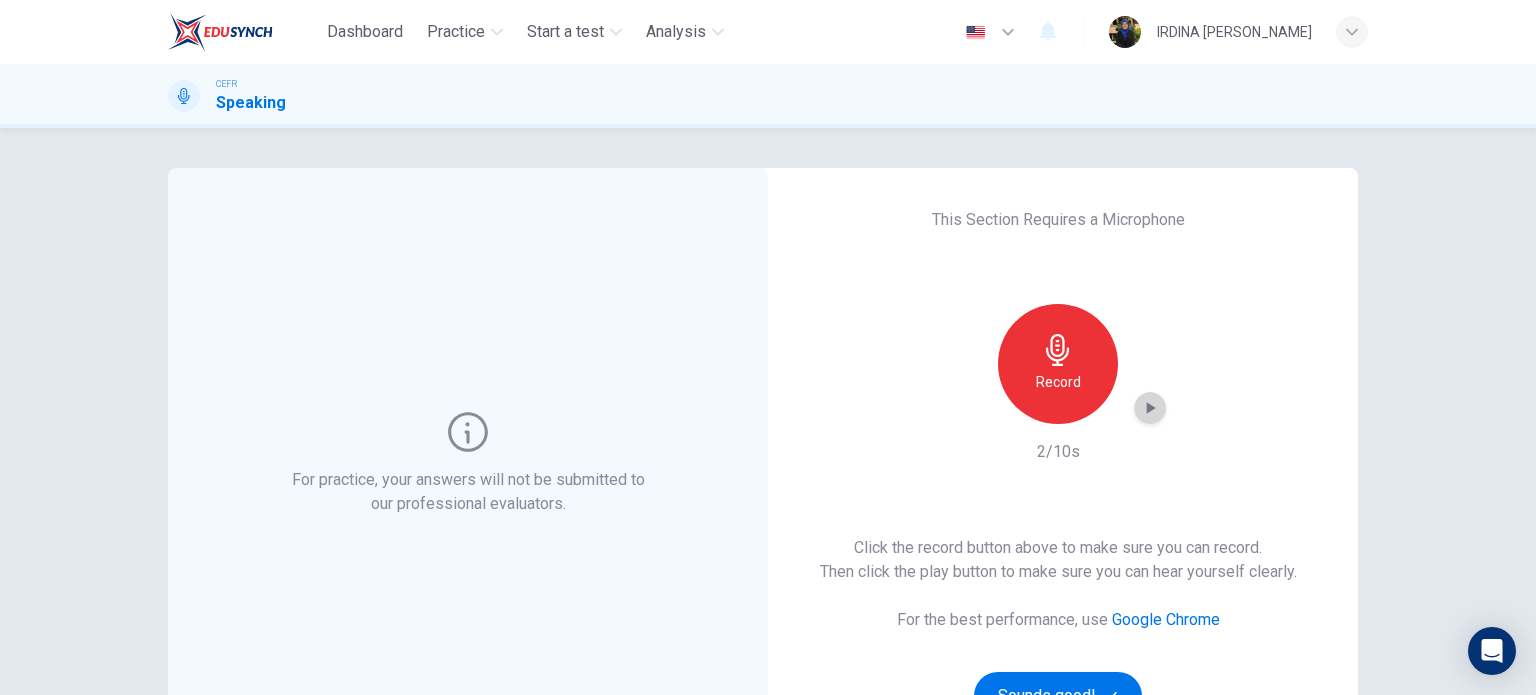 click 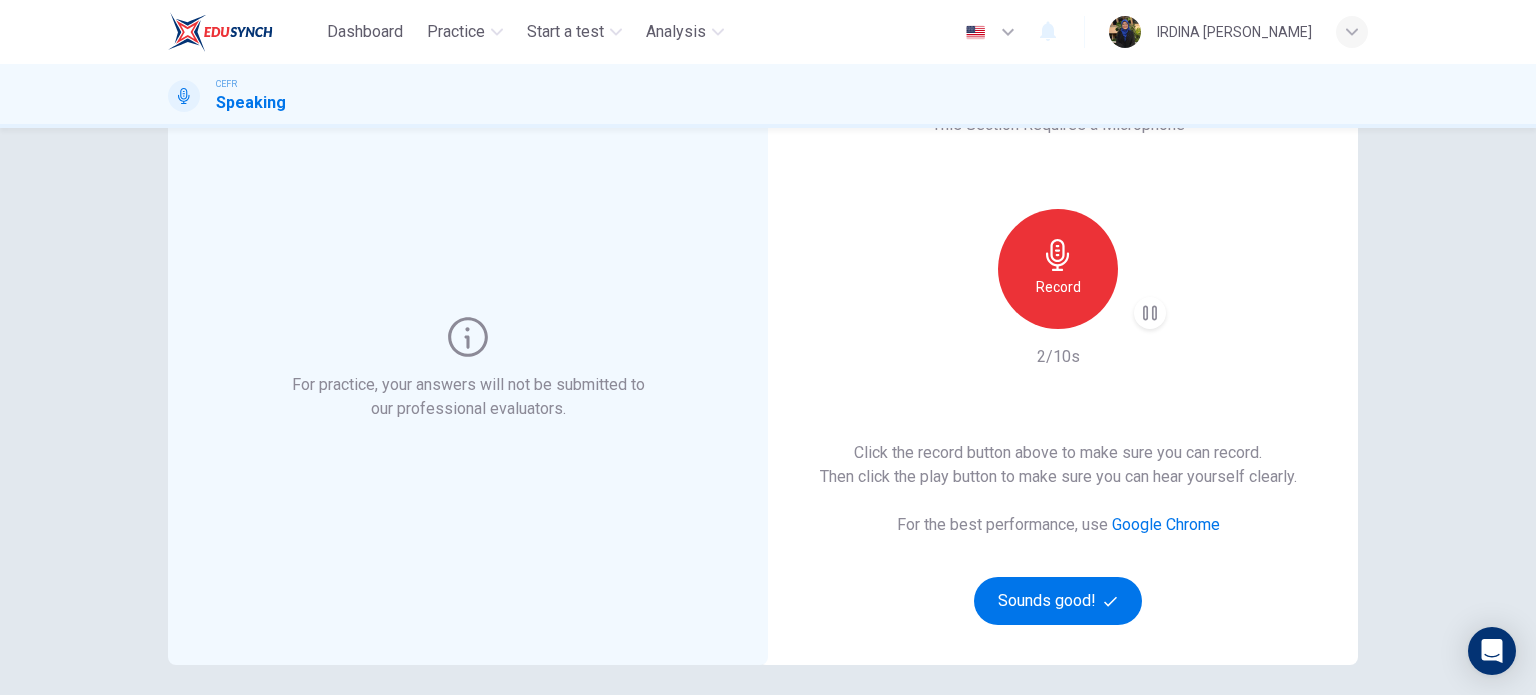 scroll, scrollTop: 99, scrollLeft: 0, axis: vertical 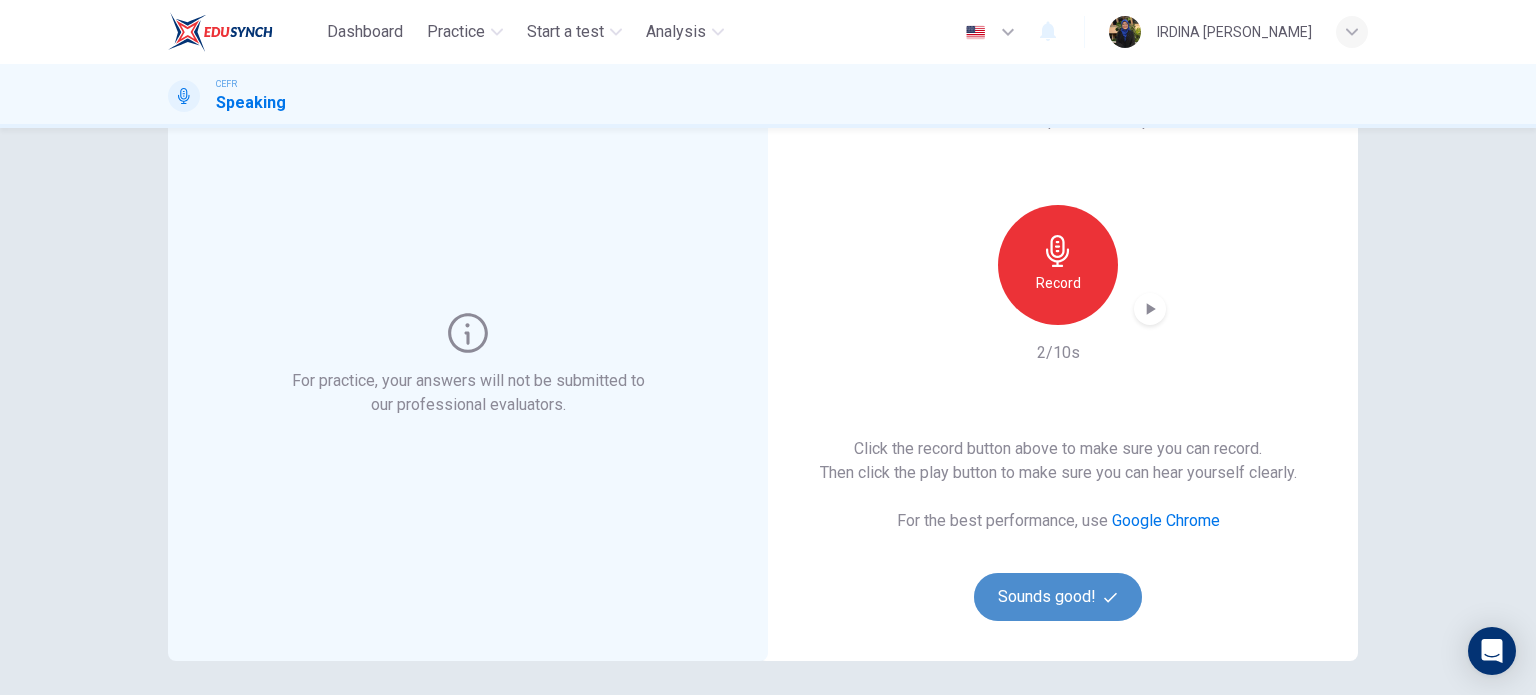 click on "Sounds good!" at bounding box center (1058, 597) 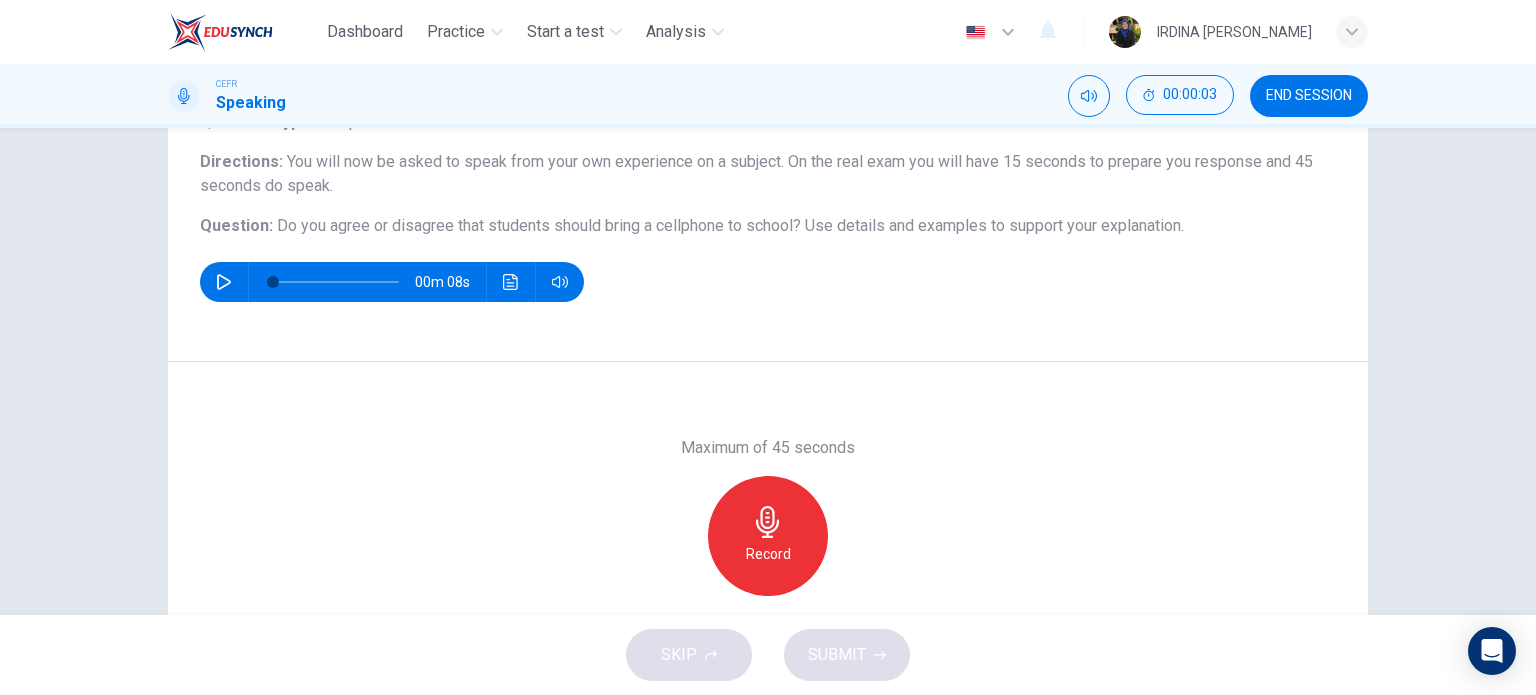 scroll, scrollTop: 155, scrollLeft: 0, axis: vertical 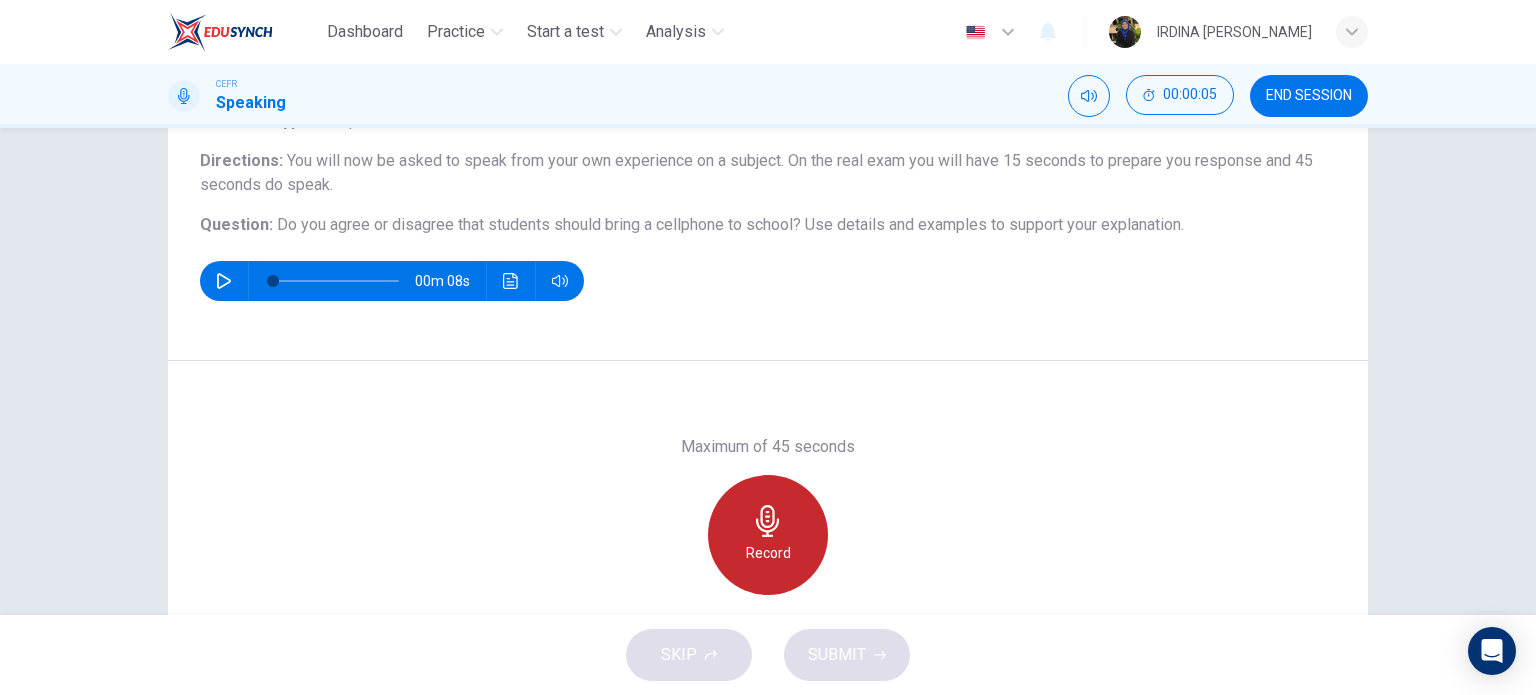click on "Record" at bounding box center [768, 553] 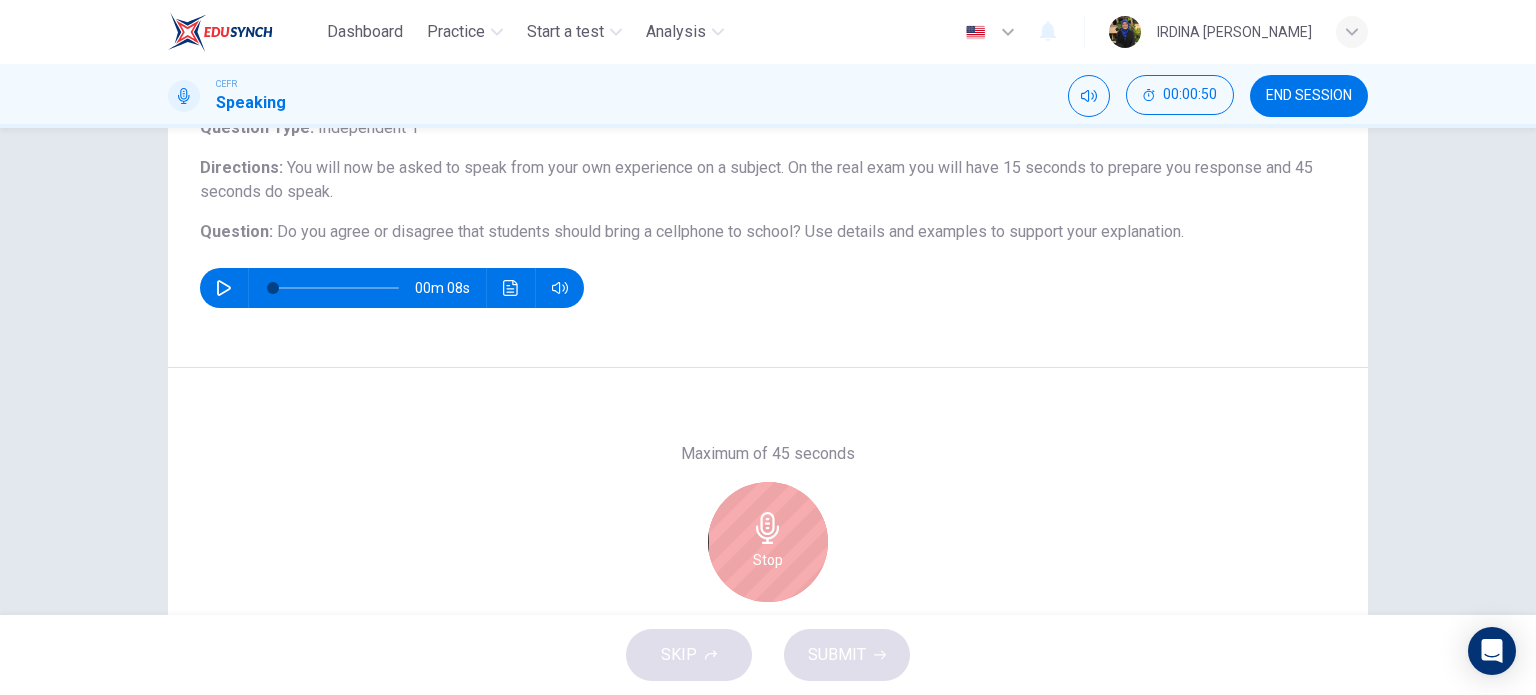 scroll, scrollTop: 288, scrollLeft: 0, axis: vertical 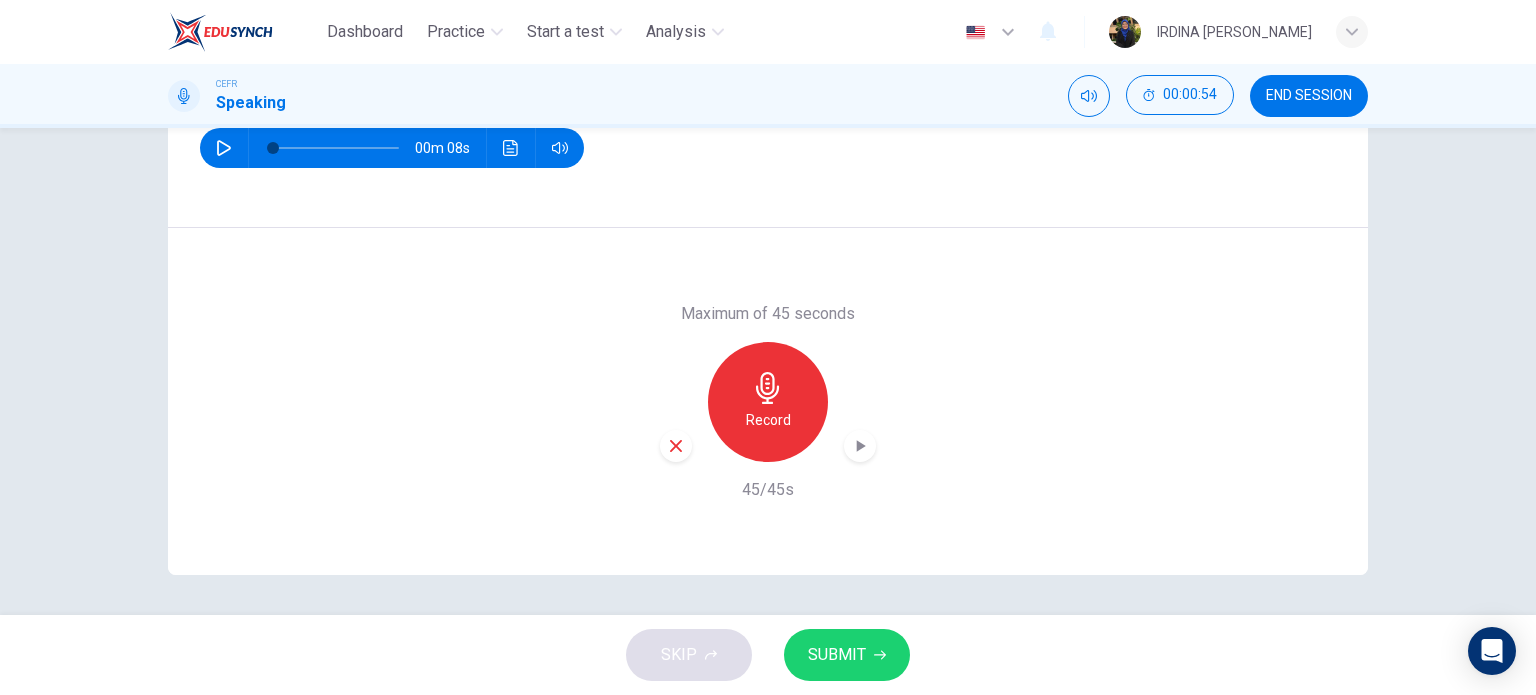 click 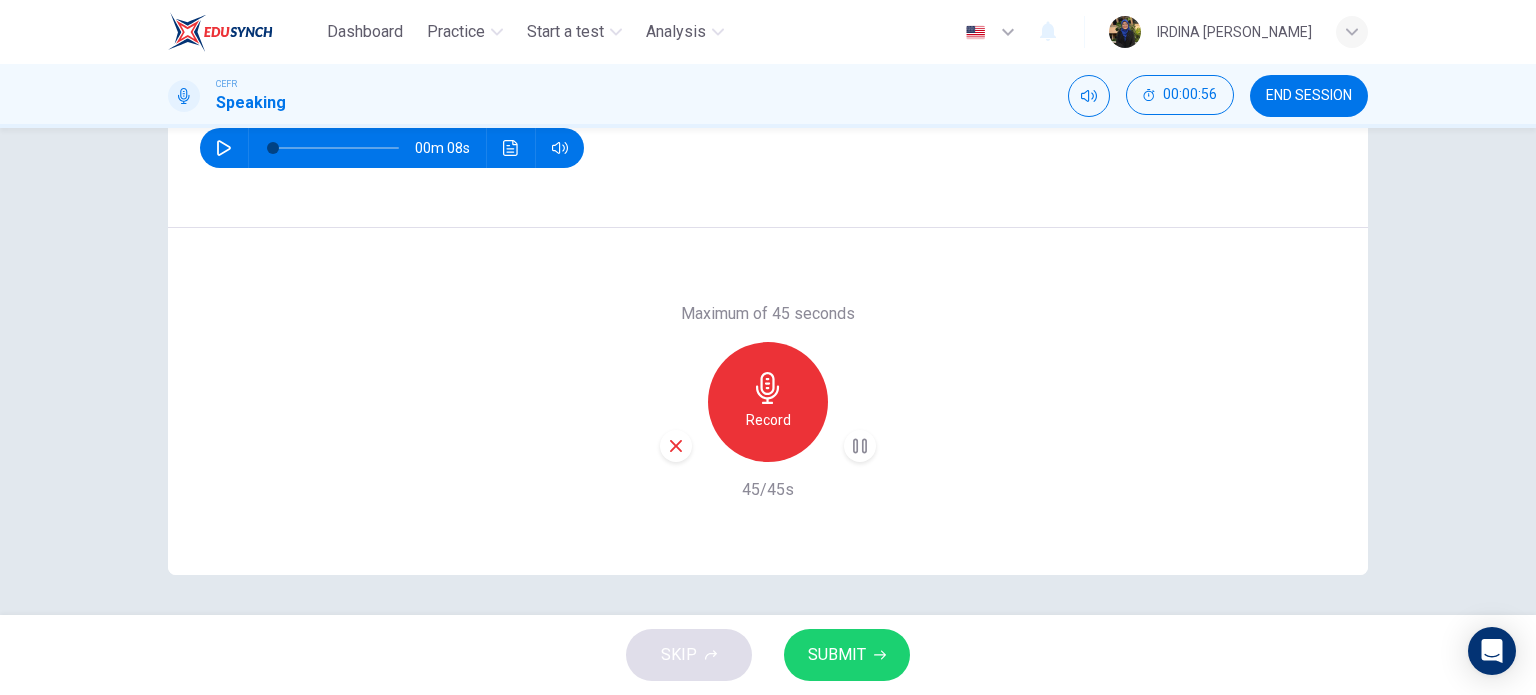 click 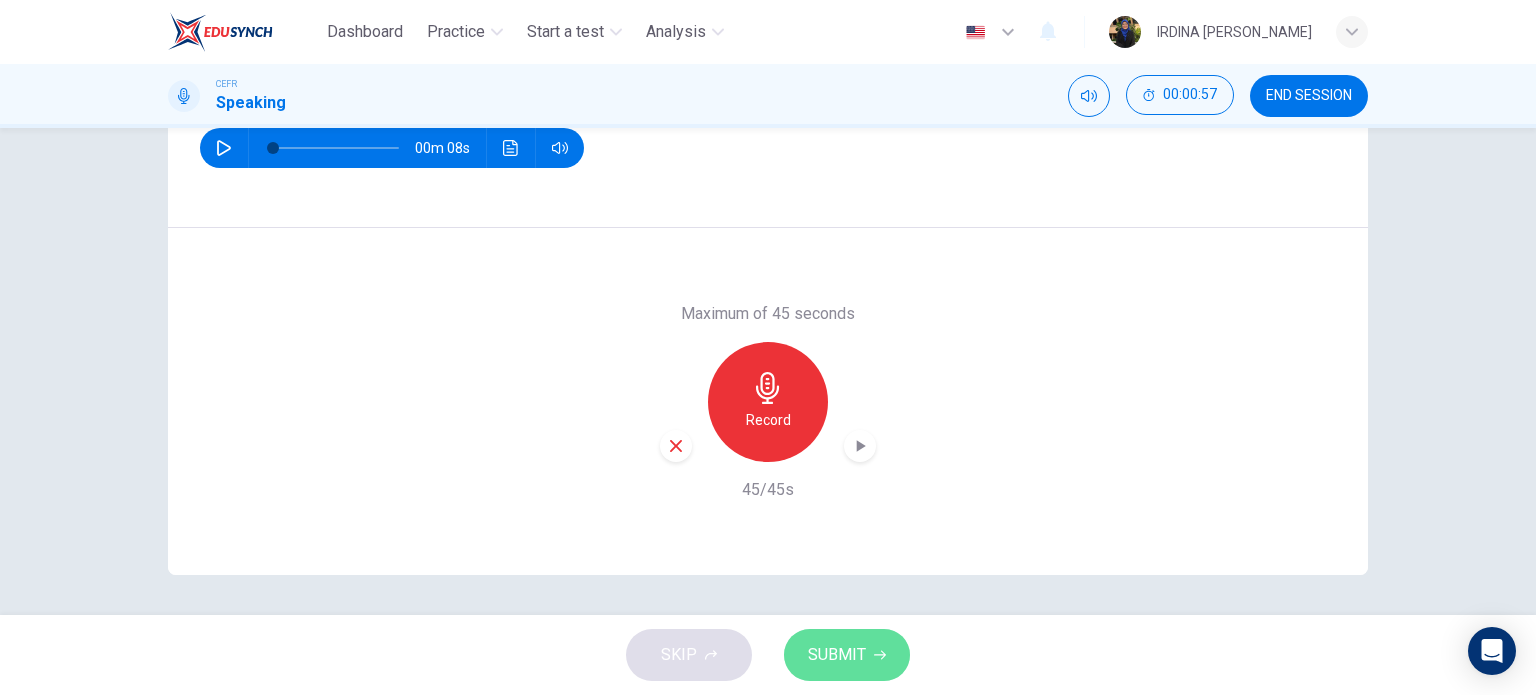 click on "SUBMIT" at bounding box center [847, 655] 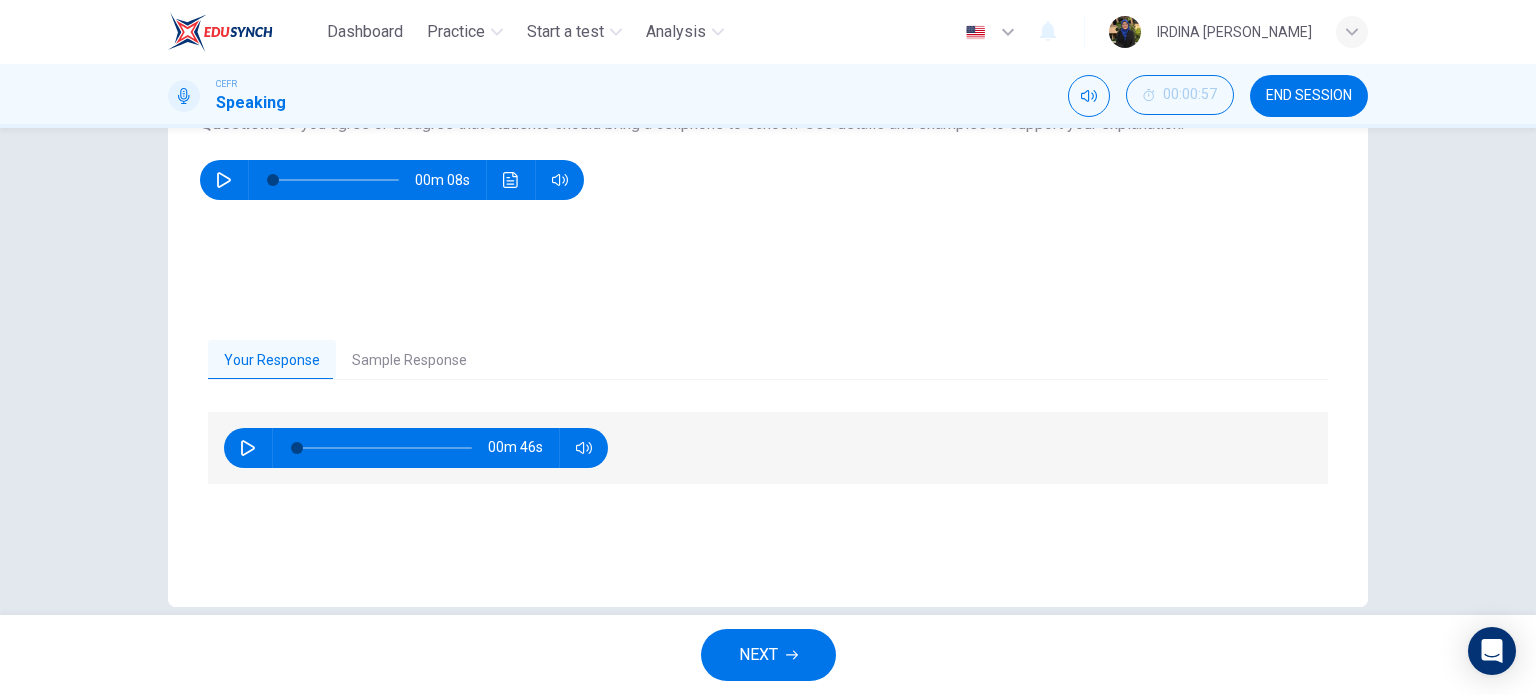 scroll, scrollTop: 260, scrollLeft: 0, axis: vertical 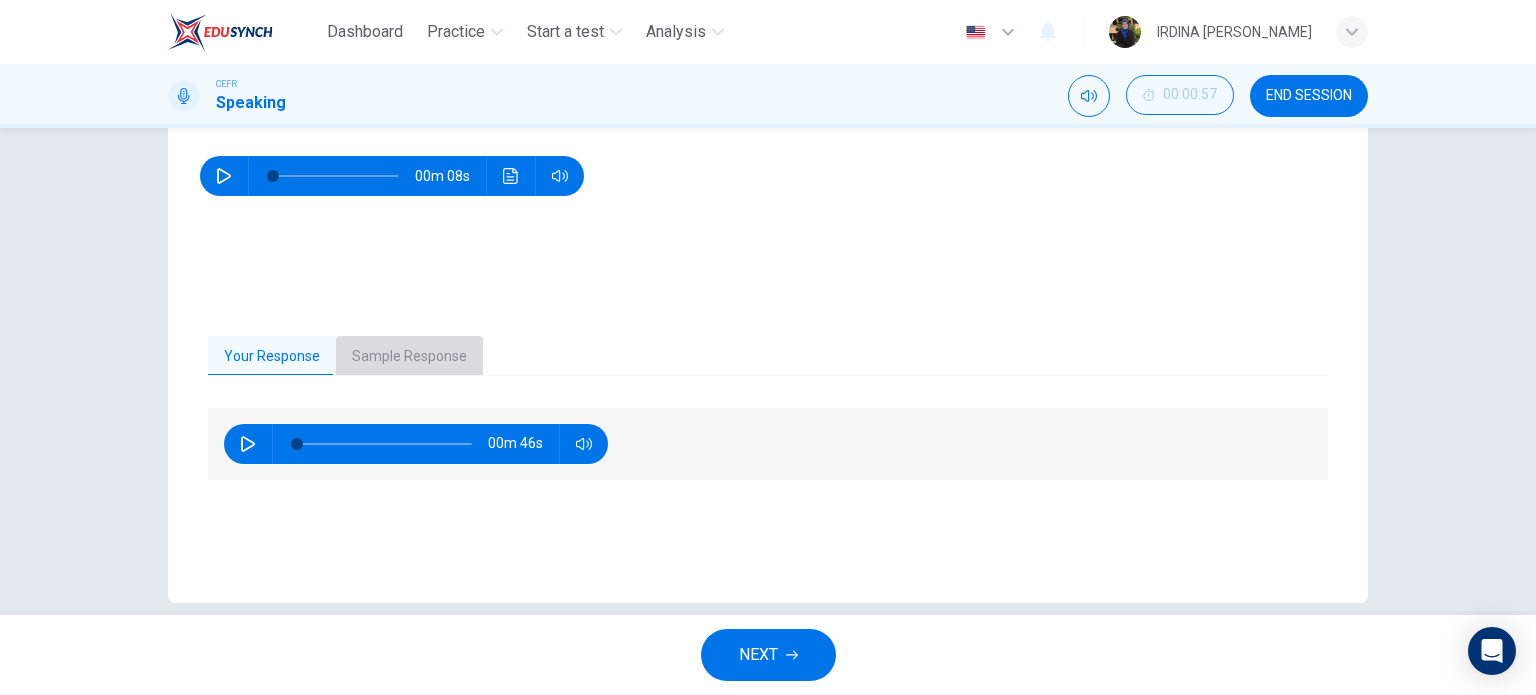 click on "Sample Response" at bounding box center [409, 357] 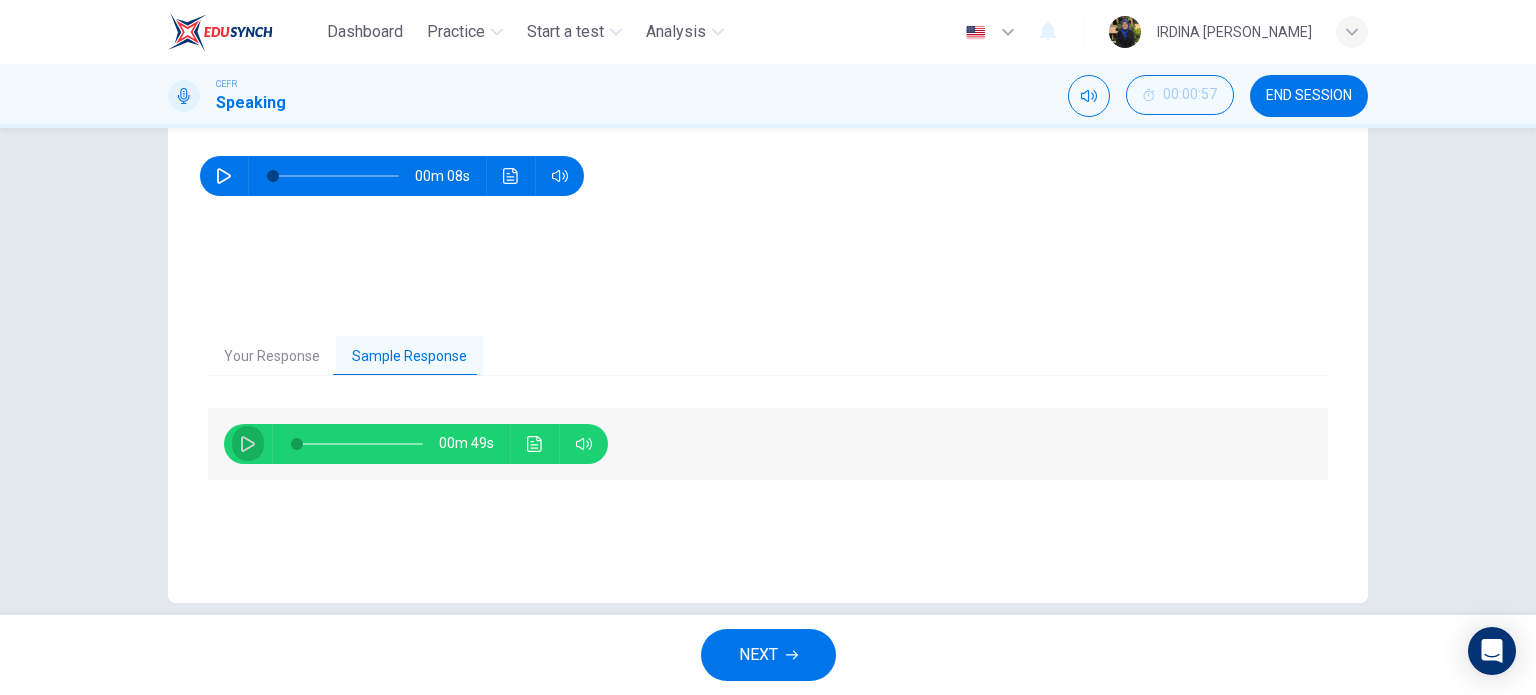 click 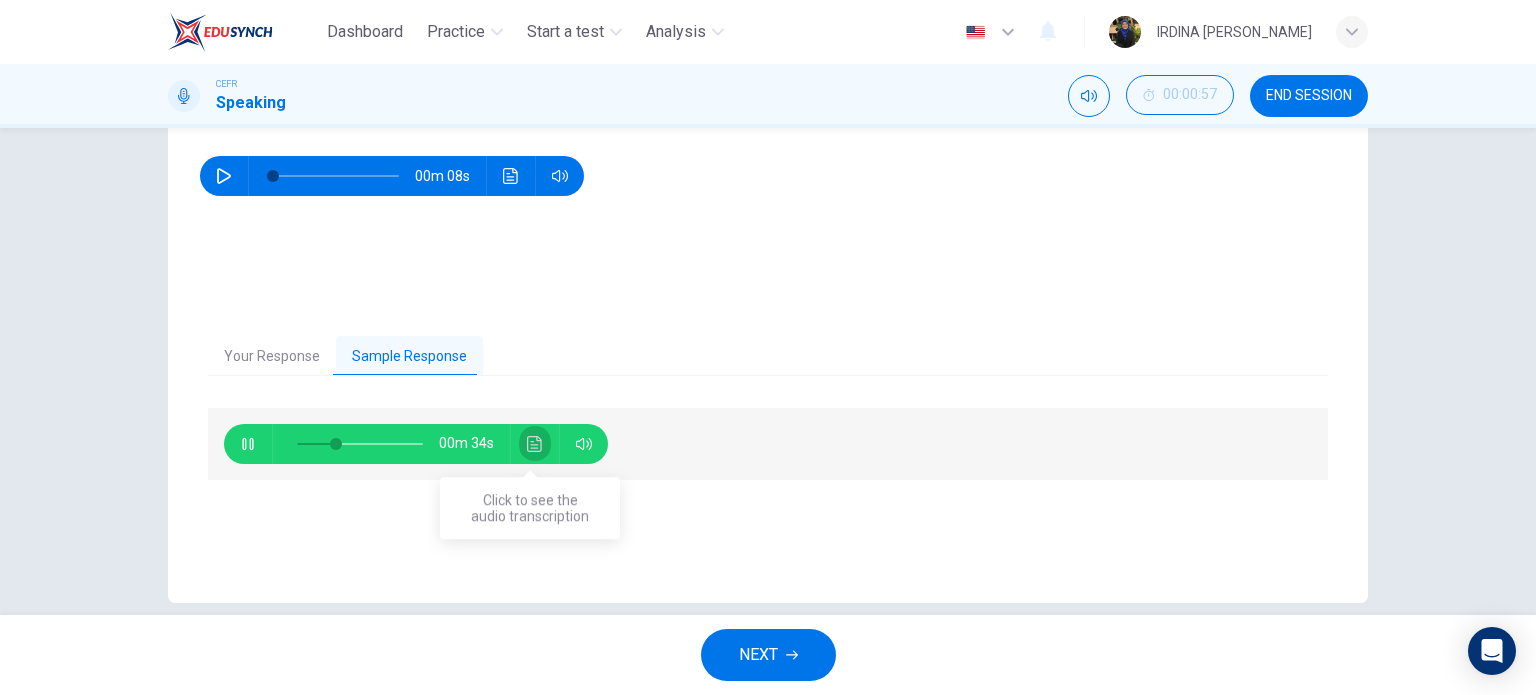 click 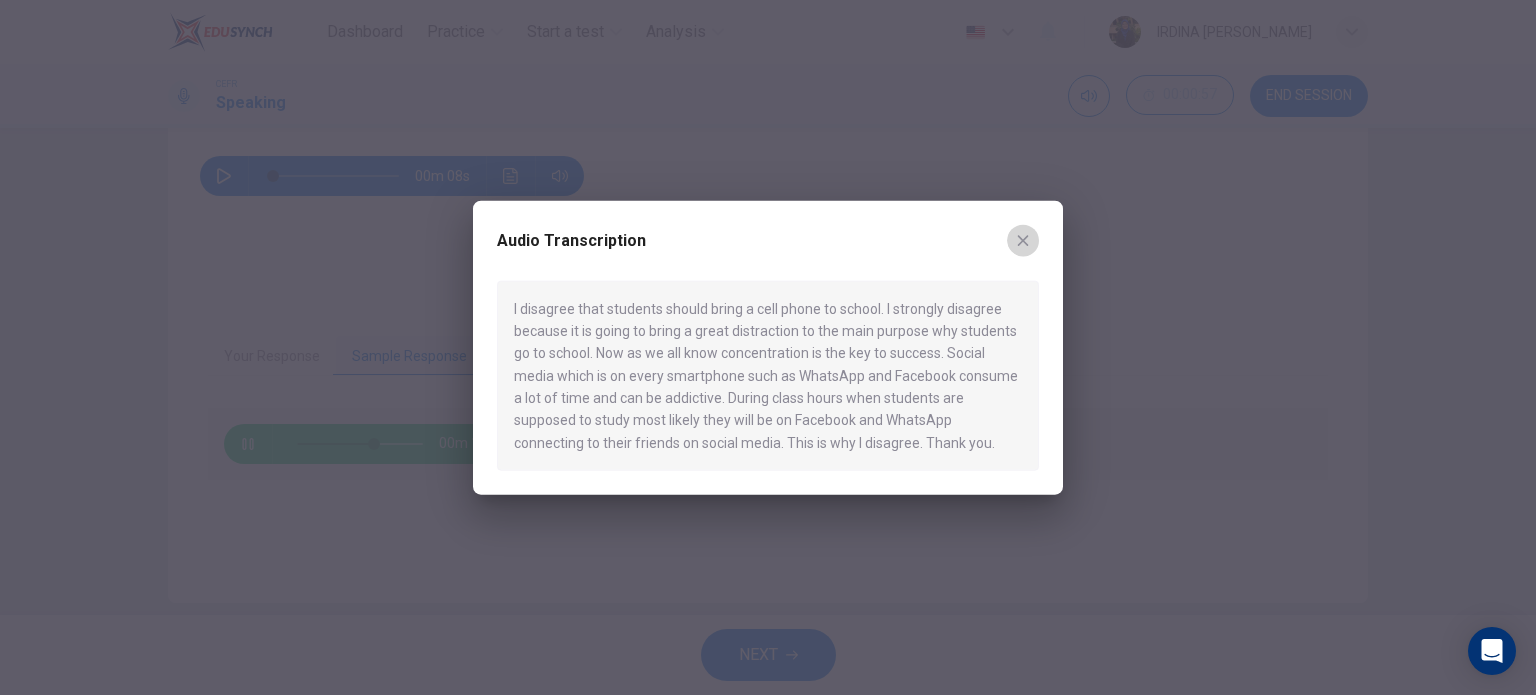click 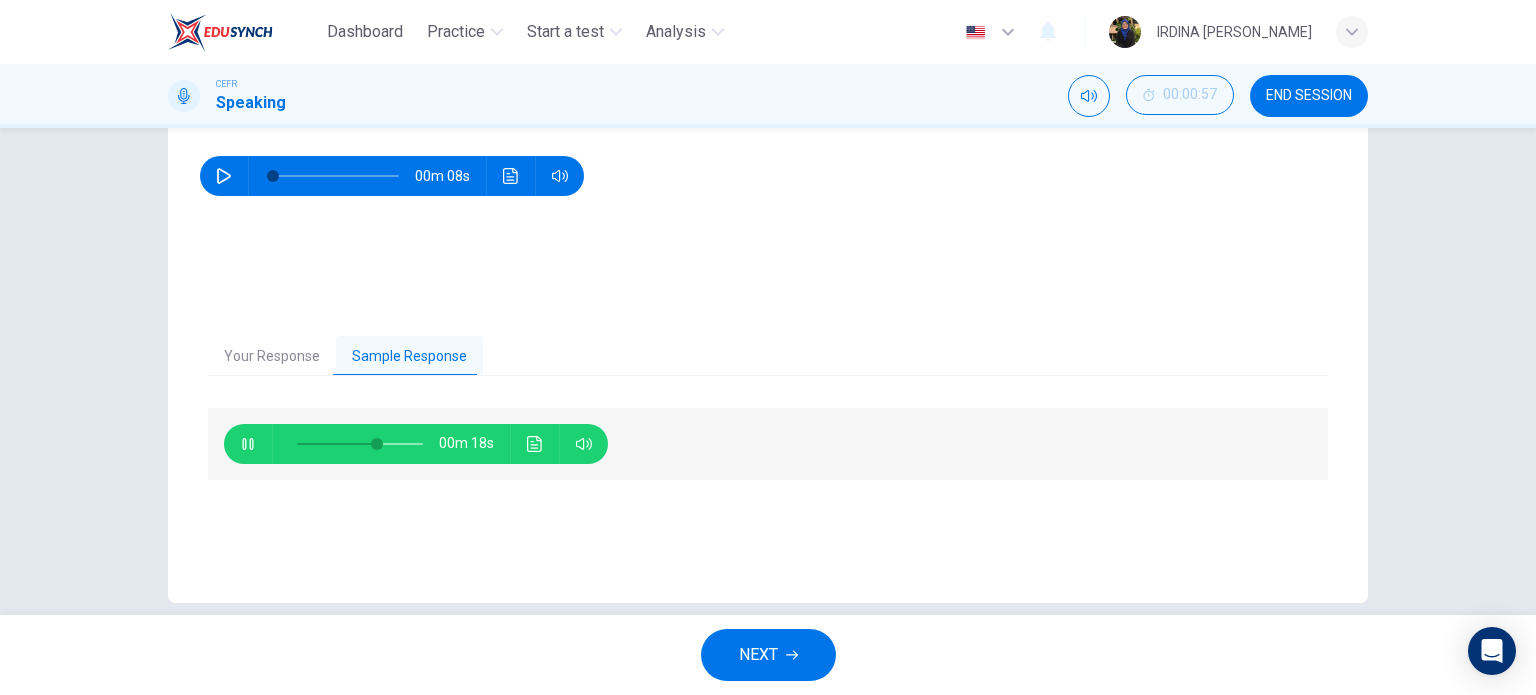 type on "65" 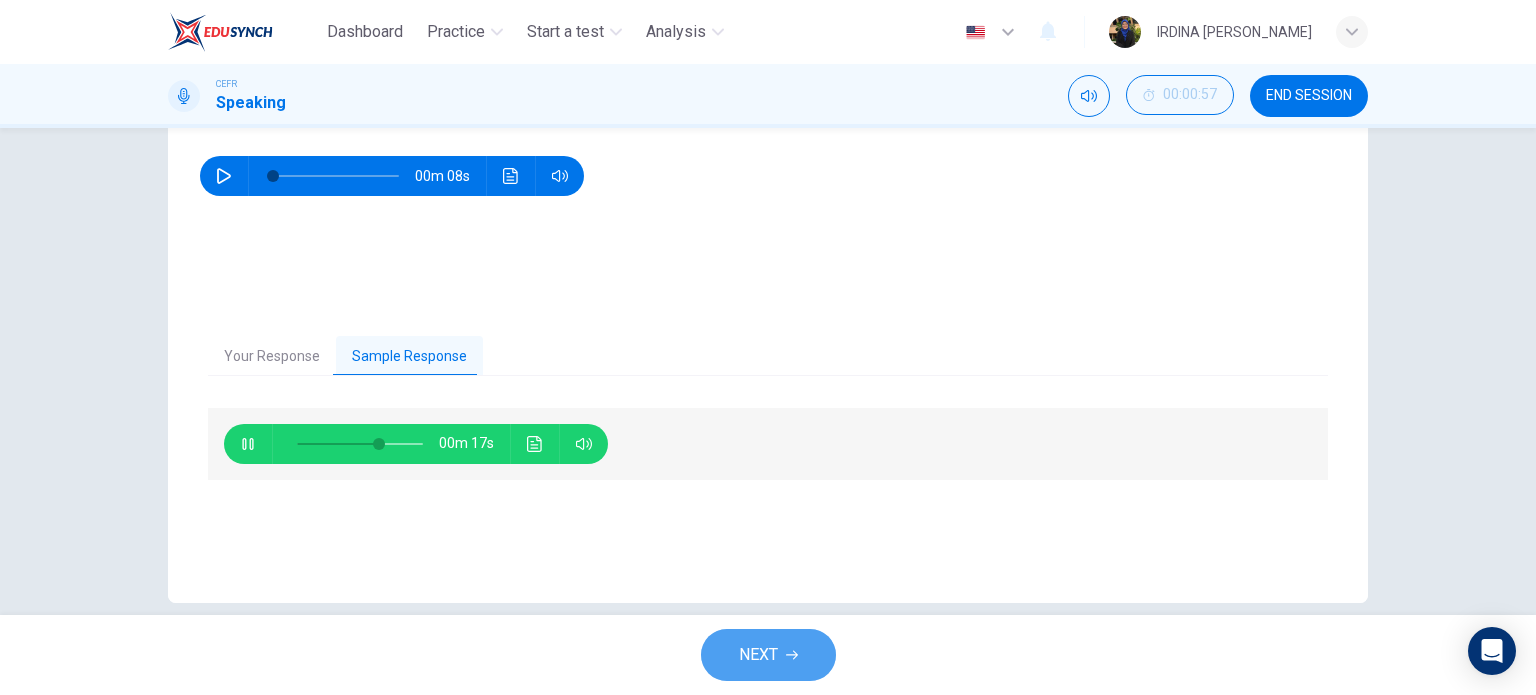 click on "NEXT" at bounding box center [758, 655] 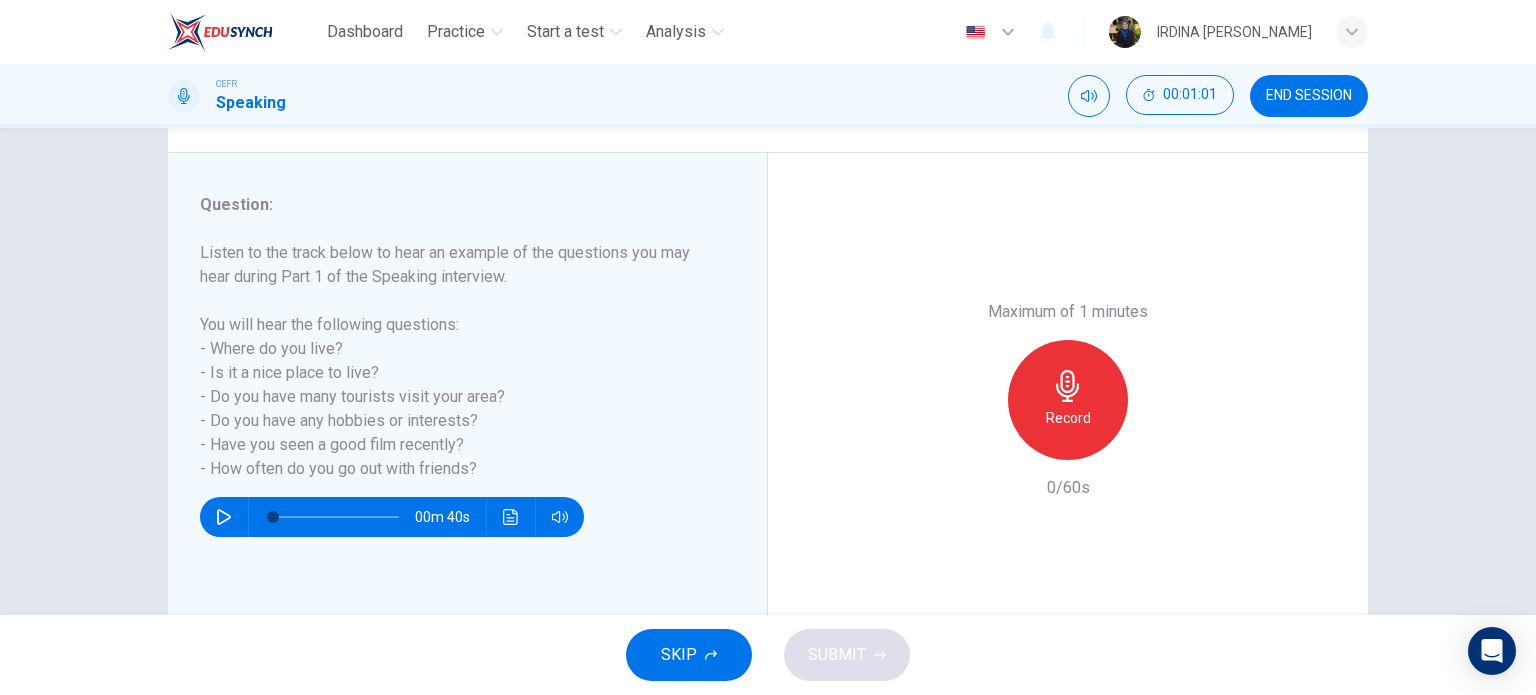 scroll, scrollTop: 216, scrollLeft: 0, axis: vertical 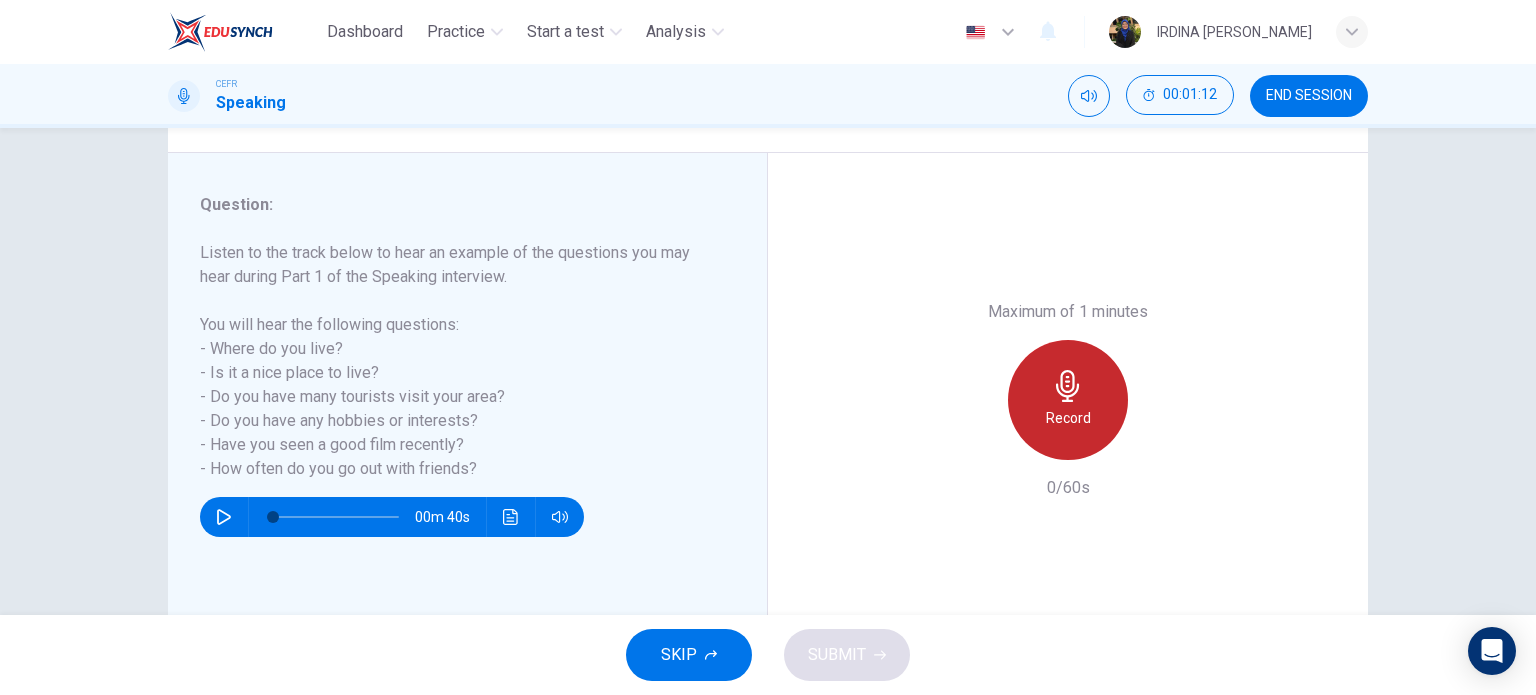 click on "Record" at bounding box center (1068, 418) 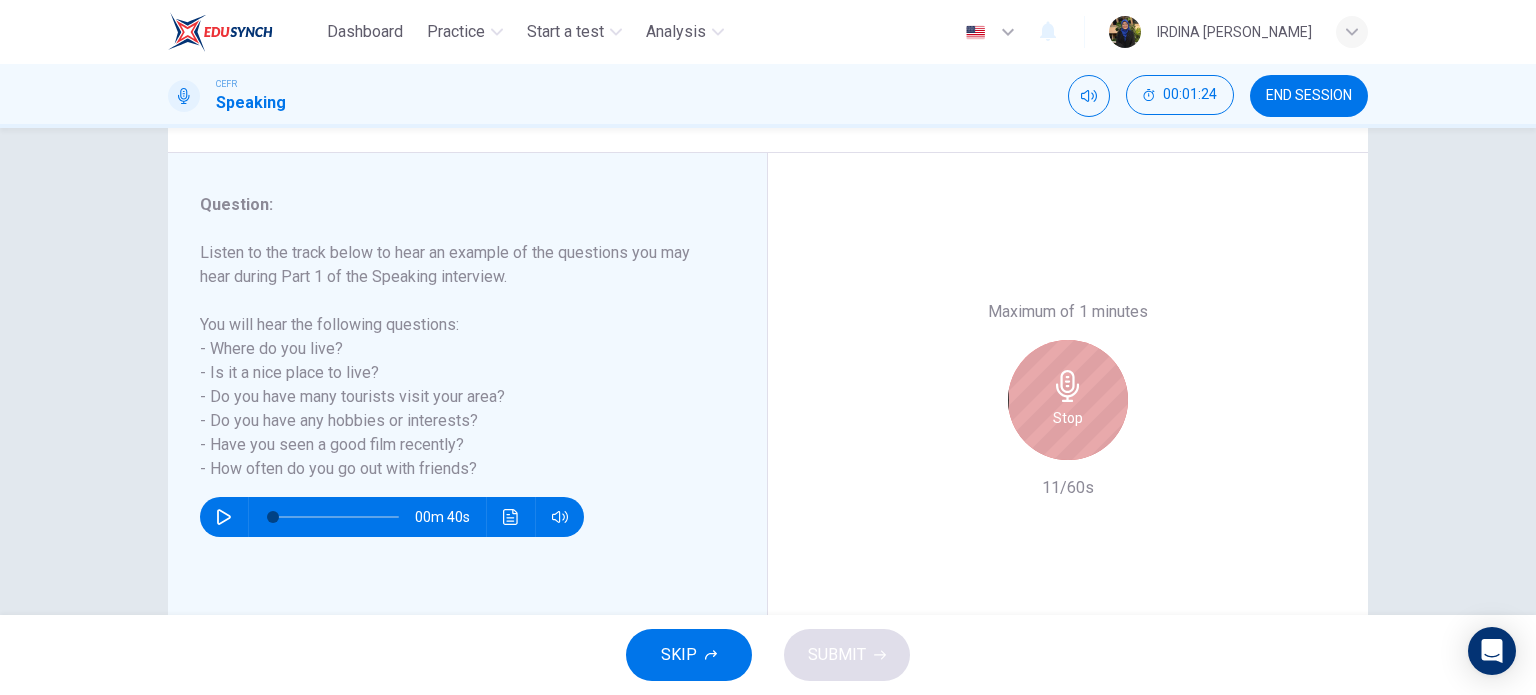click on "Stop" at bounding box center (1068, 400) 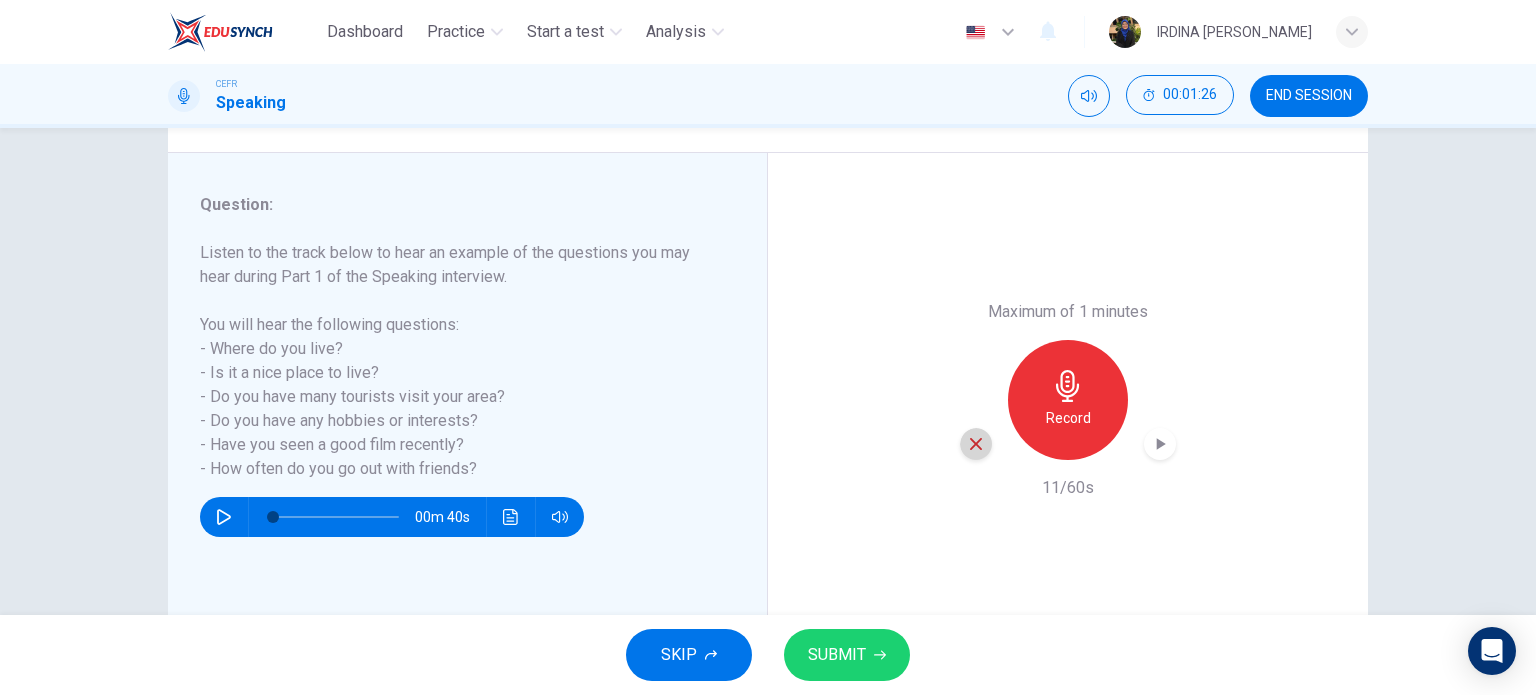 click 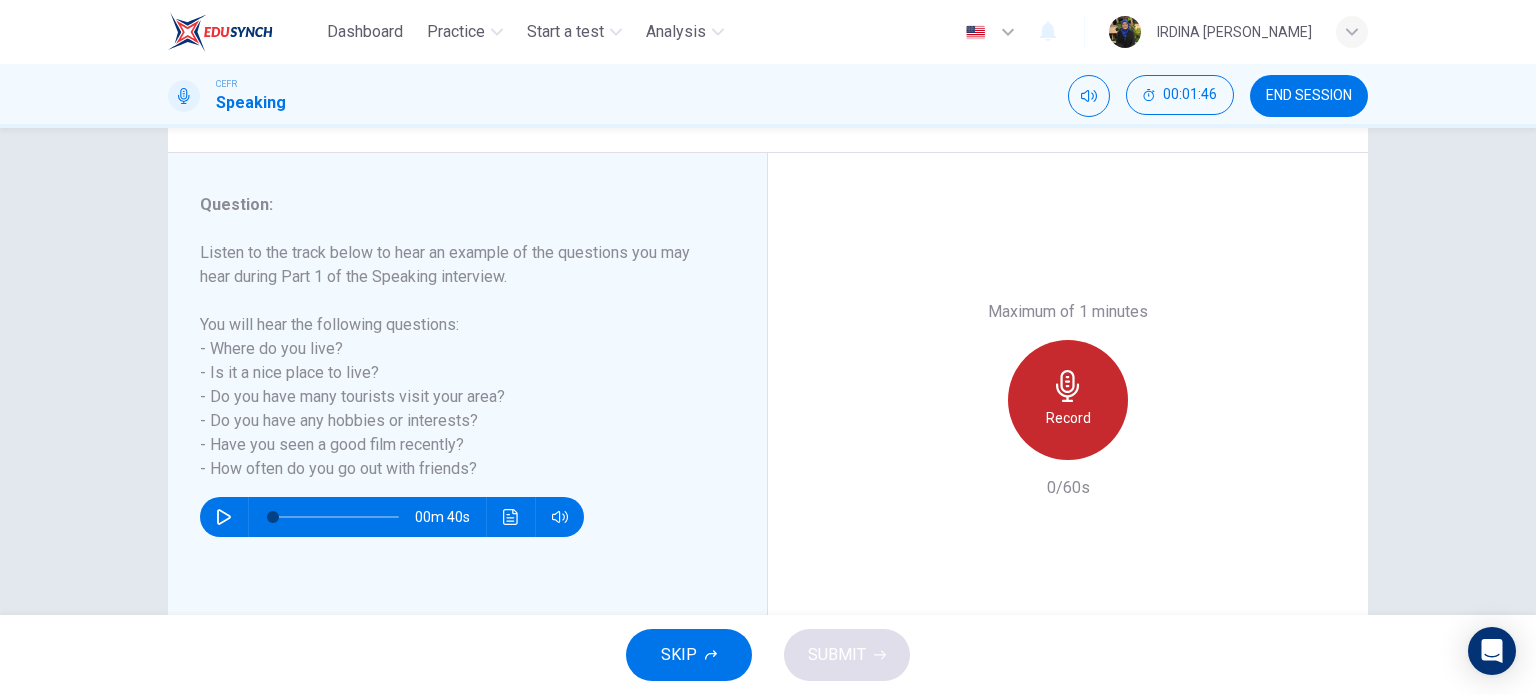 click on "Record" at bounding box center (1068, 400) 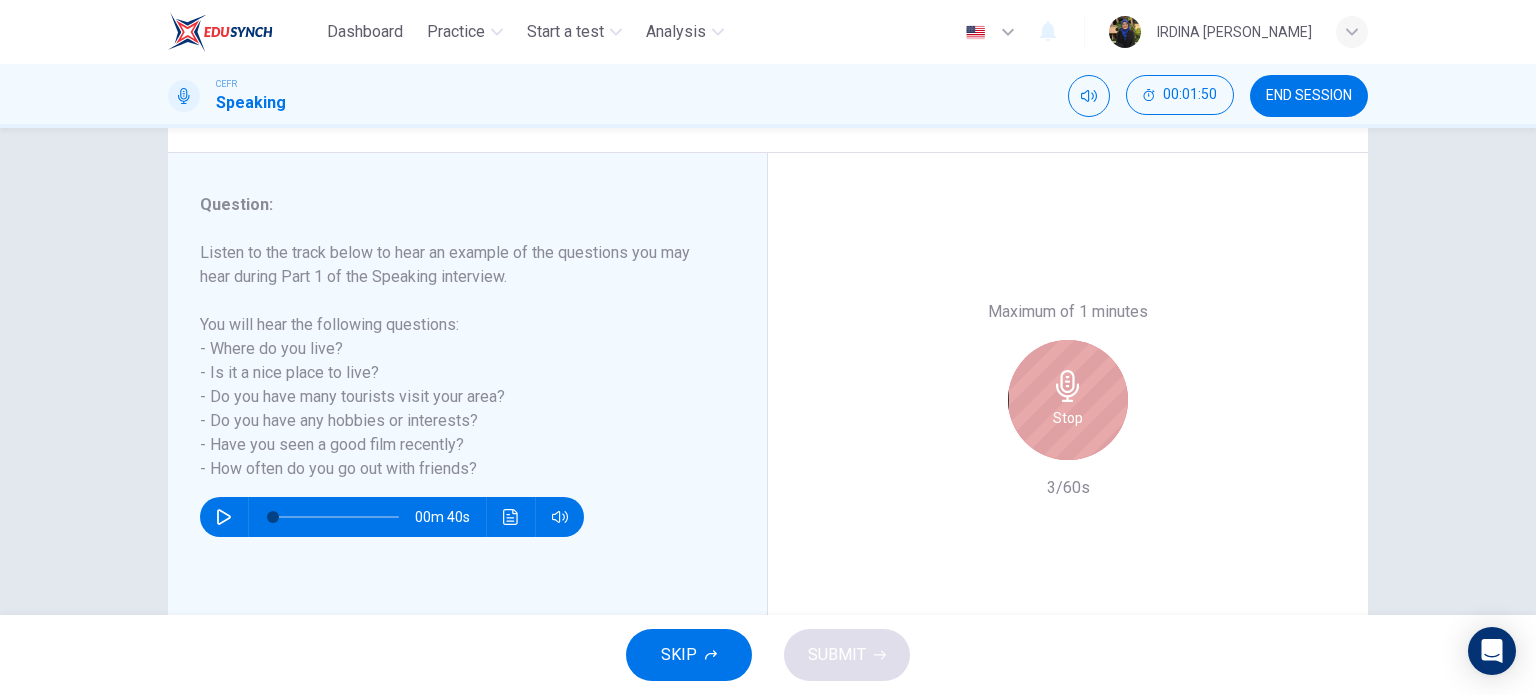 click on "Stop" at bounding box center [1068, 400] 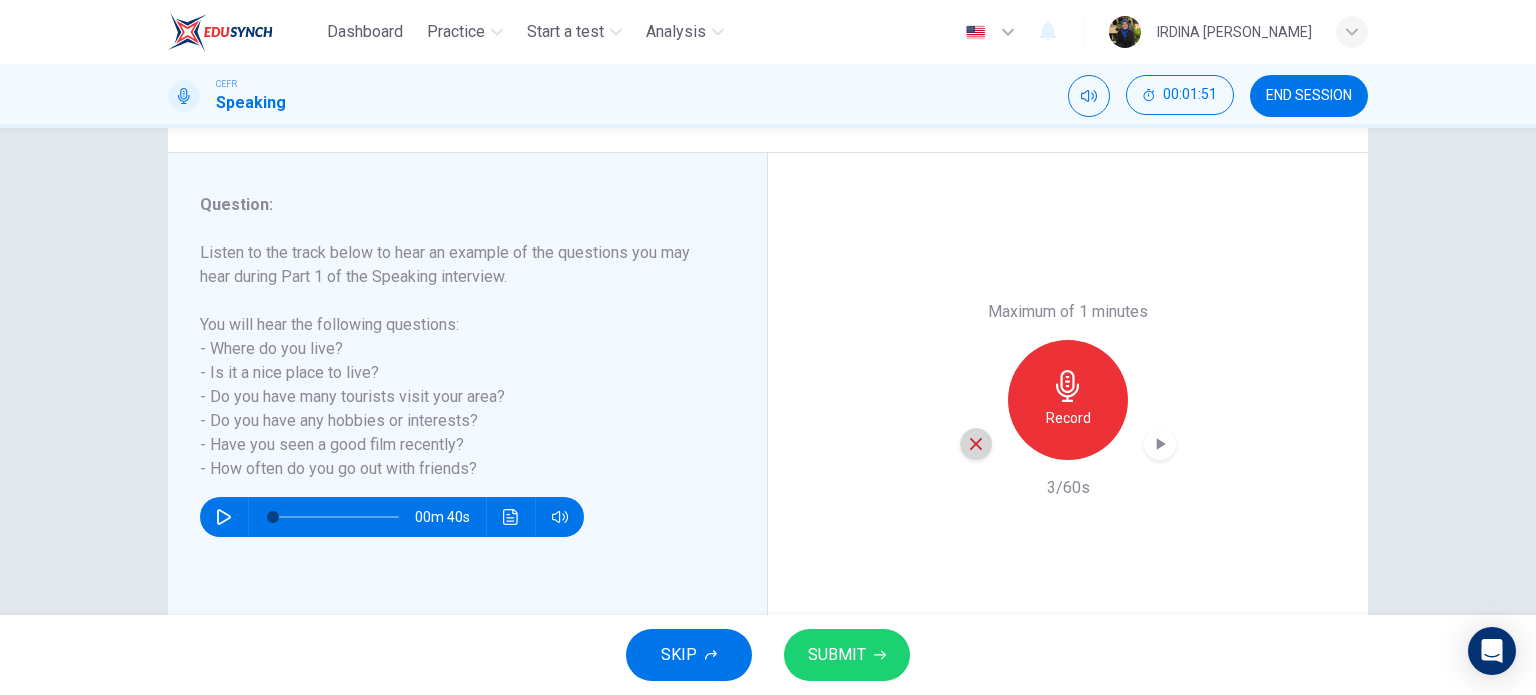 click 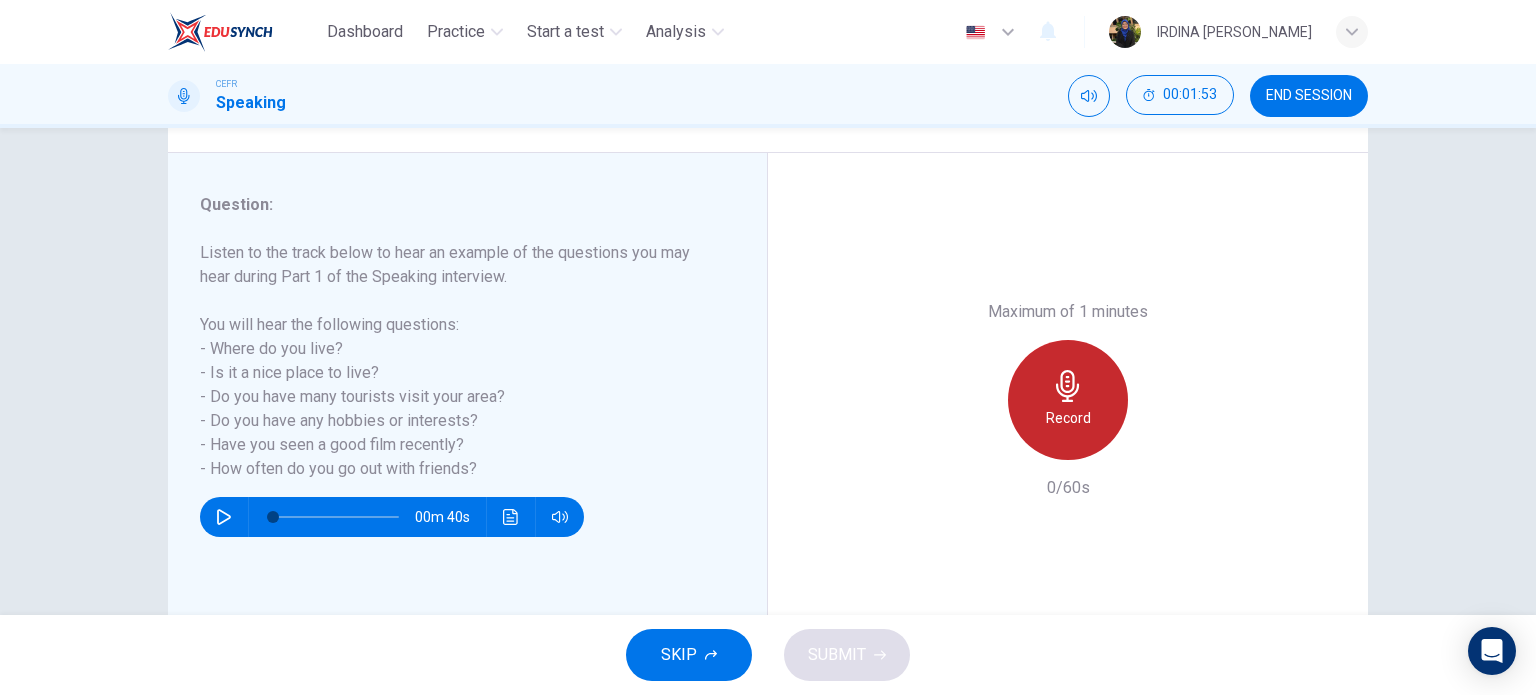 click on "Record" at bounding box center (1068, 418) 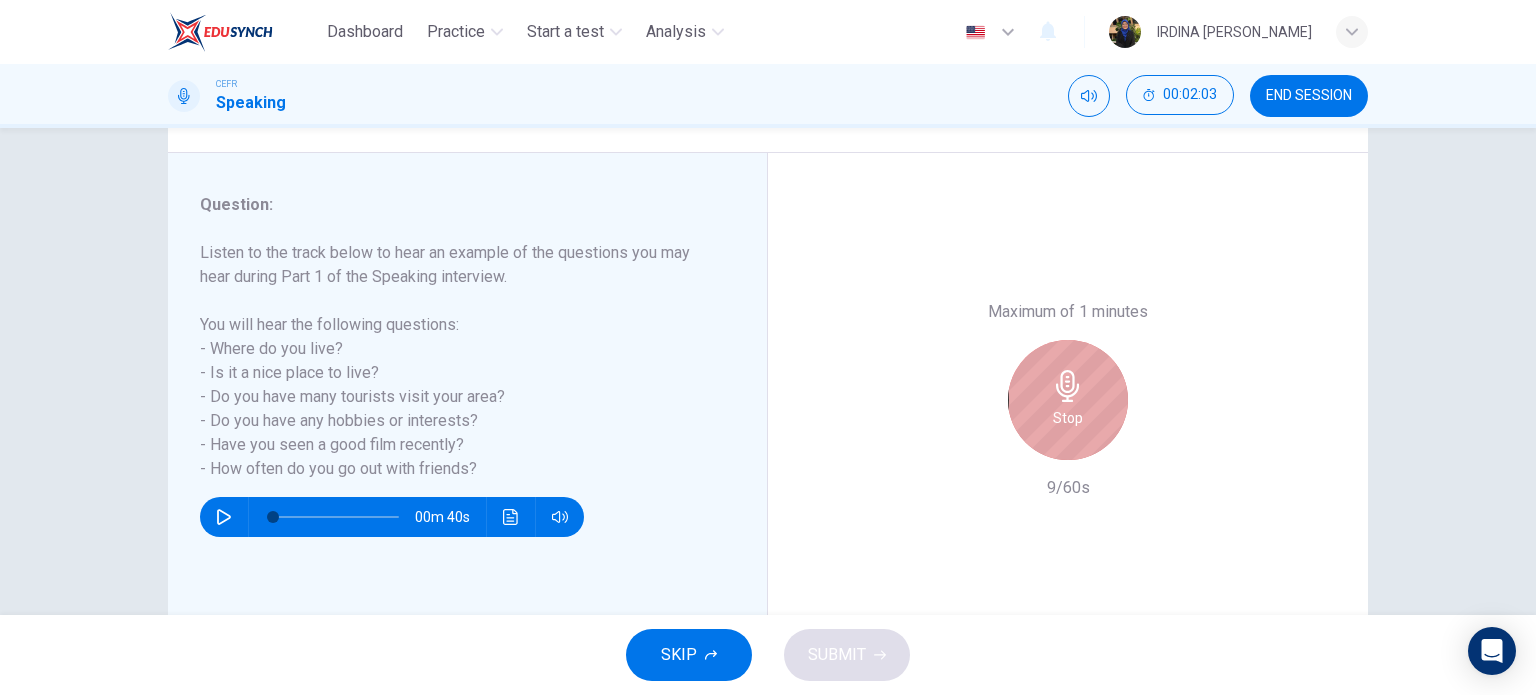 click on "Stop" at bounding box center (1068, 418) 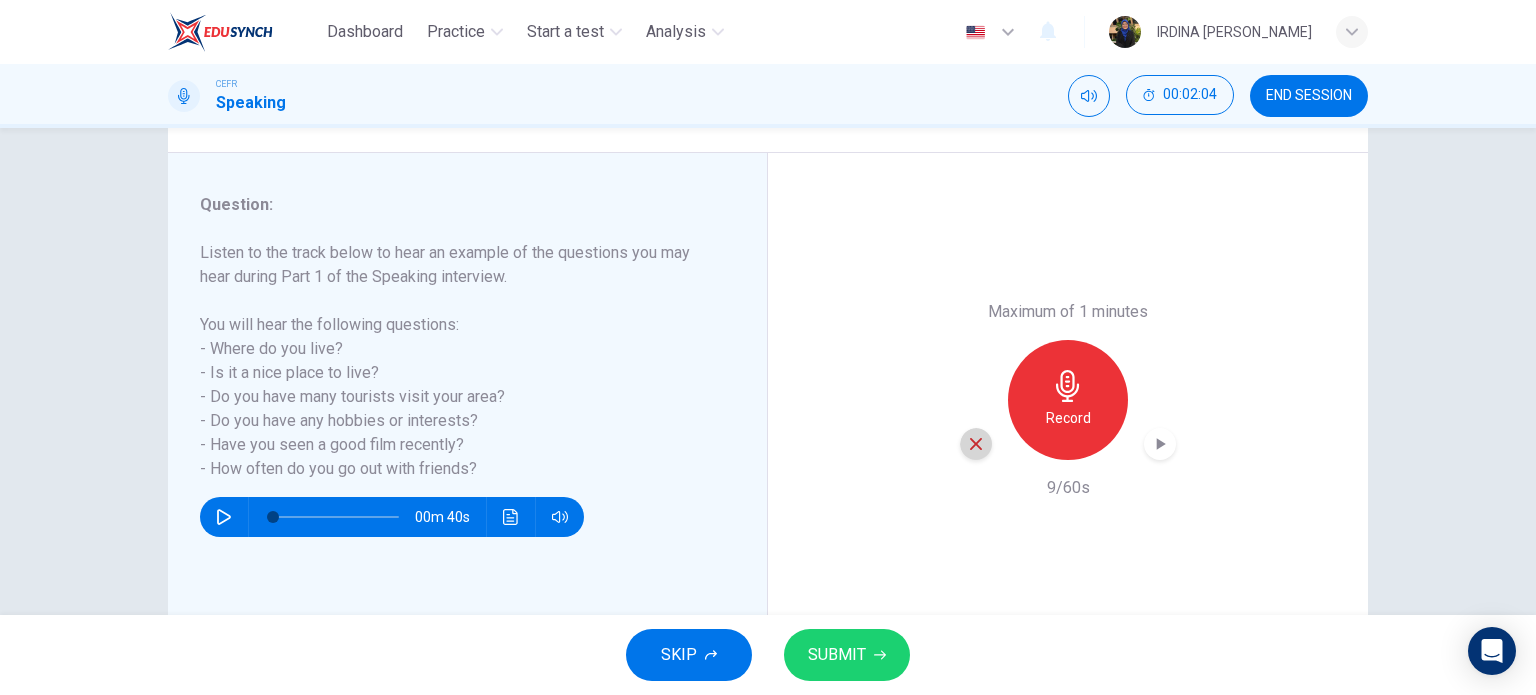 click 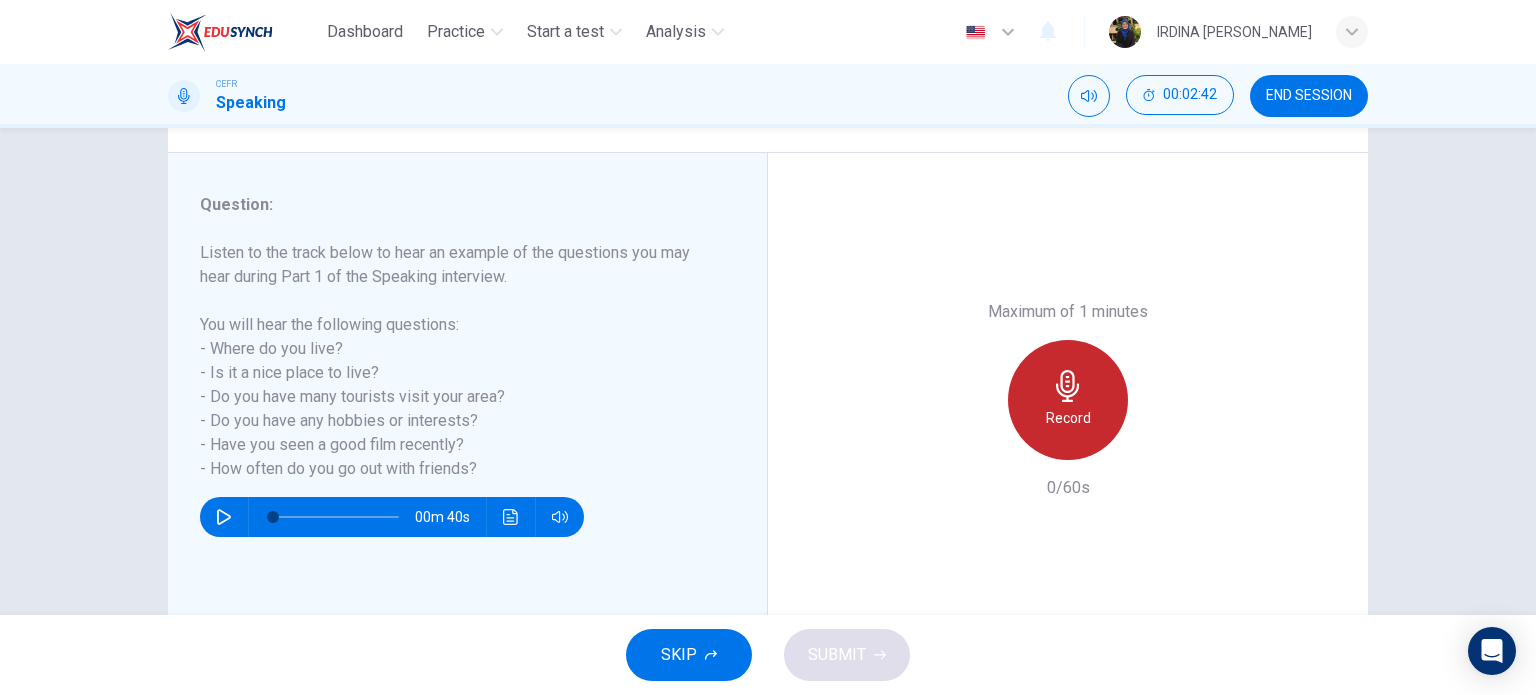 click 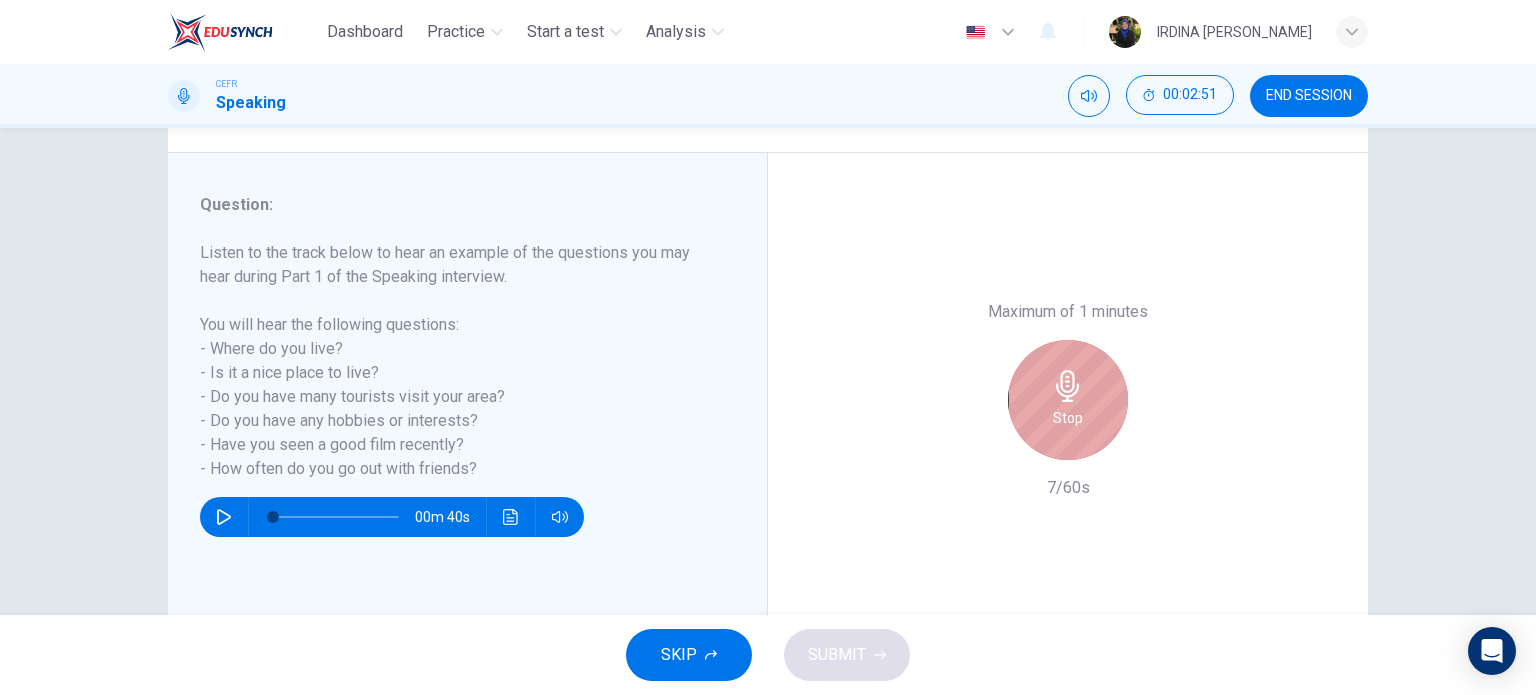 click 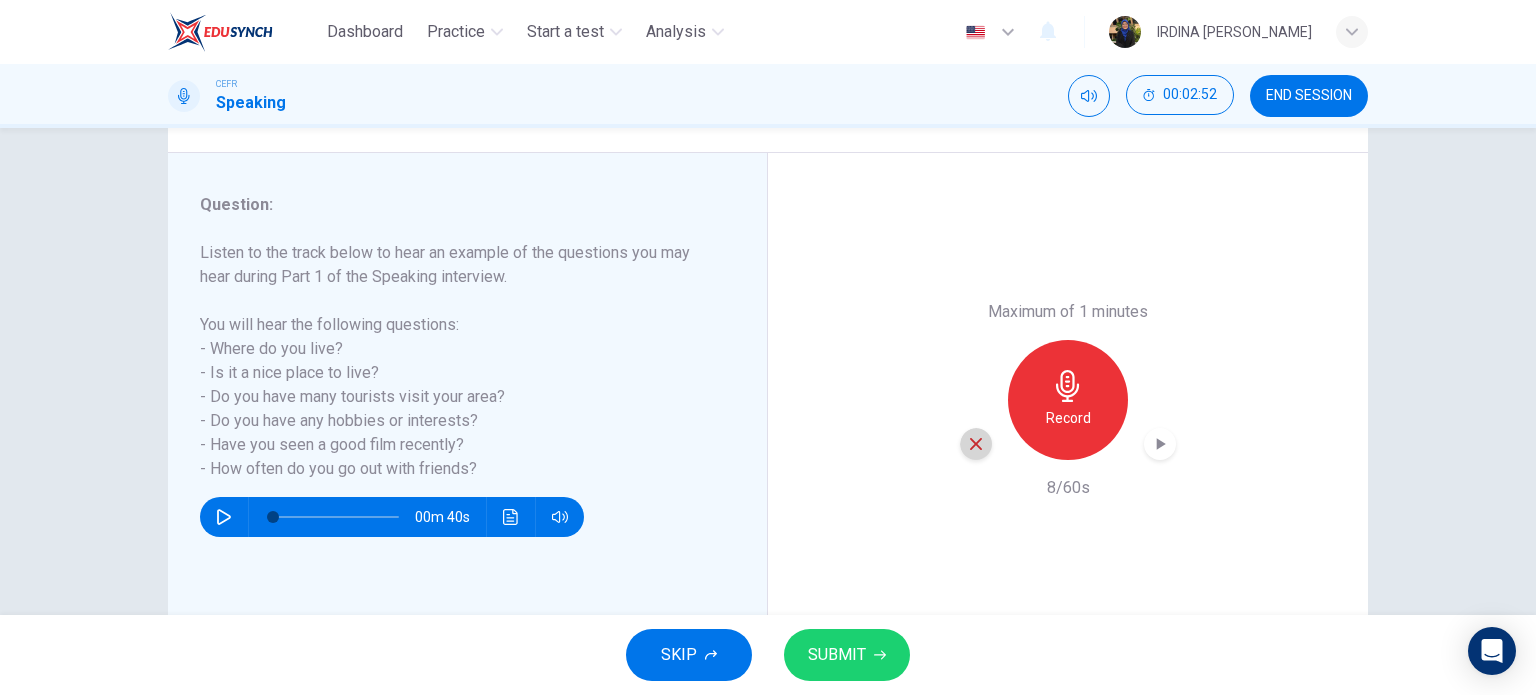 click 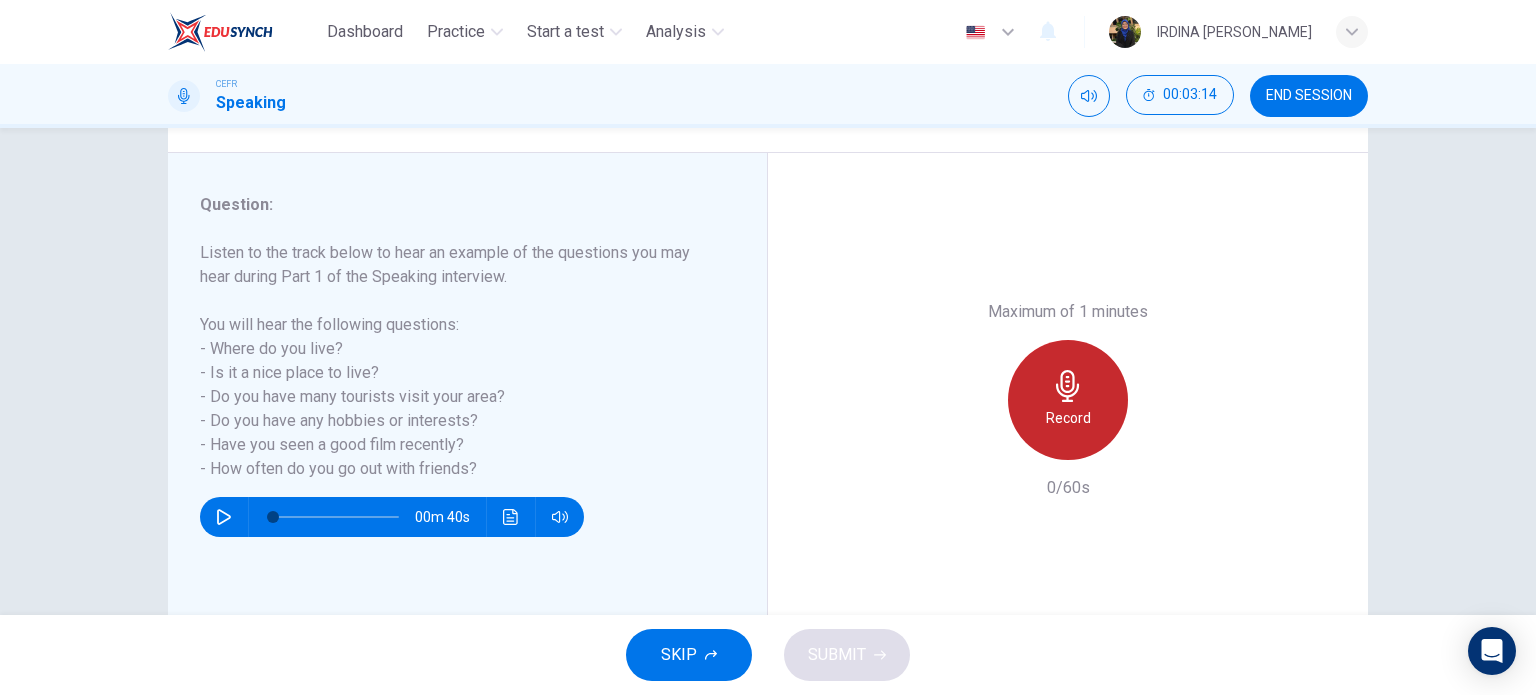 click 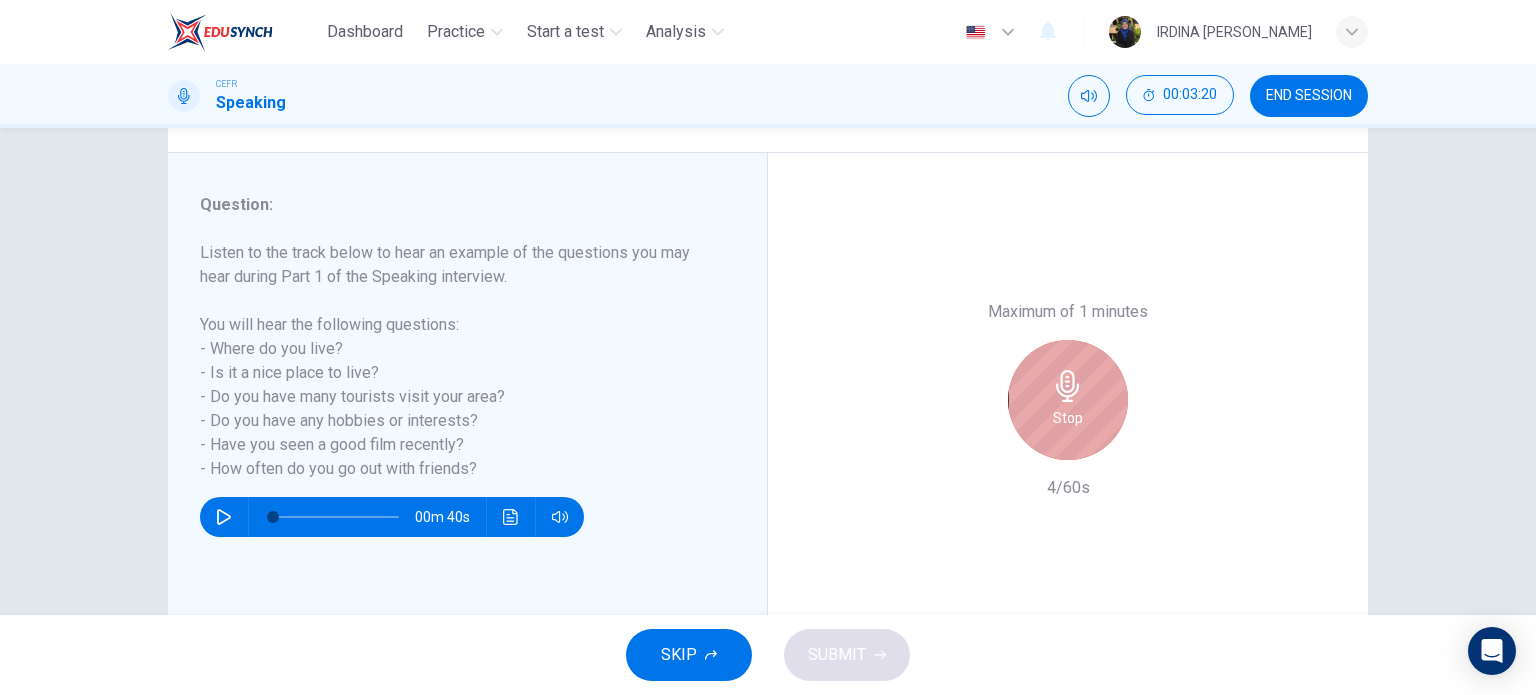 click 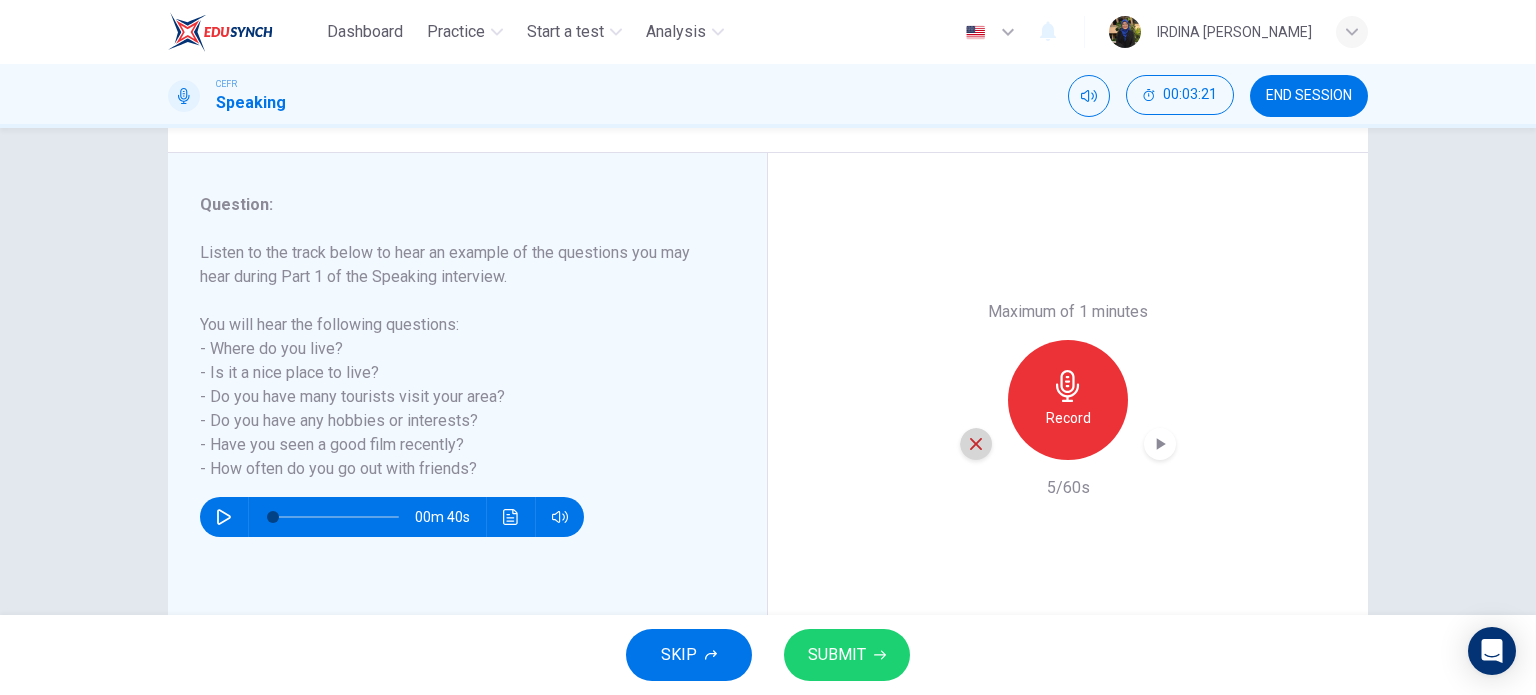 click 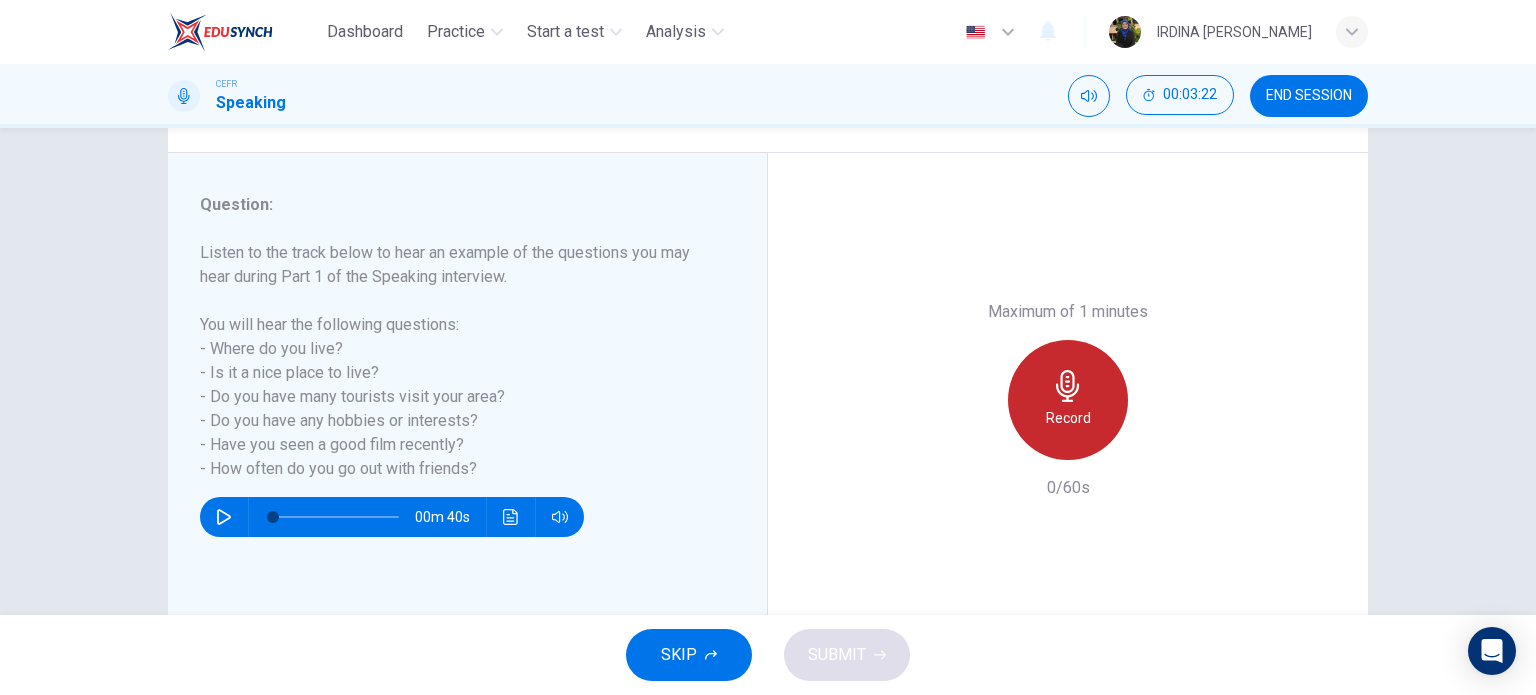 click on "Record" at bounding box center (1068, 400) 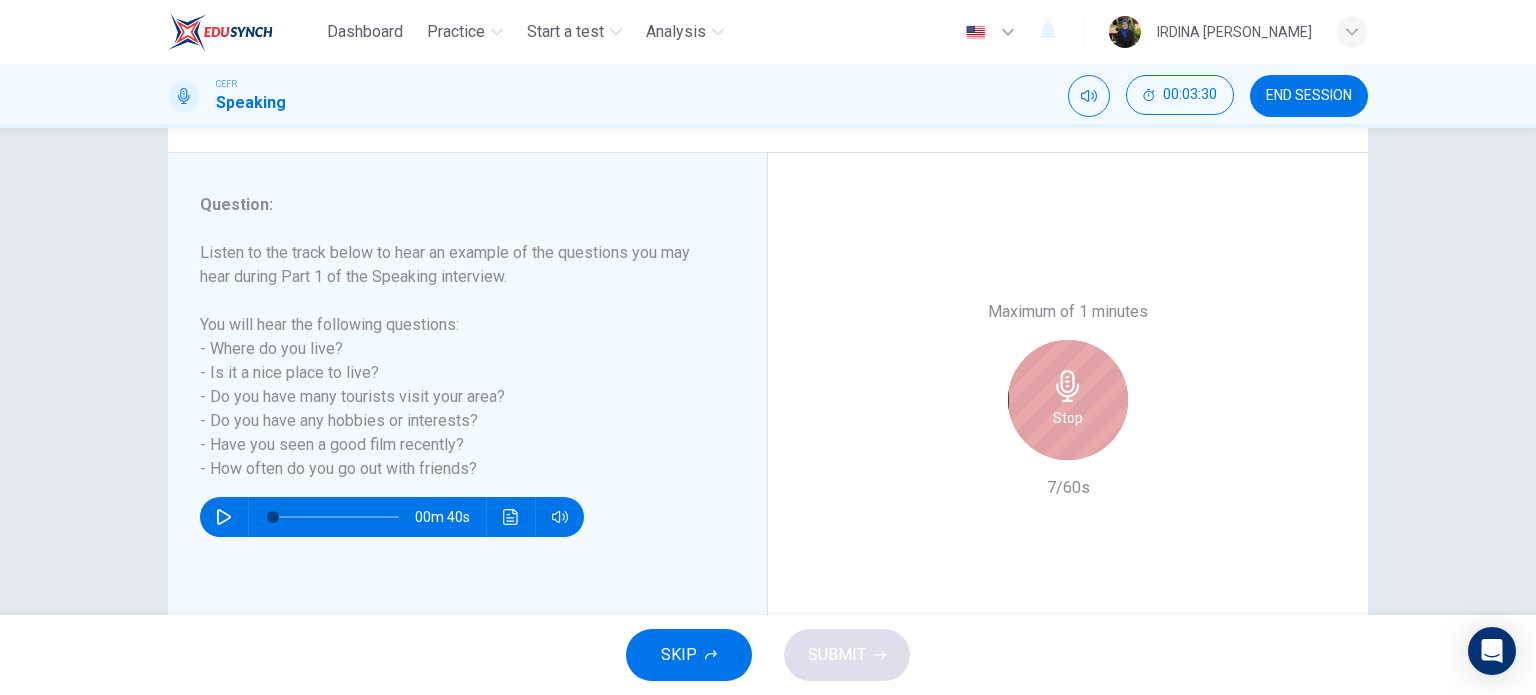 click on "Stop" at bounding box center [1068, 400] 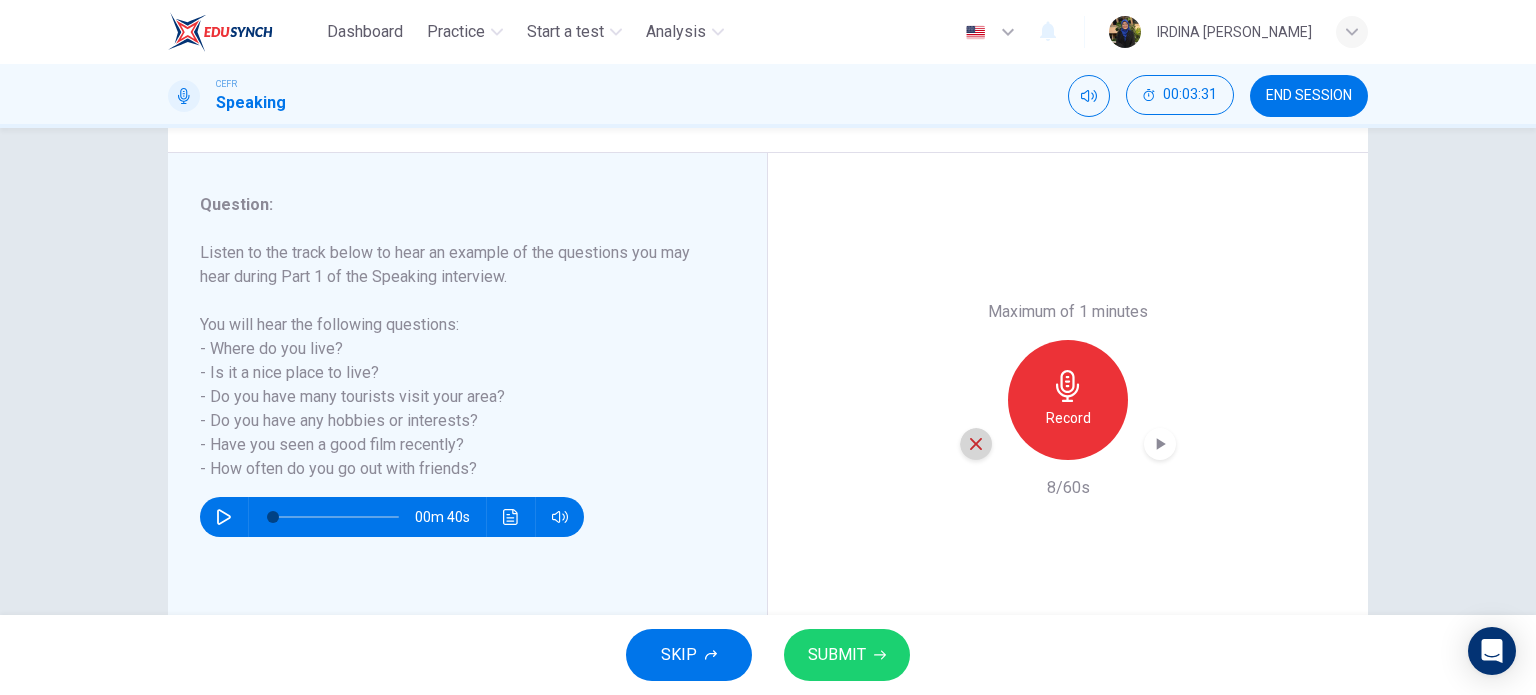 click 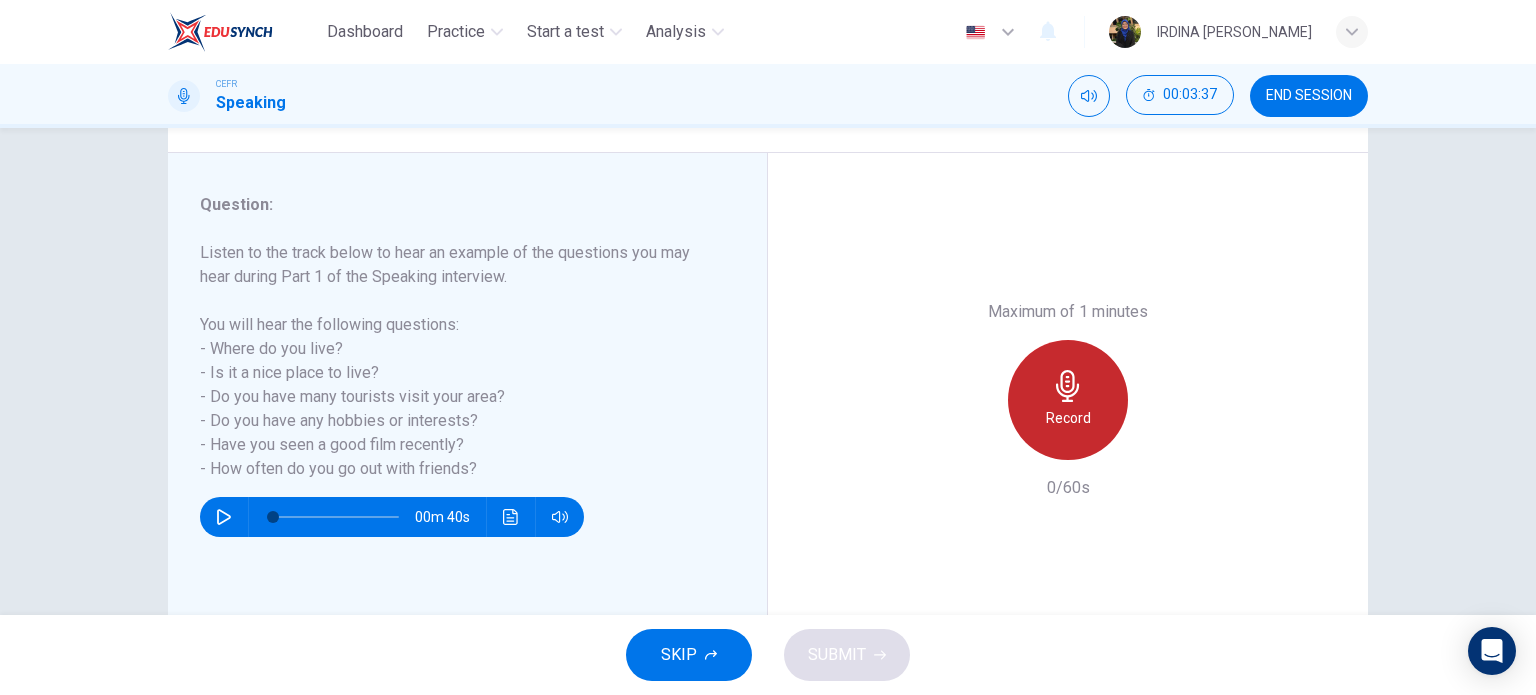 click on "Record" at bounding box center (1068, 418) 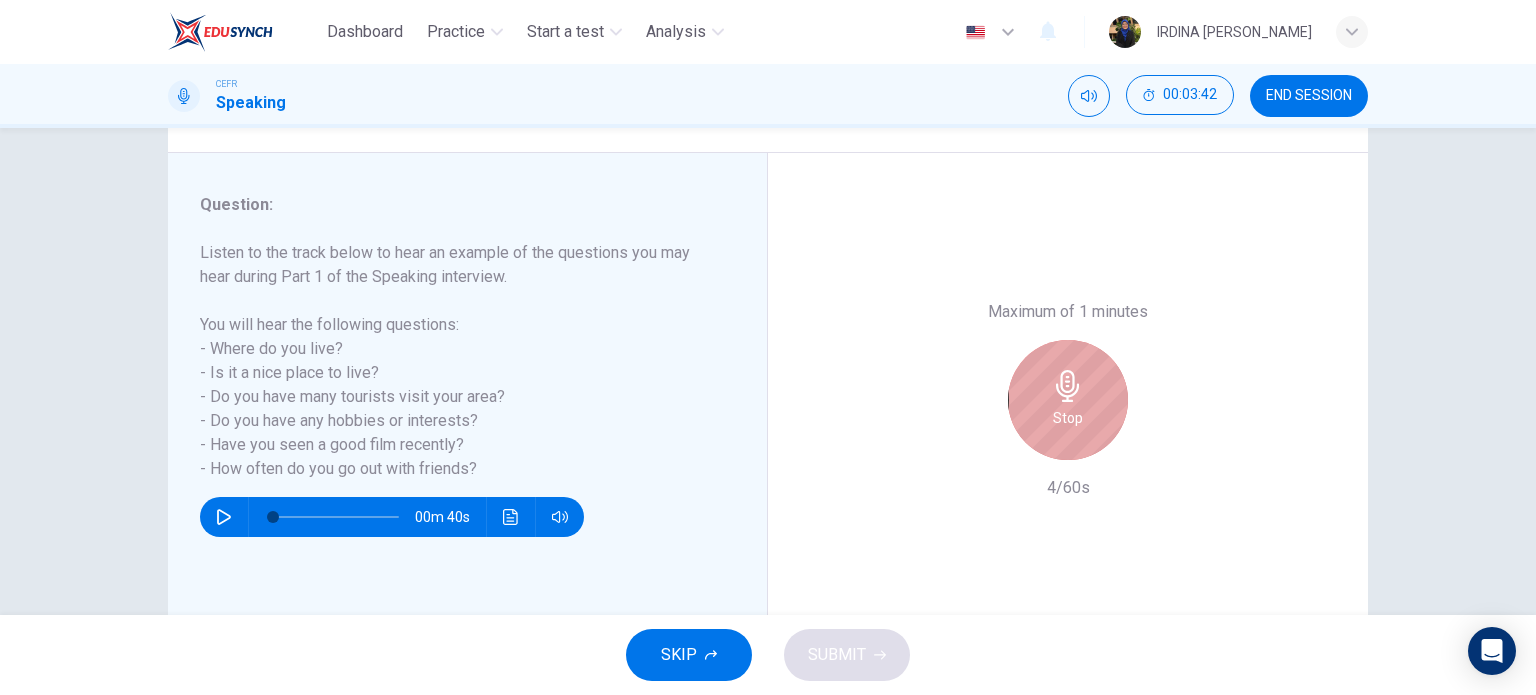 click on "Stop" at bounding box center [1068, 418] 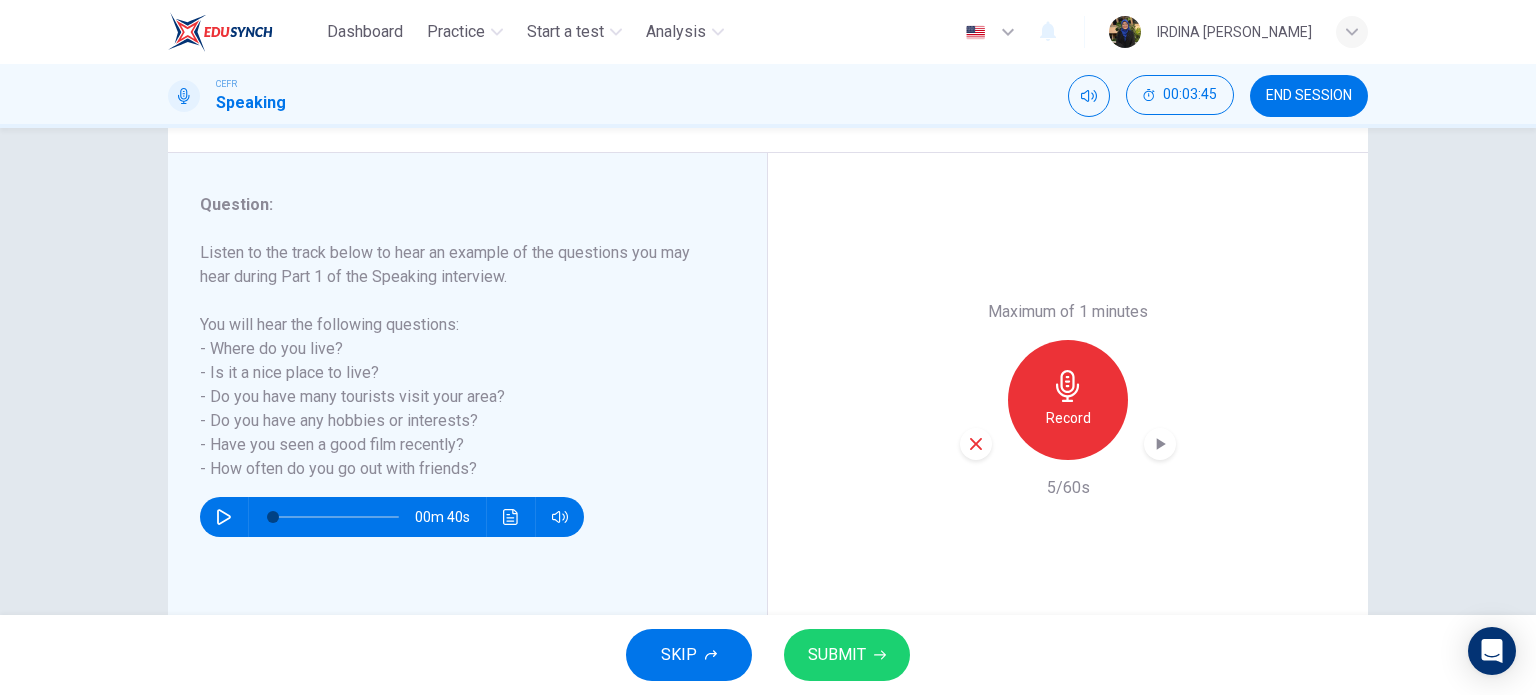 click on "SUBMIT" at bounding box center [837, 655] 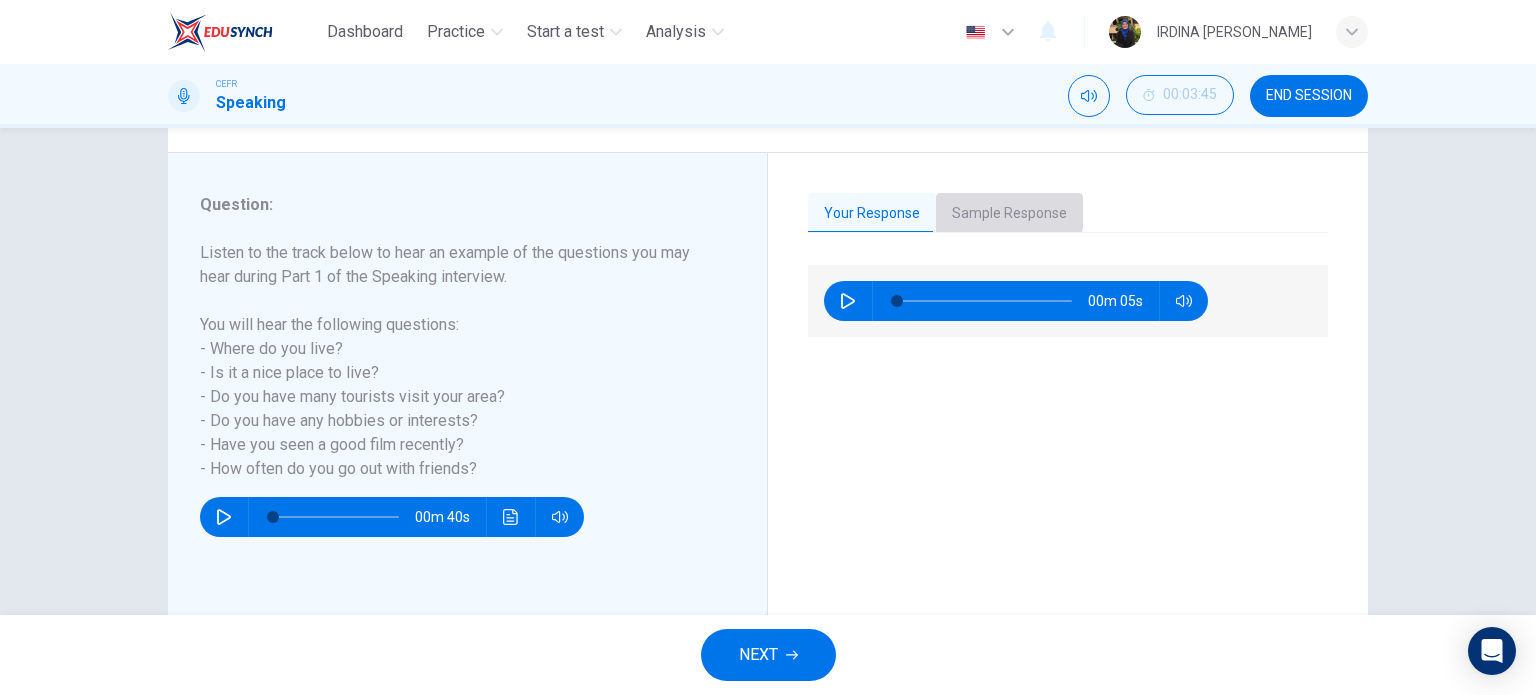 click on "Sample Response" at bounding box center [1009, 214] 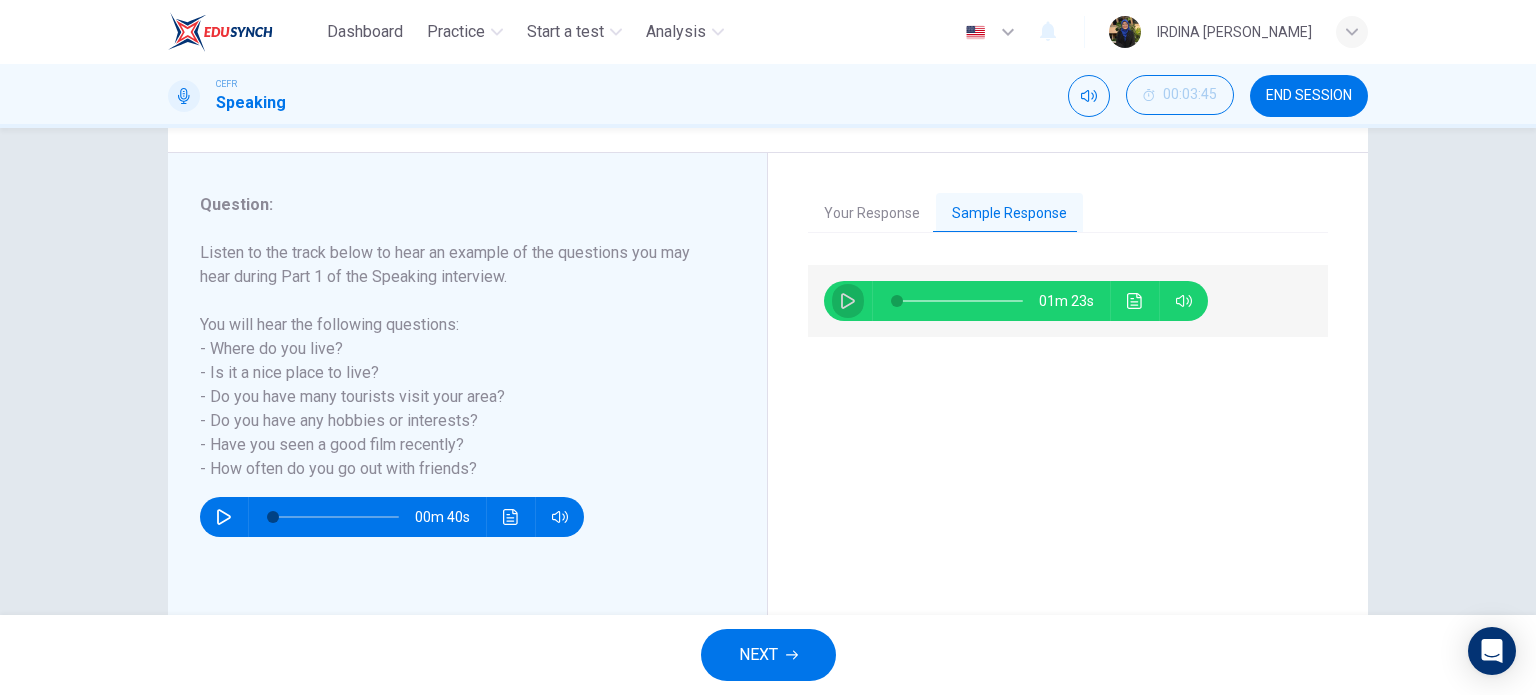 click at bounding box center [848, 301] 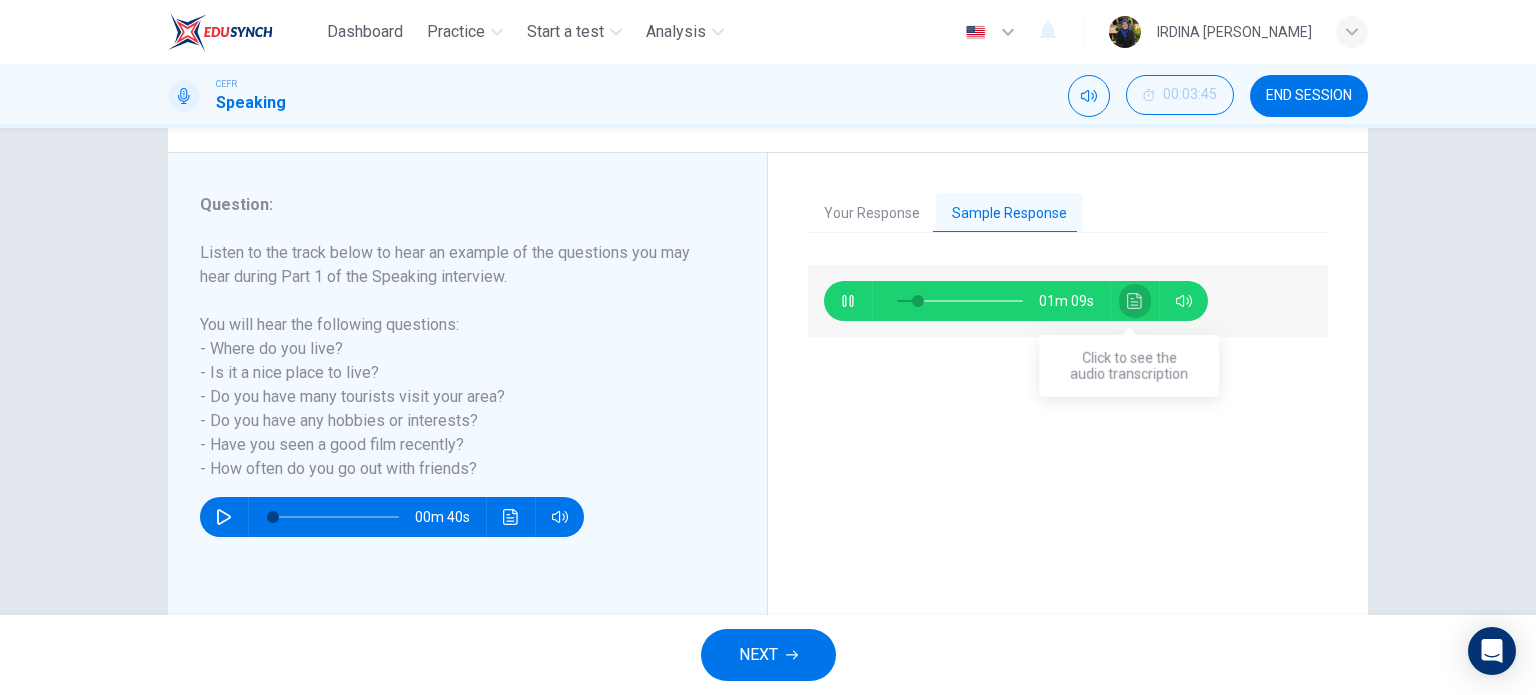 click 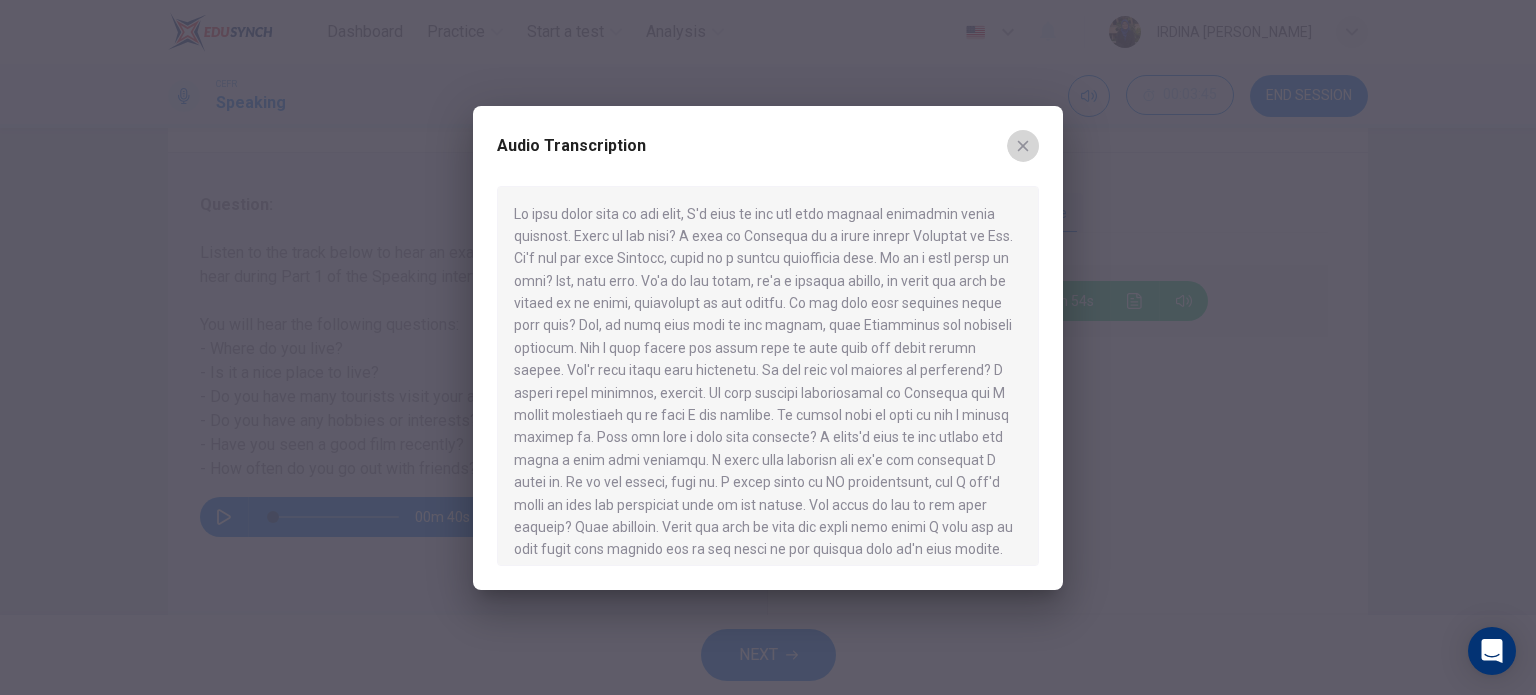 click 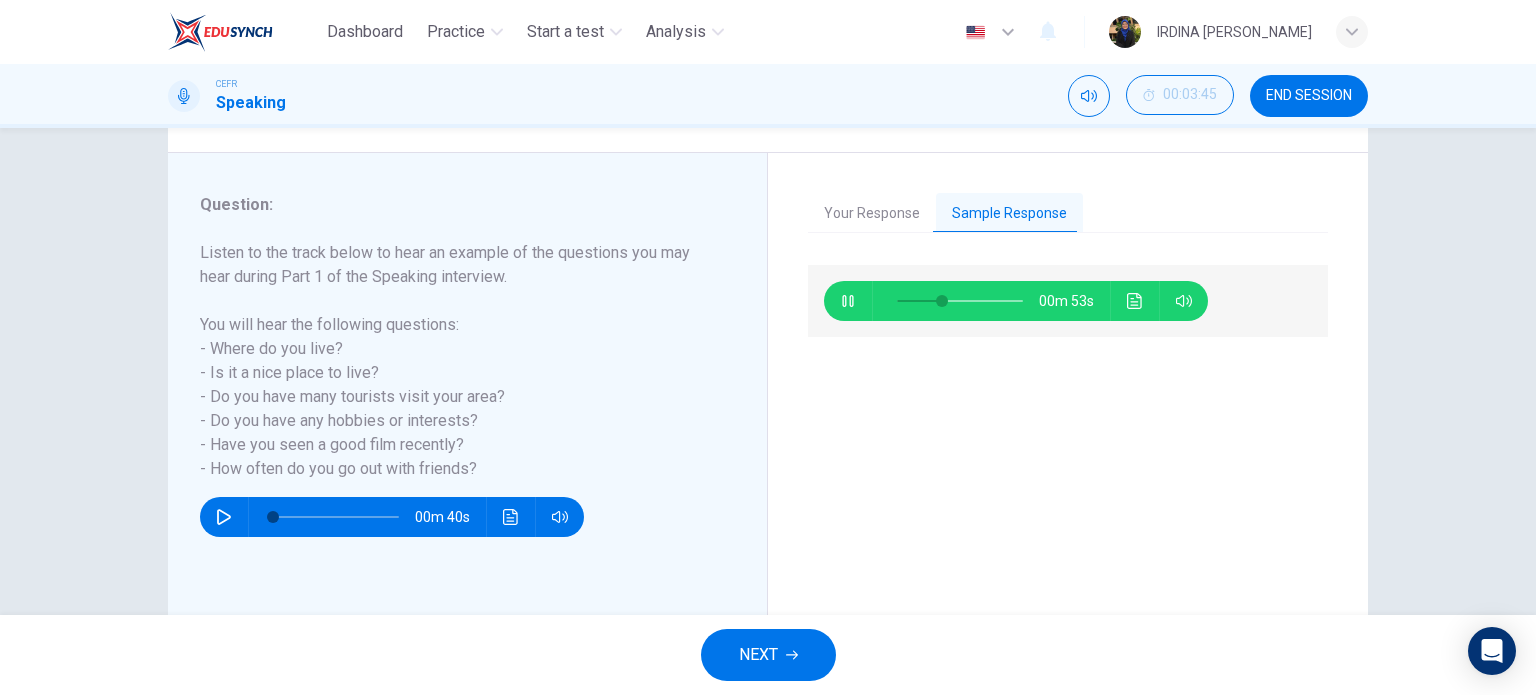 type on "37" 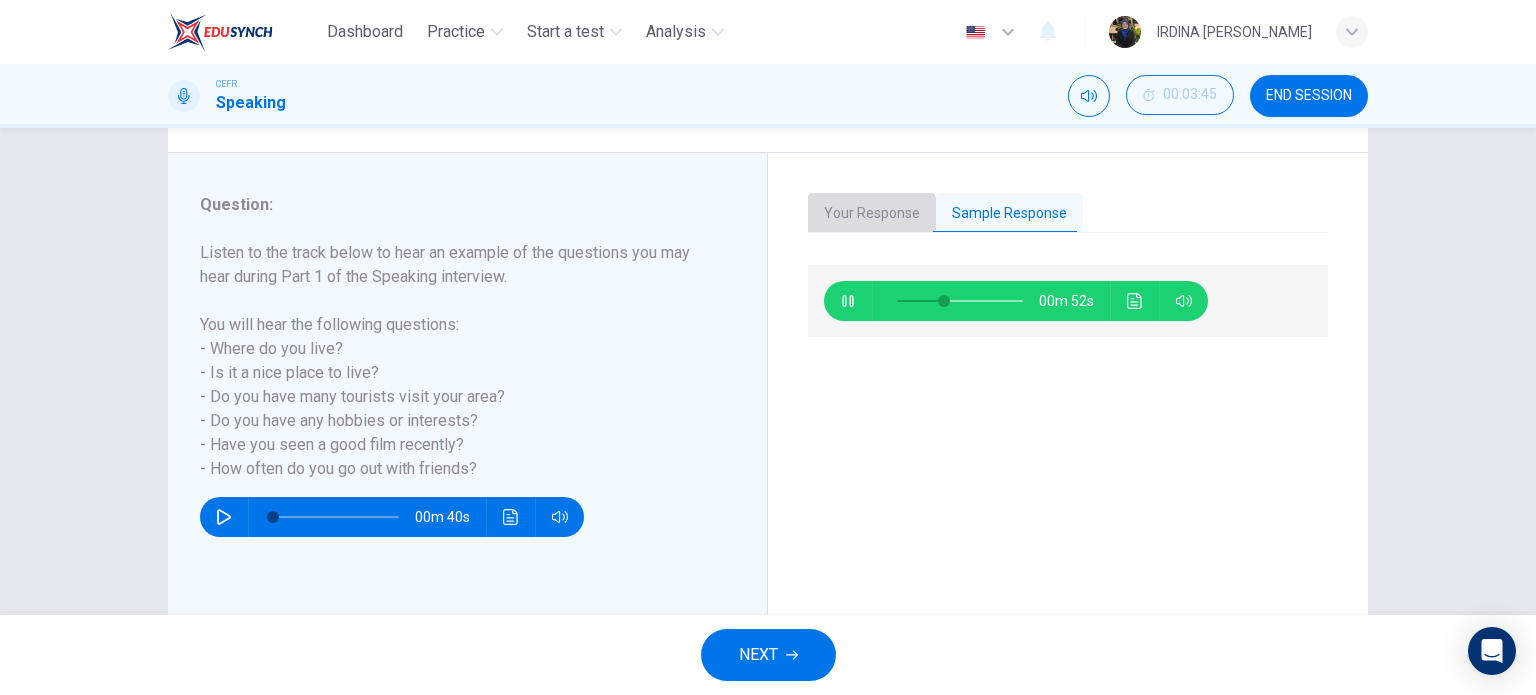 click on "Your Response" at bounding box center (872, 214) 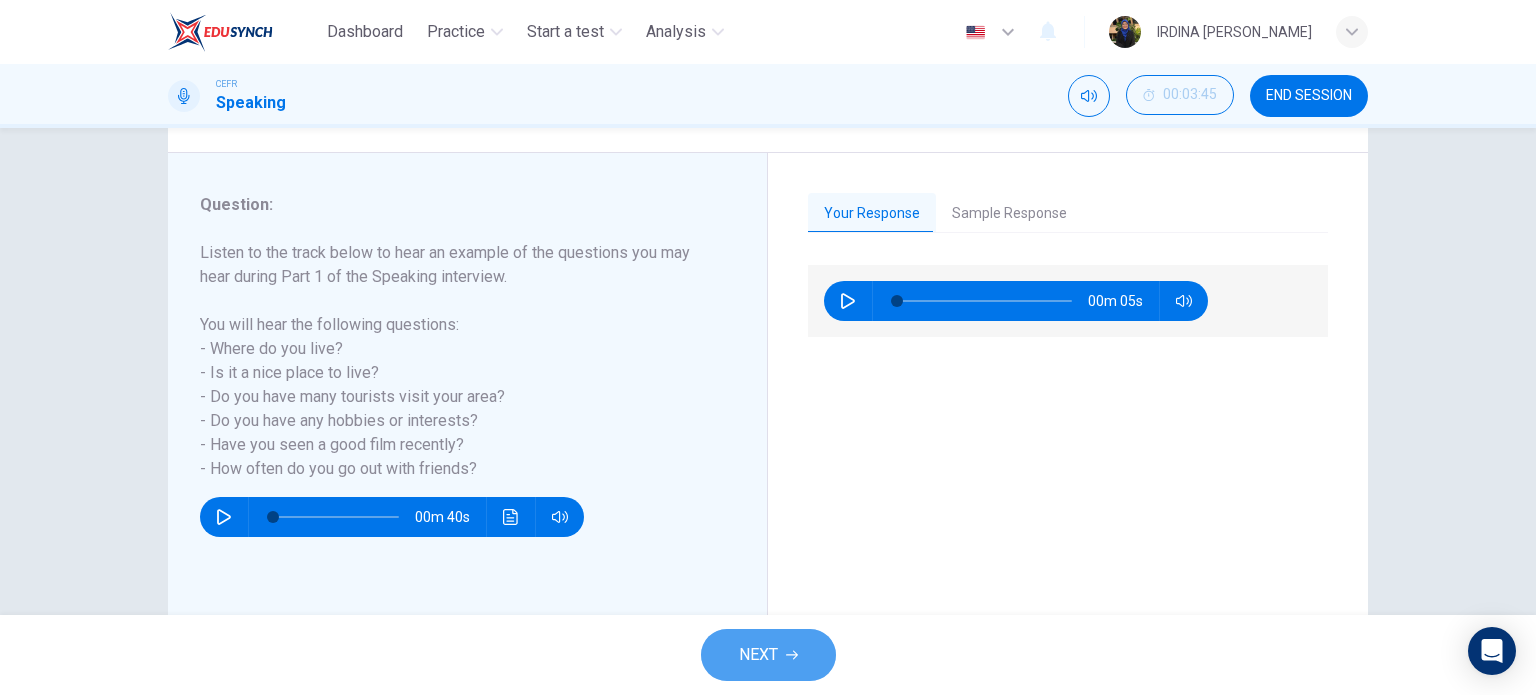 click on "NEXT" at bounding box center [768, 655] 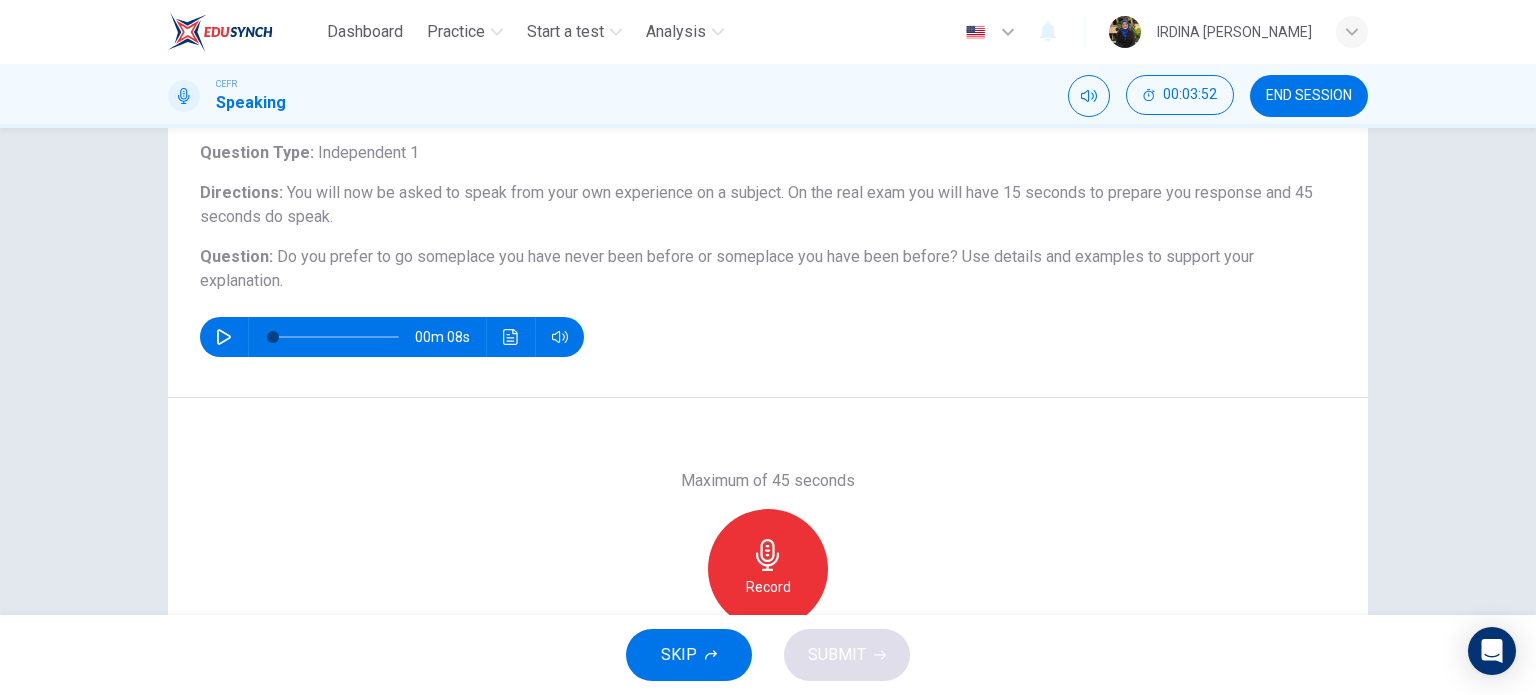 scroll, scrollTop: 140, scrollLeft: 0, axis: vertical 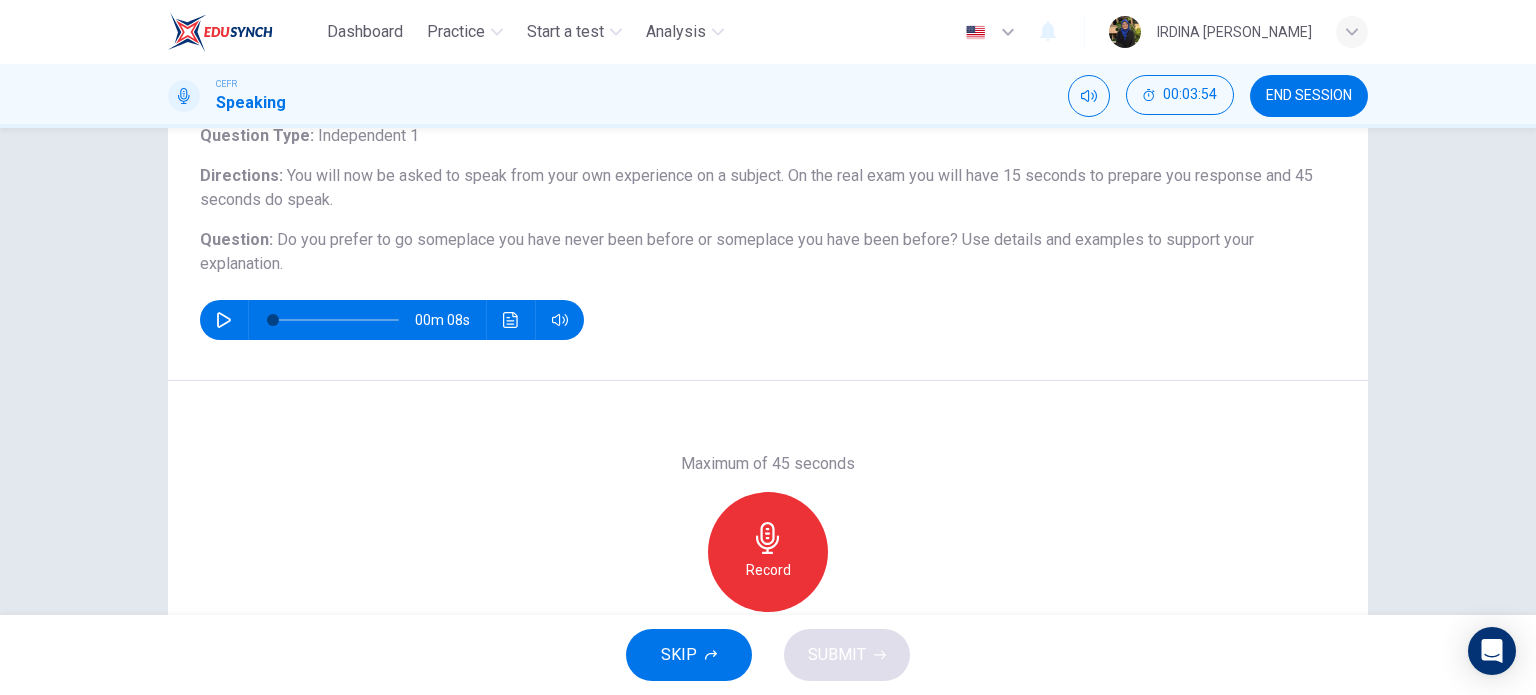 click 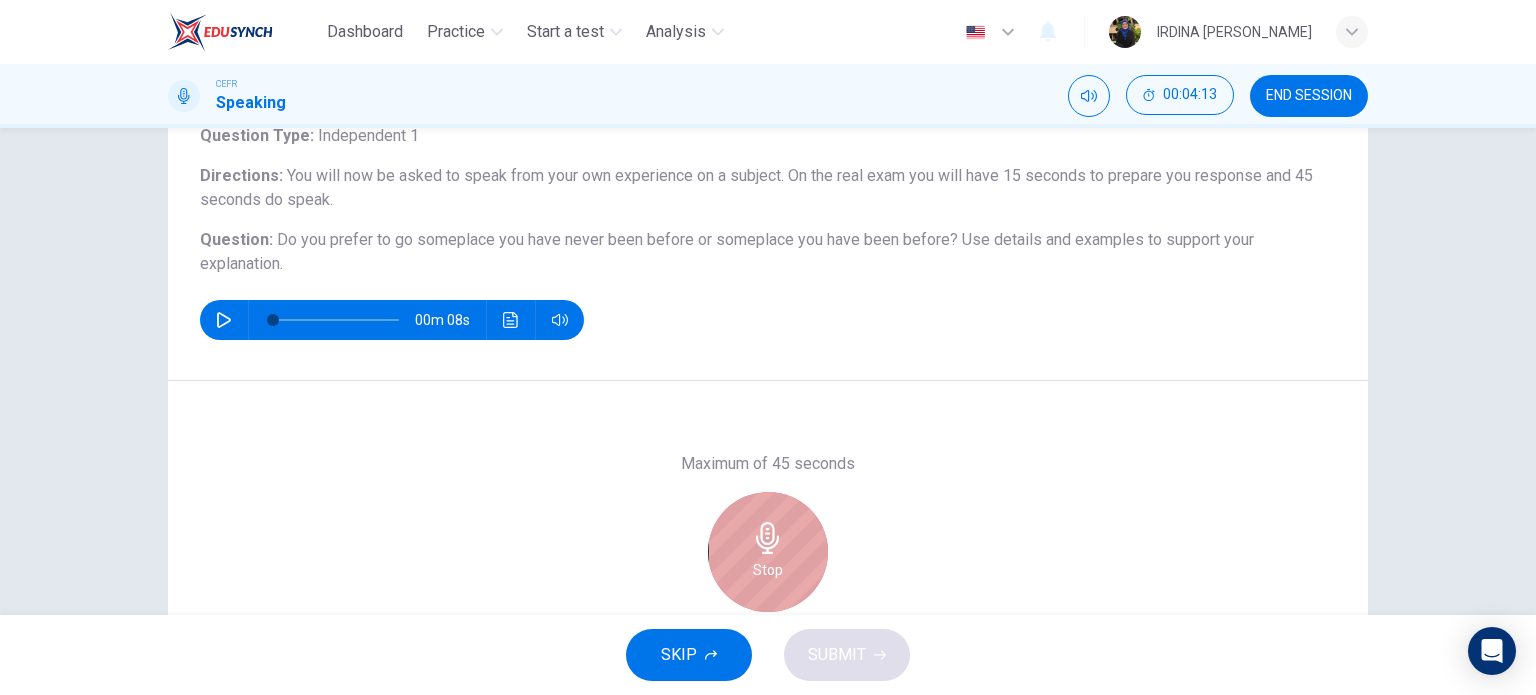 click 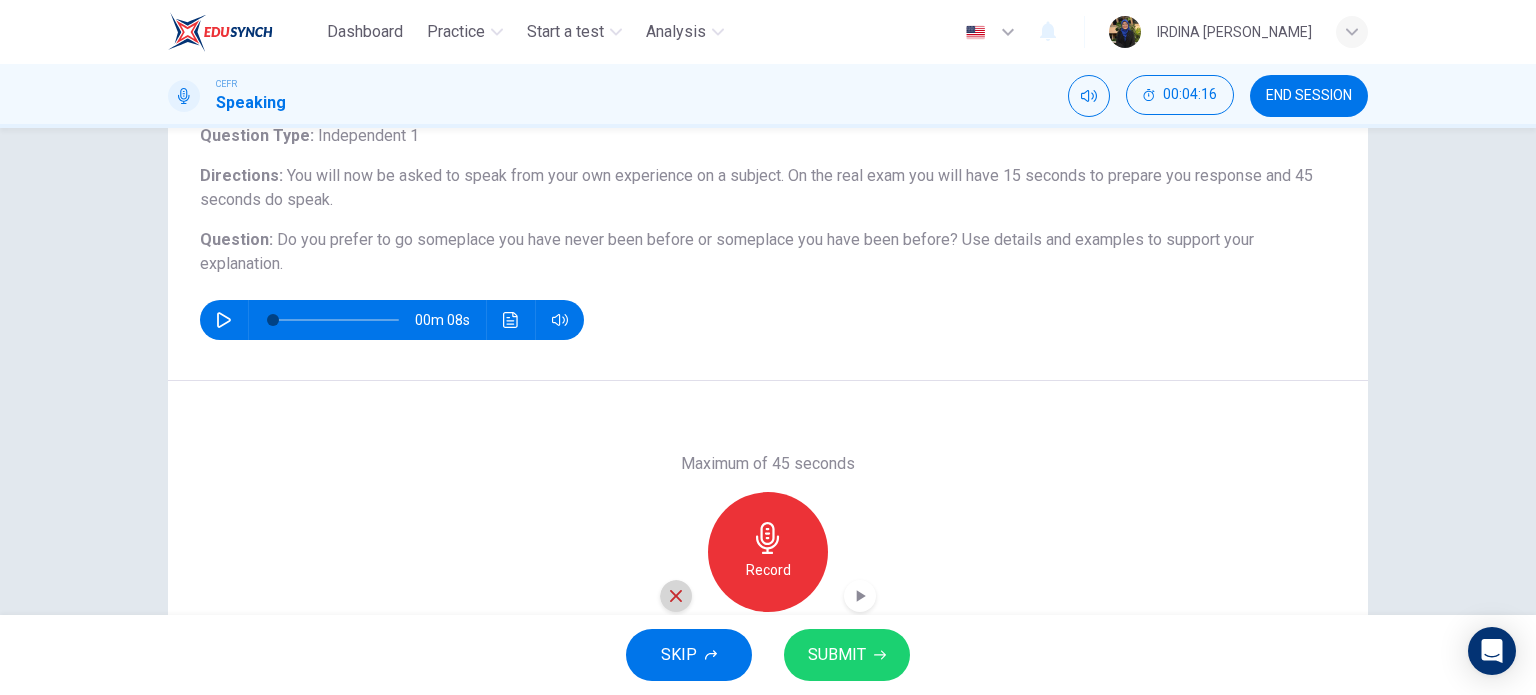 click 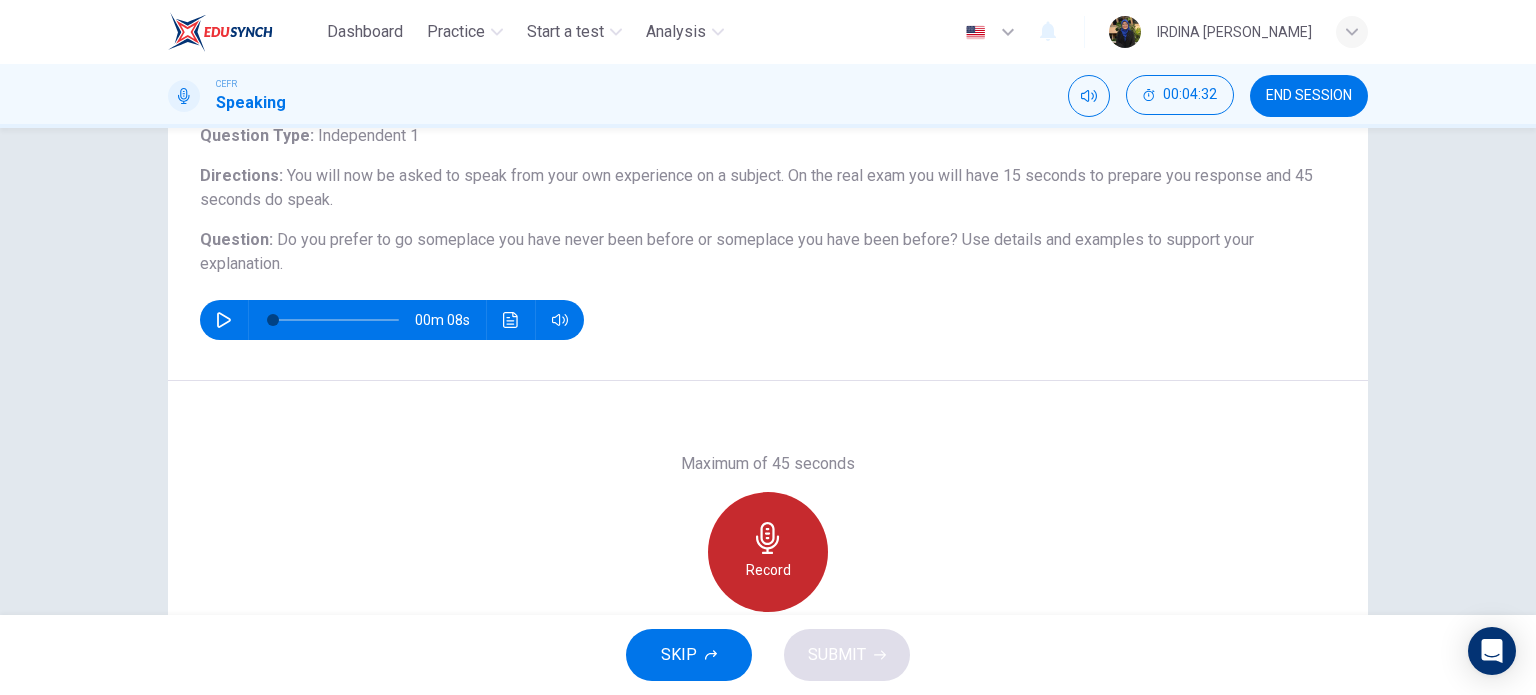 click on "Record" at bounding box center [768, 570] 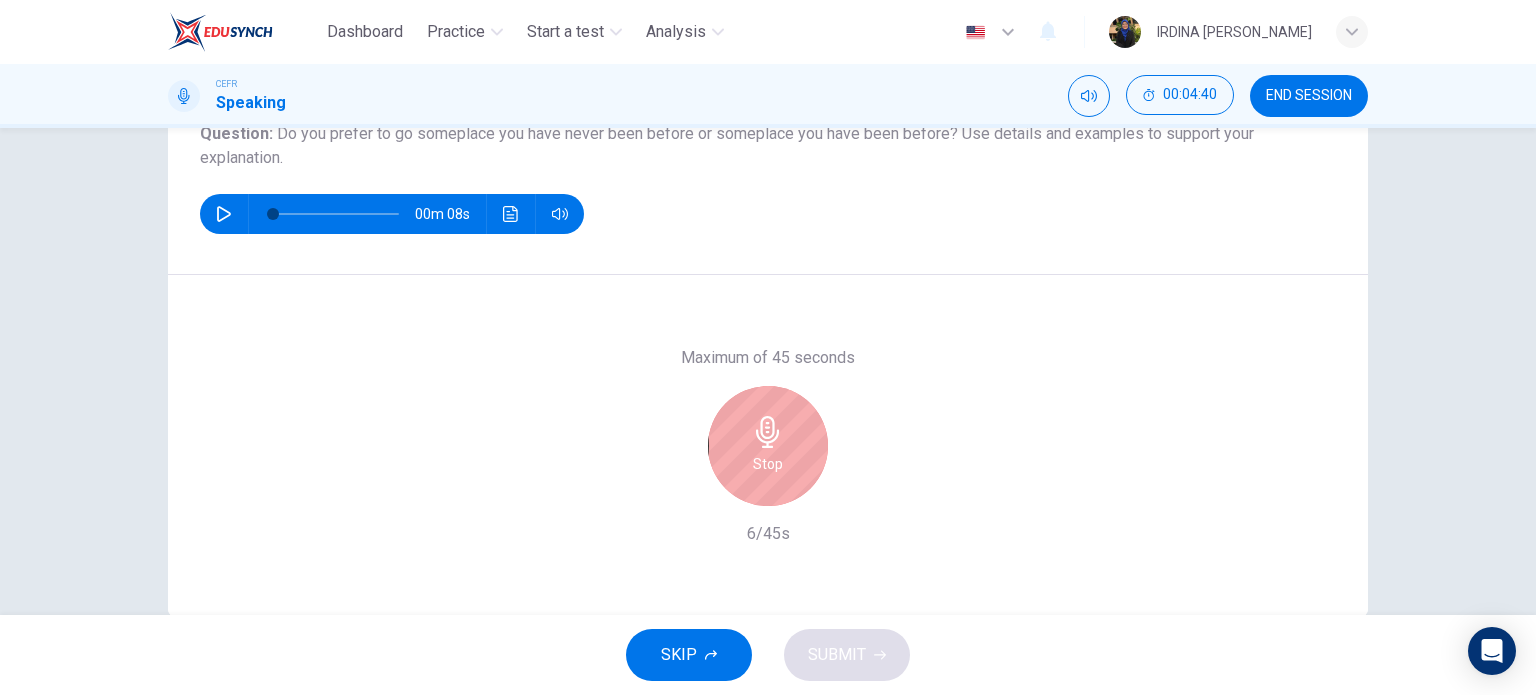 scroll, scrollTop: 244, scrollLeft: 0, axis: vertical 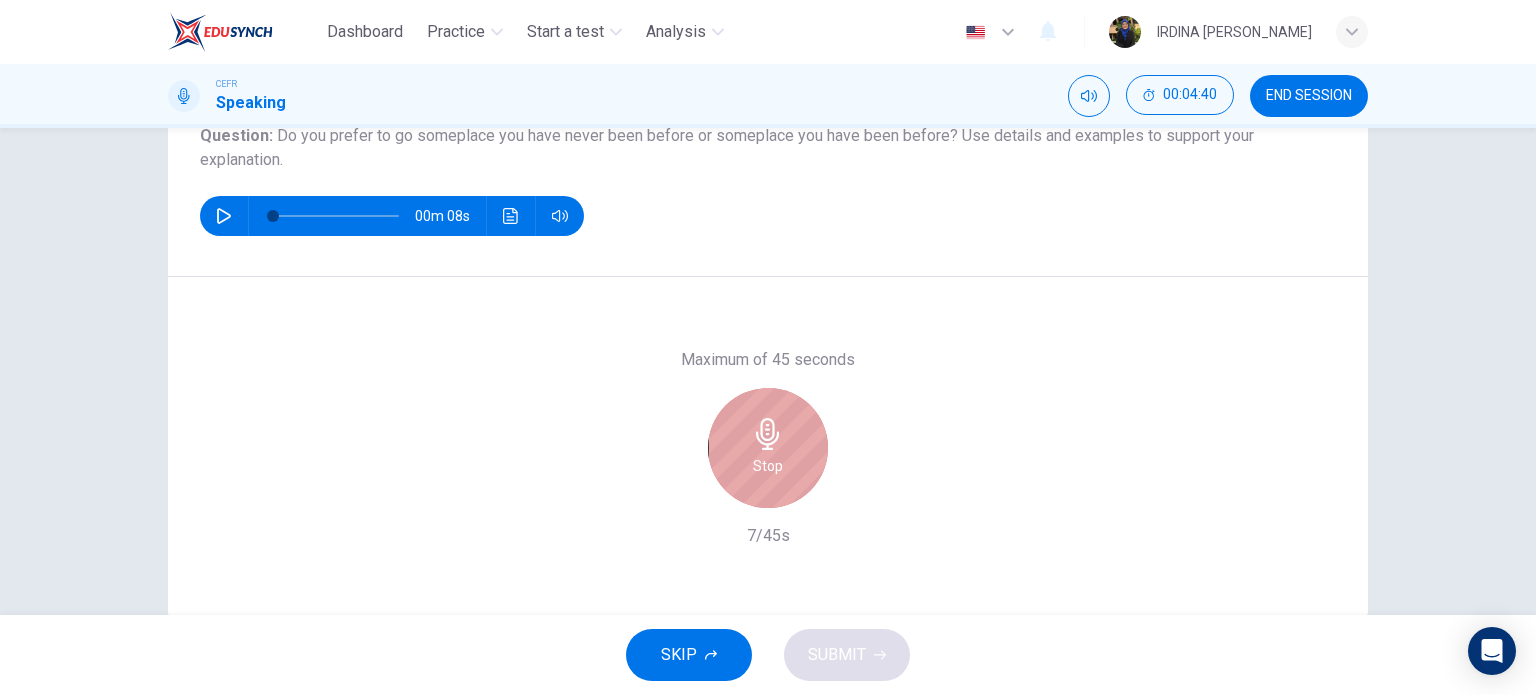 click on "Stop" at bounding box center (768, 448) 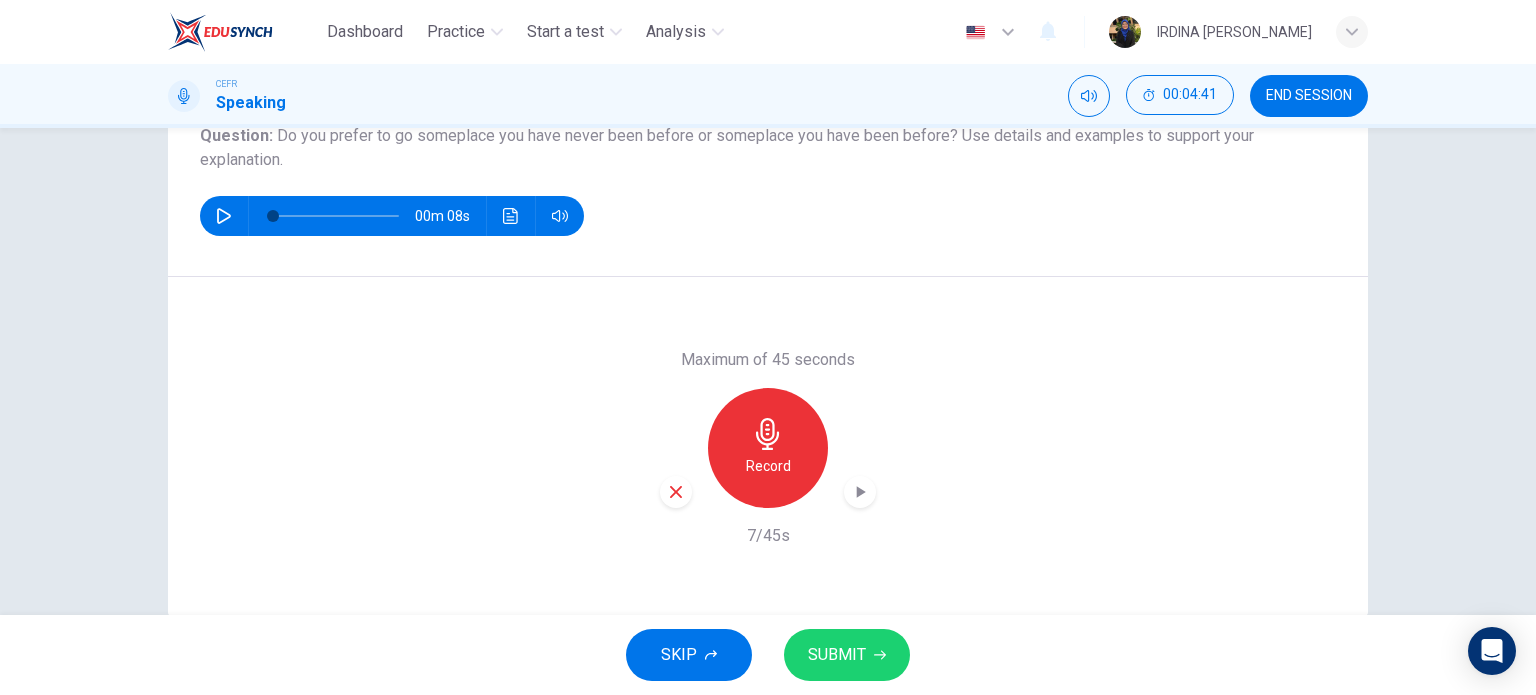 click 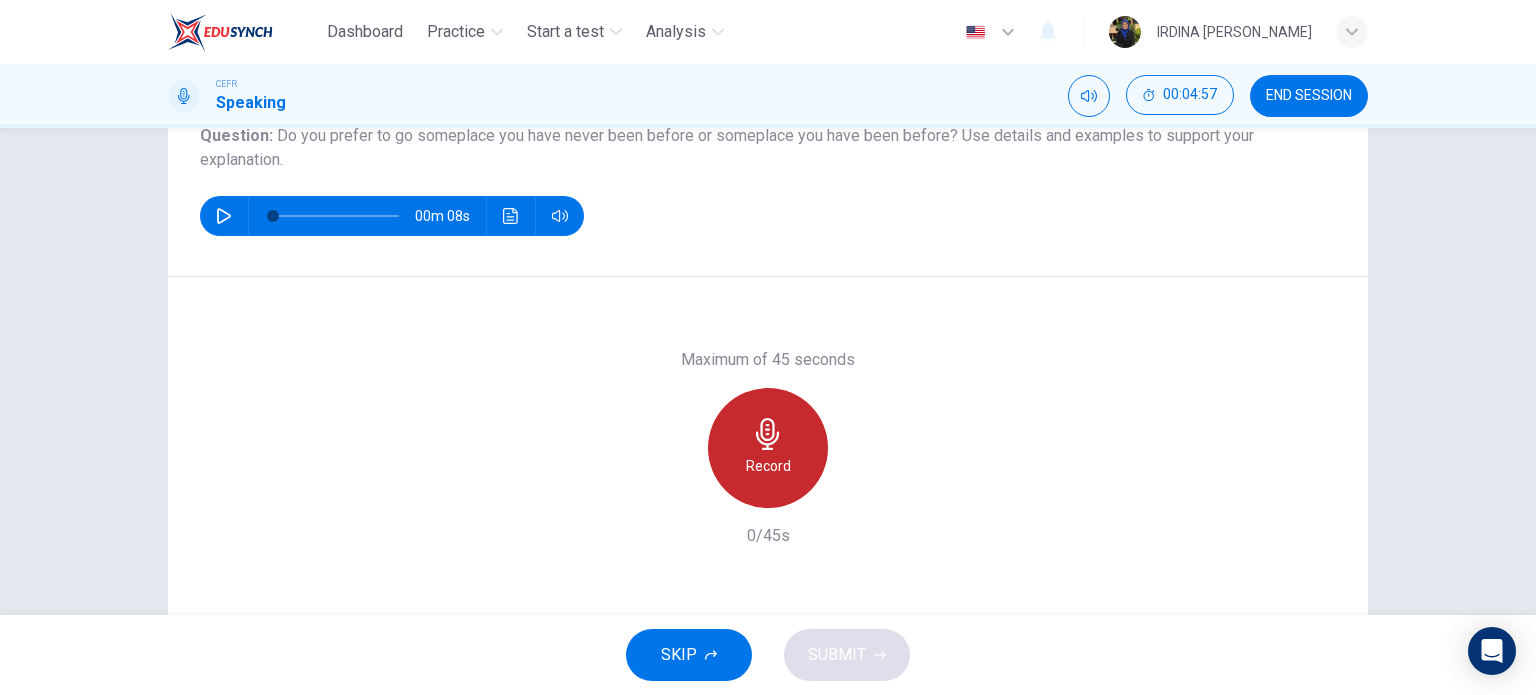 click 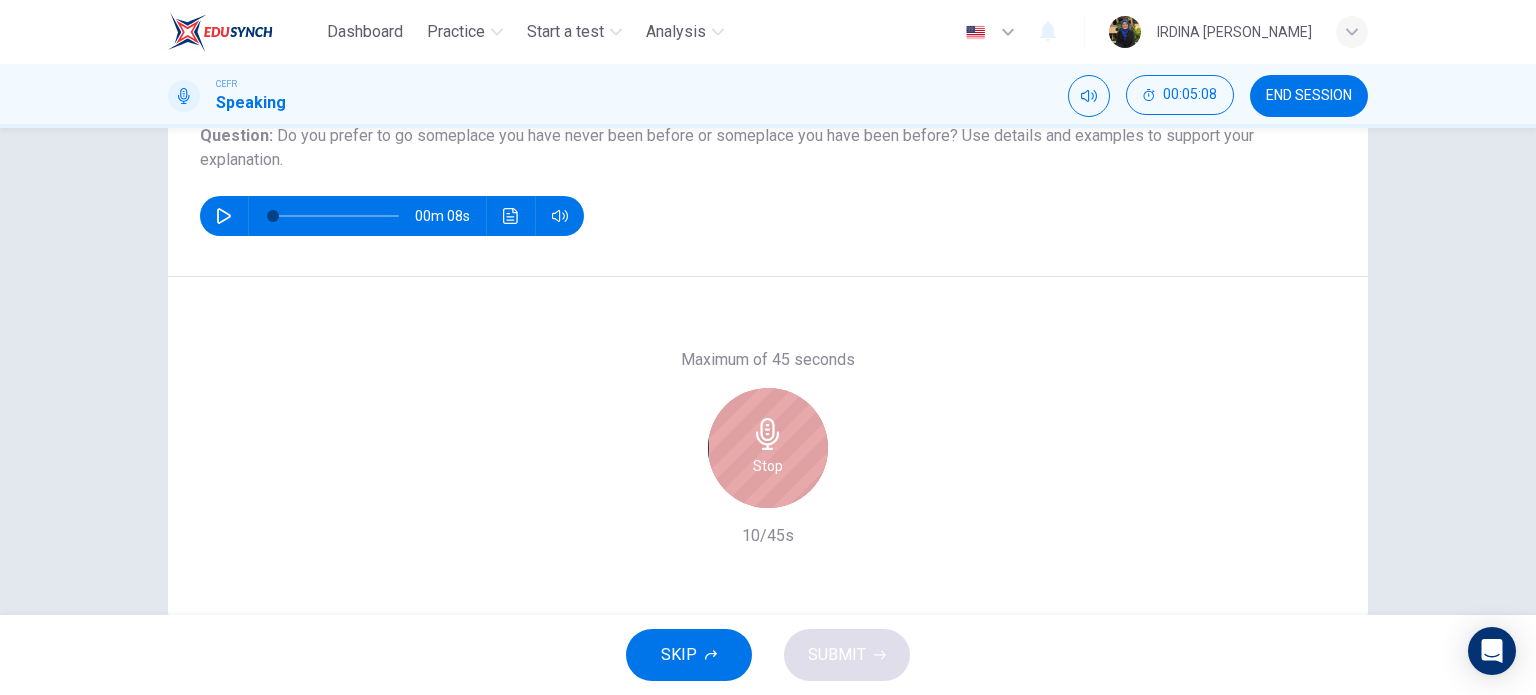 click 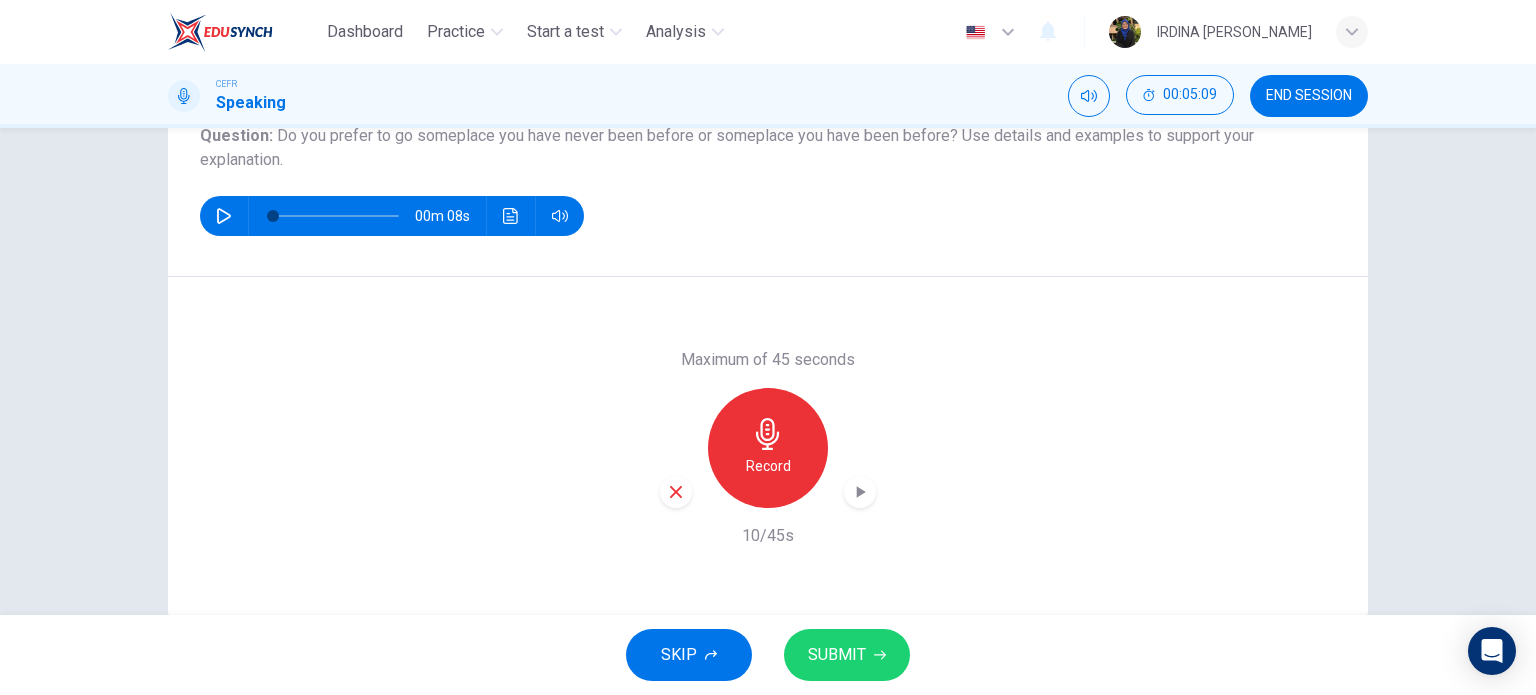 click 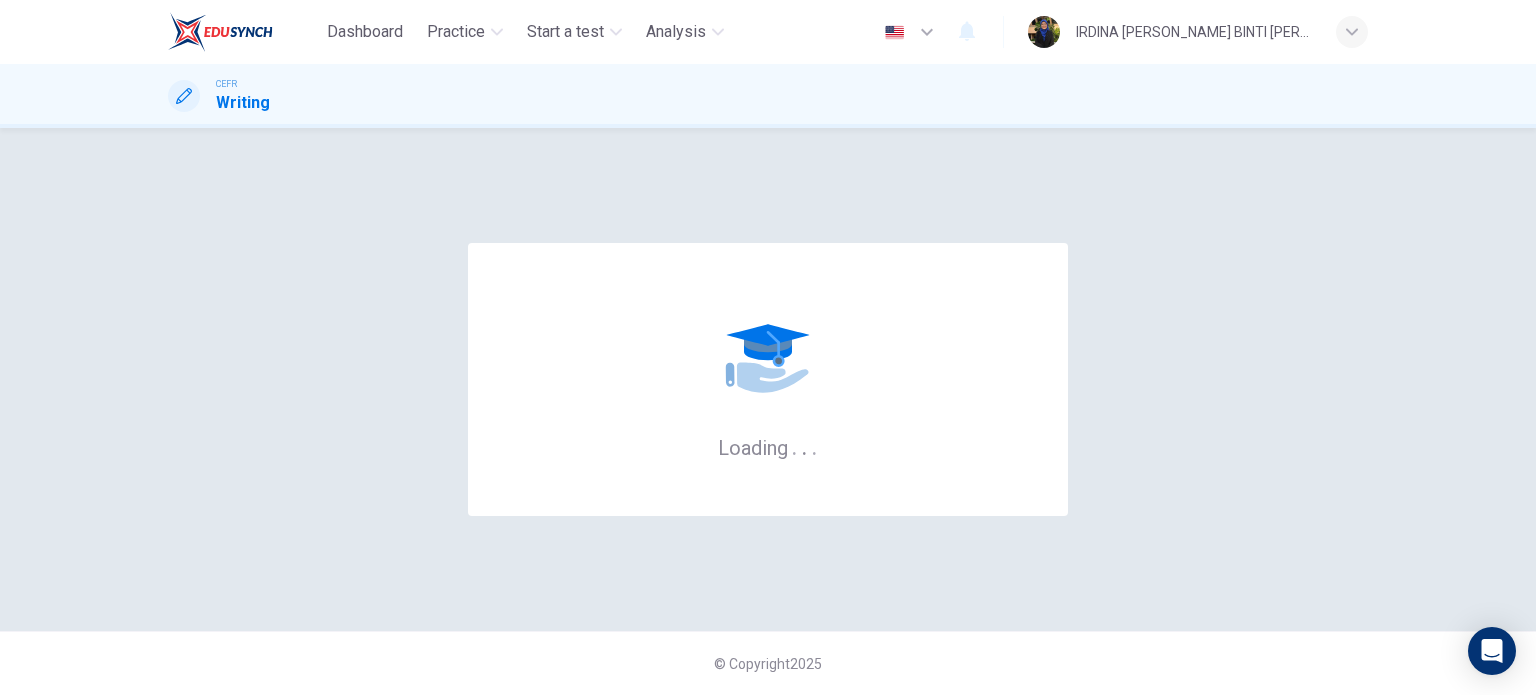 scroll, scrollTop: 0, scrollLeft: 0, axis: both 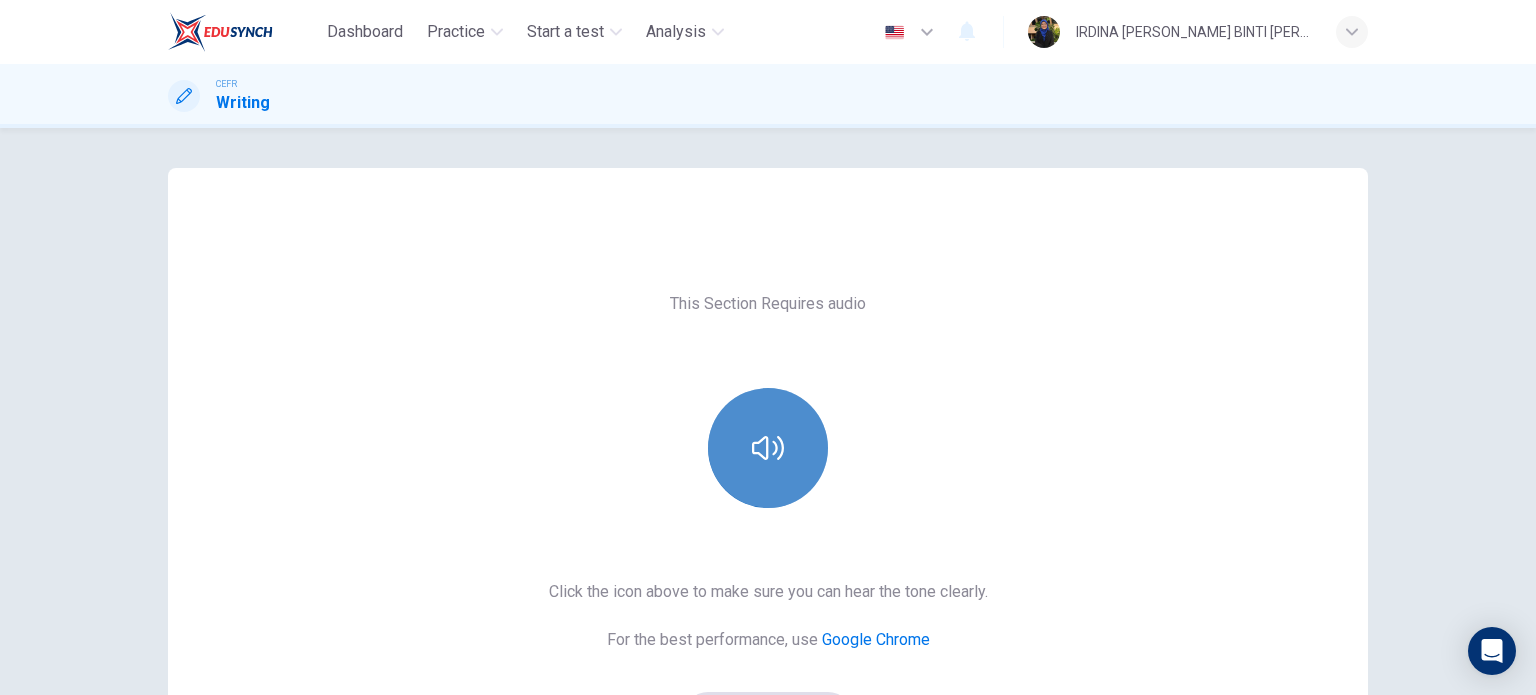 click 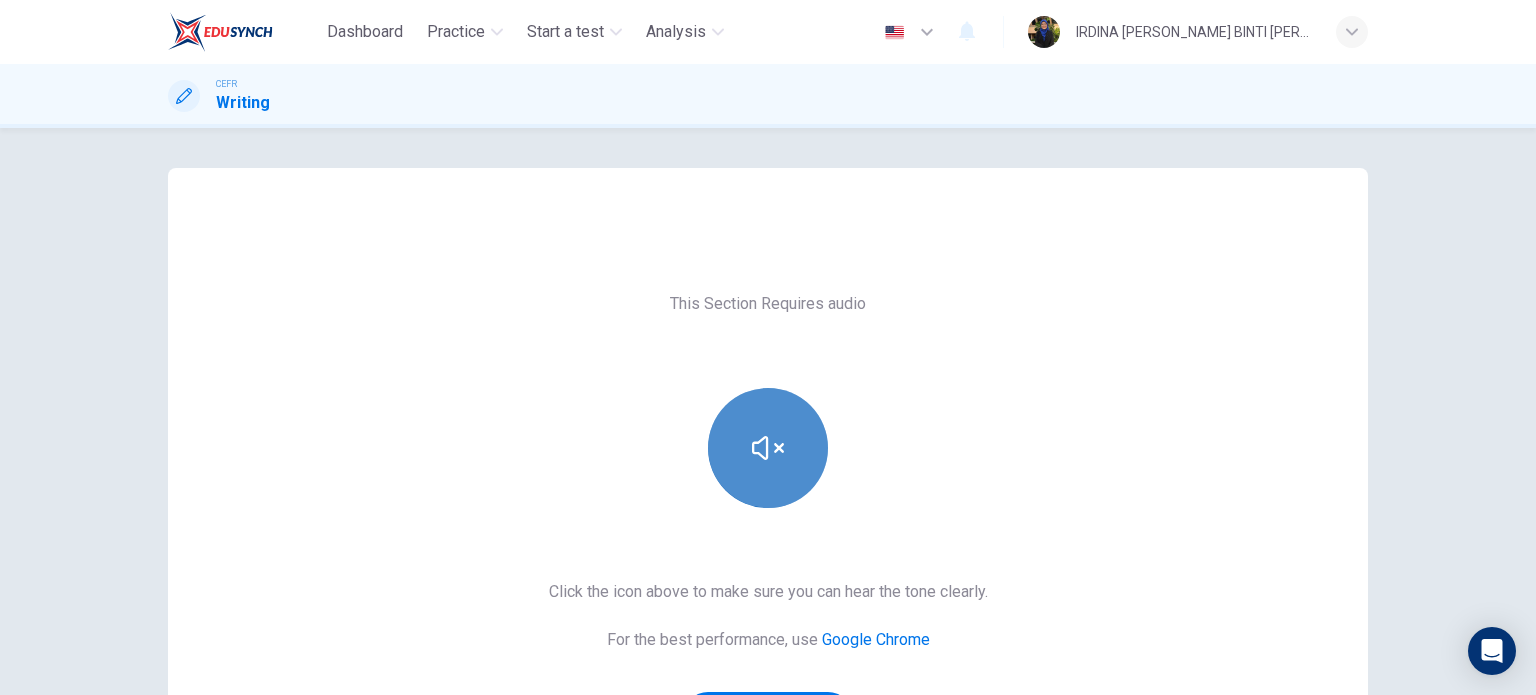 click 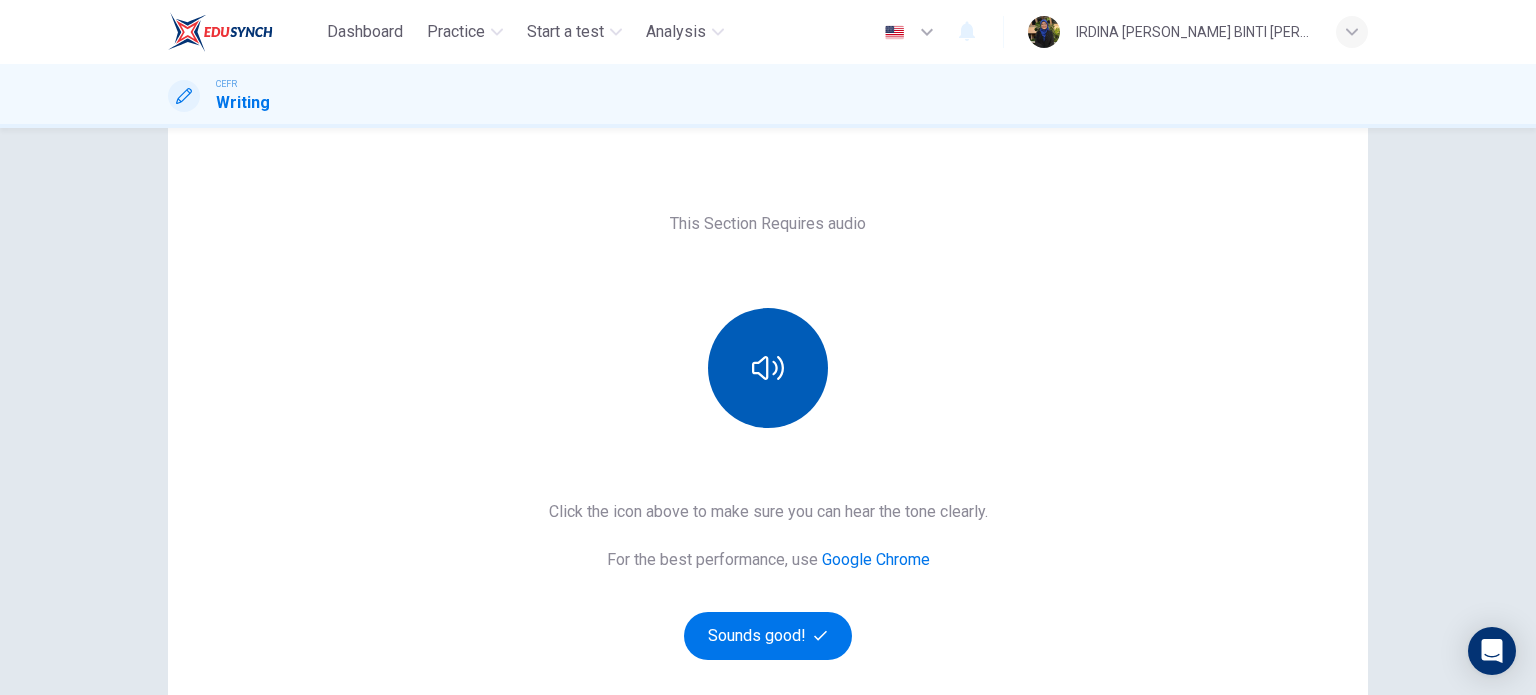 scroll, scrollTop: 82, scrollLeft: 0, axis: vertical 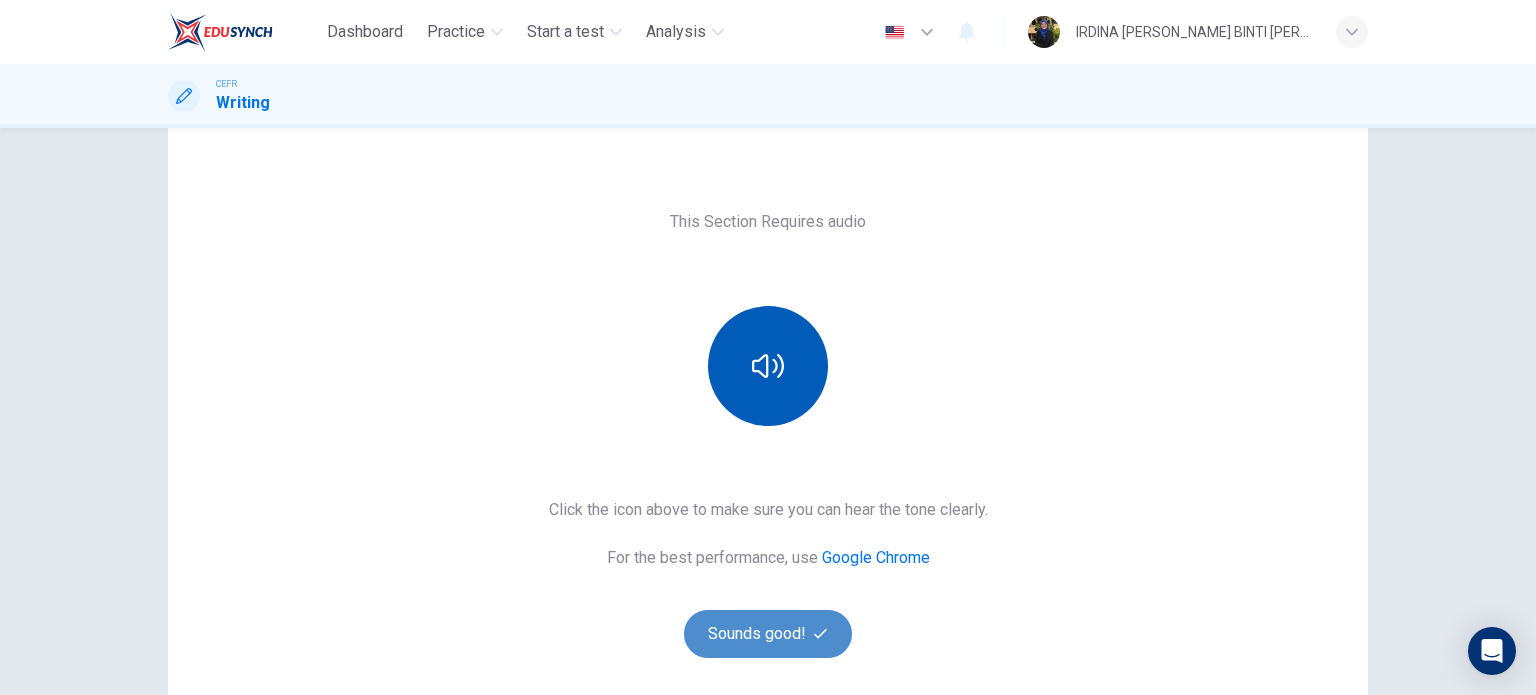 click on "Sounds good!" at bounding box center (768, 634) 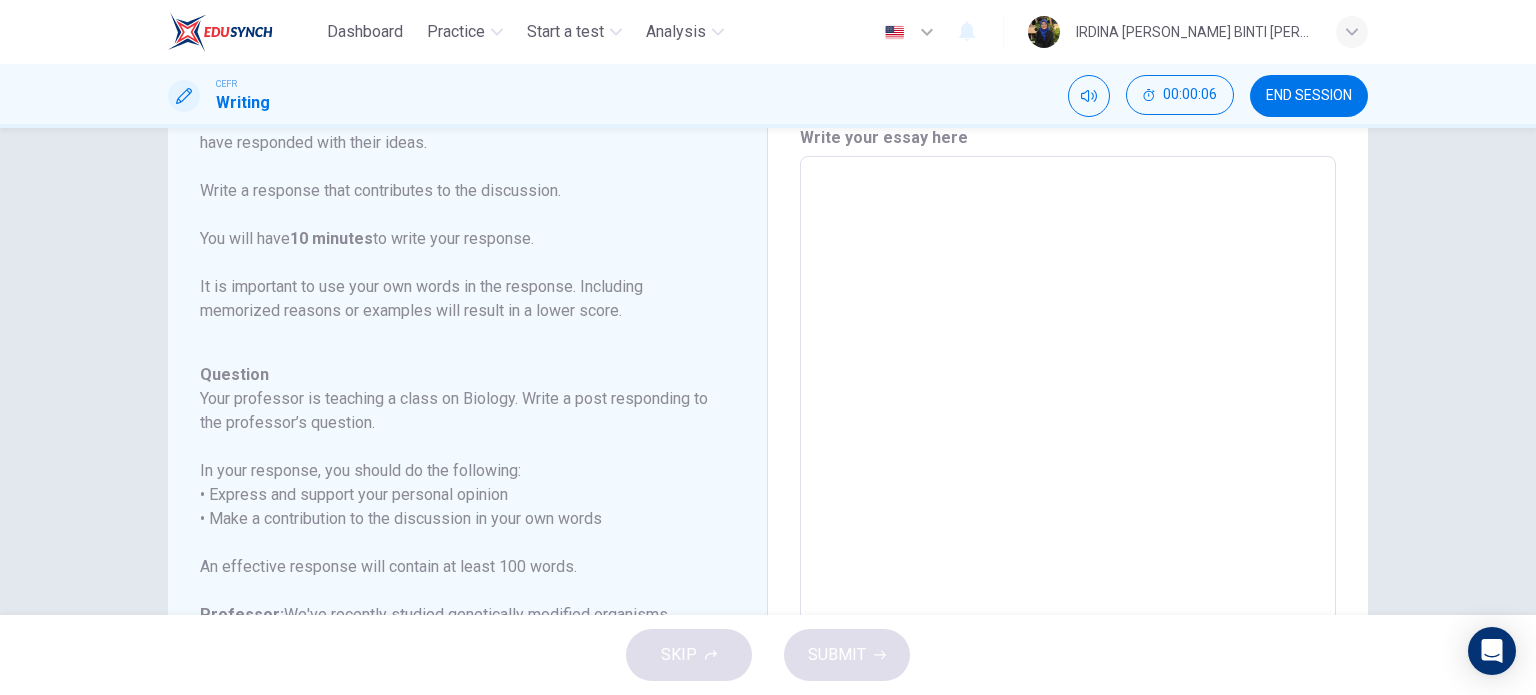 scroll, scrollTop: 221, scrollLeft: 0, axis: vertical 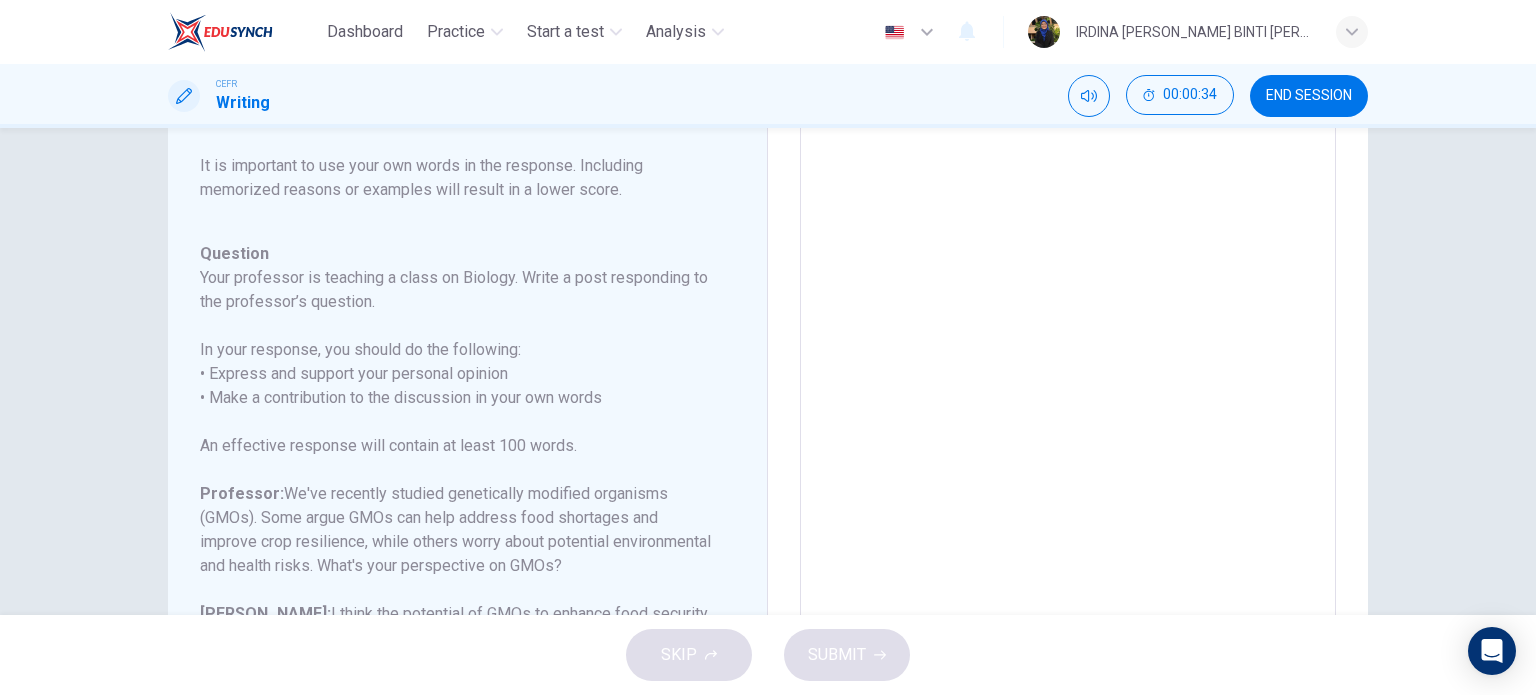 click at bounding box center [1068, 403] 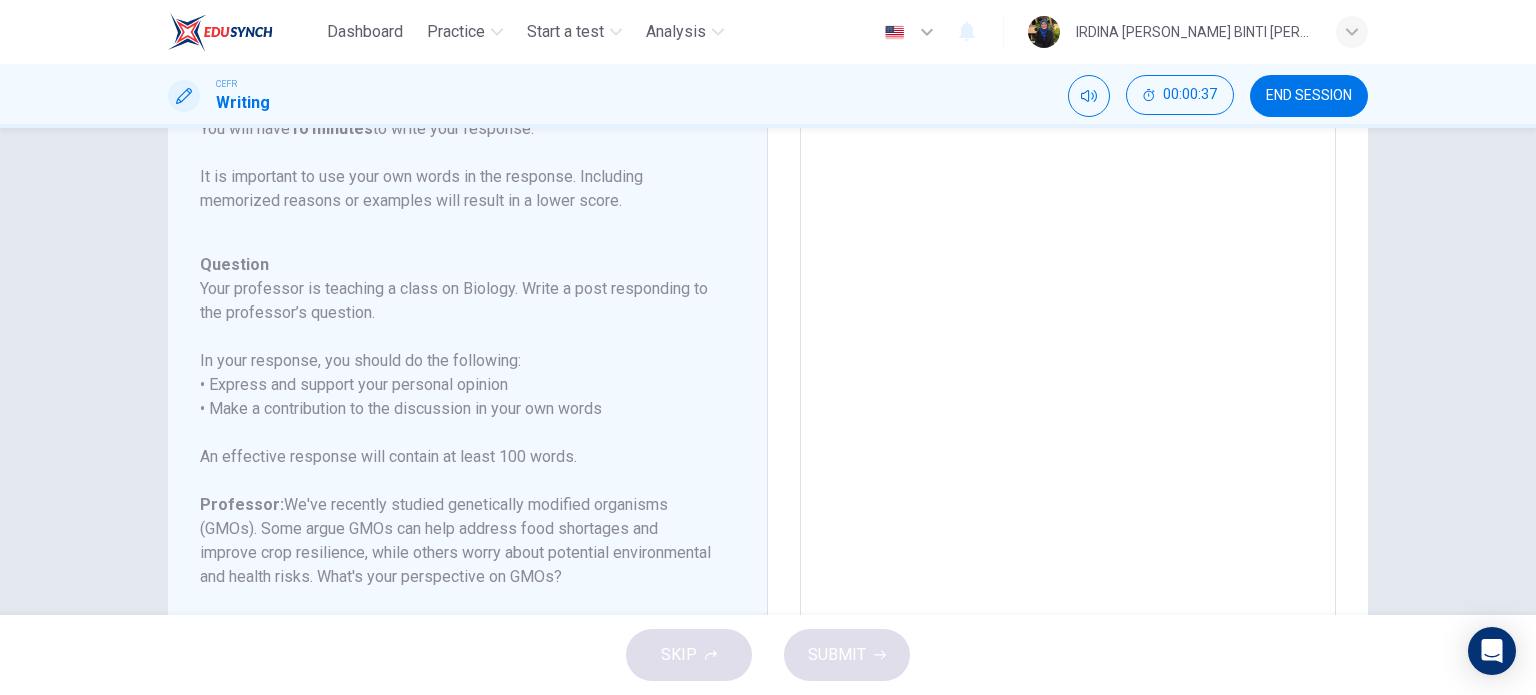 scroll, scrollTop: 124, scrollLeft: 0, axis: vertical 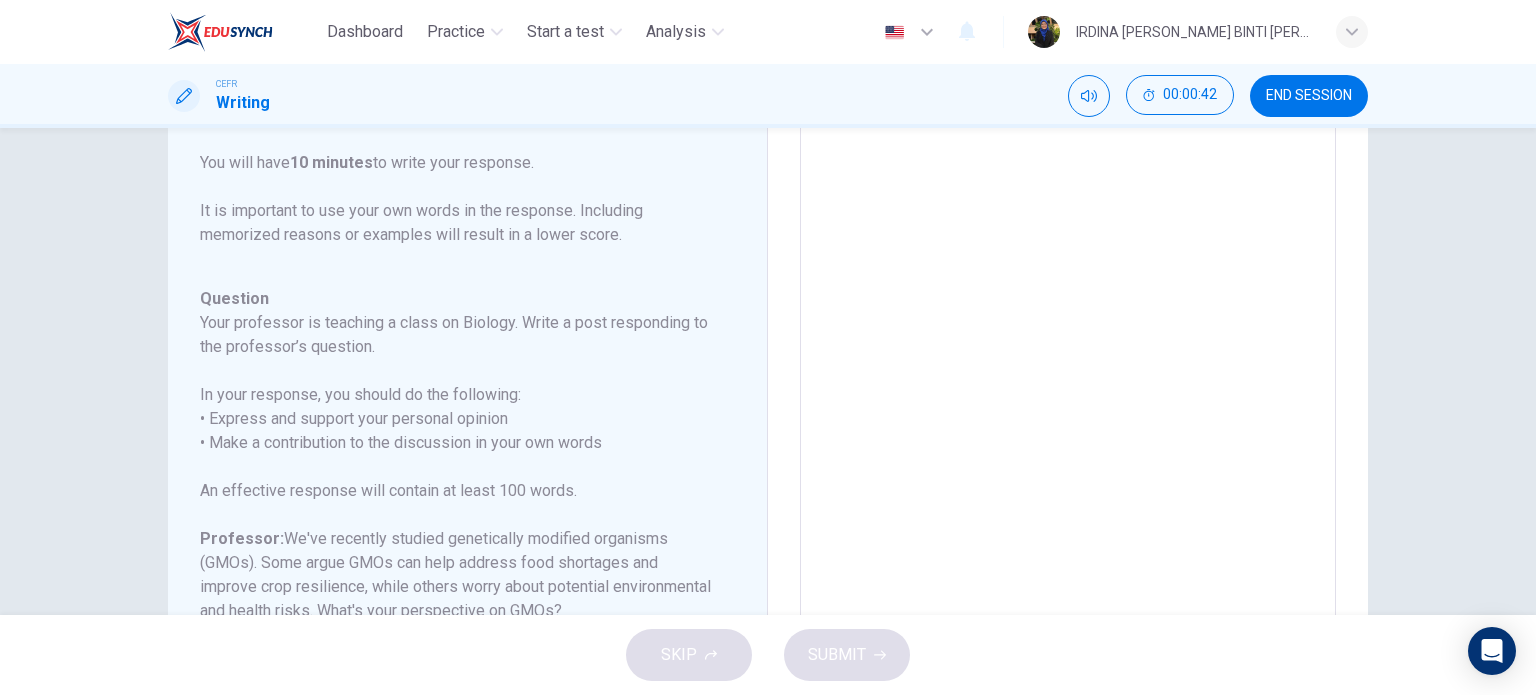 type on "I" 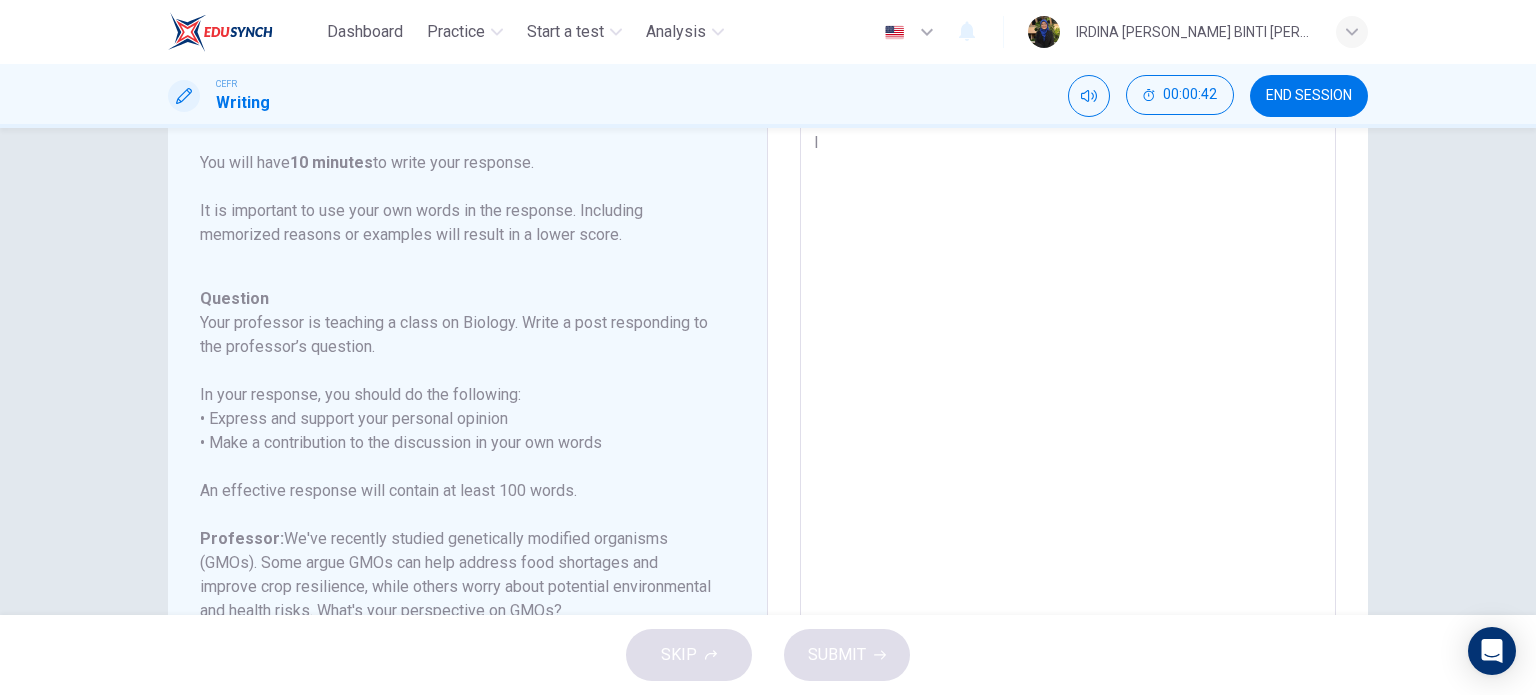 type on "x" 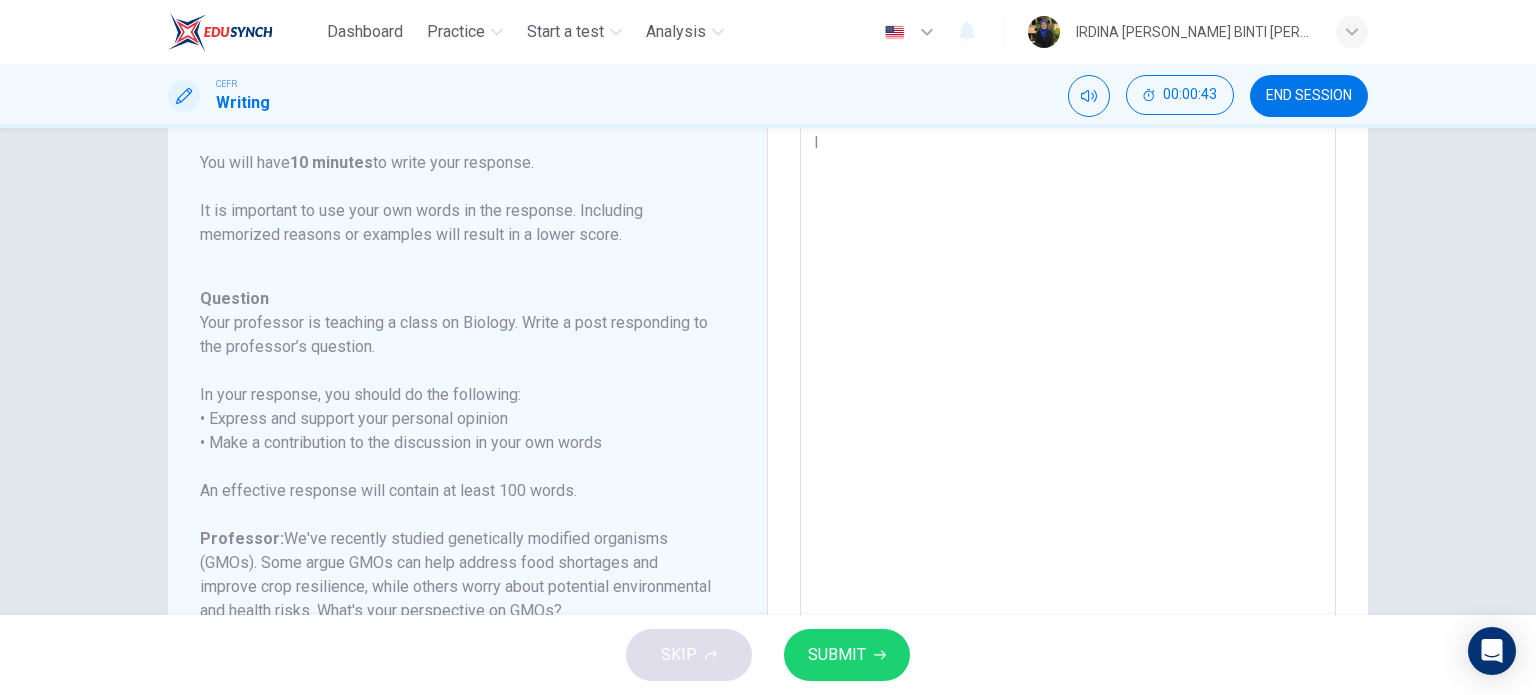 type on "I" 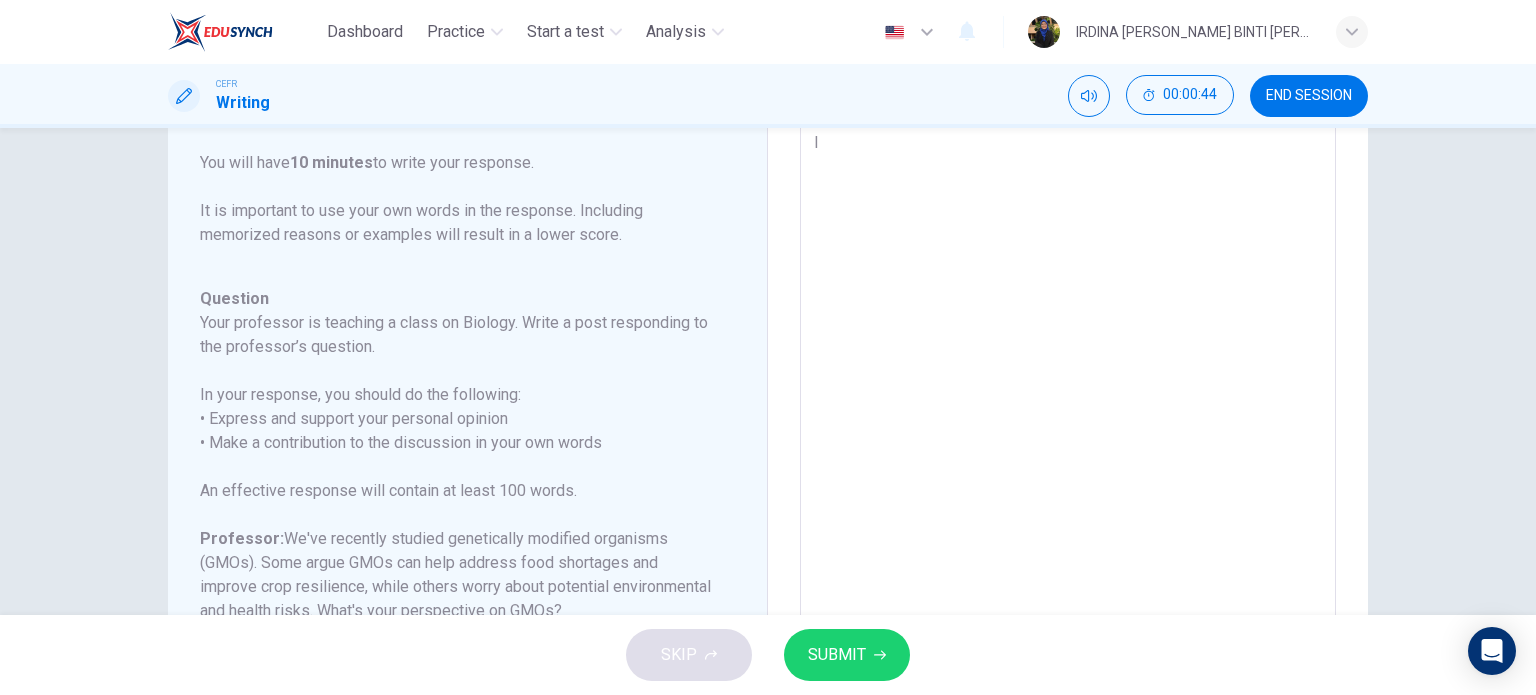 type on "I d" 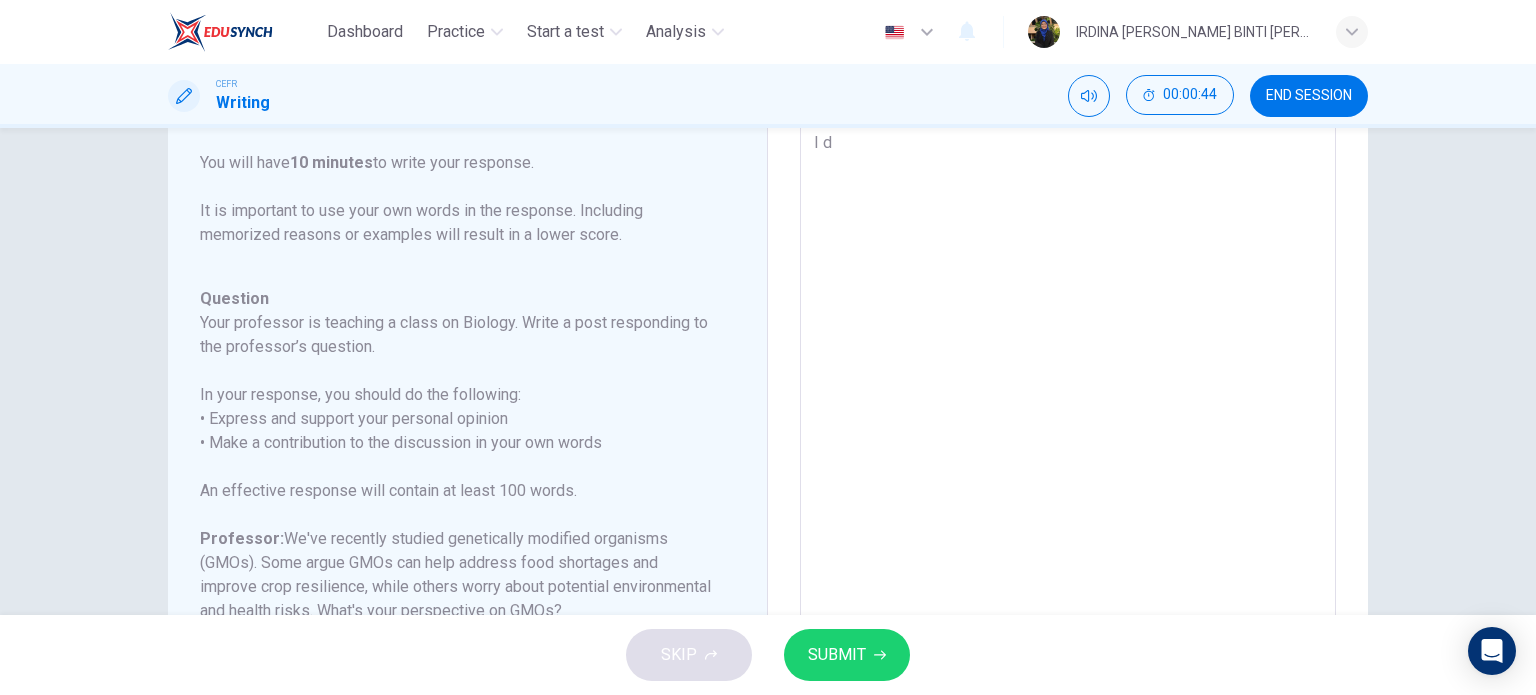 type on "x" 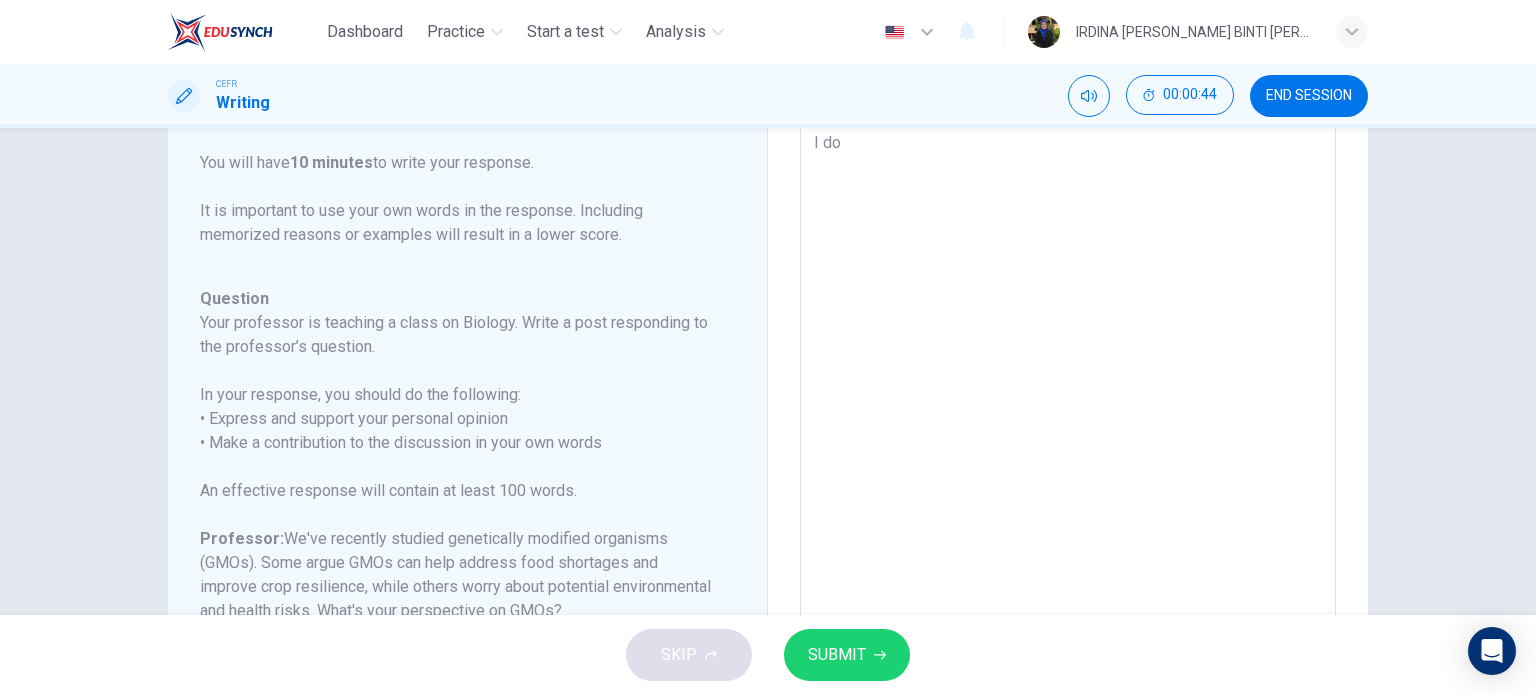 type on "x" 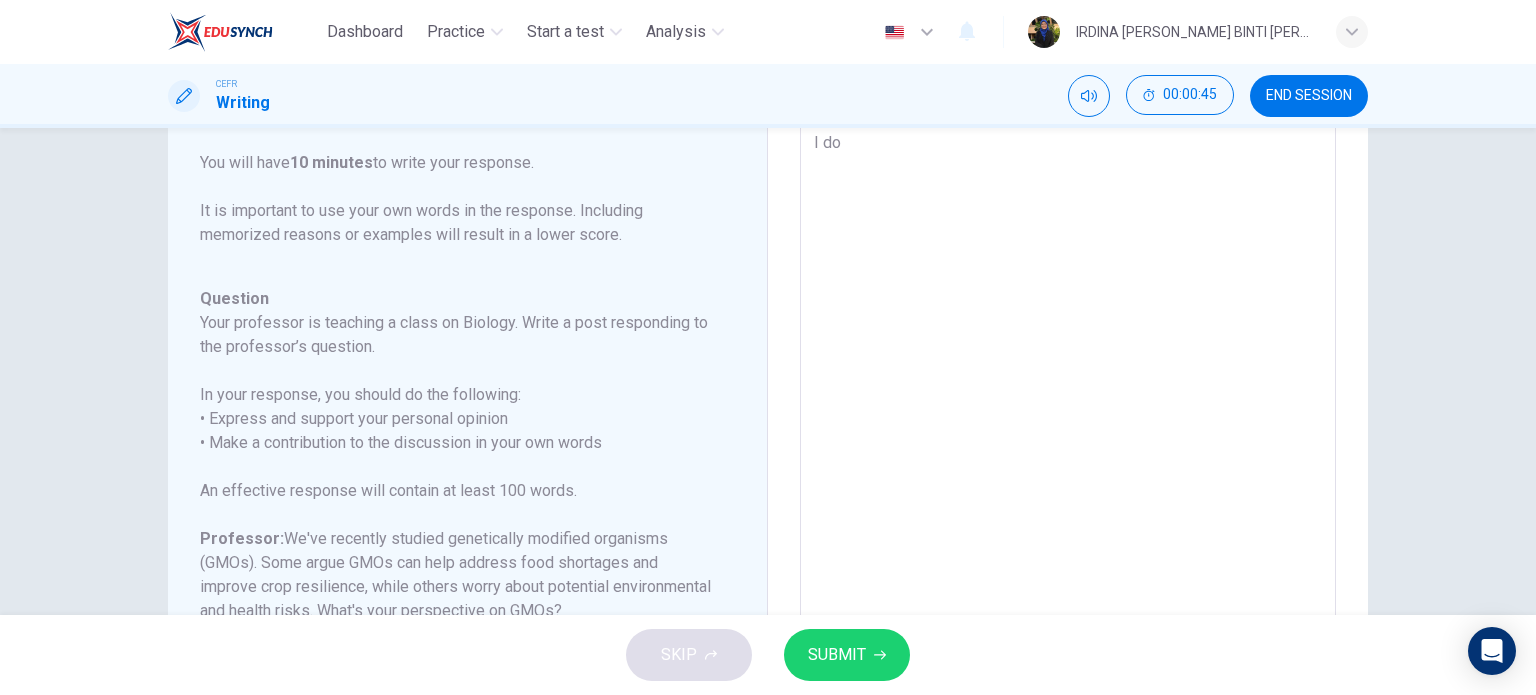 type on "I do a" 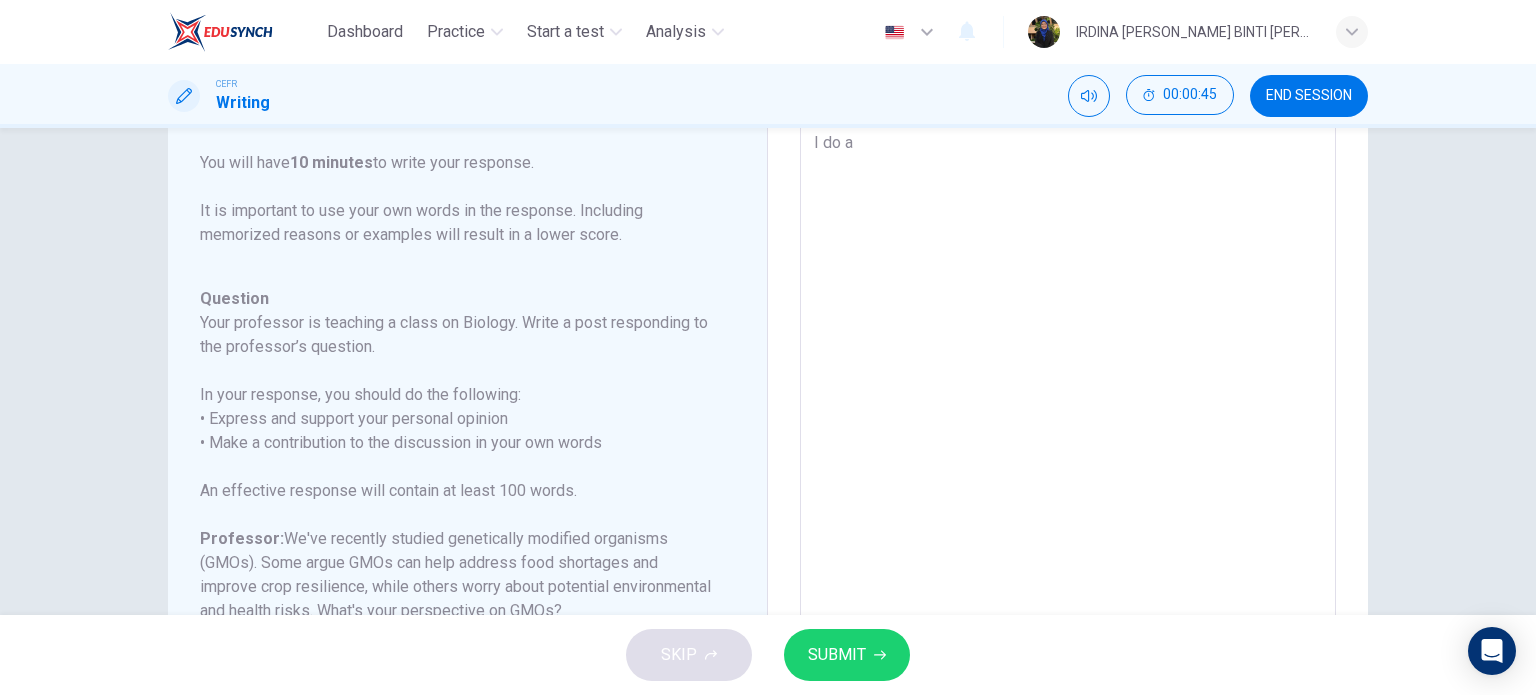 type on "x" 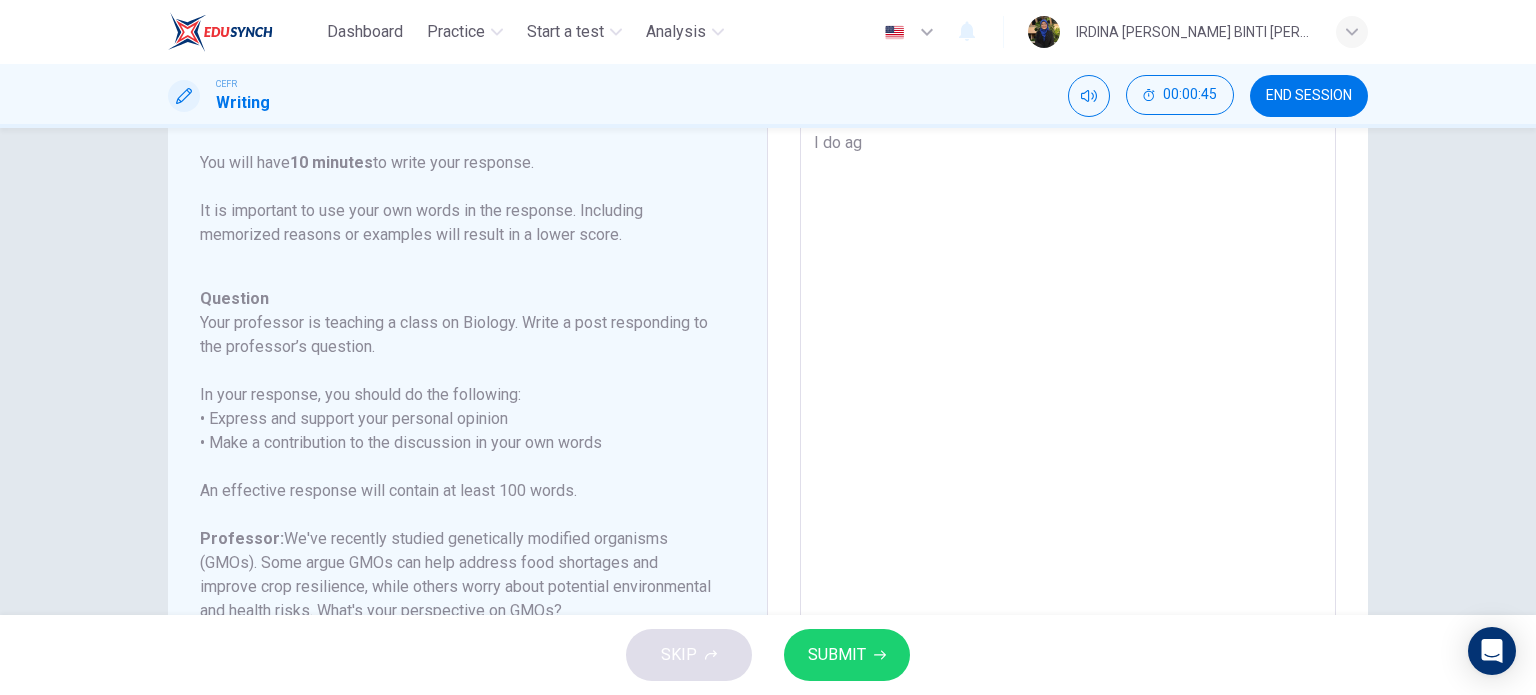 type on "x" 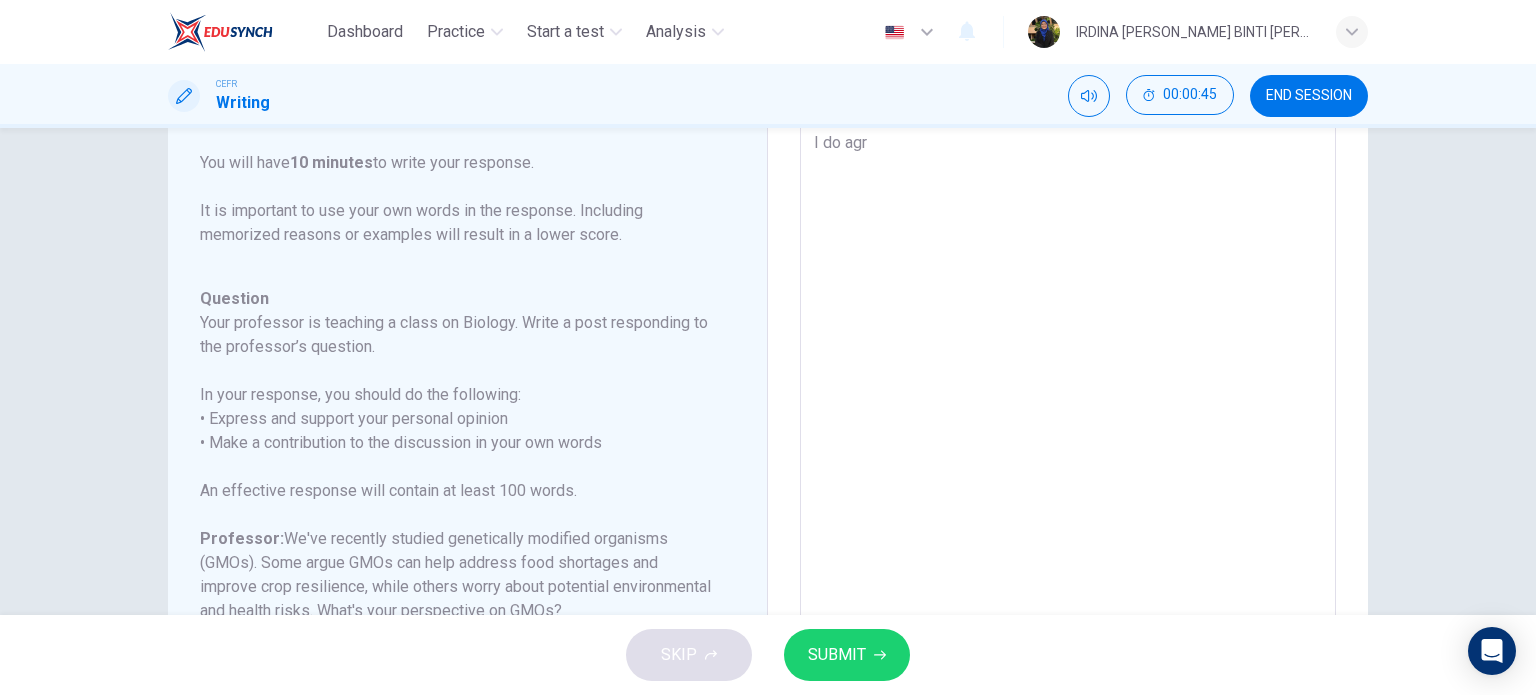 type on "x" 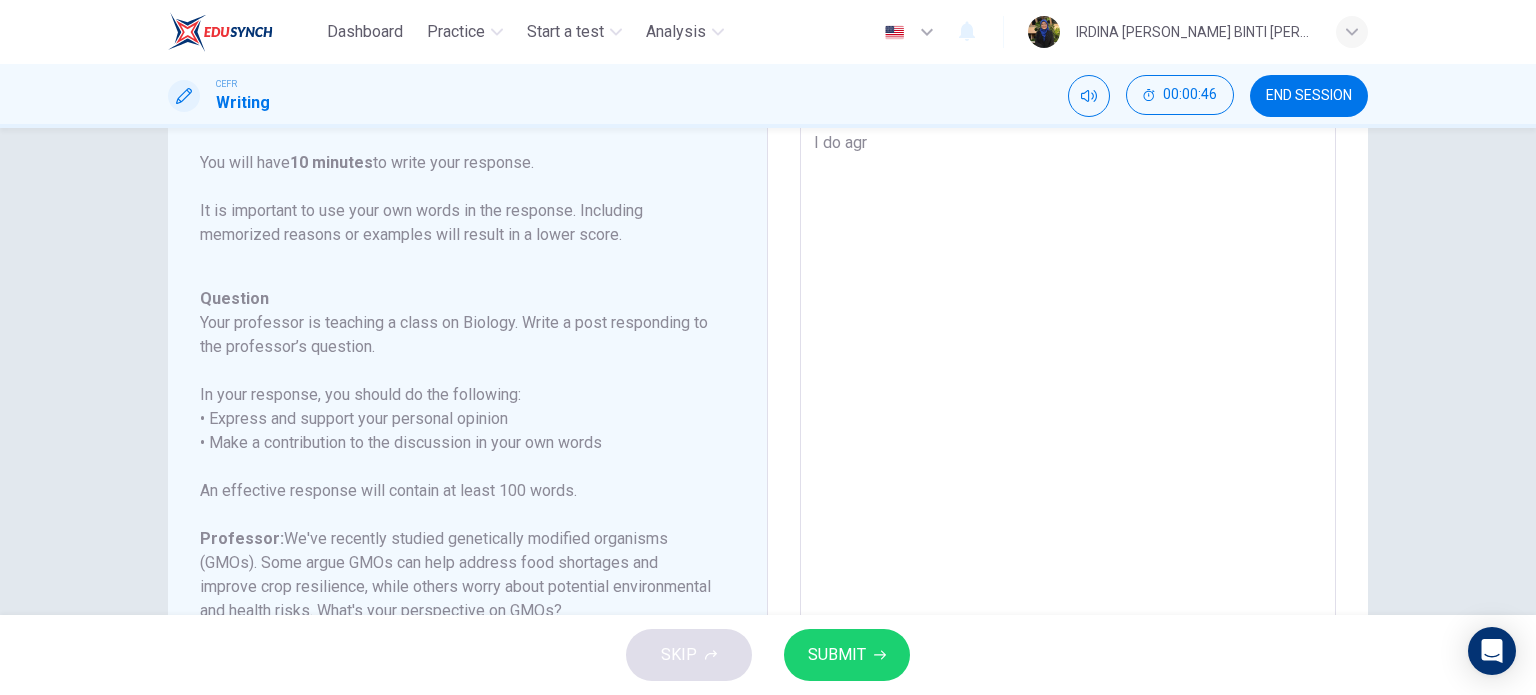 type on "I do agre" 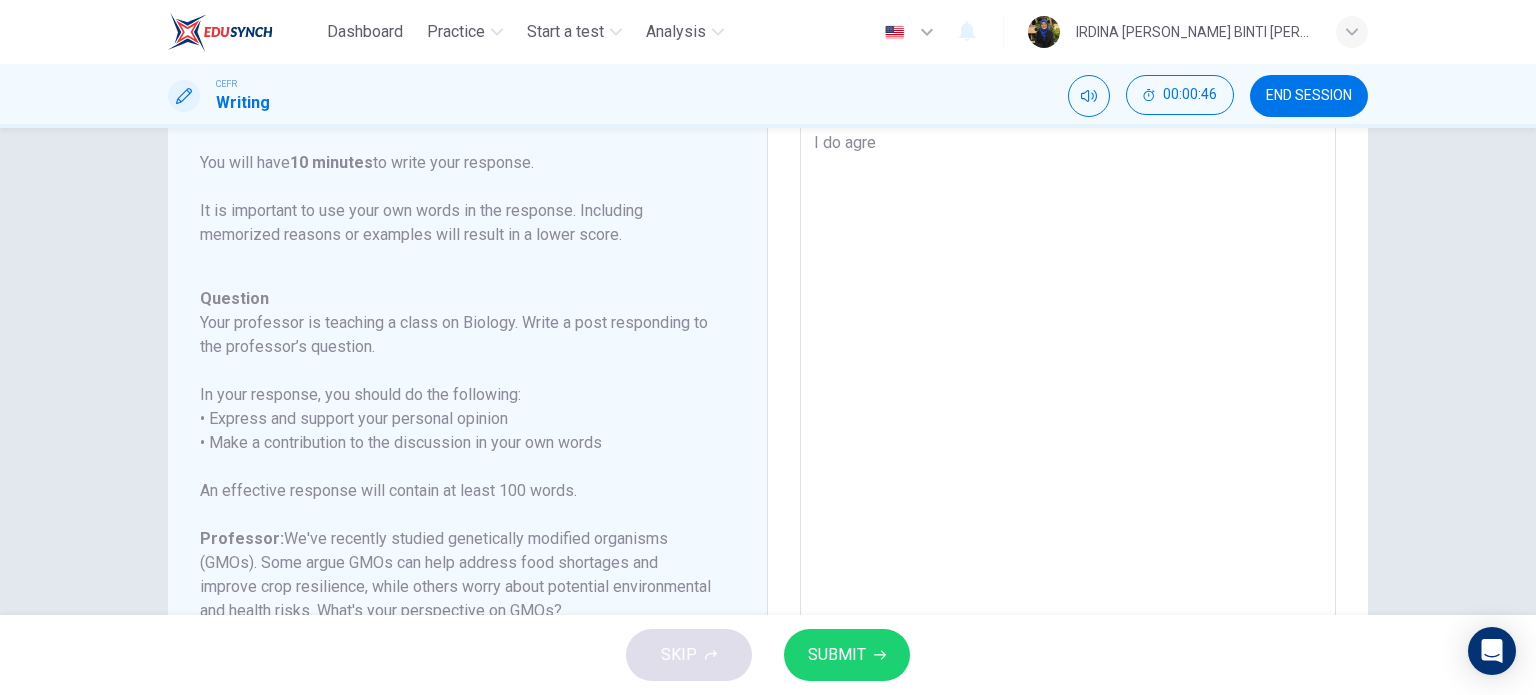 type on "x" 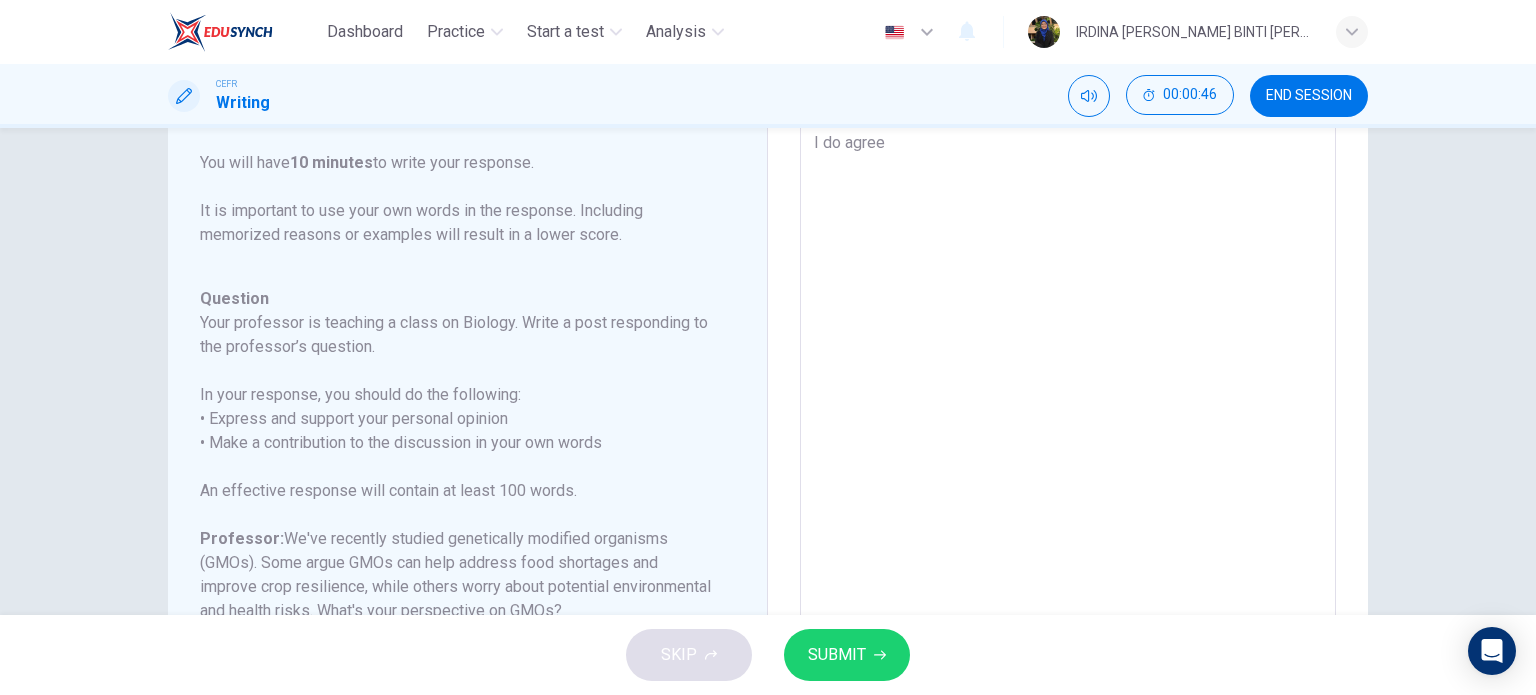 type on "x" 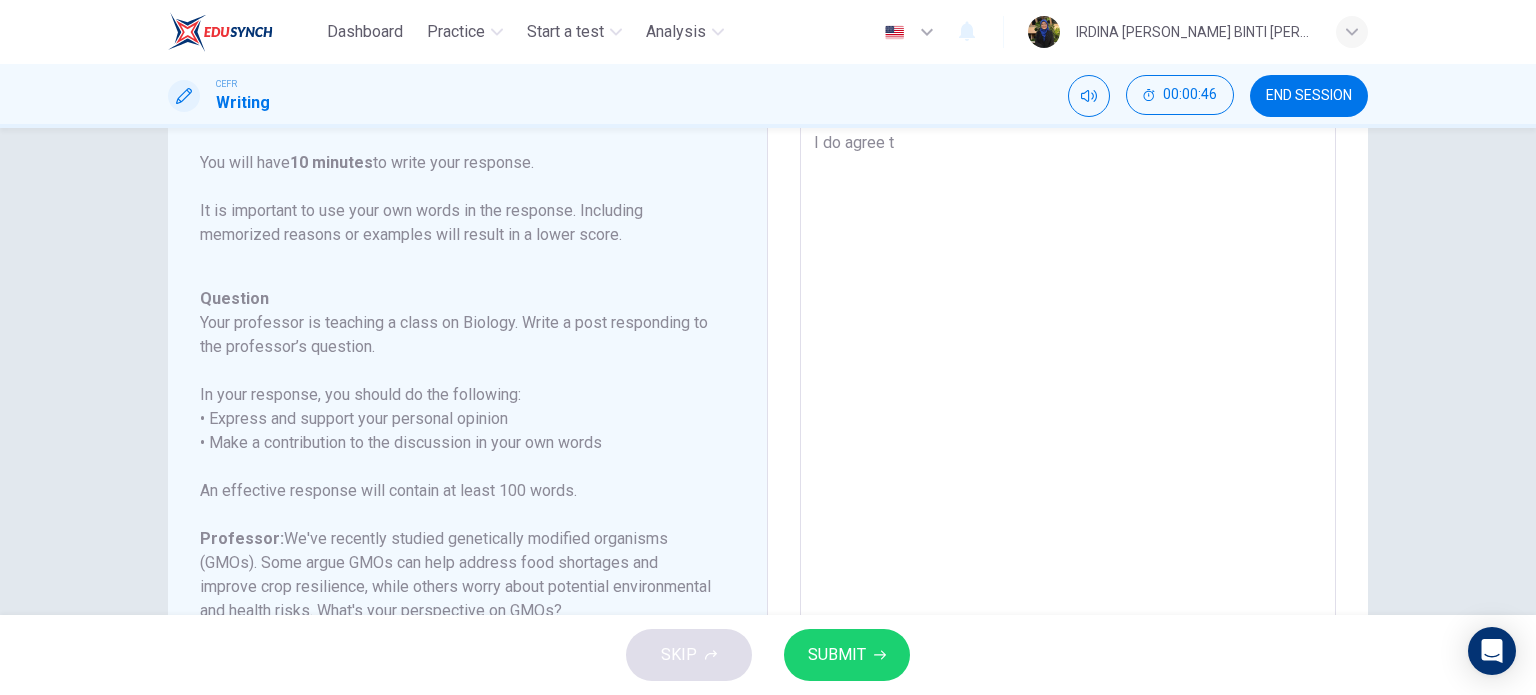 type on "I do agree th" 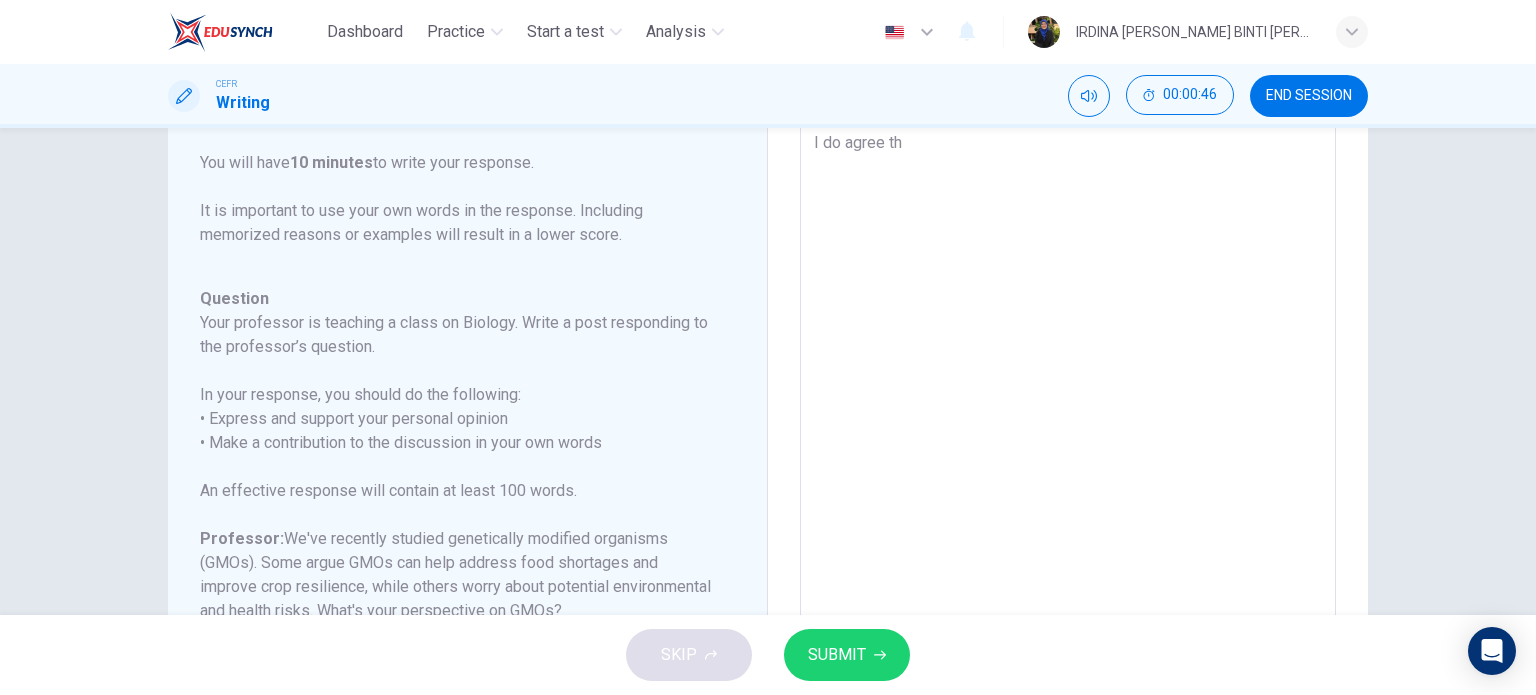 type on "x" 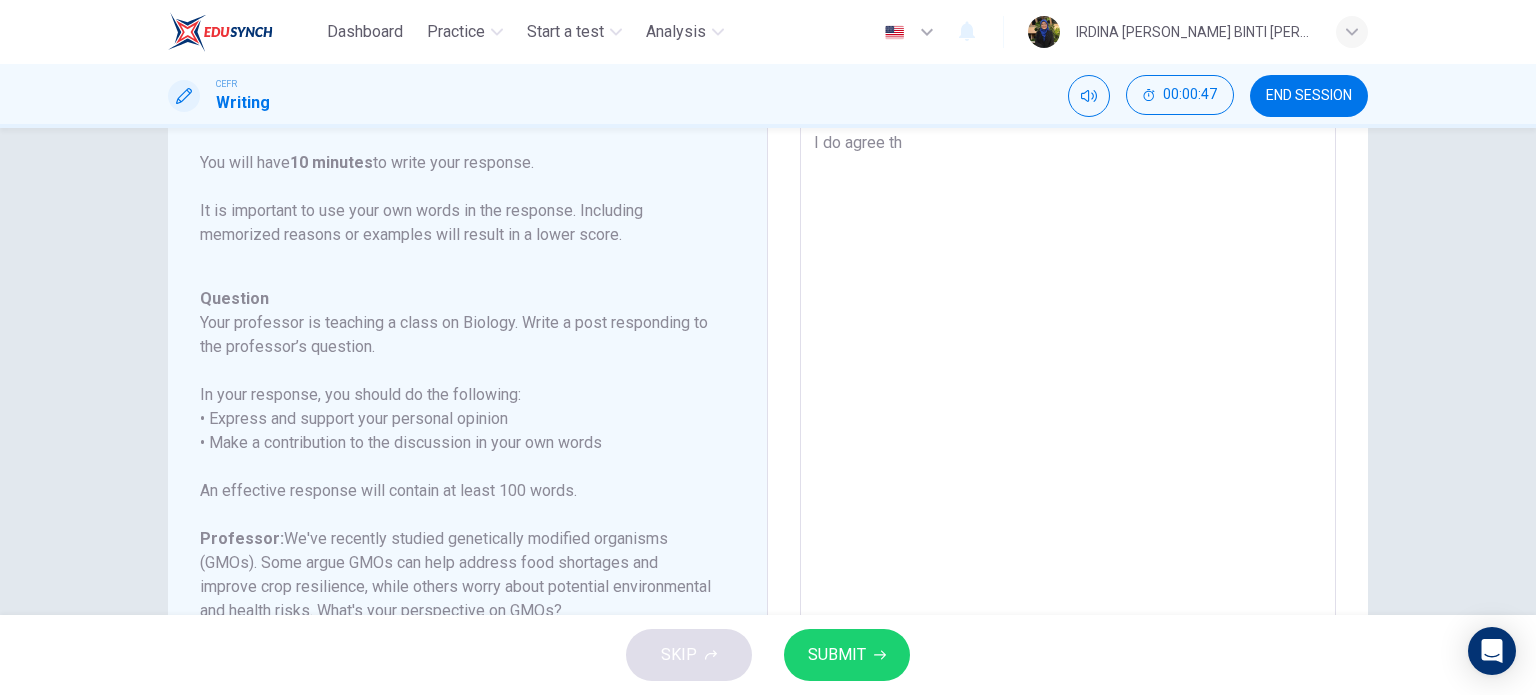 type on "I do agree tha" 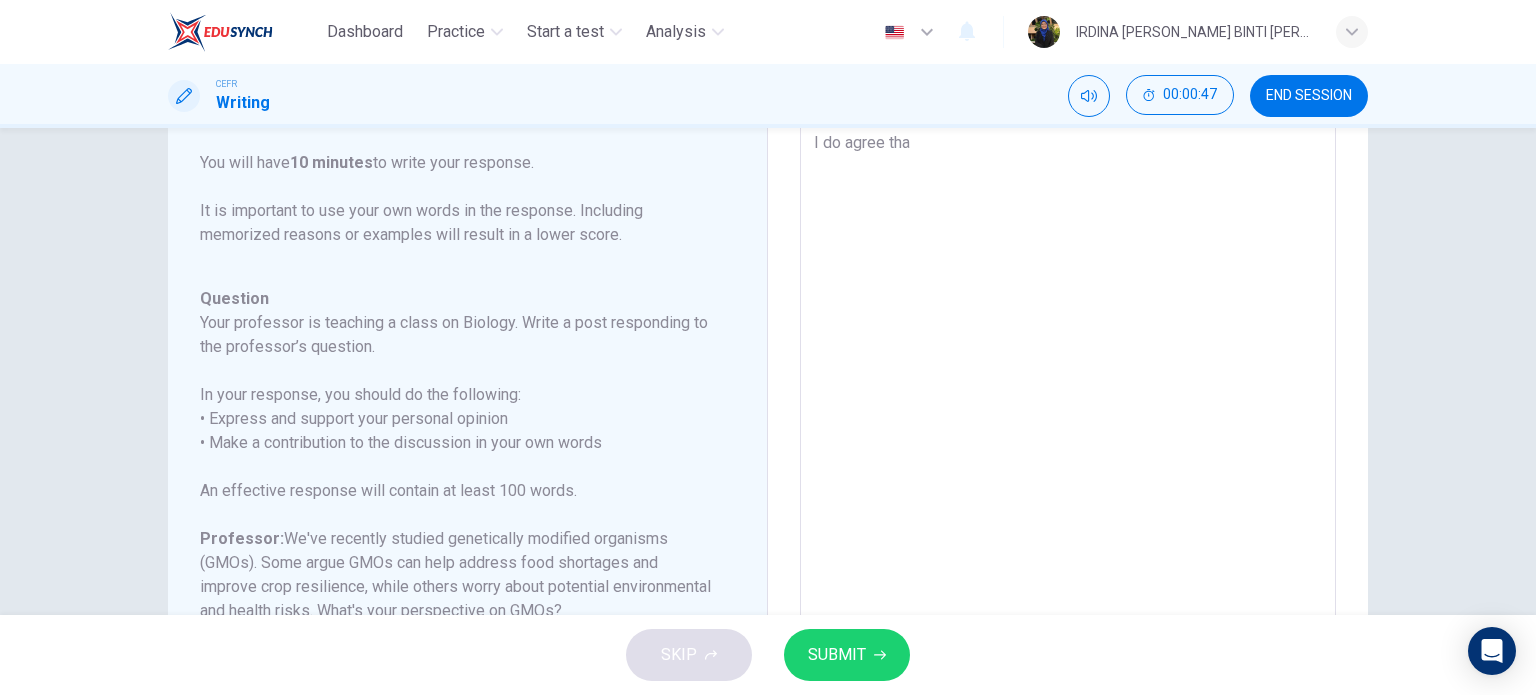 type on "I do agree that" 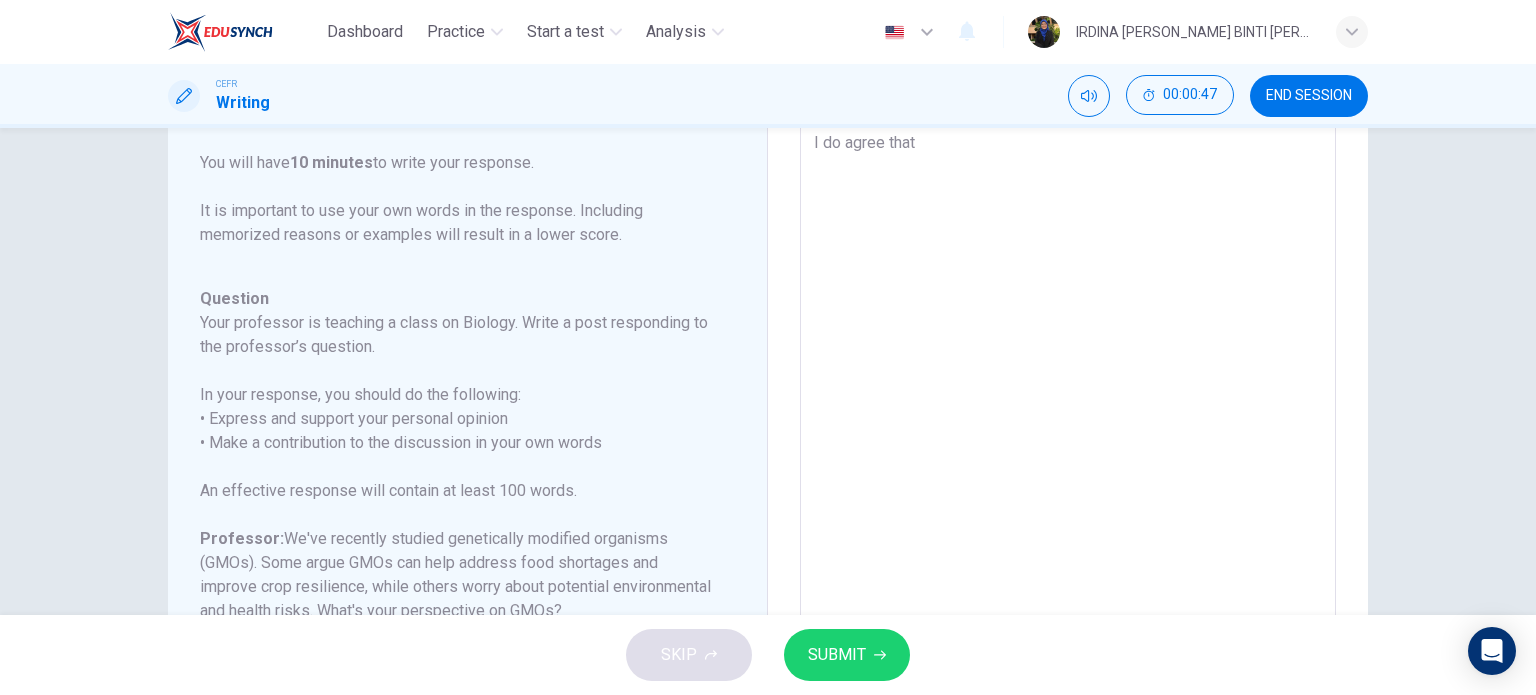 type on "x" 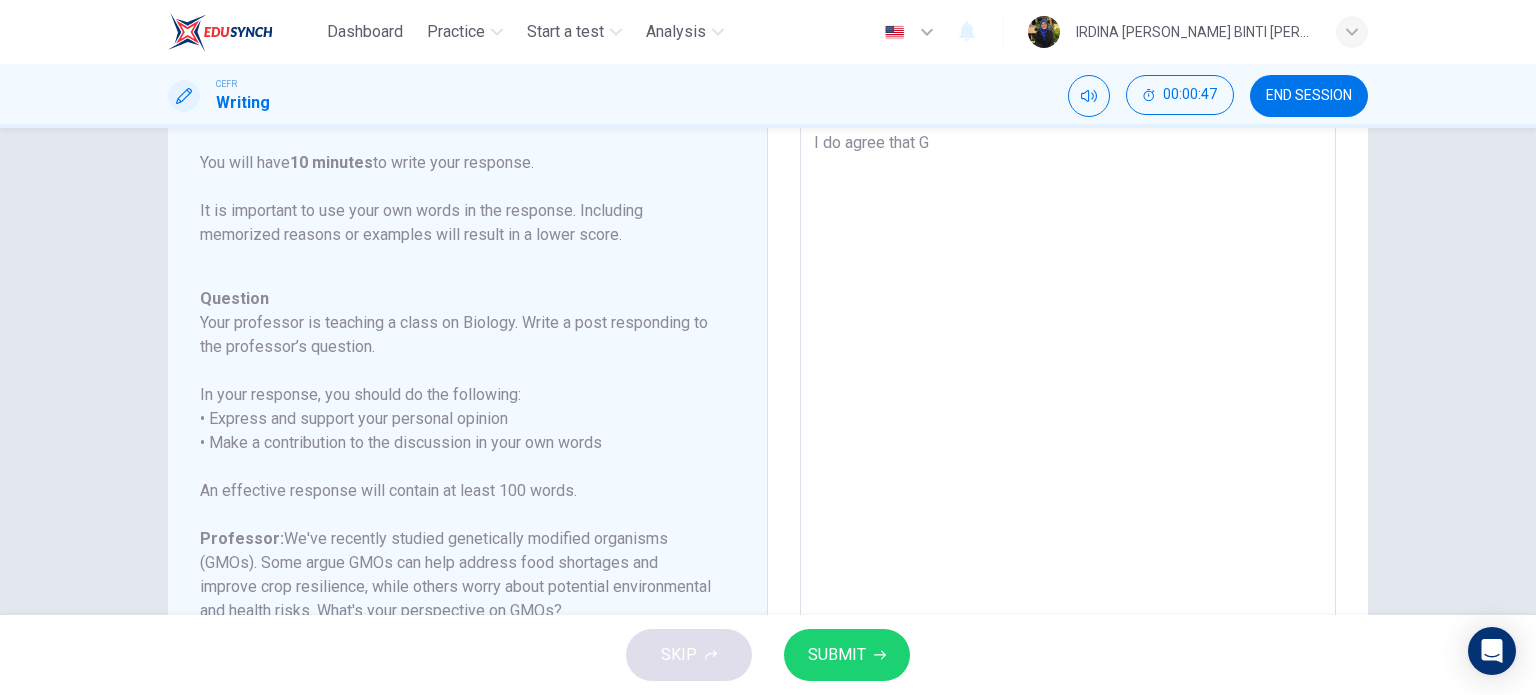 type on "x" 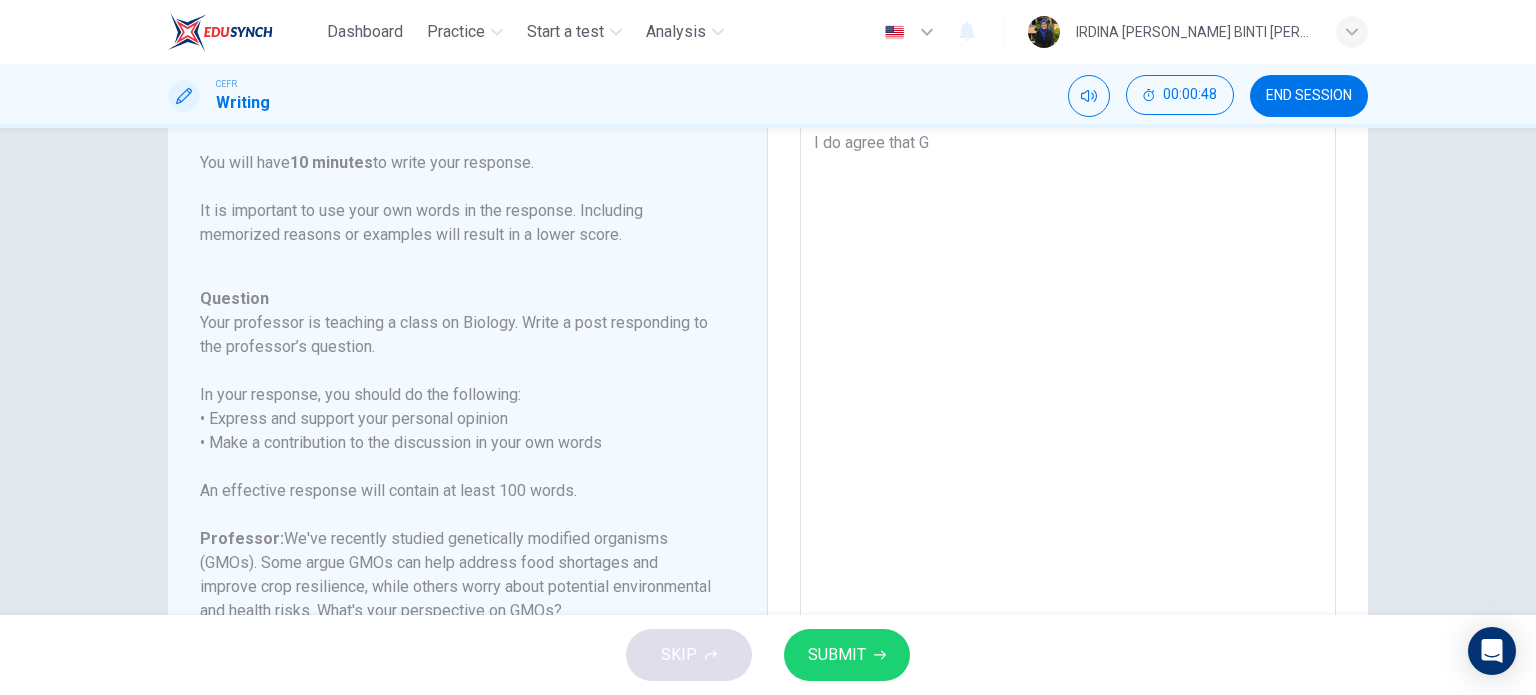 type on "I do agree that GM" 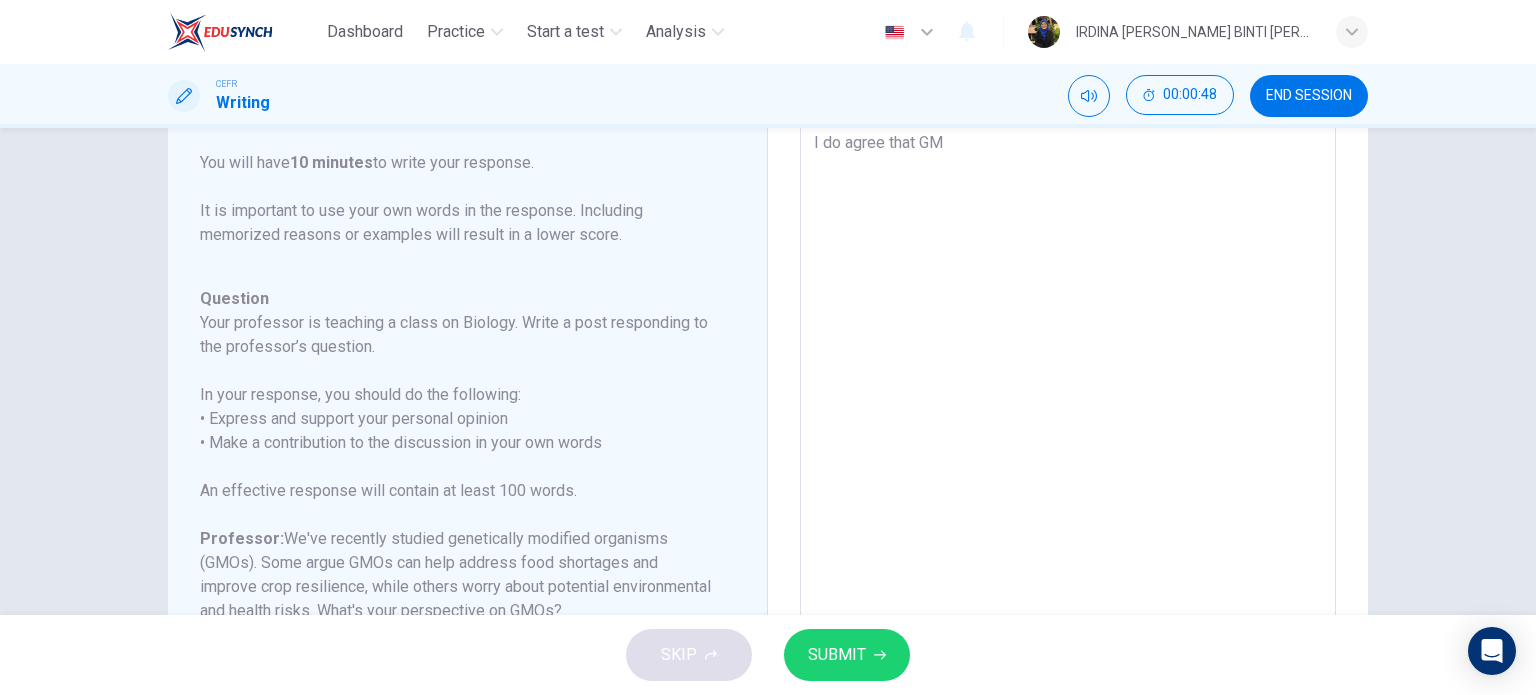type on "x" 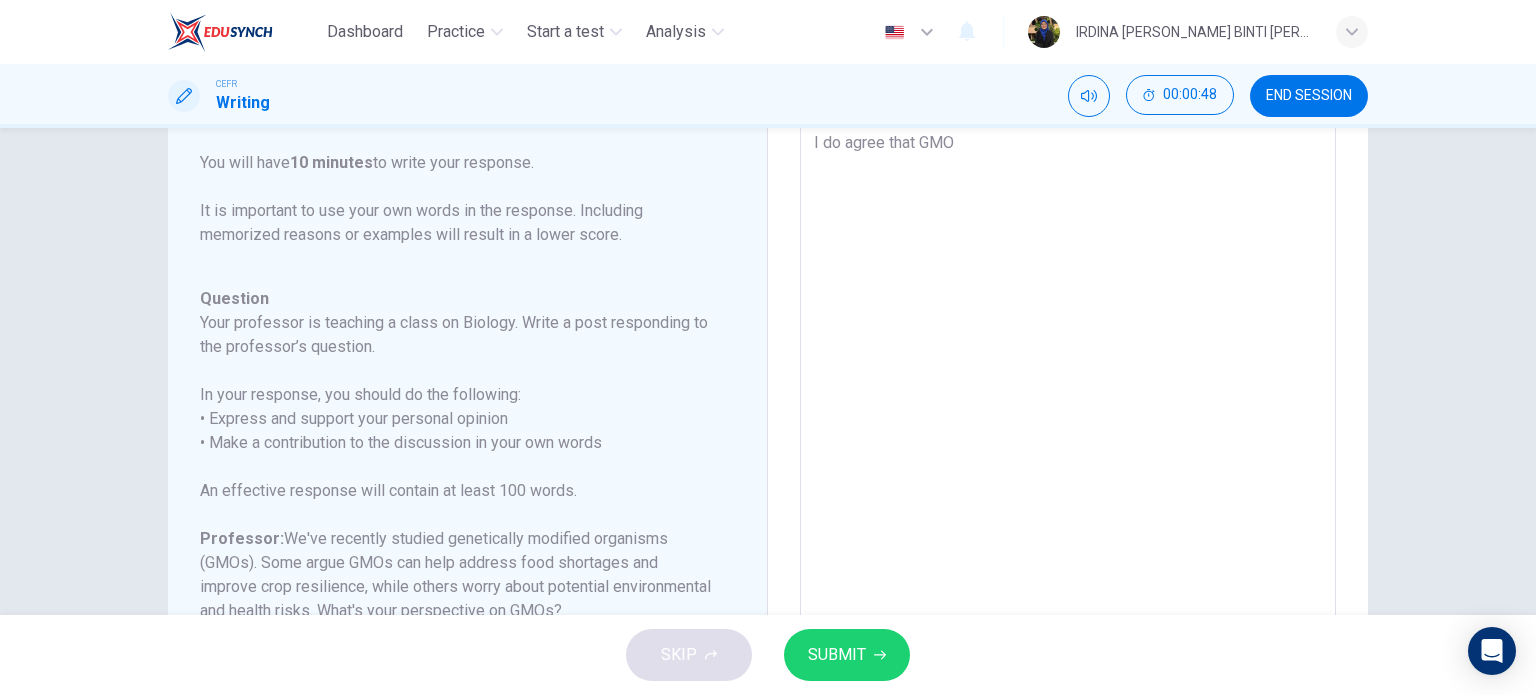 type on "x" 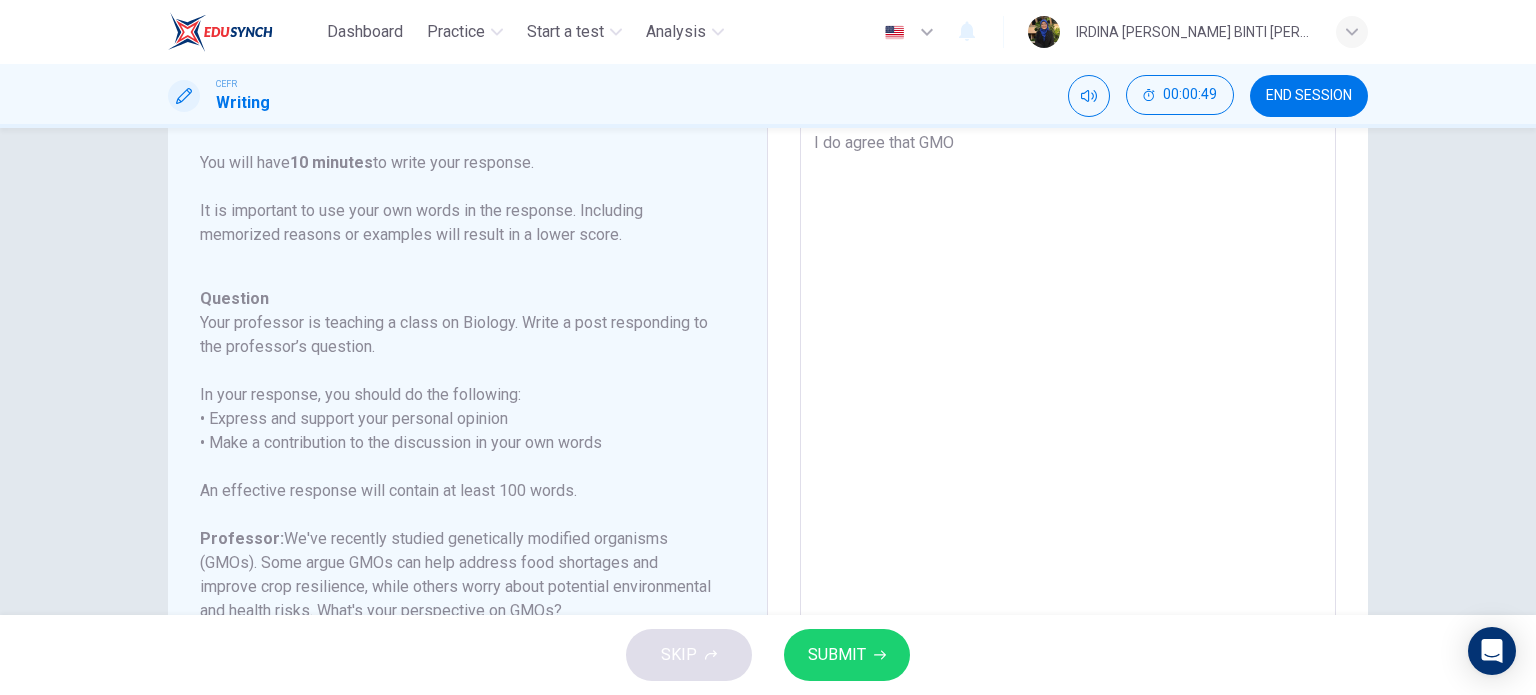 type on "I do agree that GMOs" 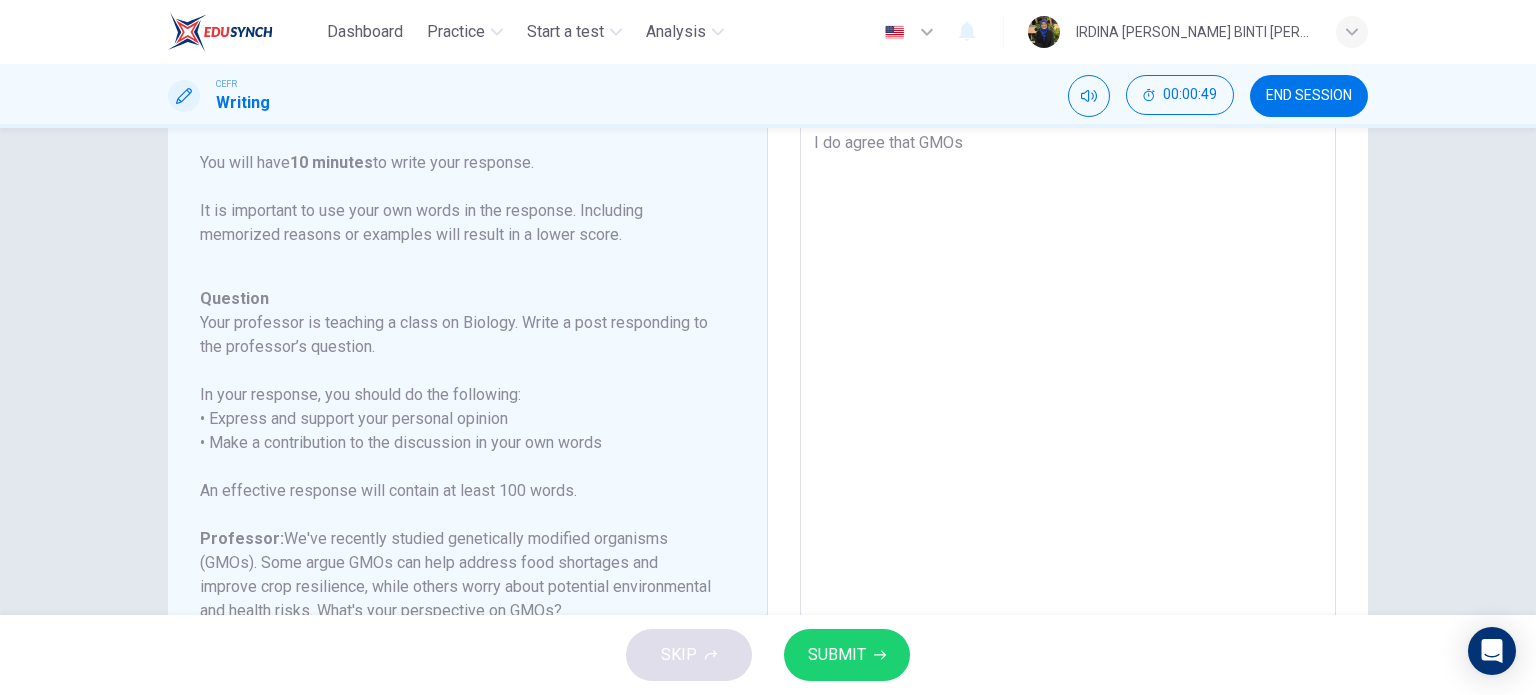 type on "I do agree that GMOs" 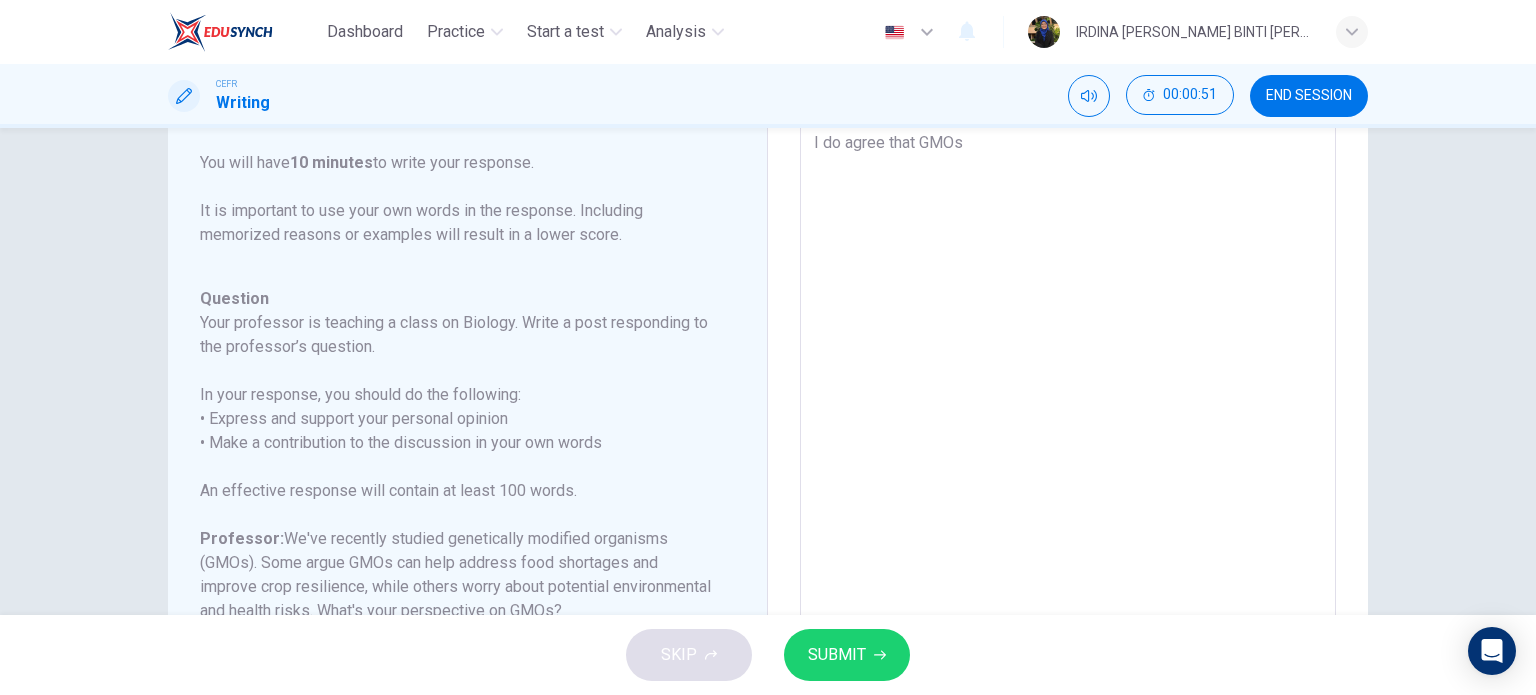 type on "I do agree that GMOs c" 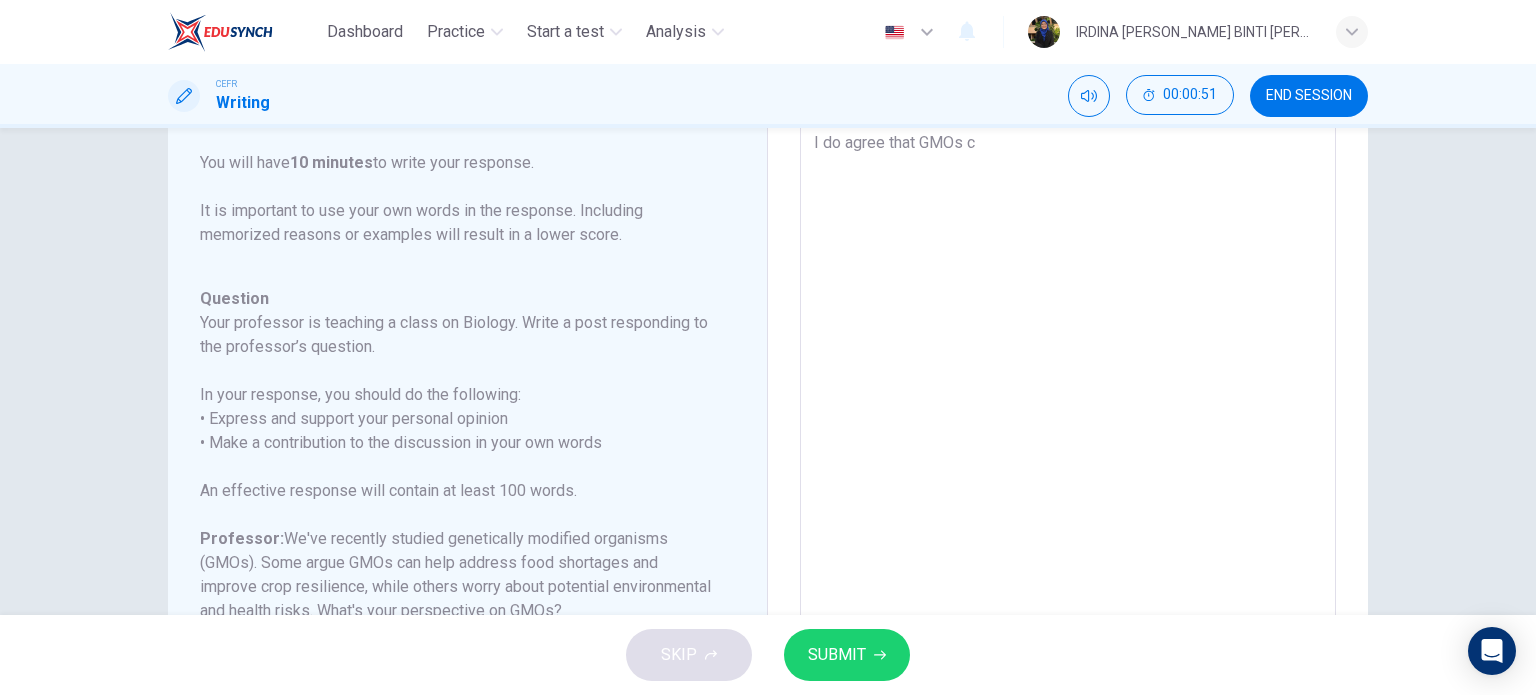 type on "I do agree that GMOs ca" 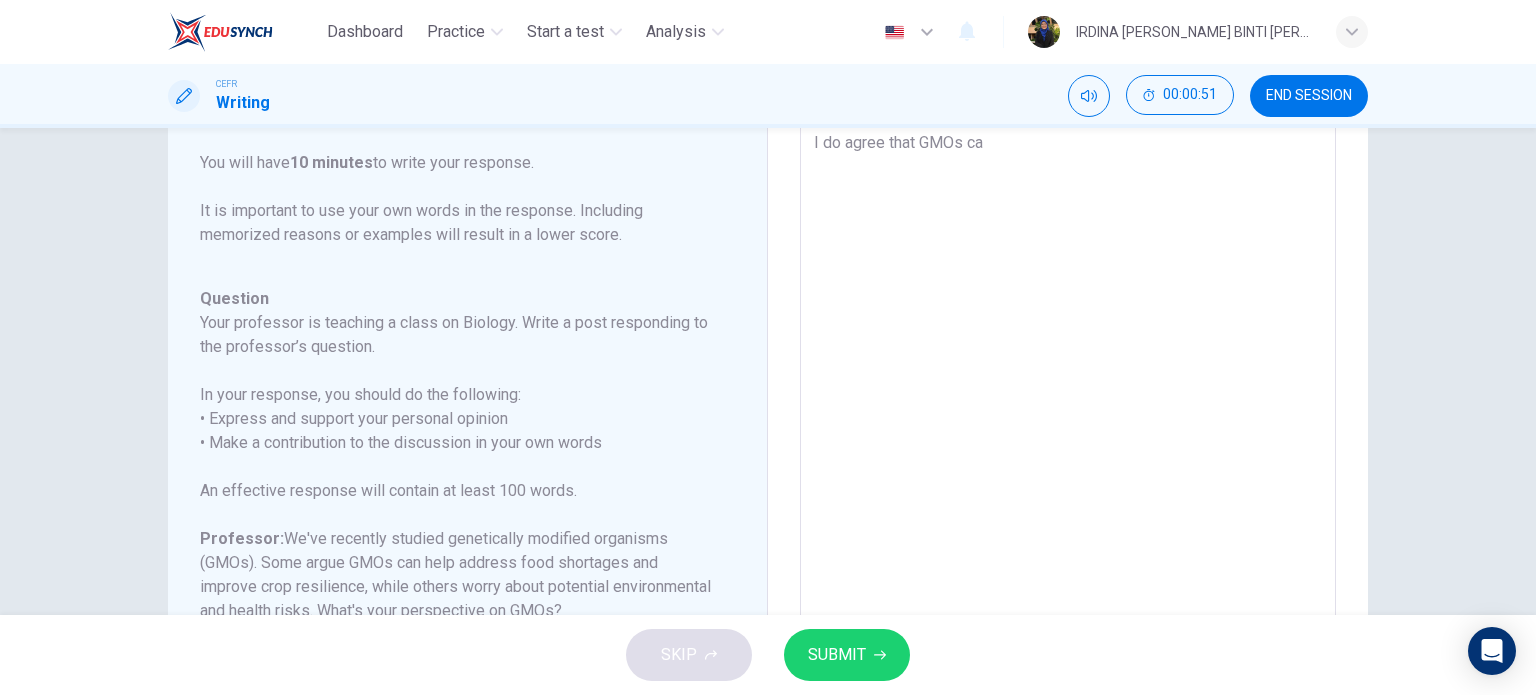 type on "x" 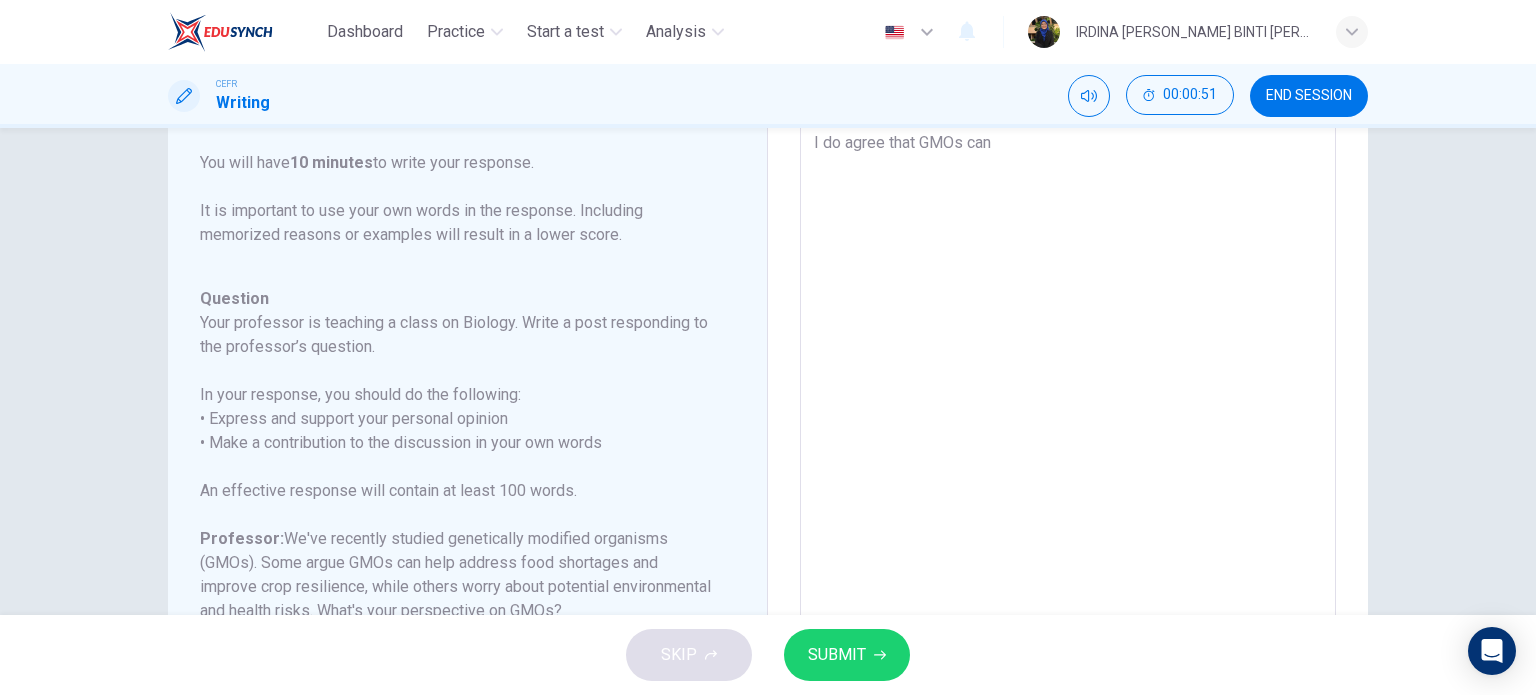 type on "x" 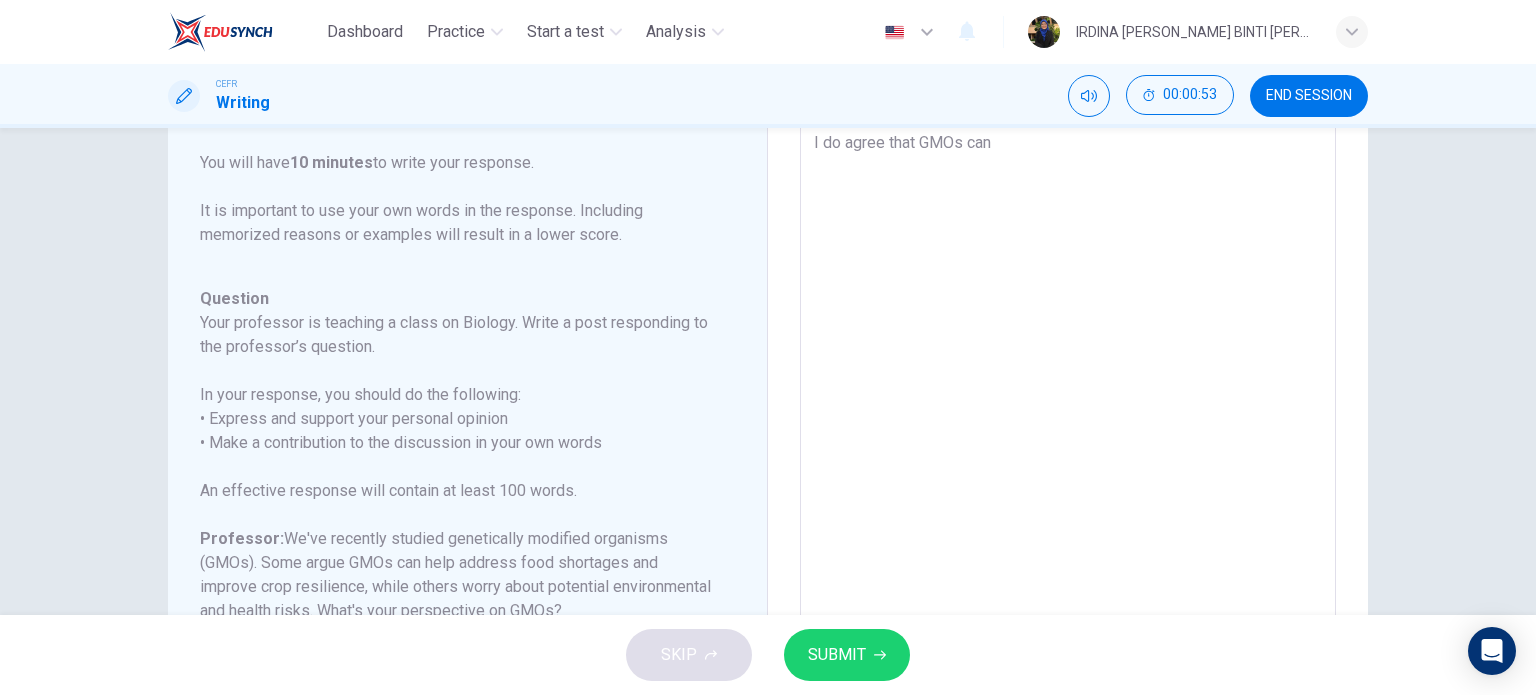type on "I do agree that GMOs can e" 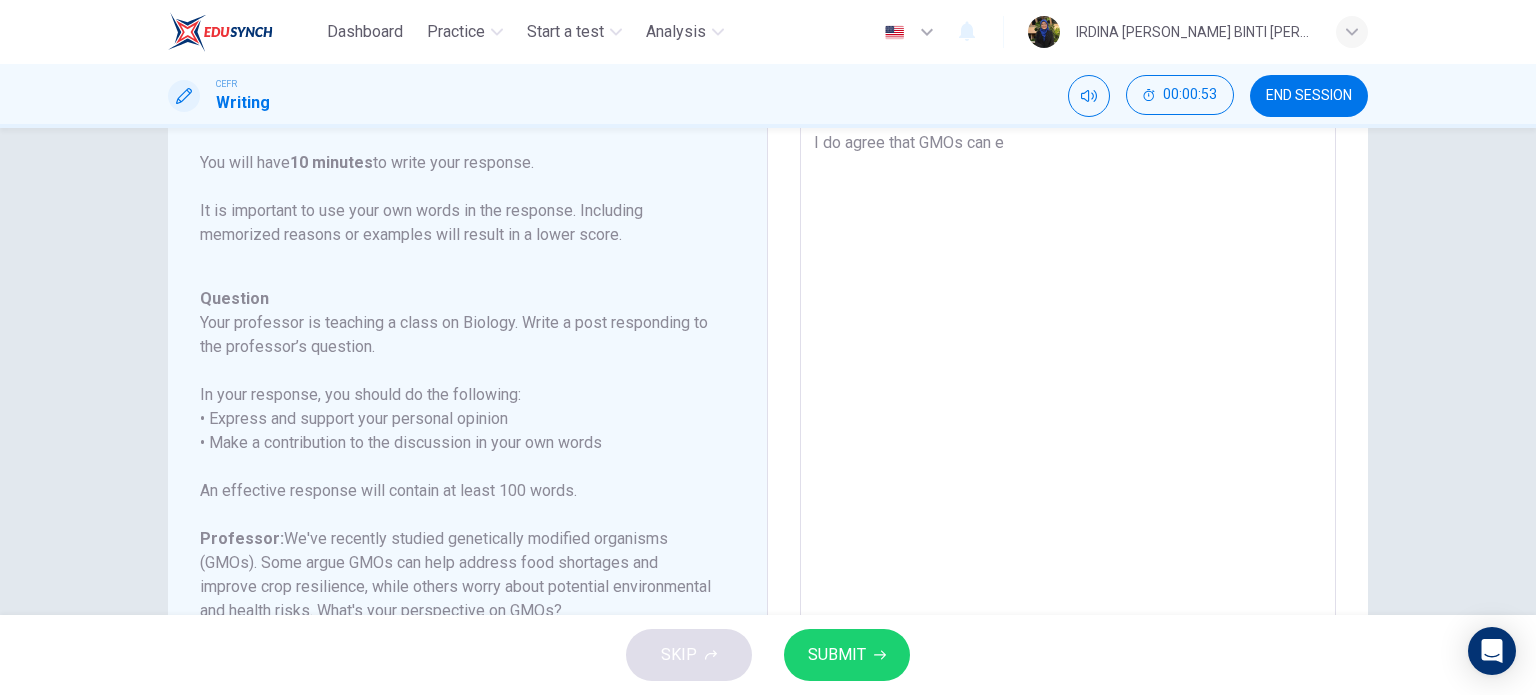 type on "I do agree that GMOs can el" 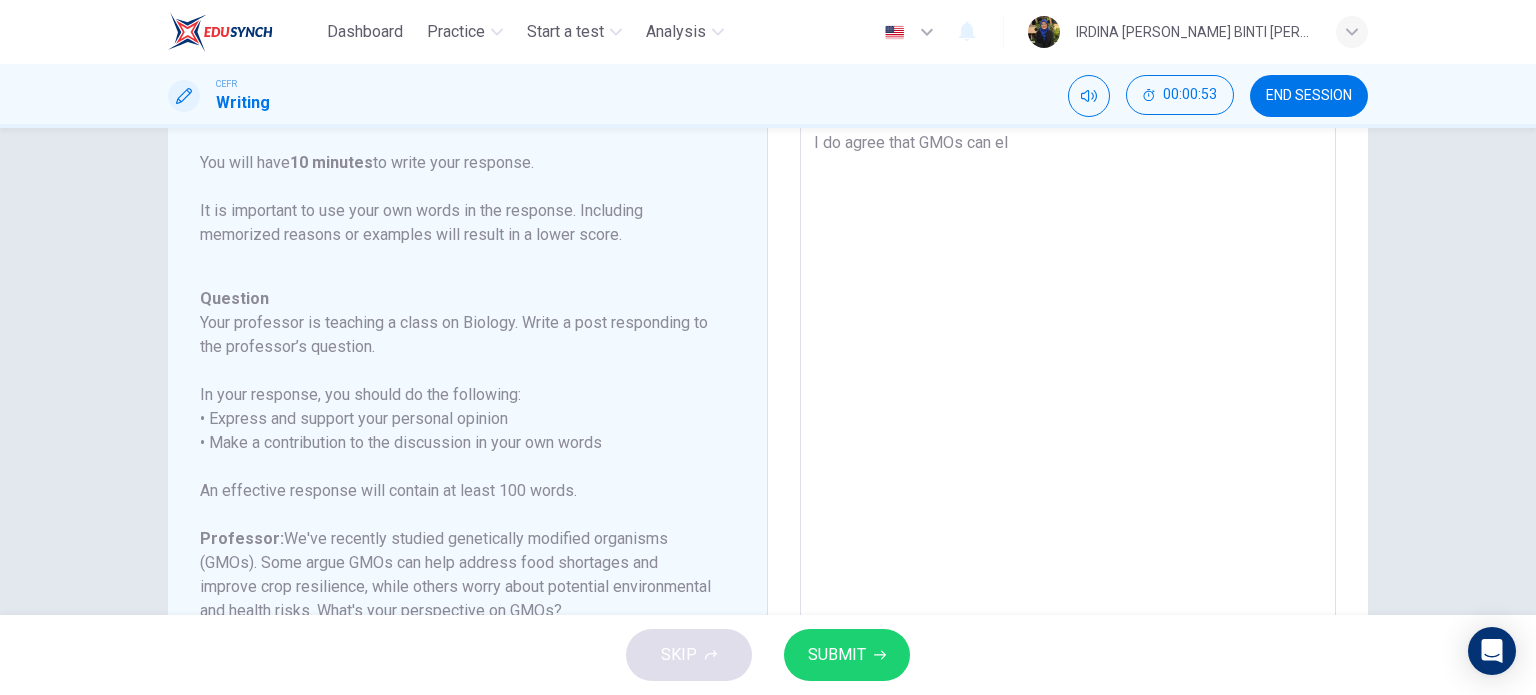 type on "I do agree that GMOs can ele" 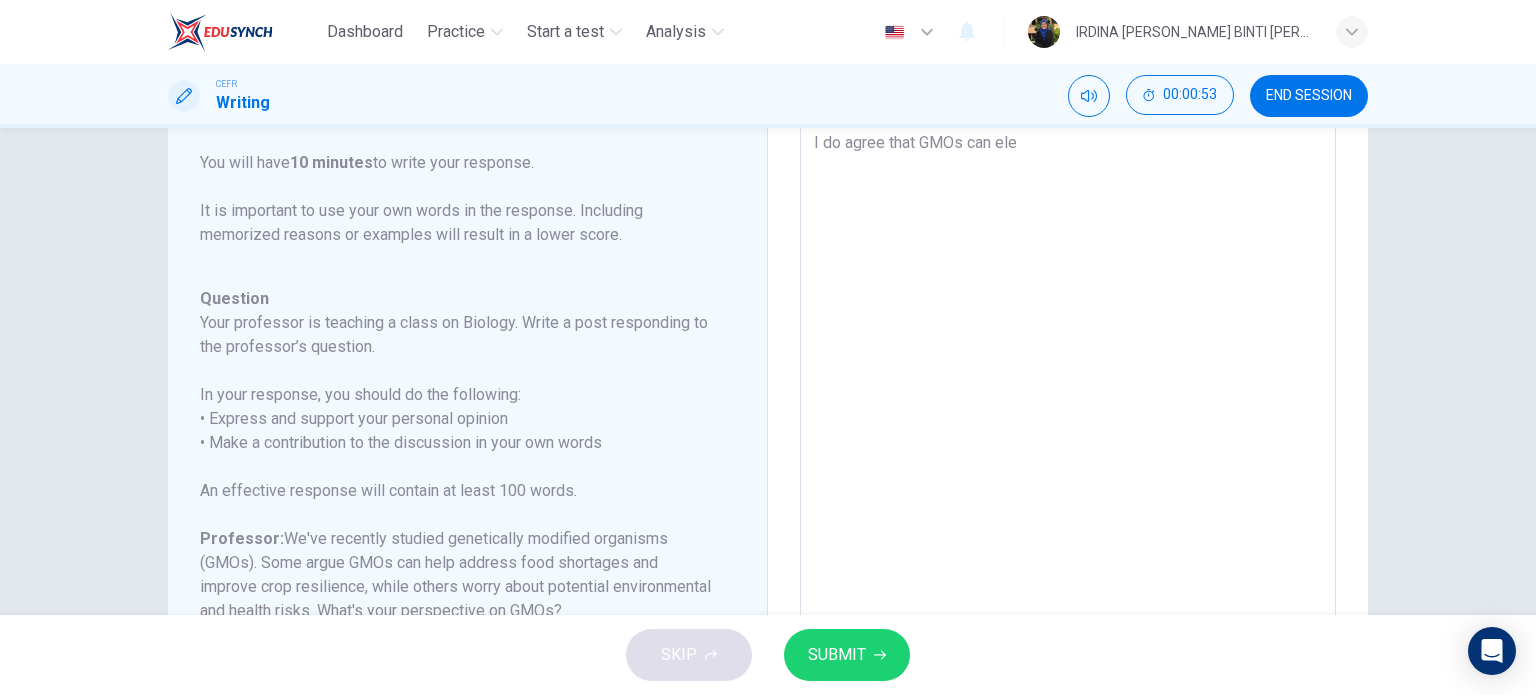 type on "x" 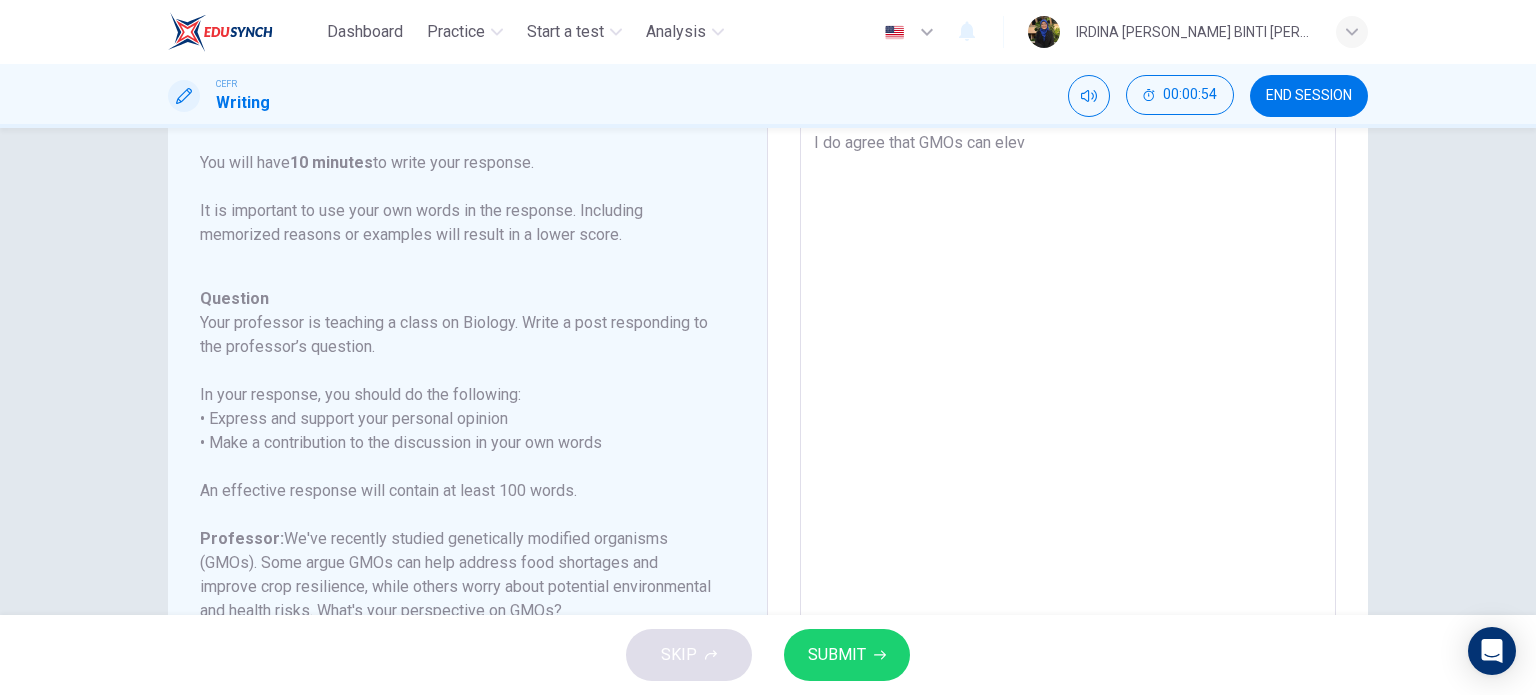 type on "I do agree that GMOs can eleva" 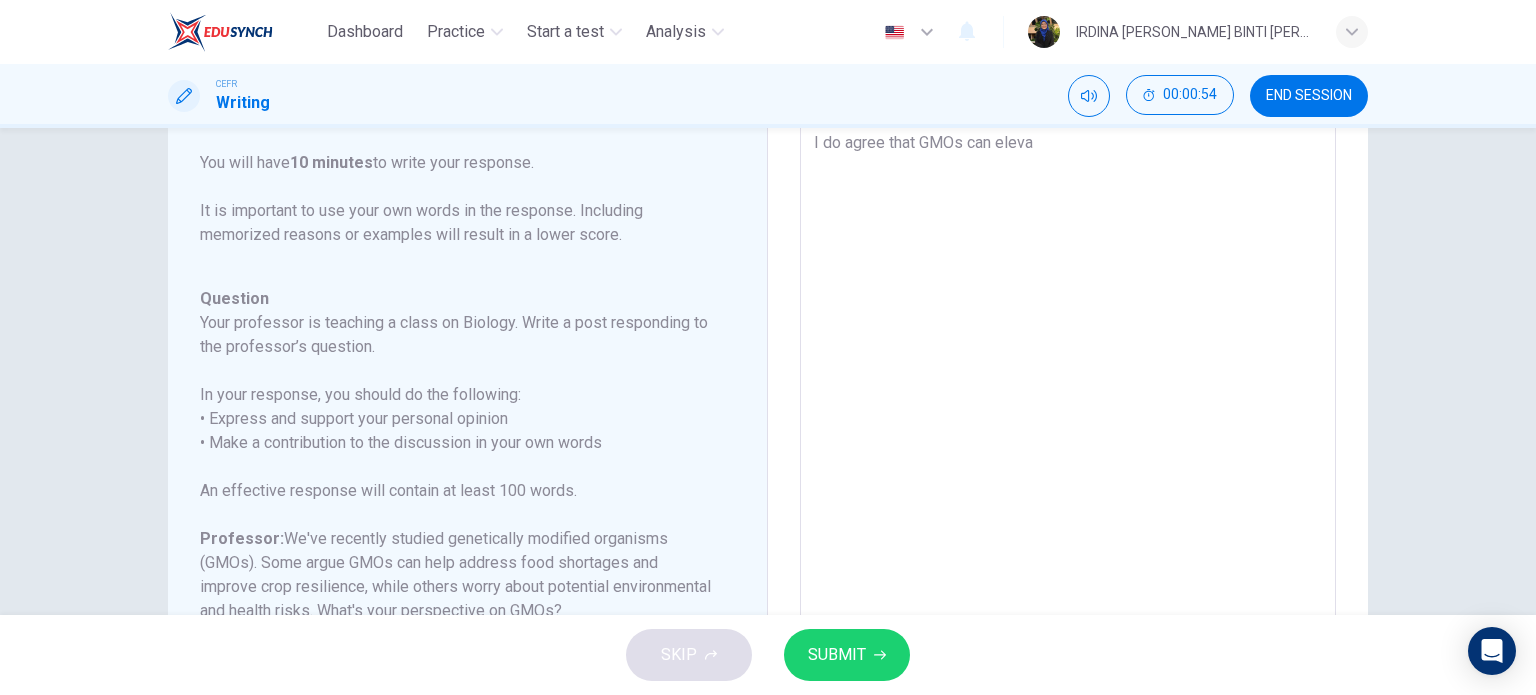 type on "x" 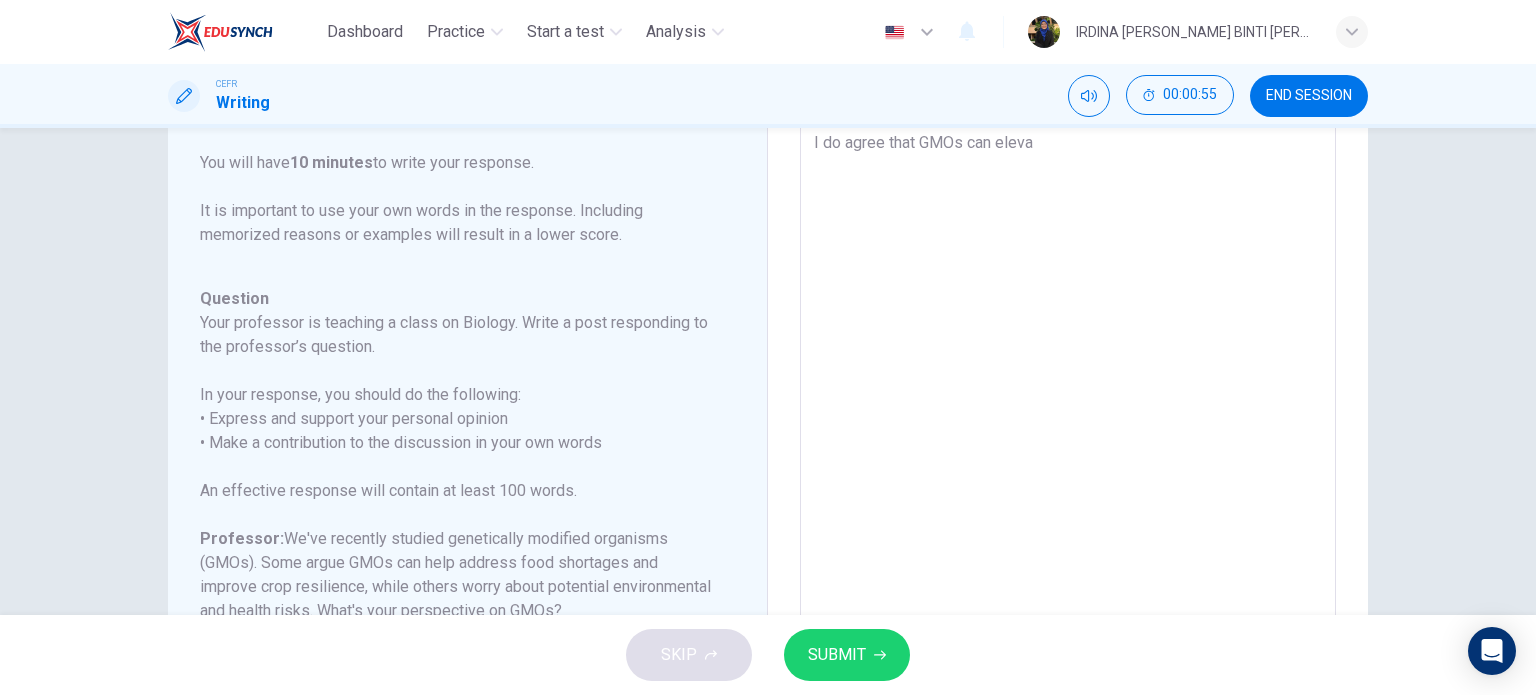 type on "I do agree that GMOs can elevat" 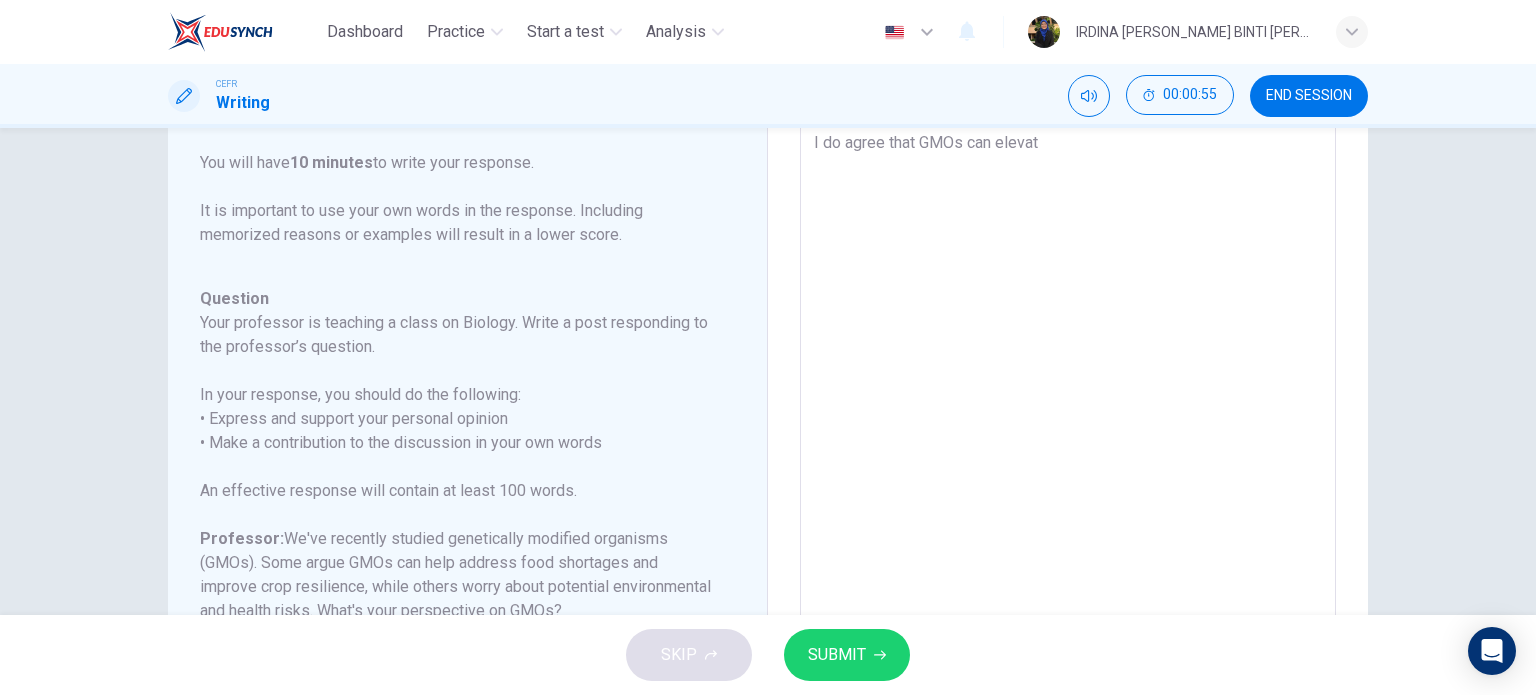 type on "x" 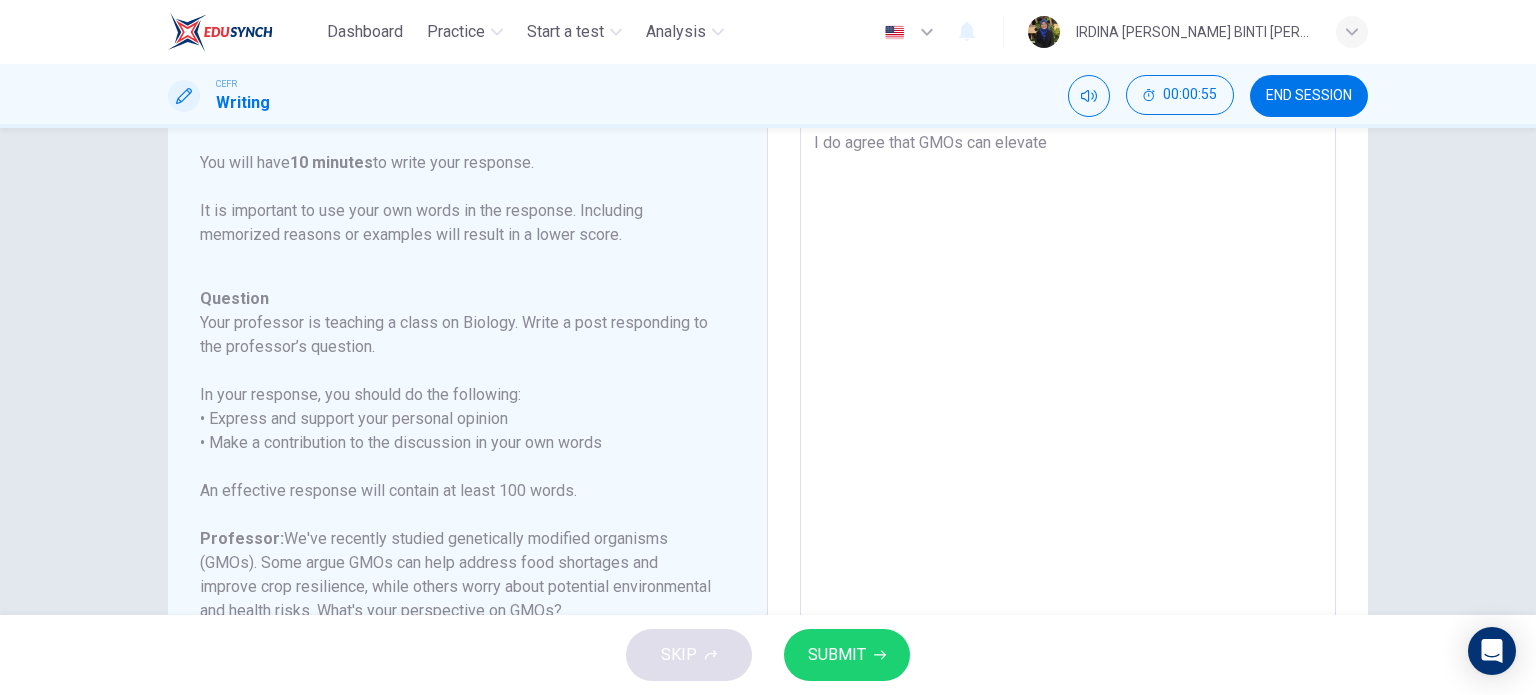 type on "x" 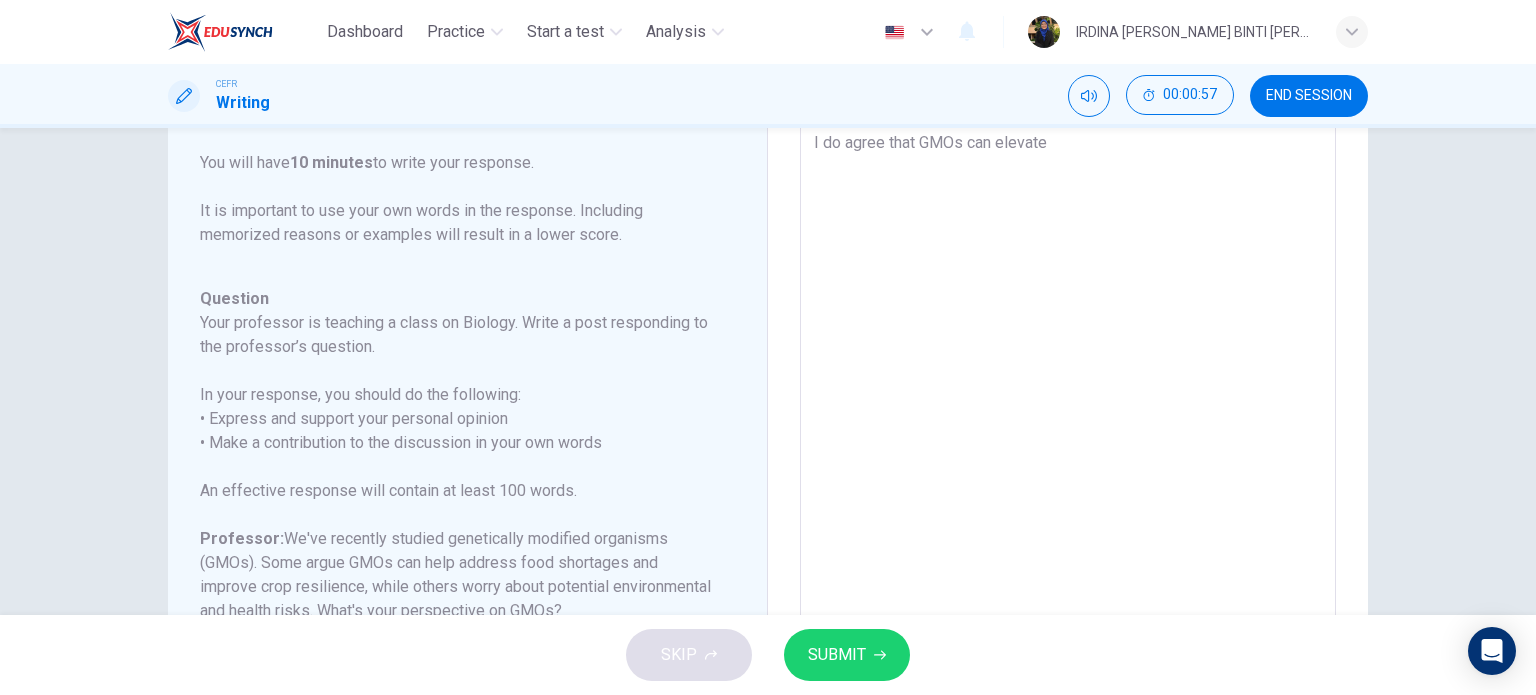 type on "I do agree that GMOs can elevat" 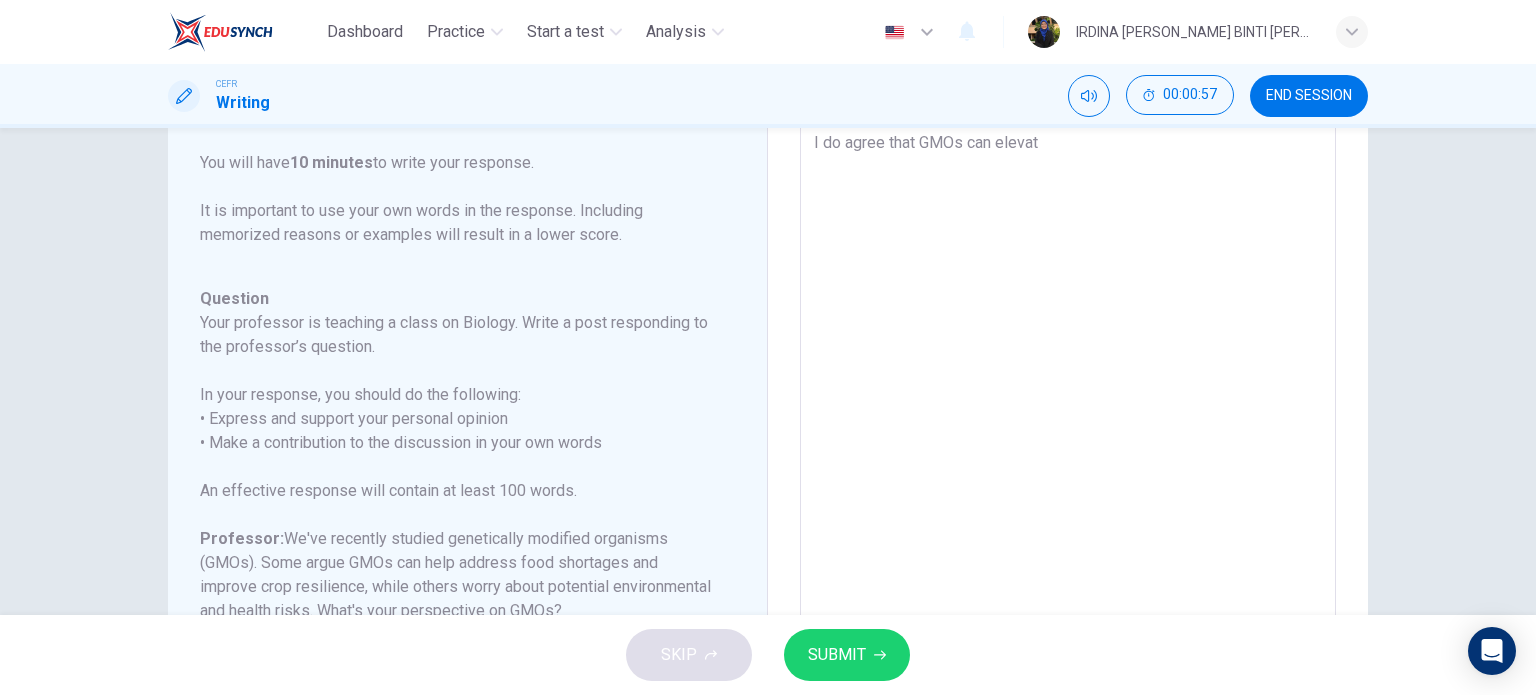 type on "x" 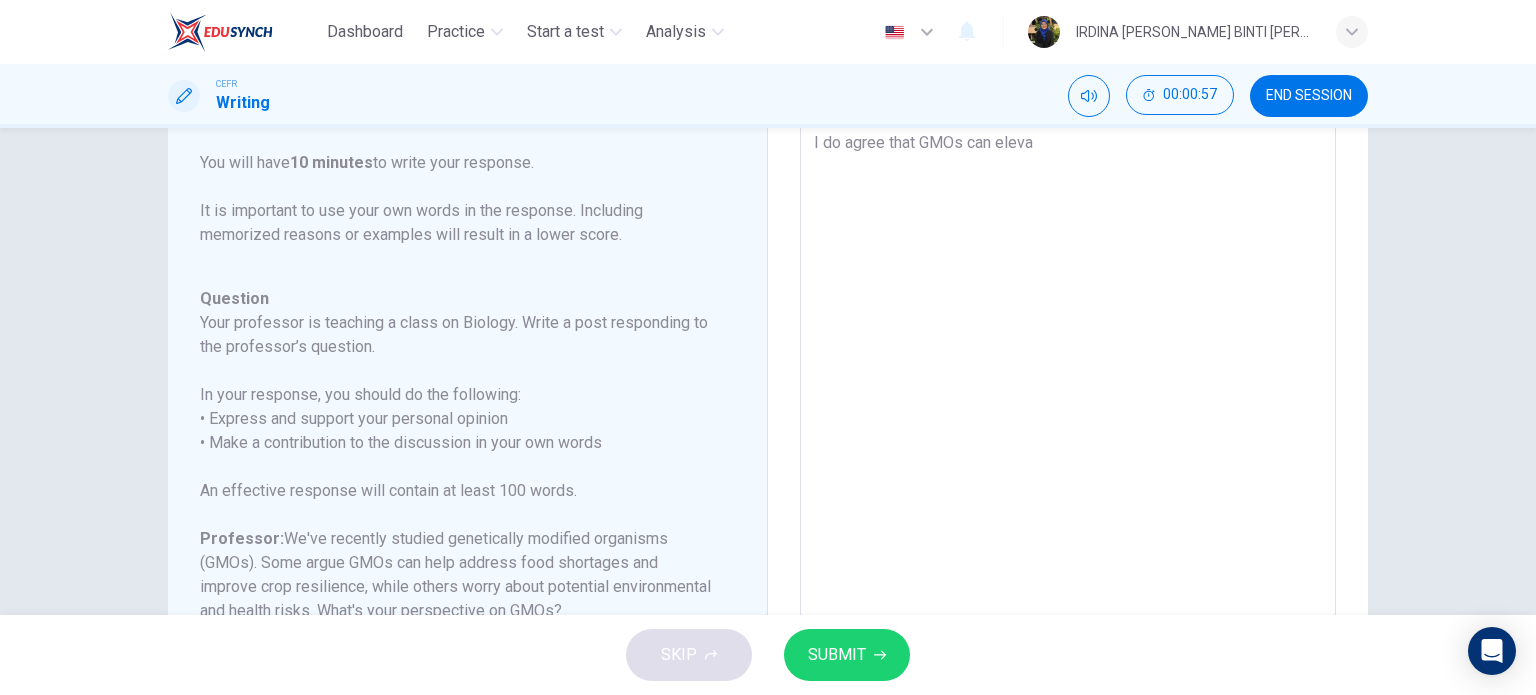 type on "x" 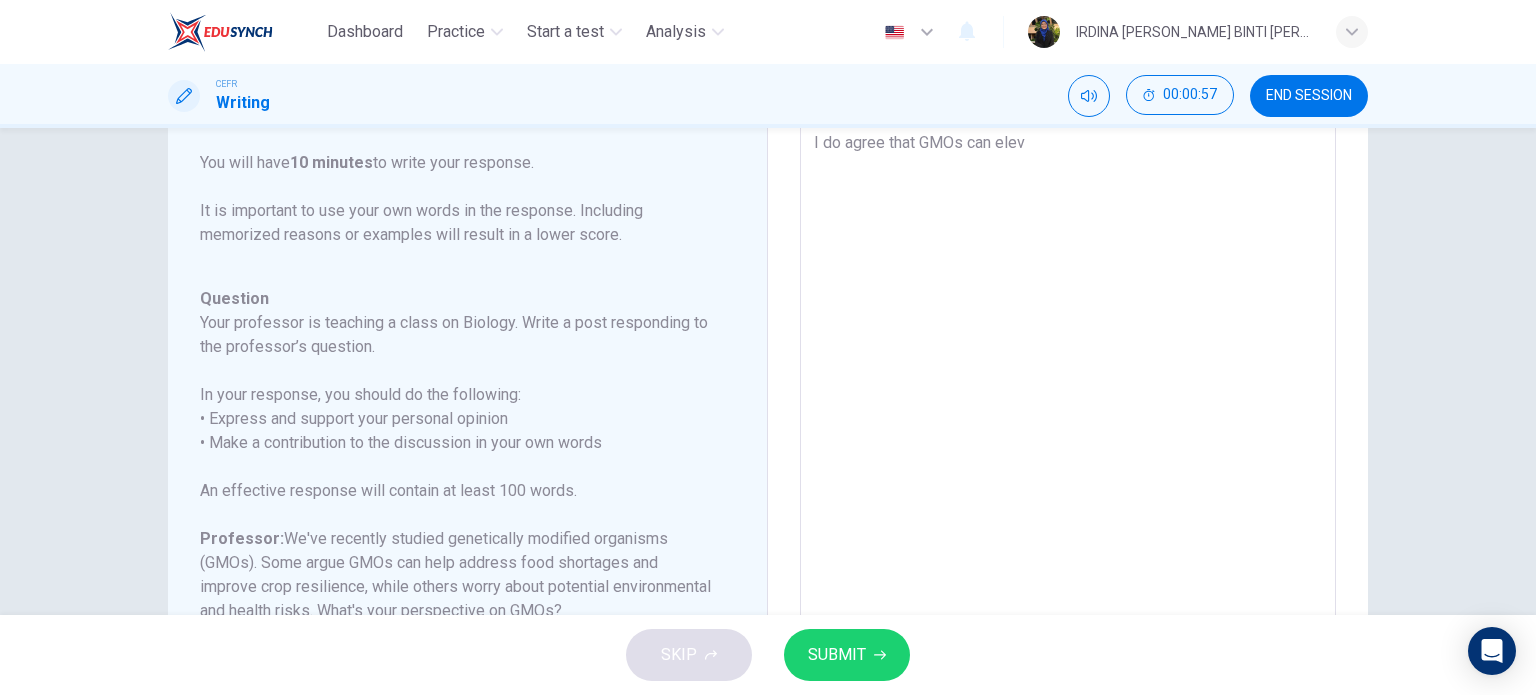 type on "x" 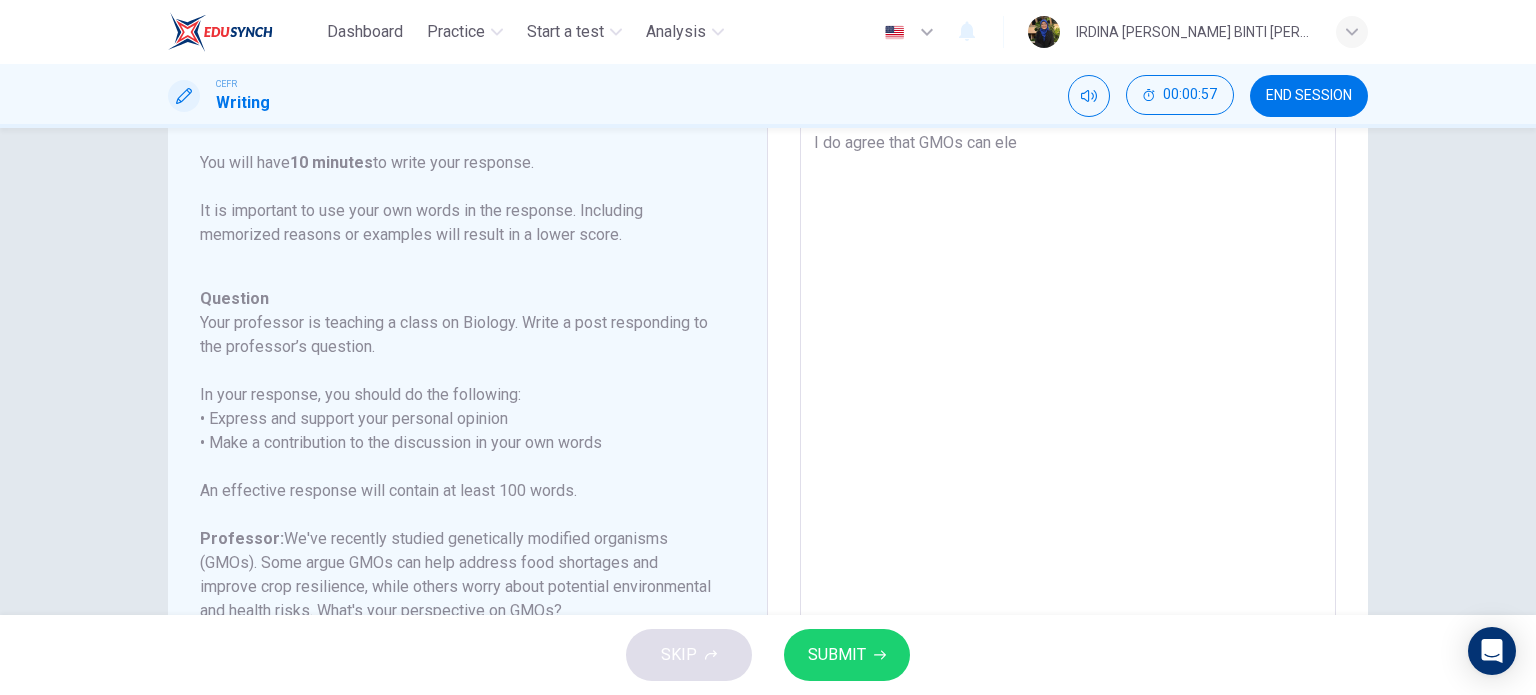 type on "x" 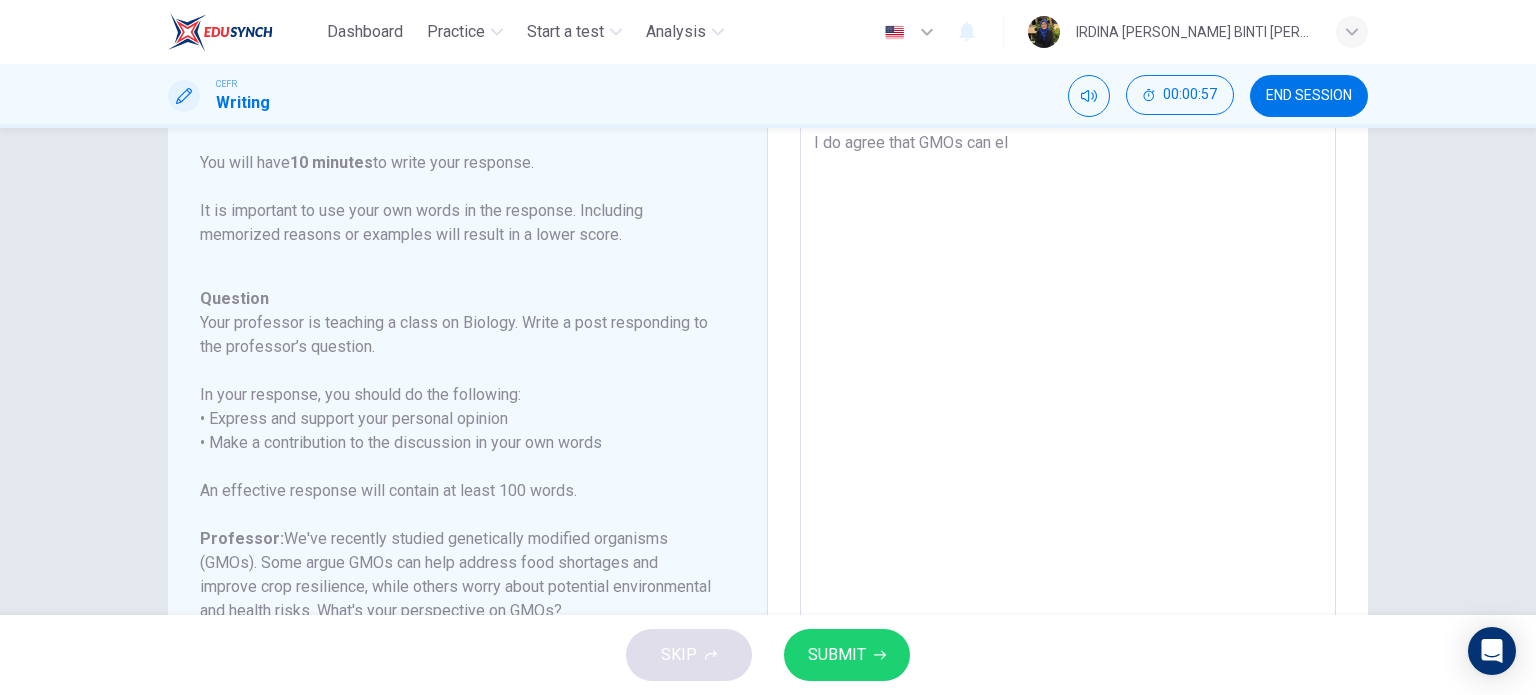 type on "x" 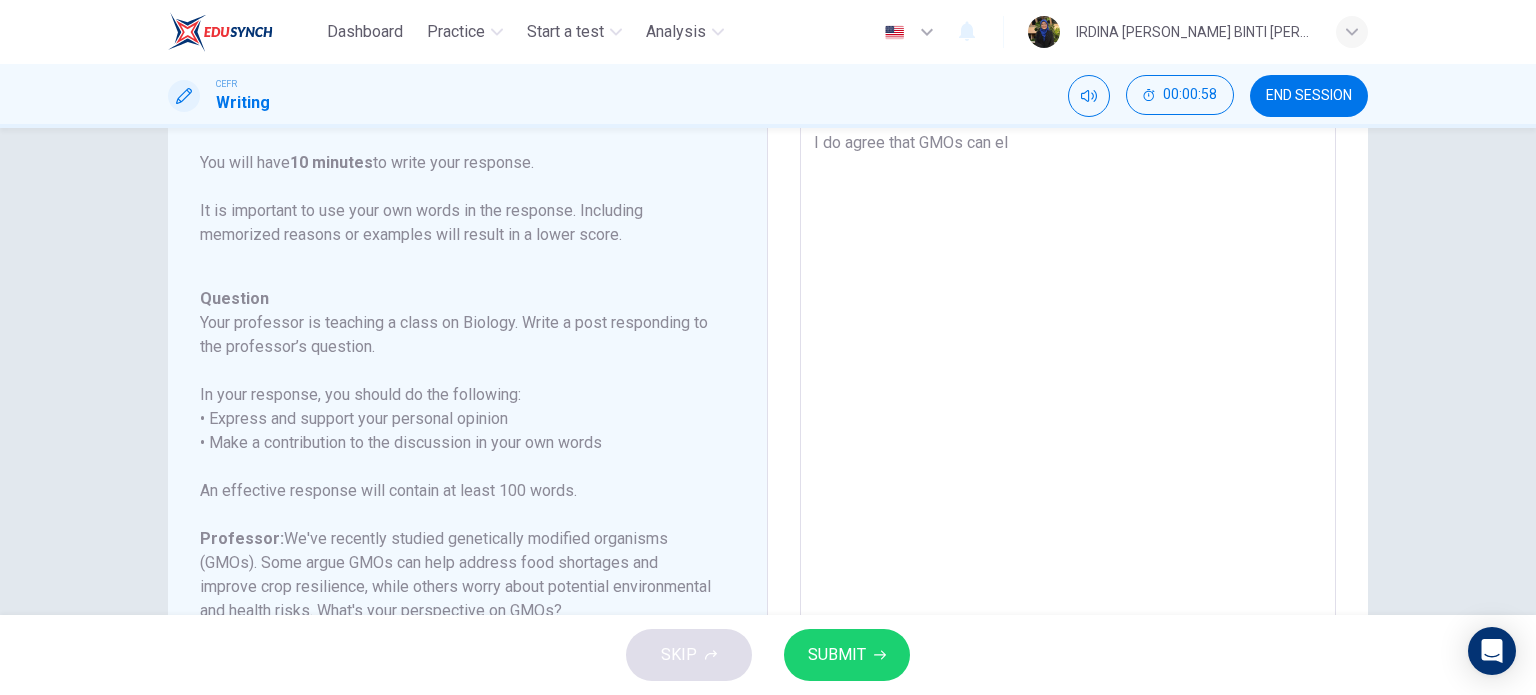 type on "I do agree that GMOs can e" 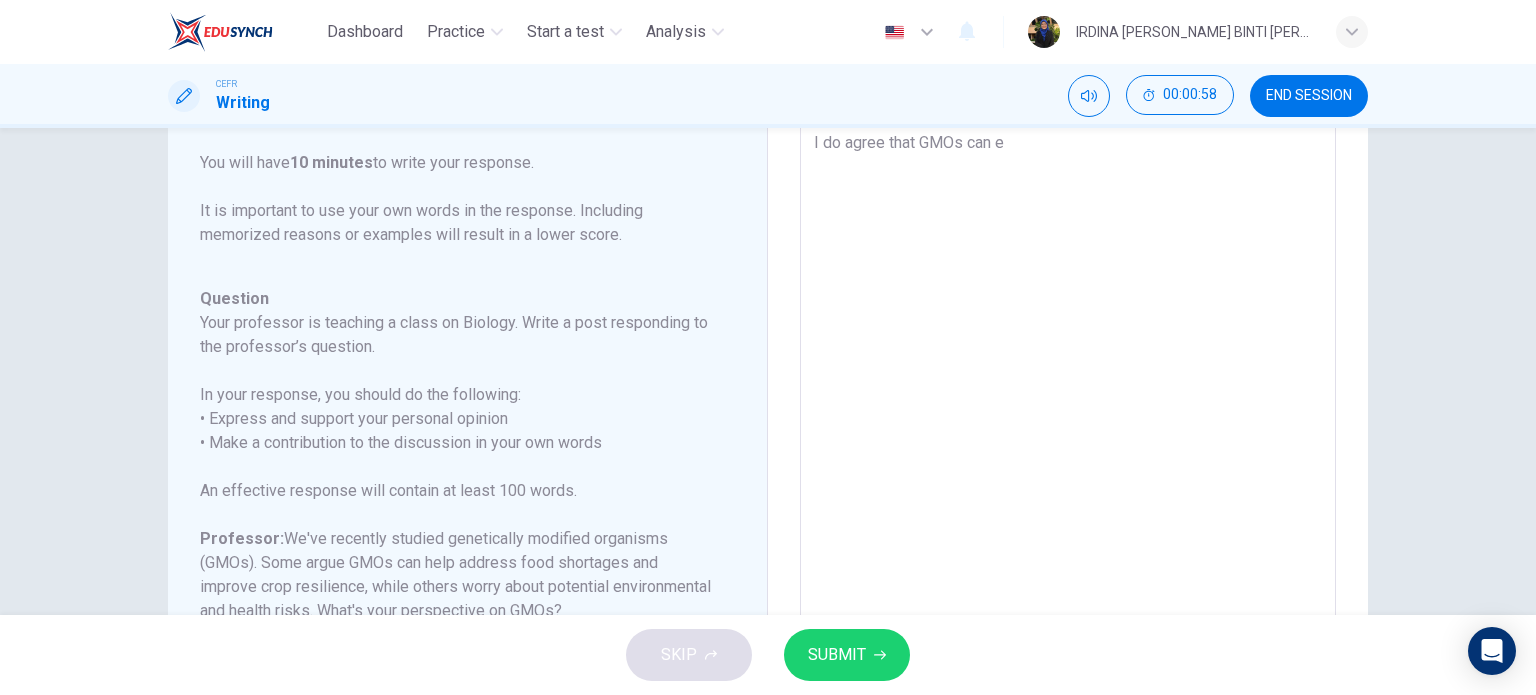 type on "x" 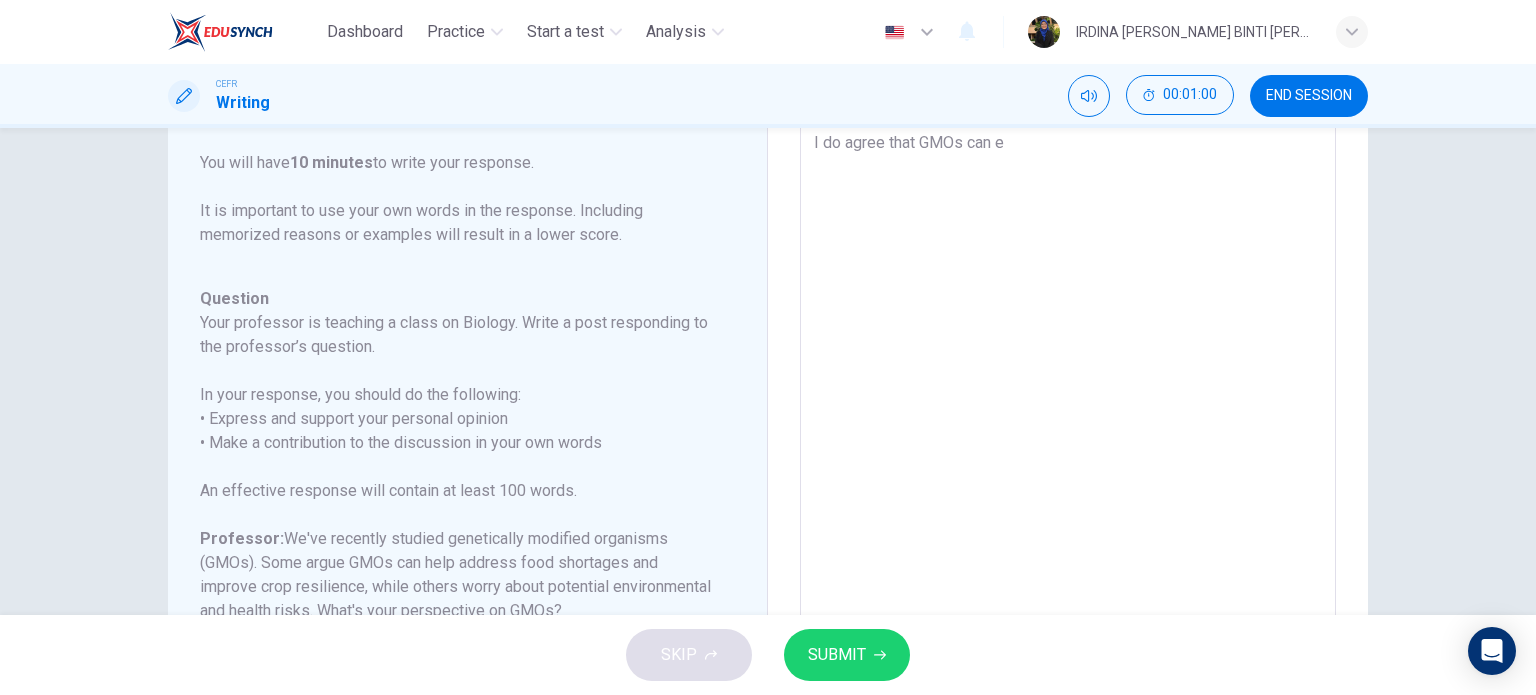 type on "I do agree that GMOs can" 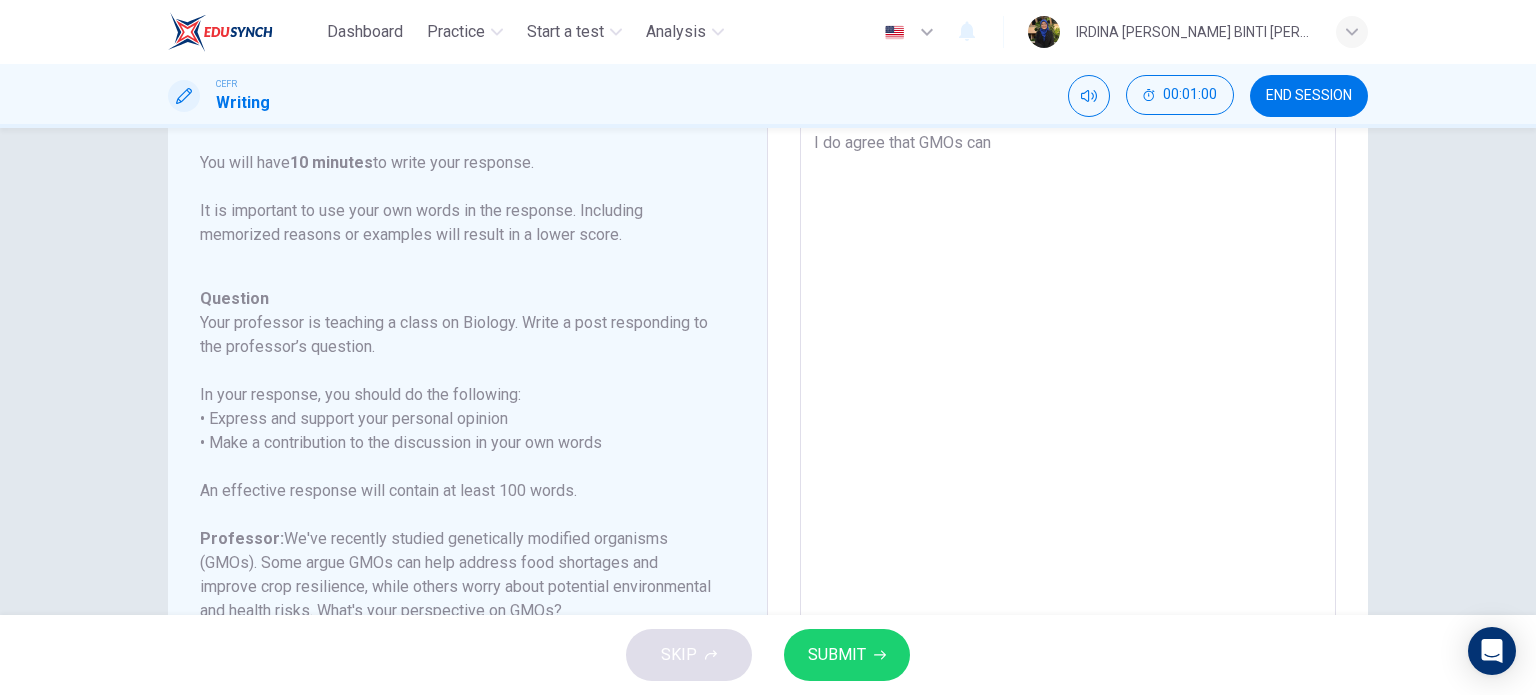 type on "x" 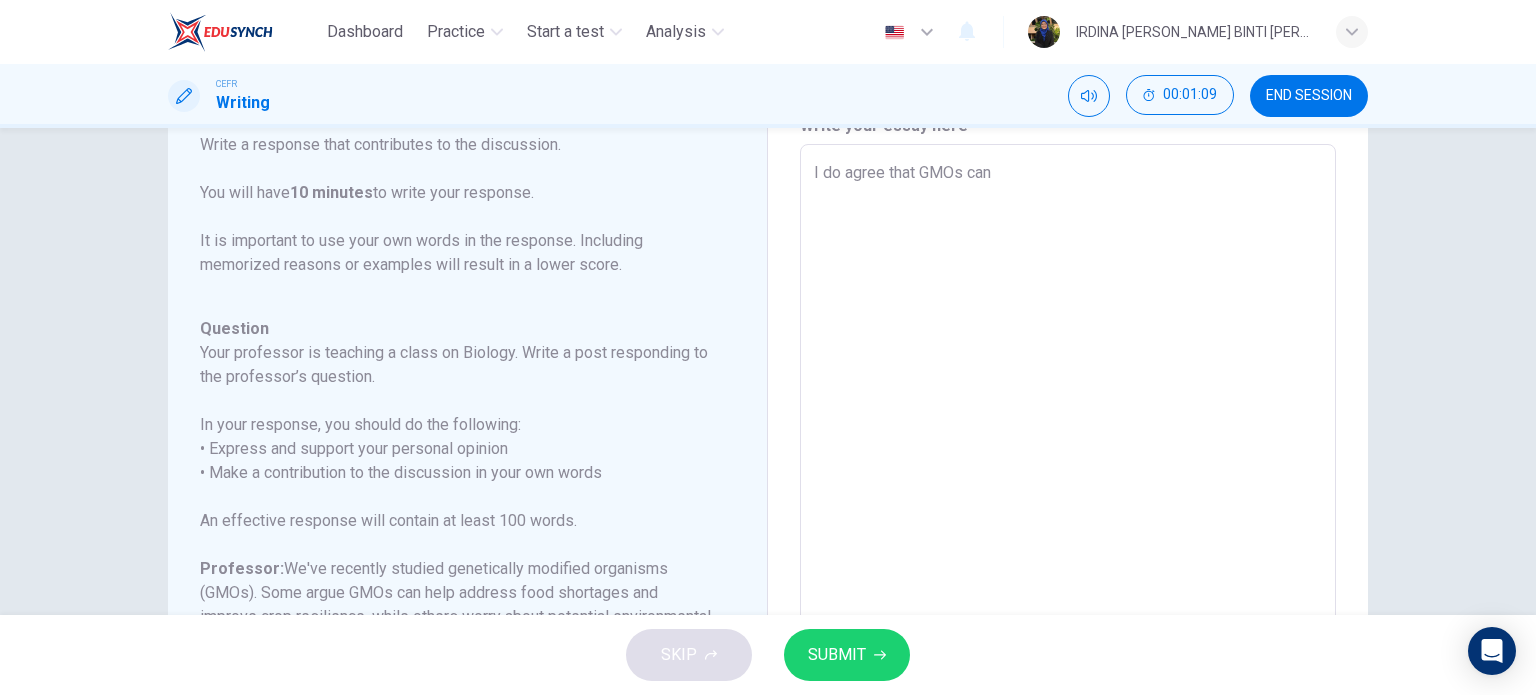 scroll, scrollTop: 93, scrollLeft: 0, axis: vertical 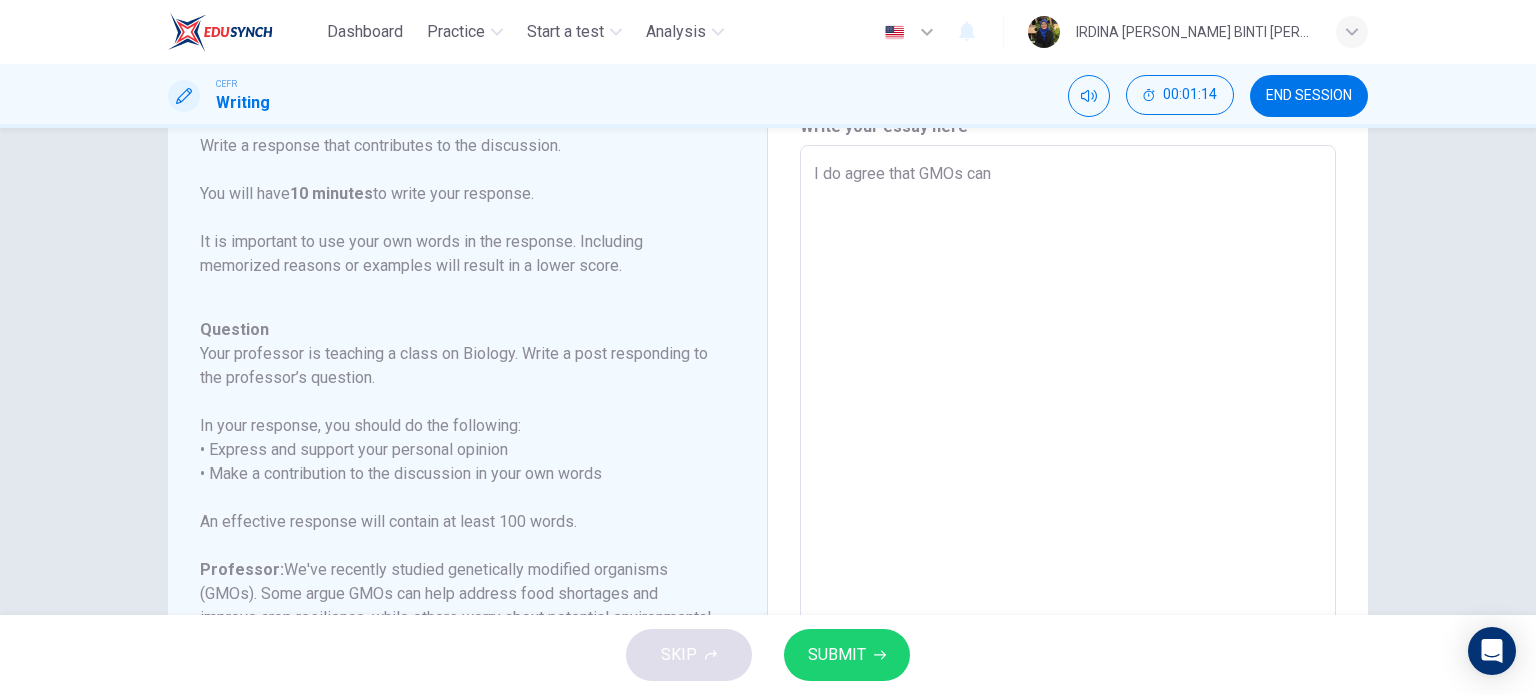 type on "I do agree that GMOs can e" 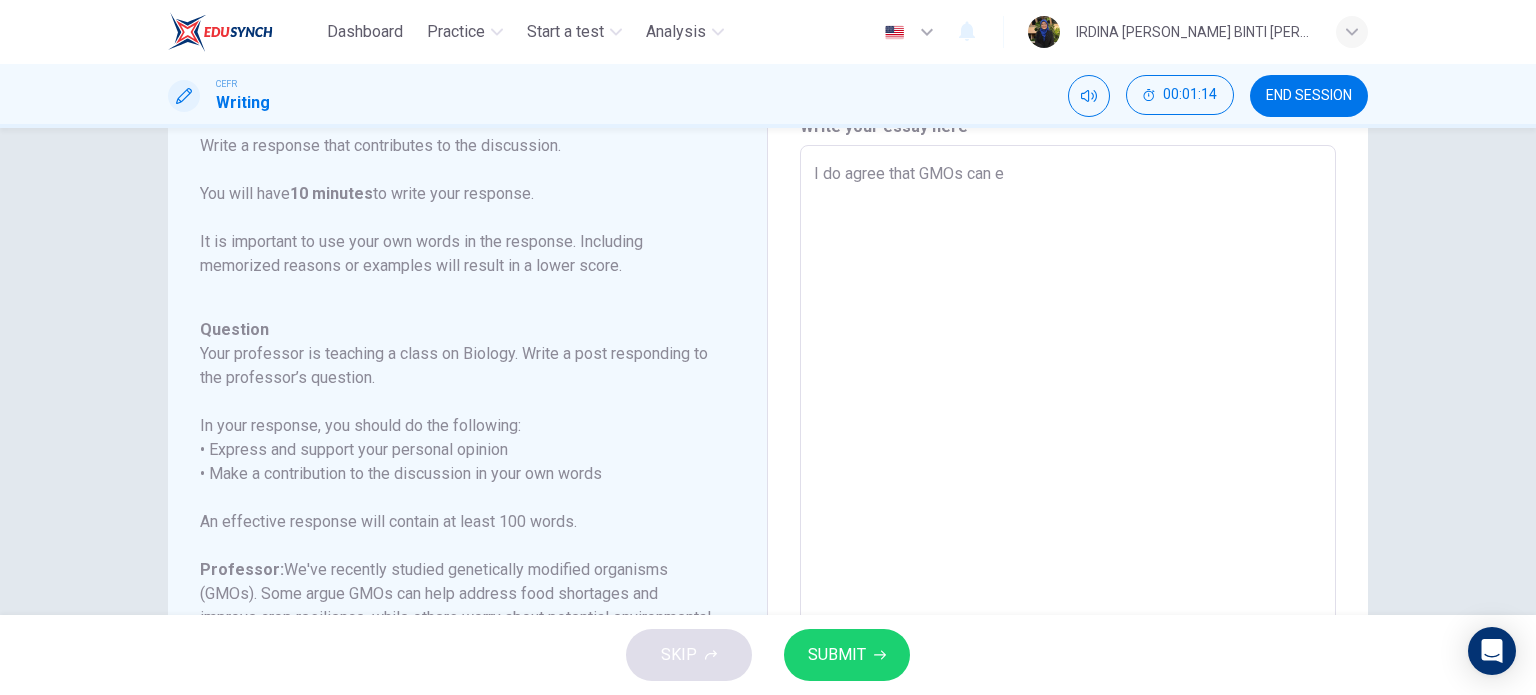 type on "I do agree that GMOs can el" 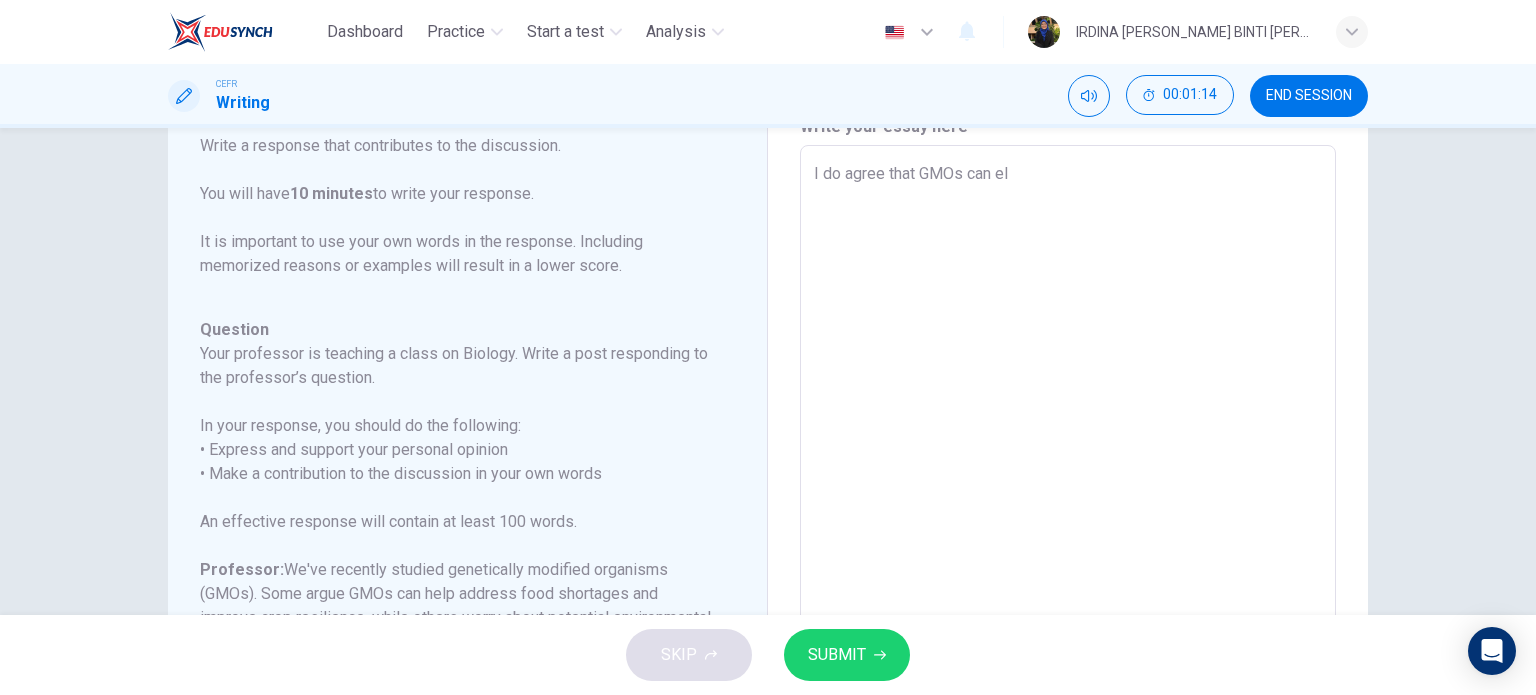 type on "x" 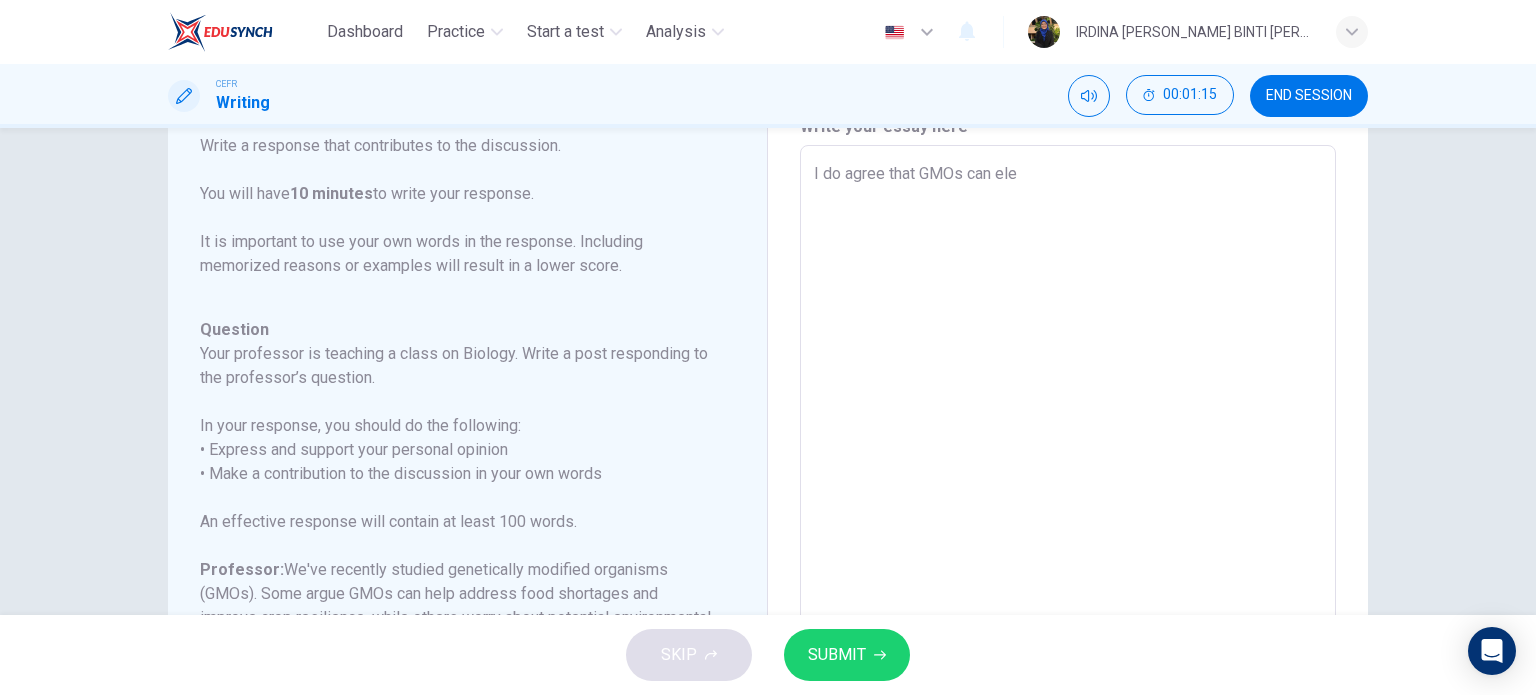 type on "I do agree that GMOs can elev" 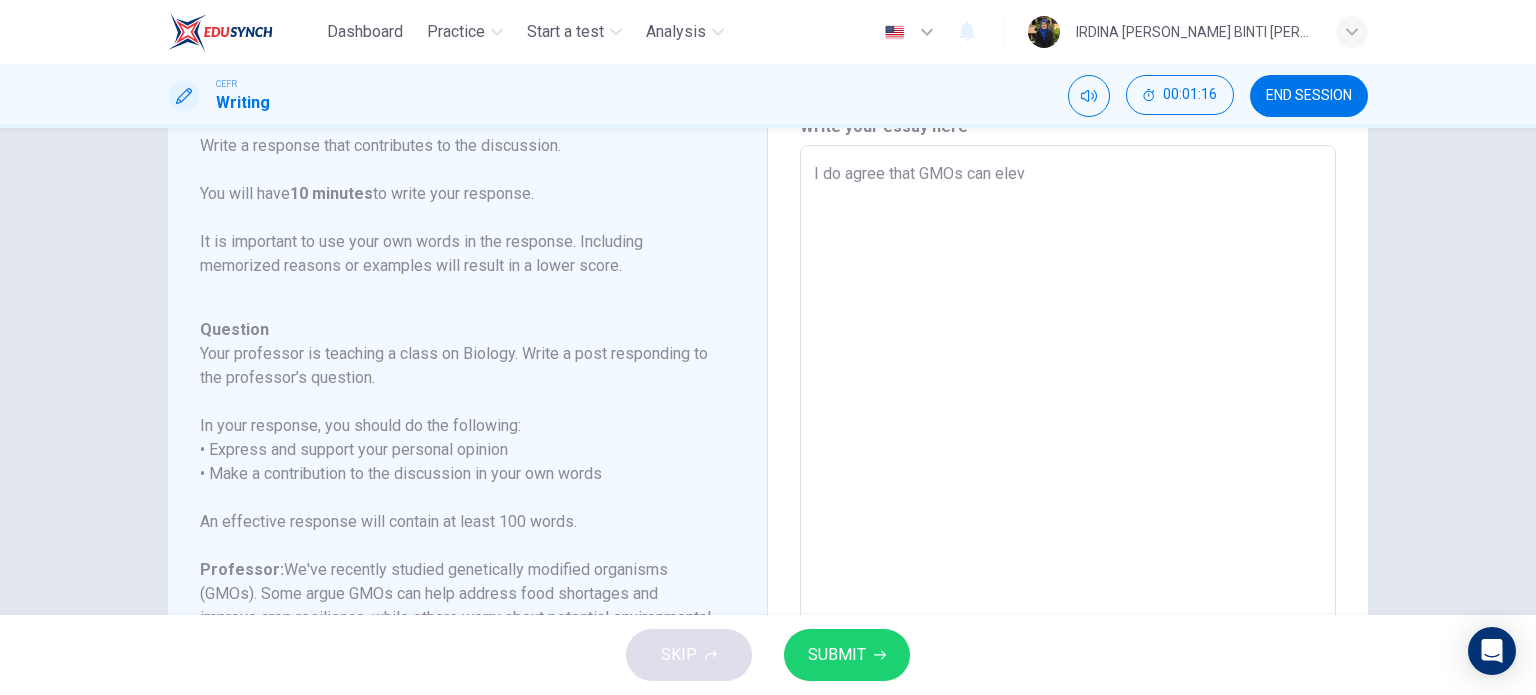 type on "I do agree that GMOs can eleva" 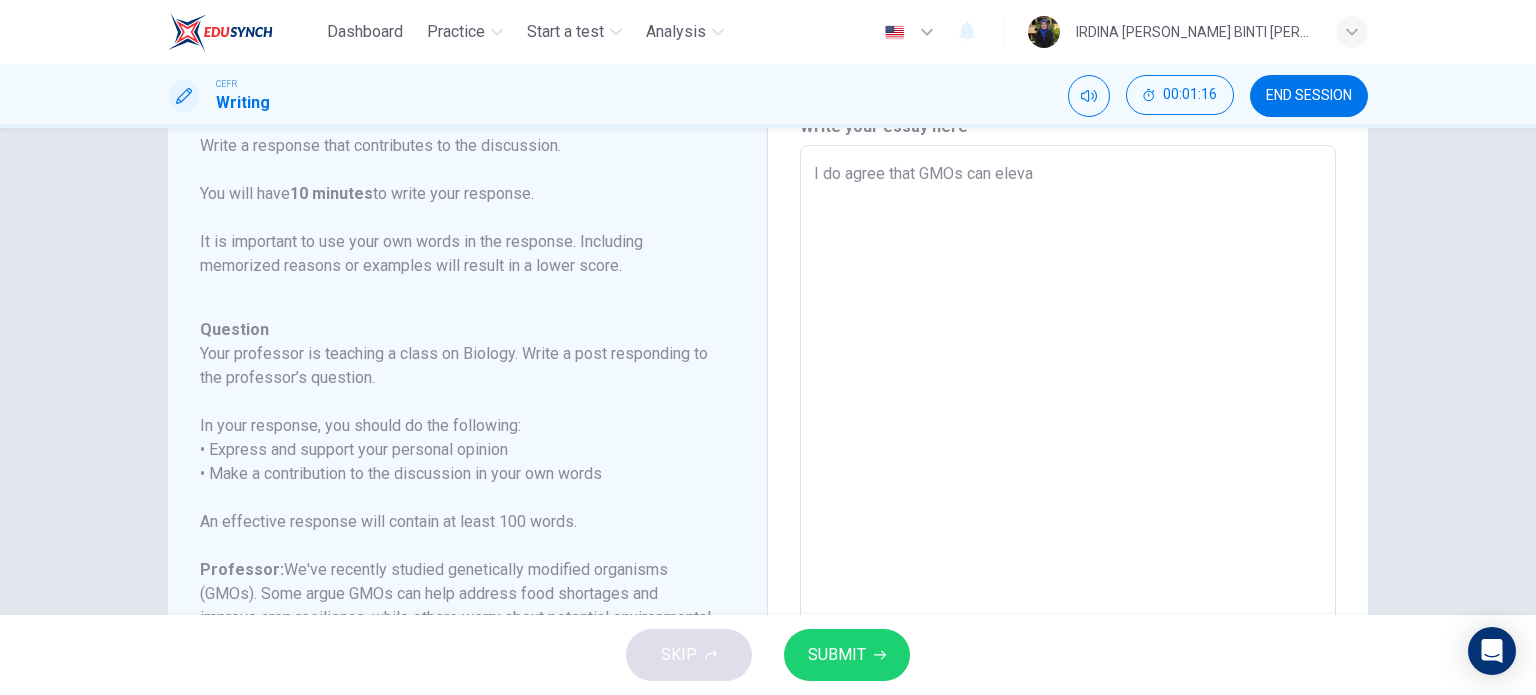 type on "I do agree that GMOs can elevat" 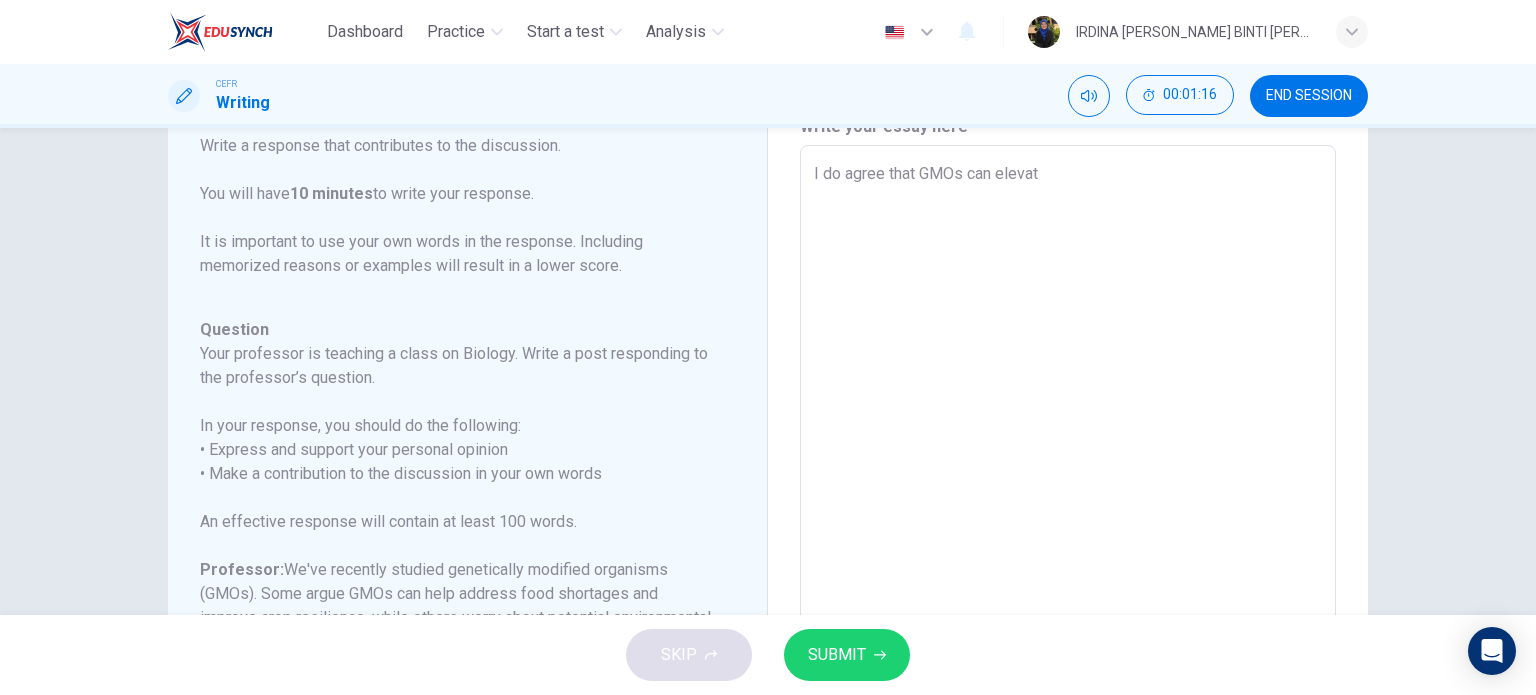 type on "x" 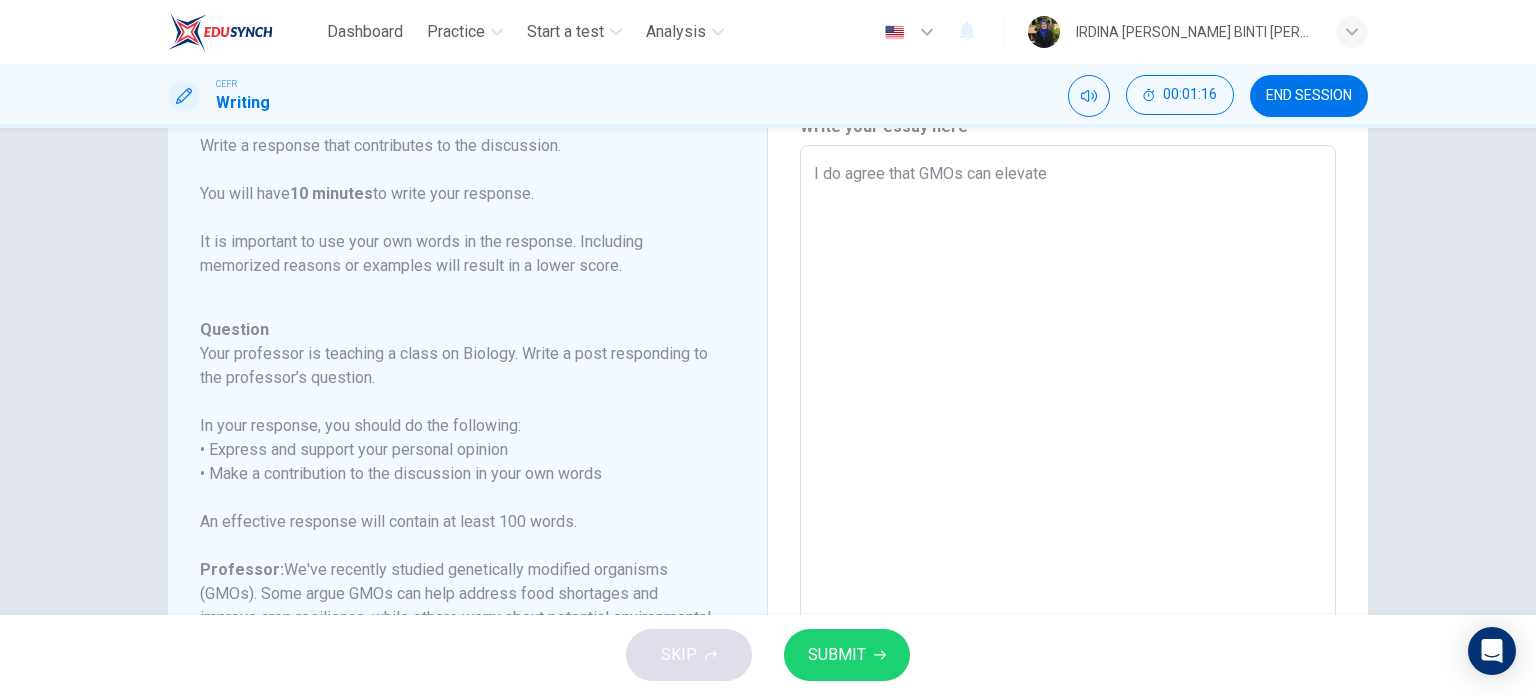 type on "x" 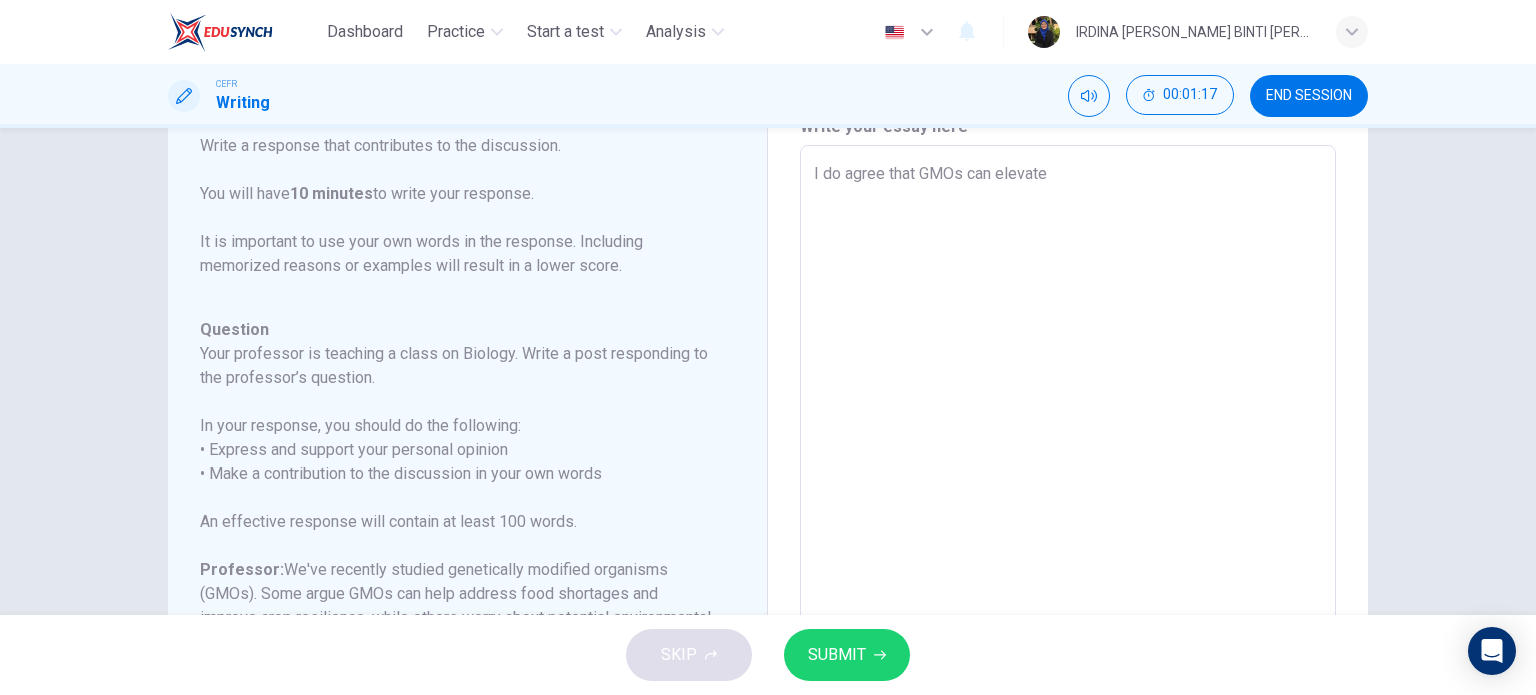 type on "I do agree that GMOs can elevate" 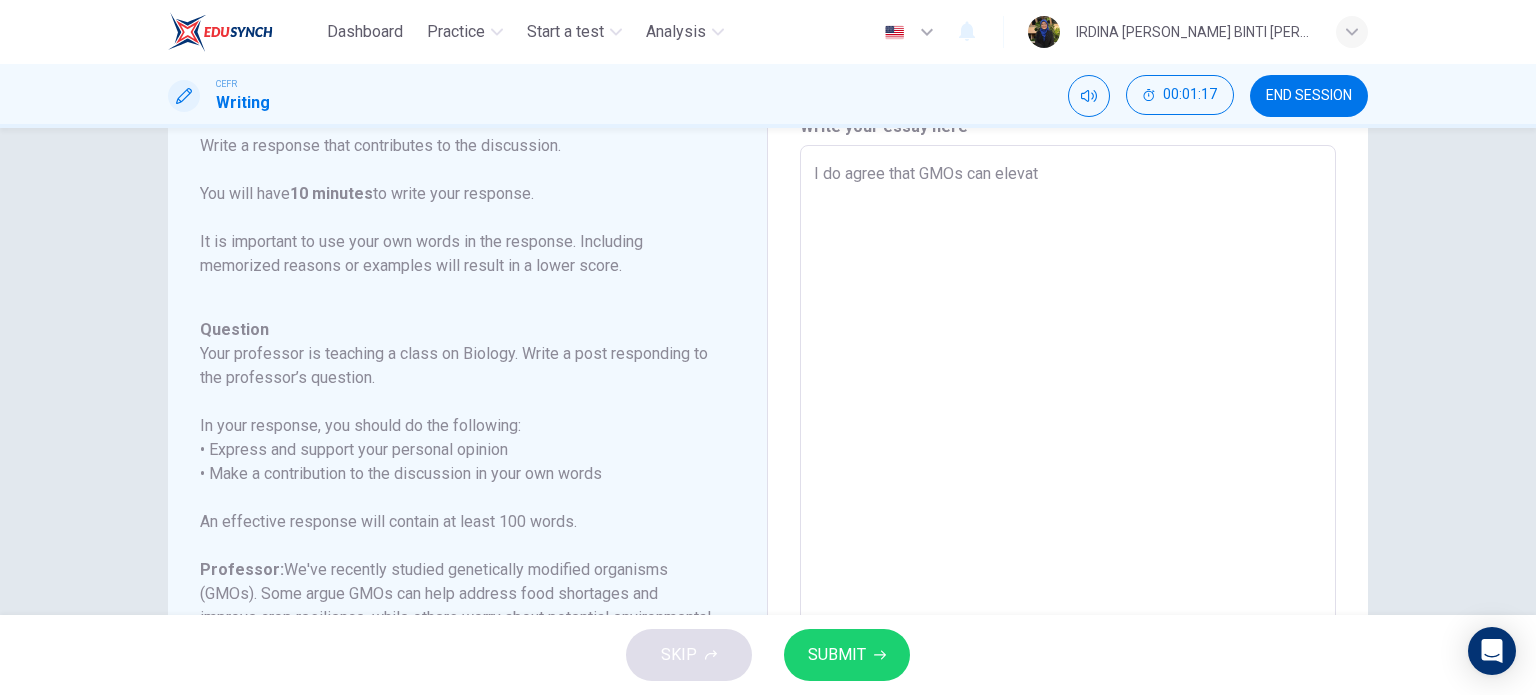 type on "x" 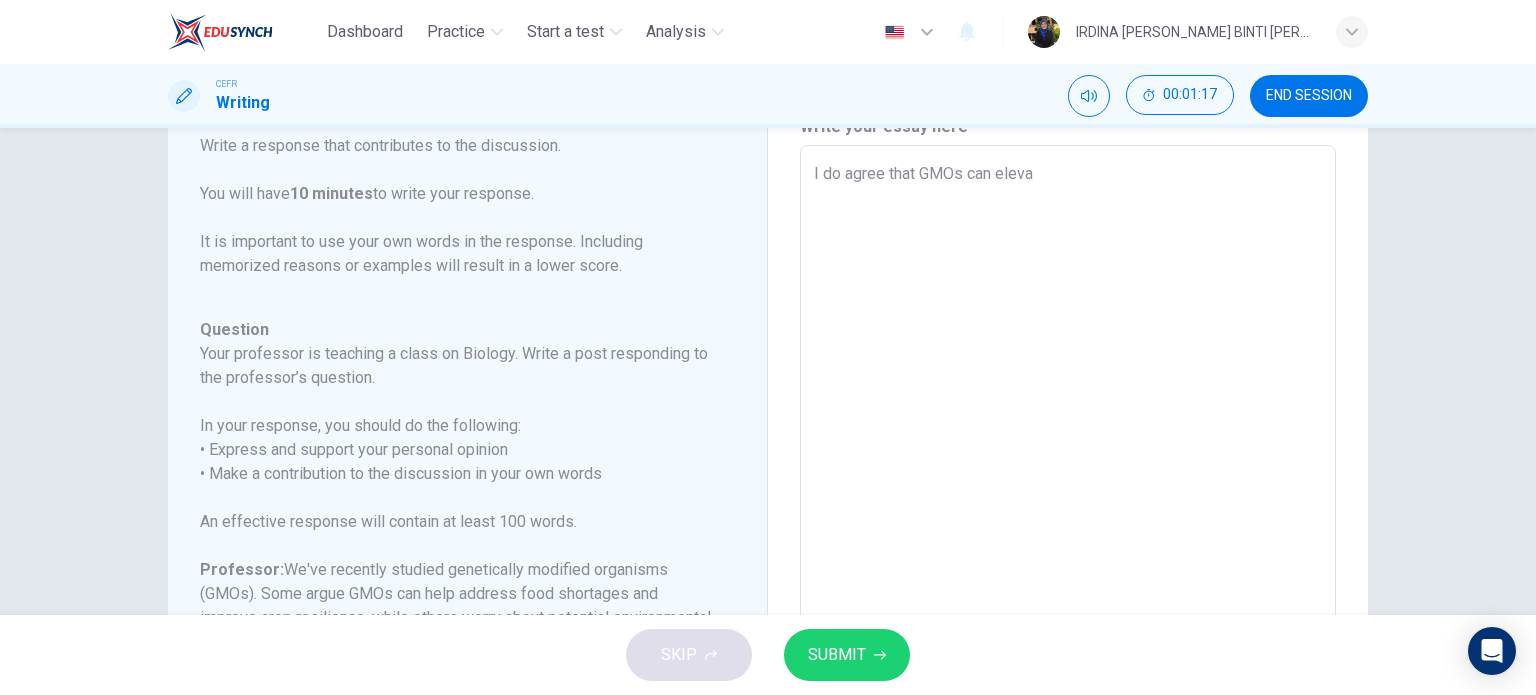 type on "x" 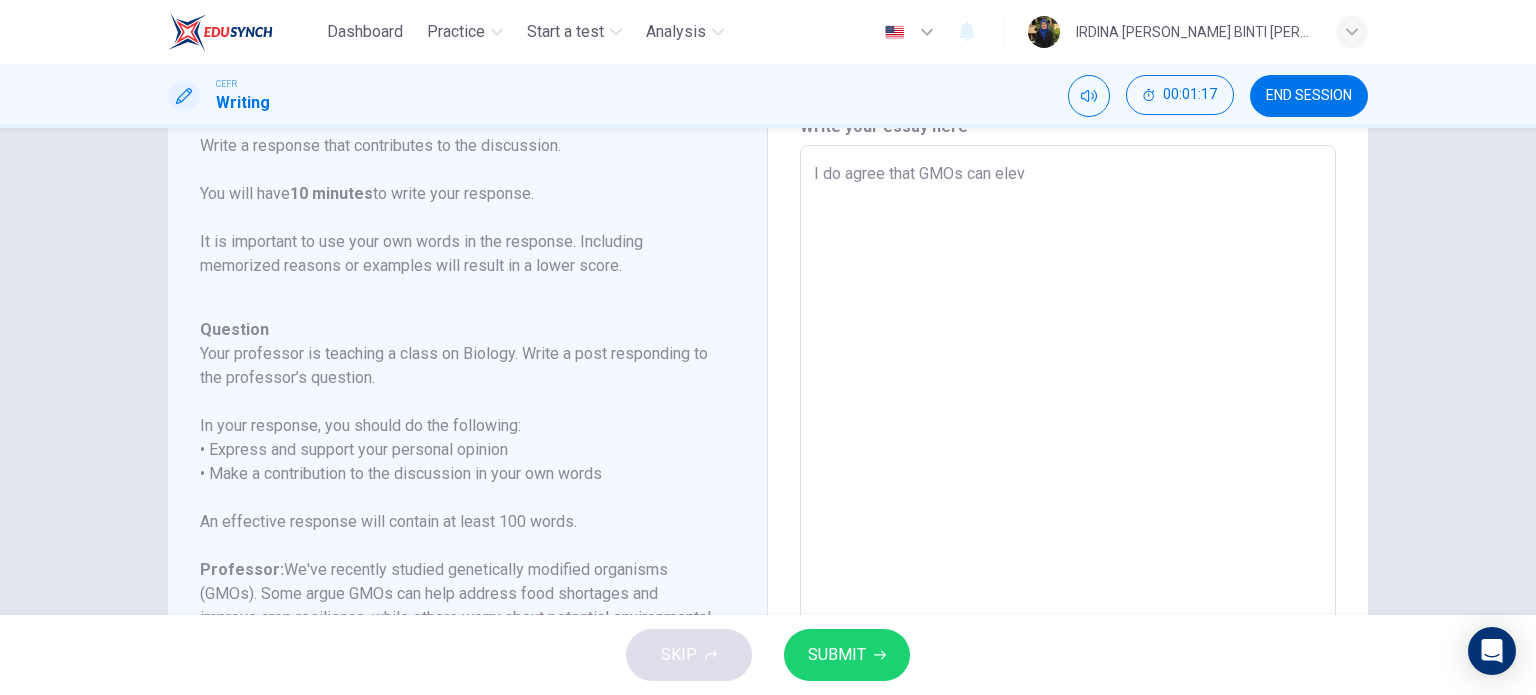 type on "x" 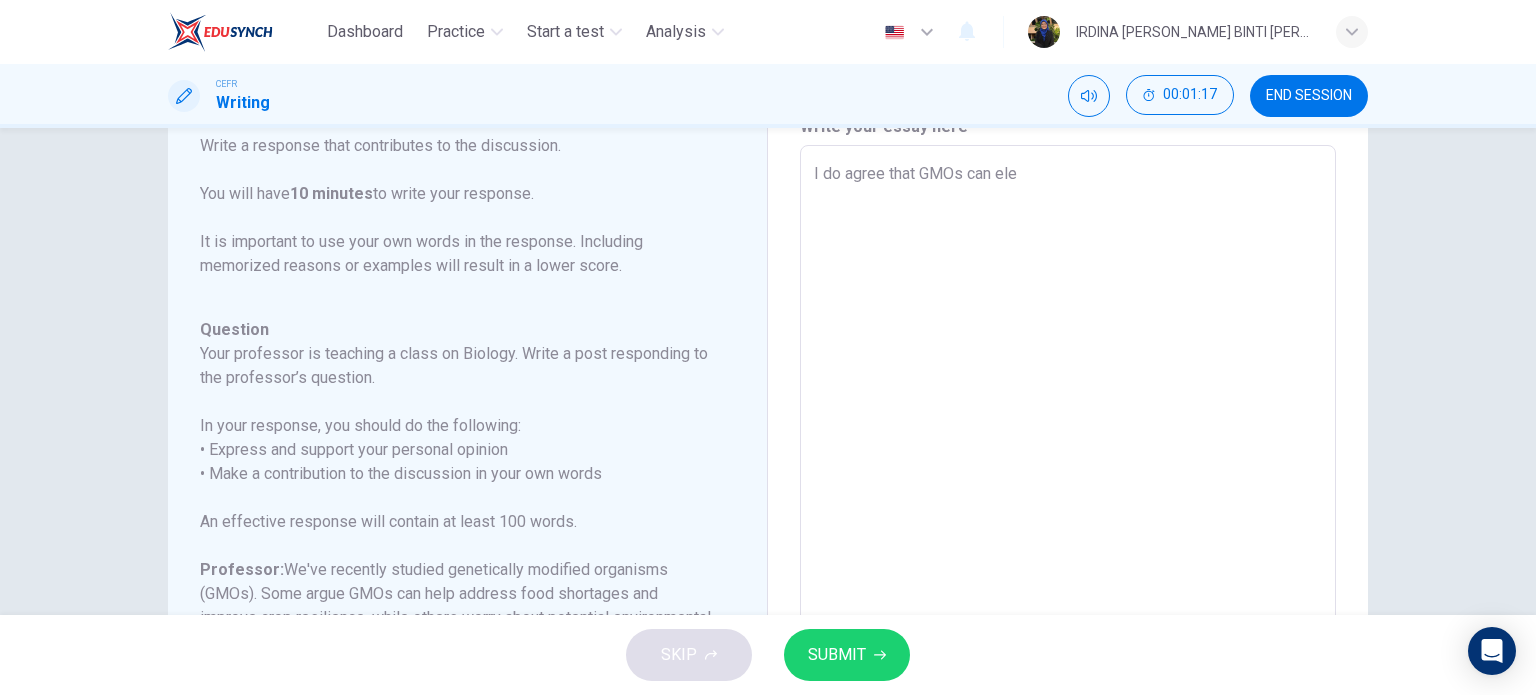 type on "x" 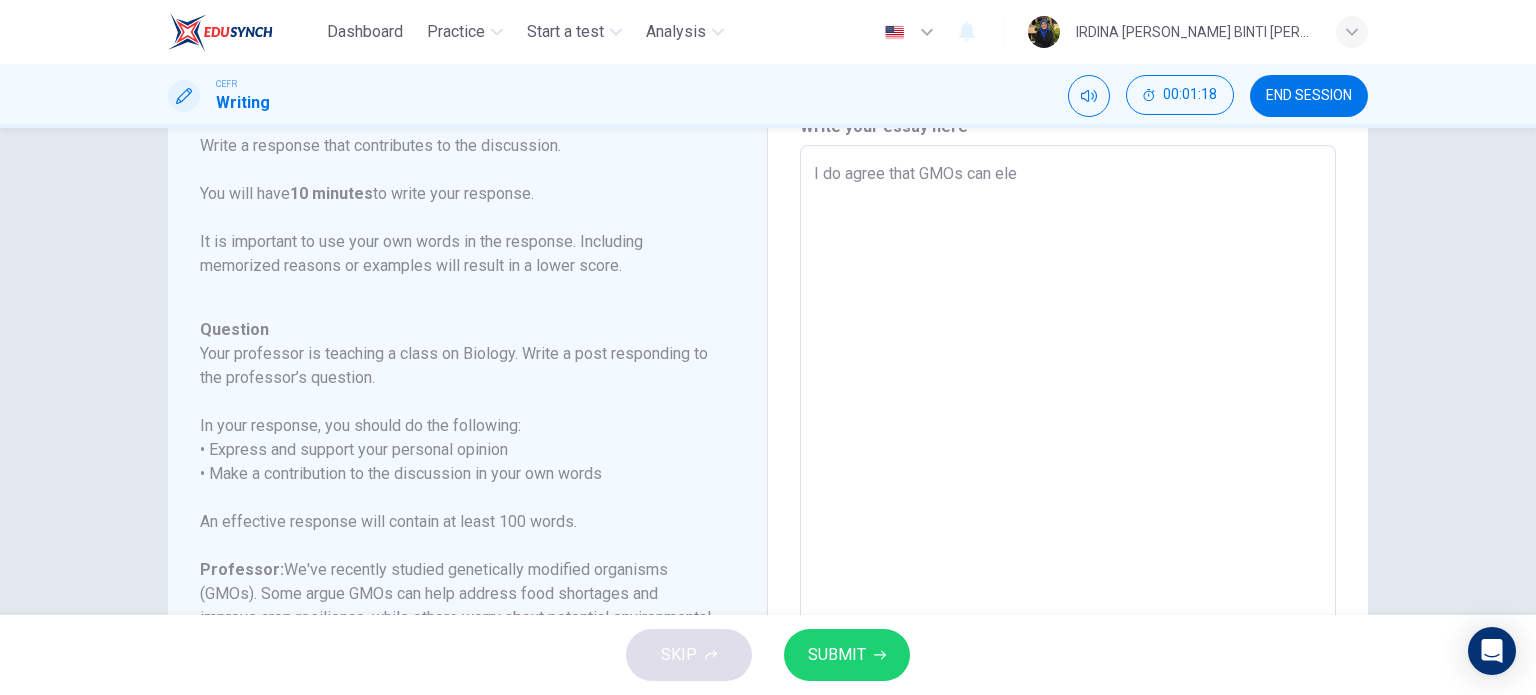 type on "I do agree that GMOs can el" 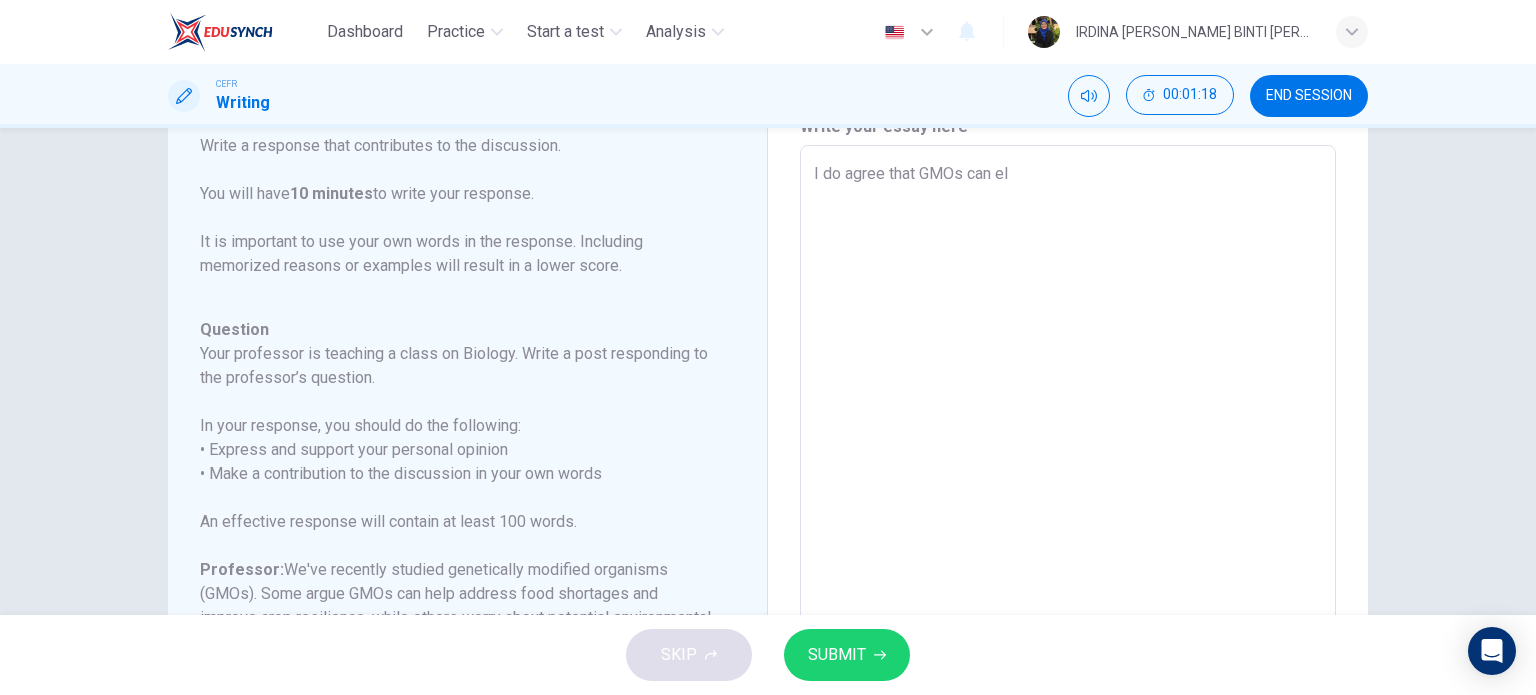 type on "x" 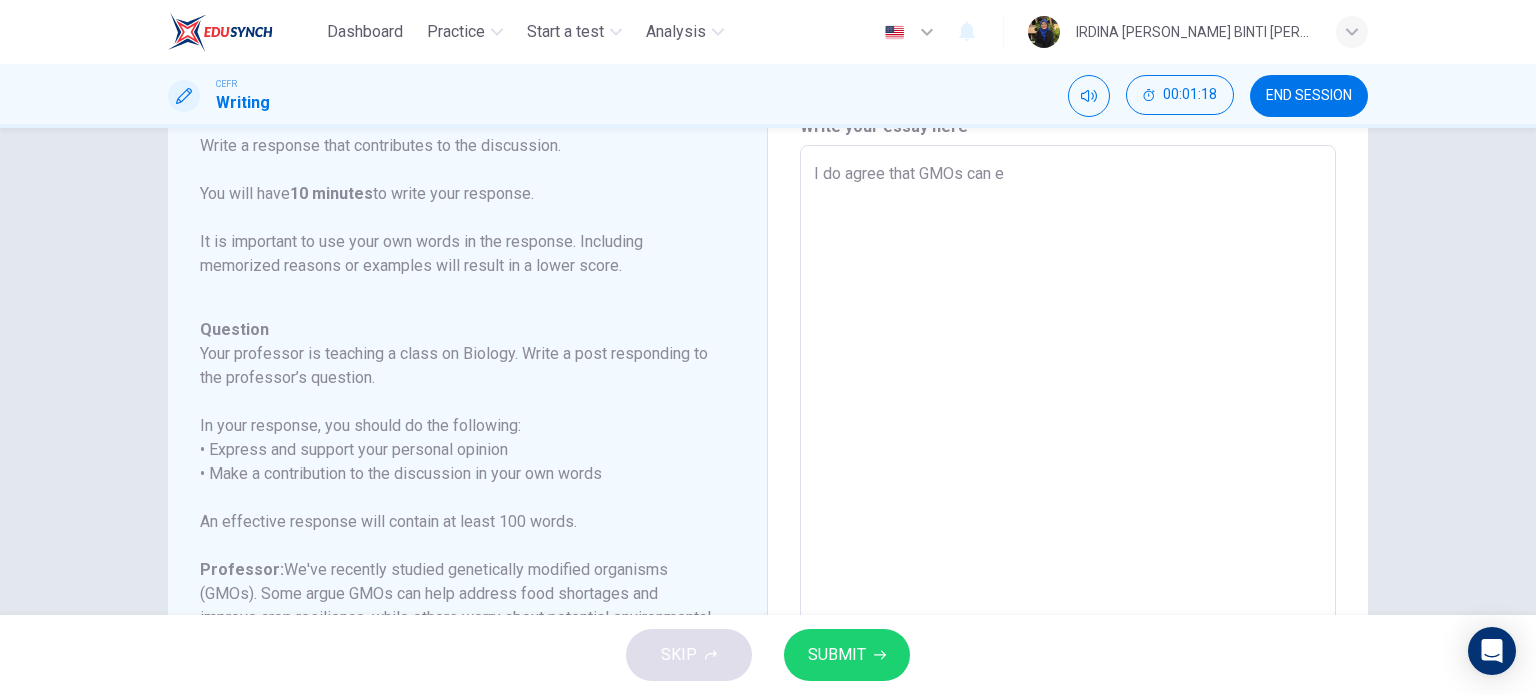 type on "x" 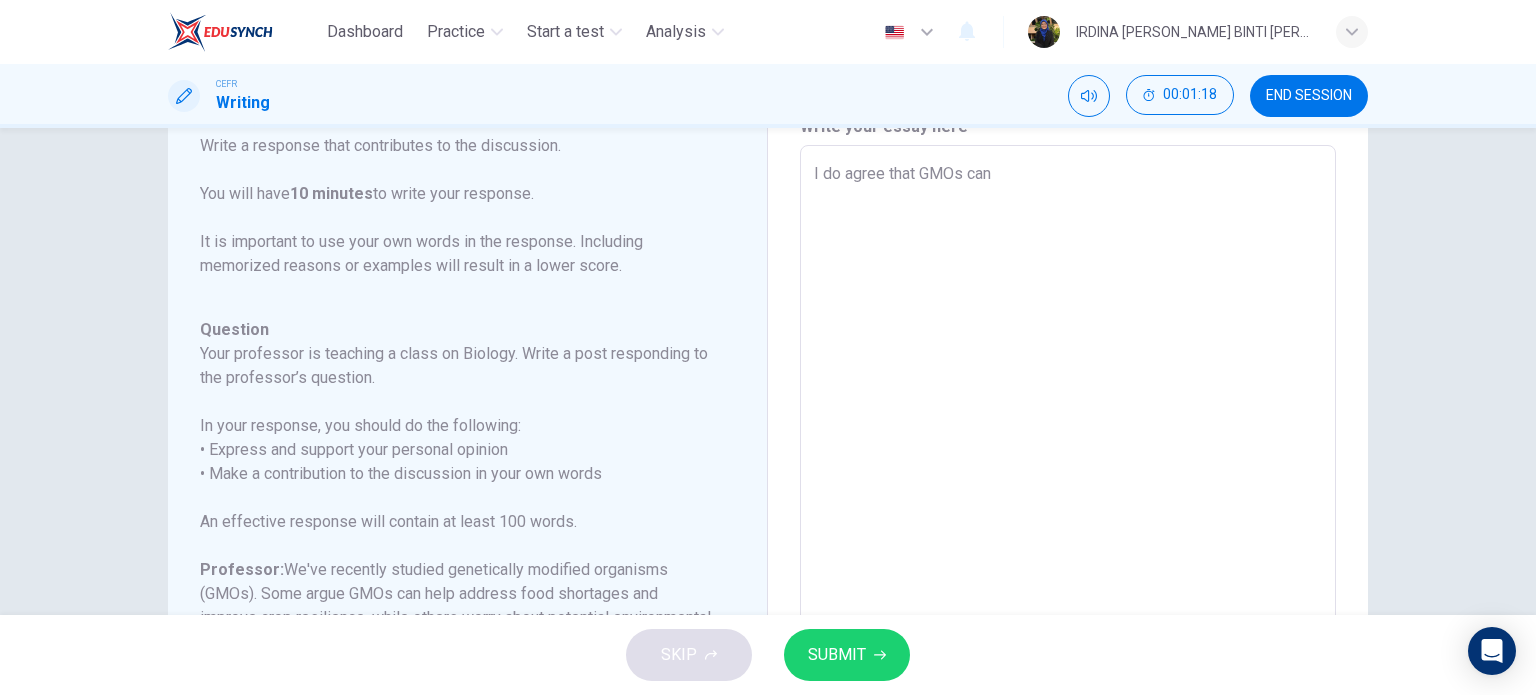 type on "x" 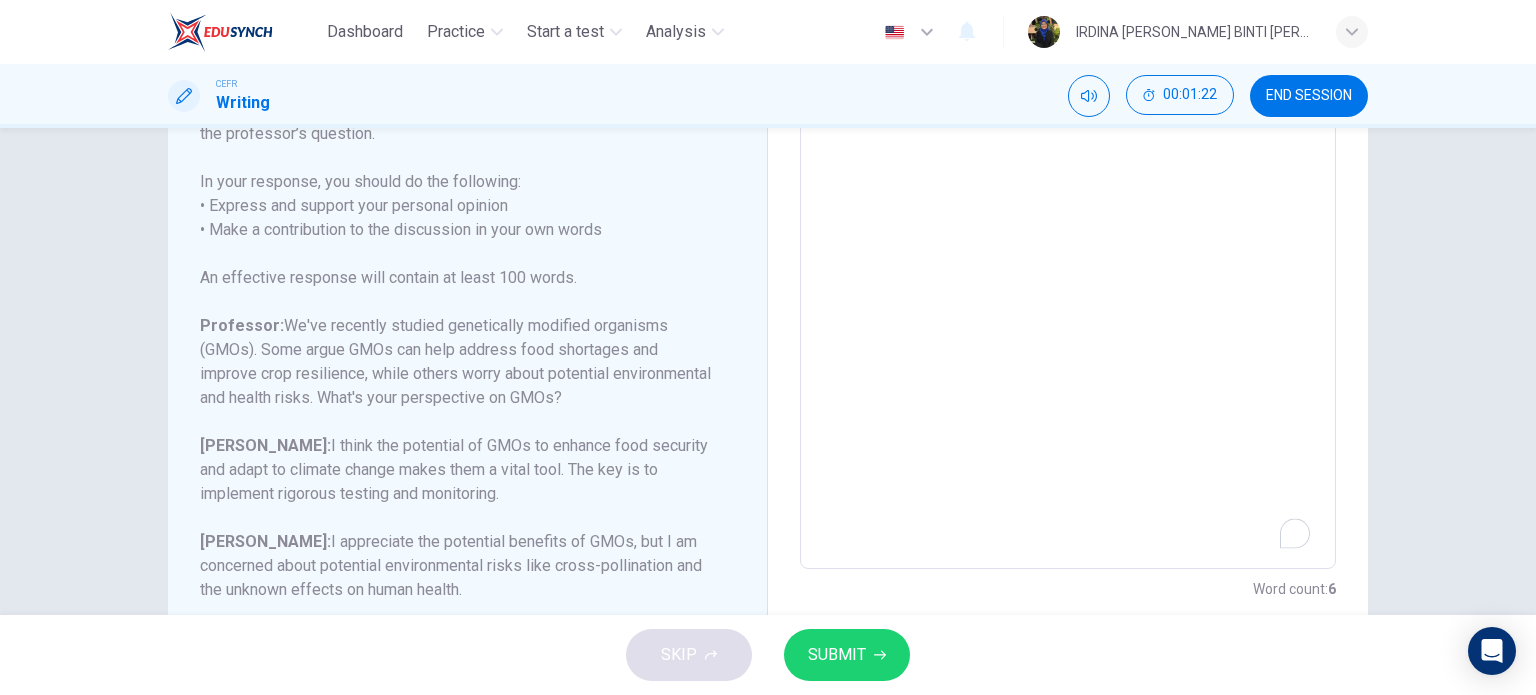 scroll, scrollTop: 356, scrollLeft: 0, axis: vertical 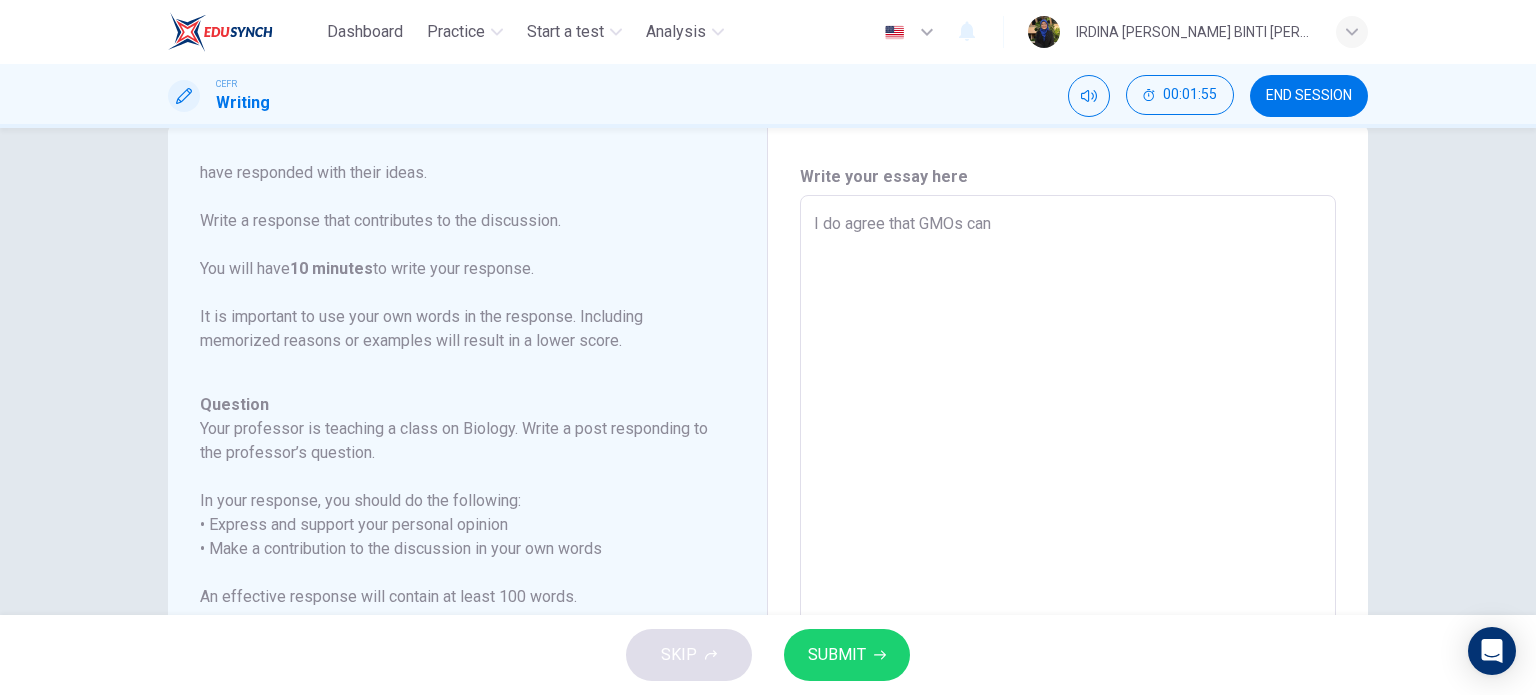 type on "I do agree that GMOs can" 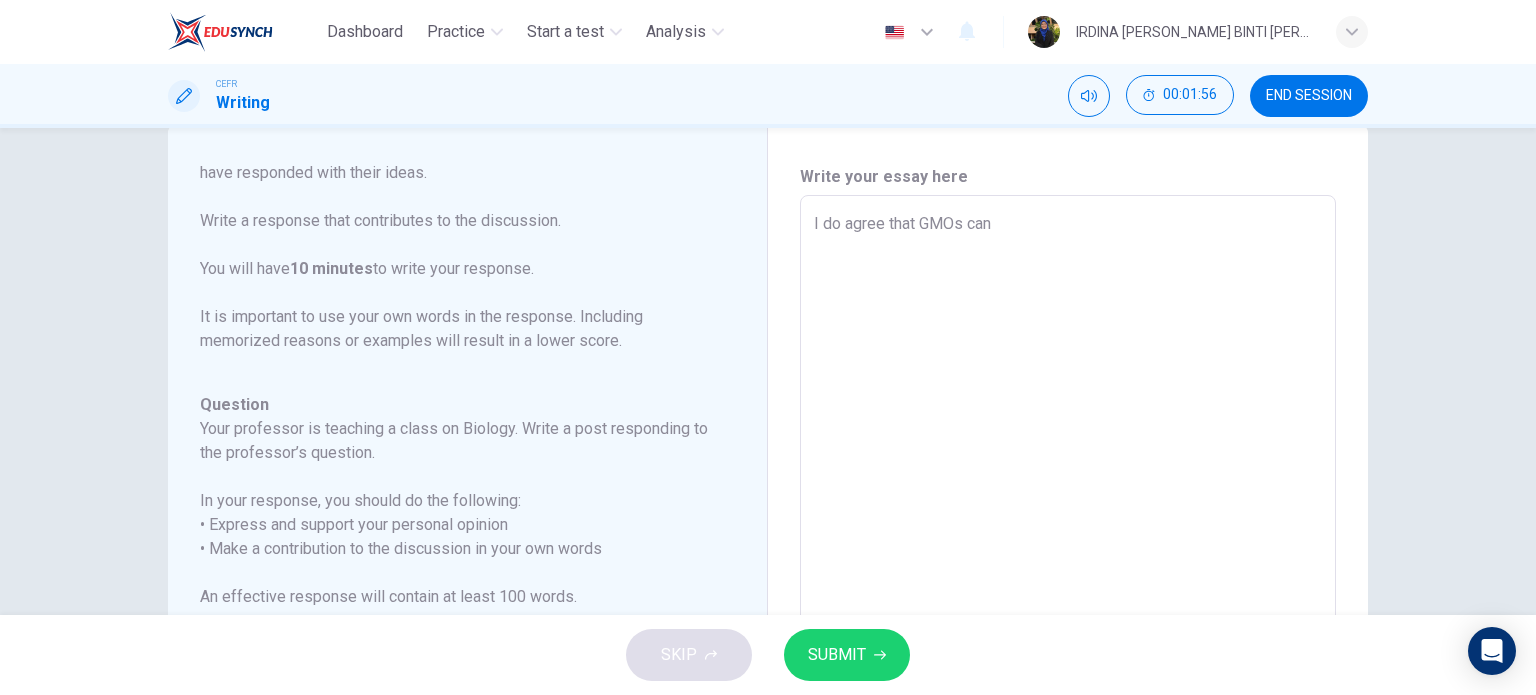 type on "I do agree that GMOs ca" 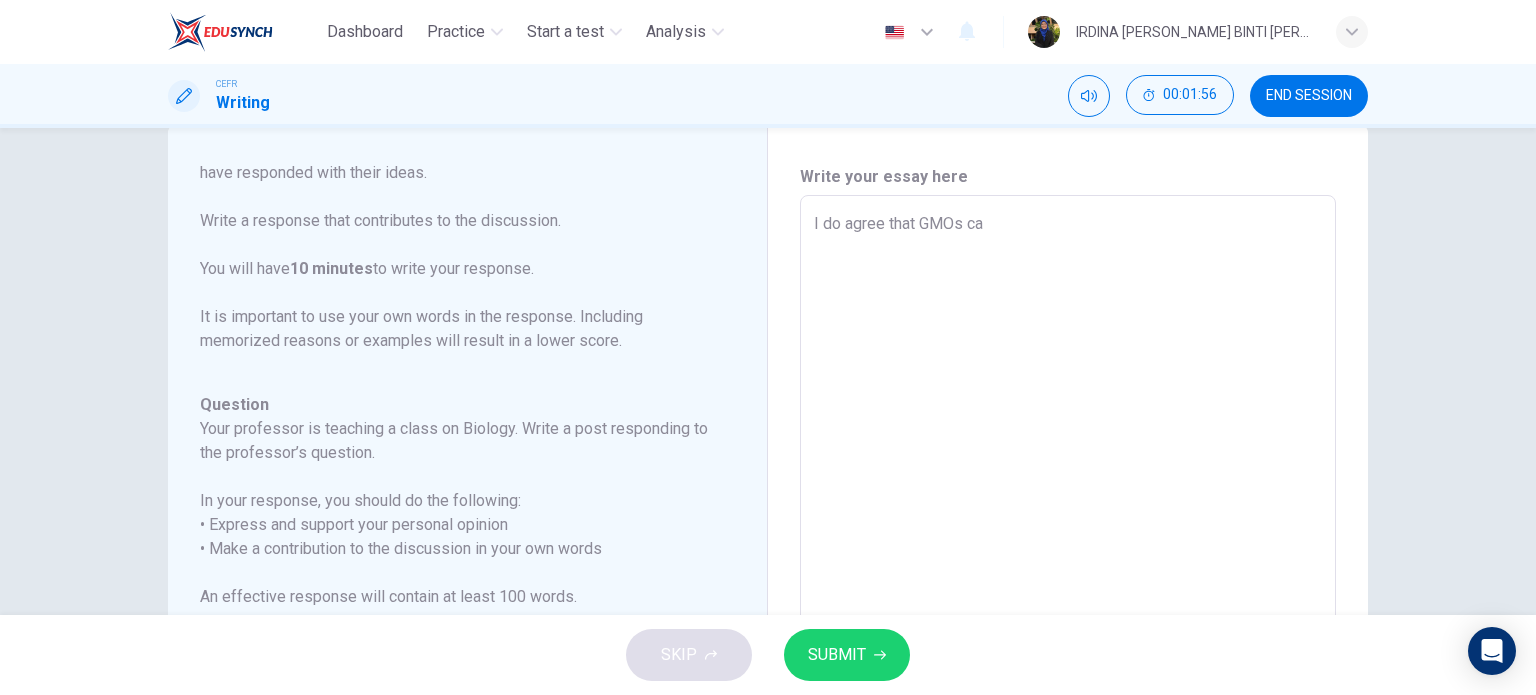 type on "x" 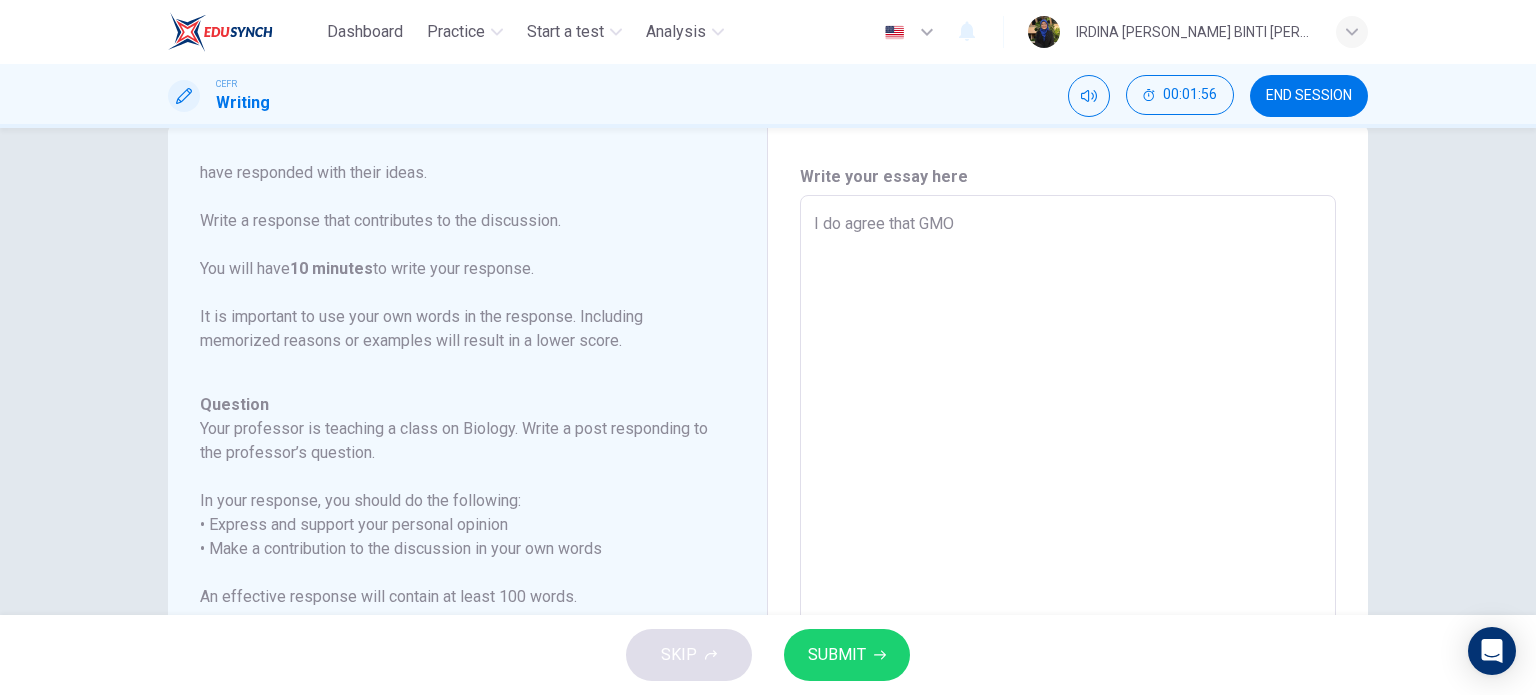 type on "I do agree that GM" 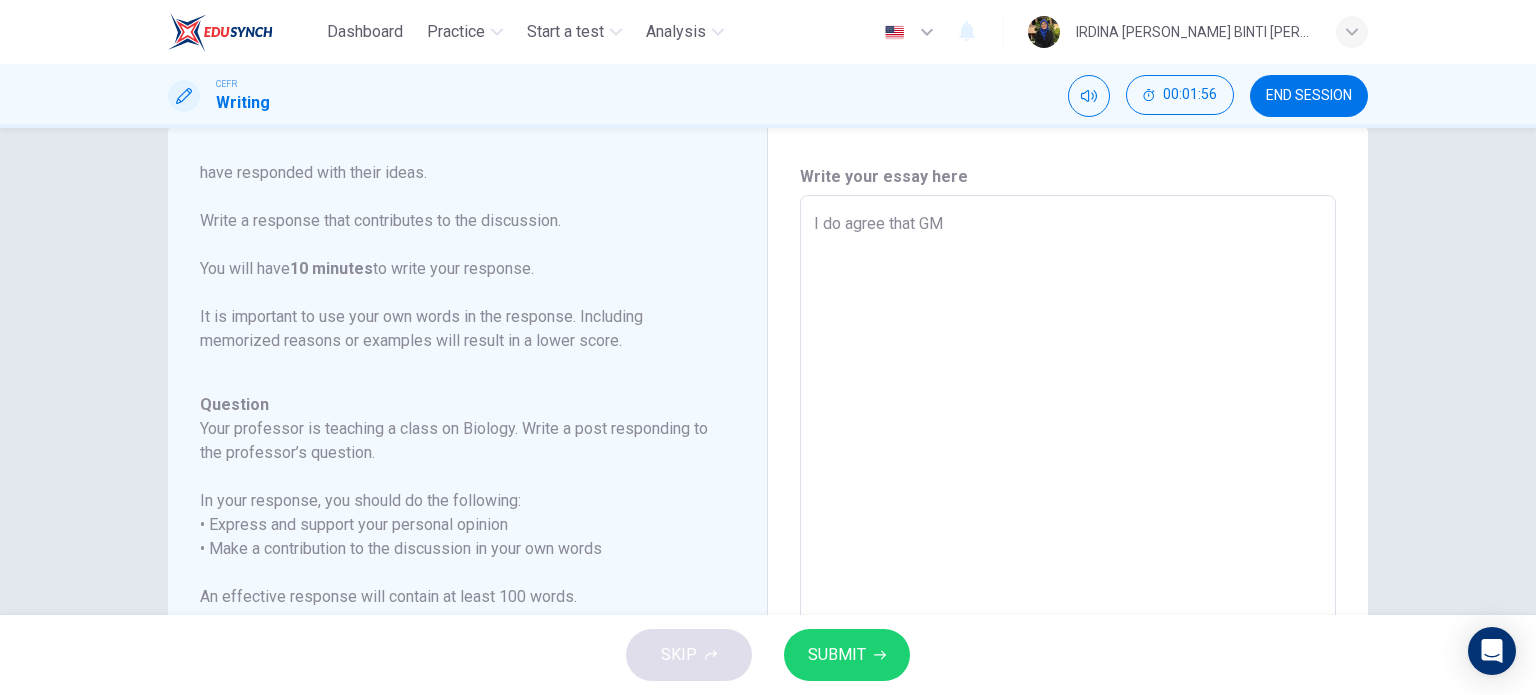 type on "I do agree that G" 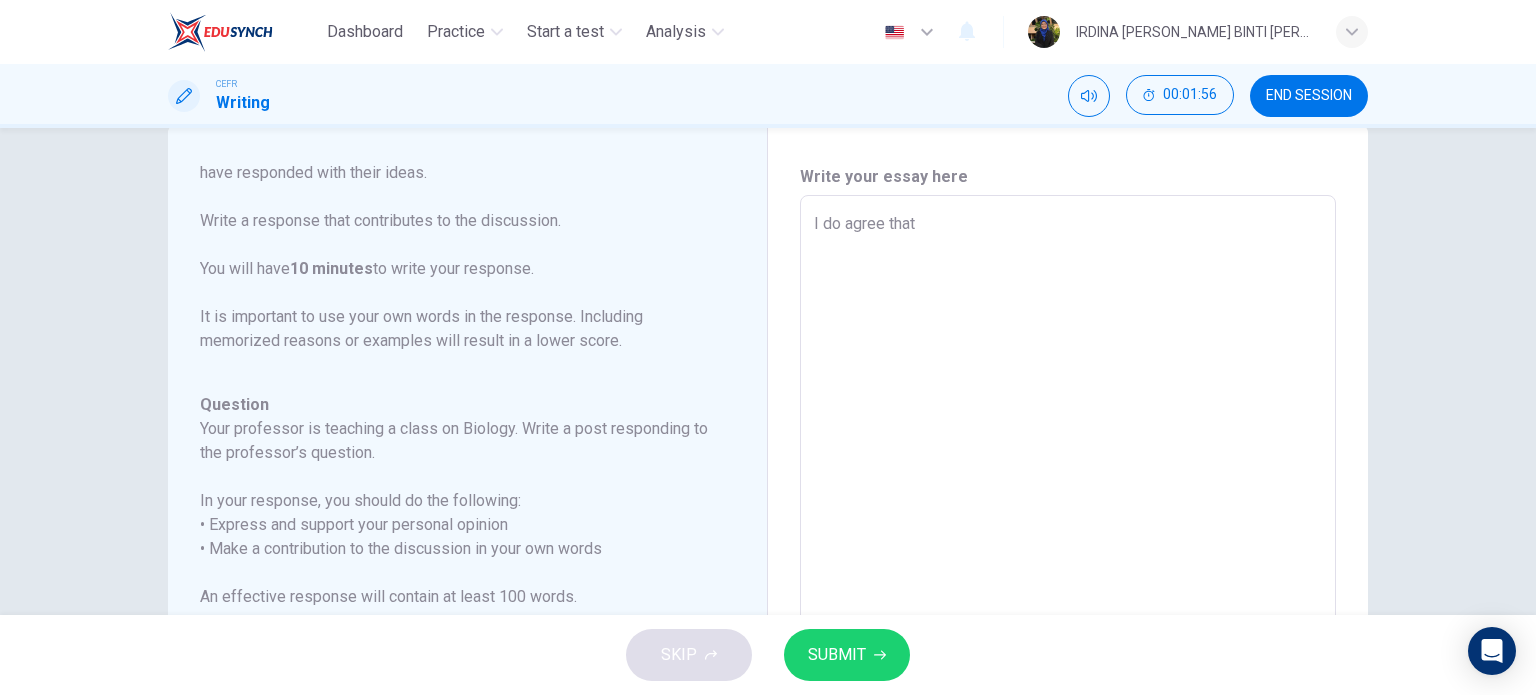 type on "I do agree that" 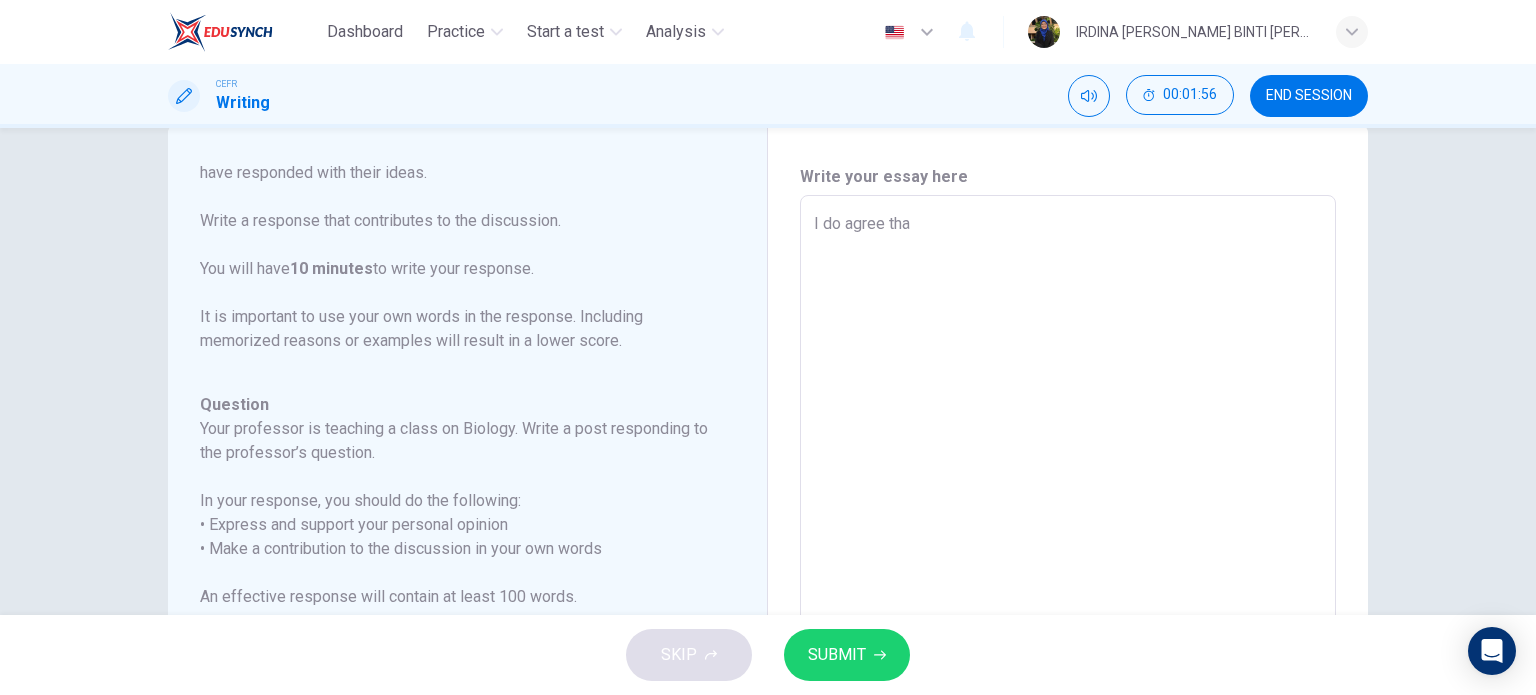 type on "I do agree th" 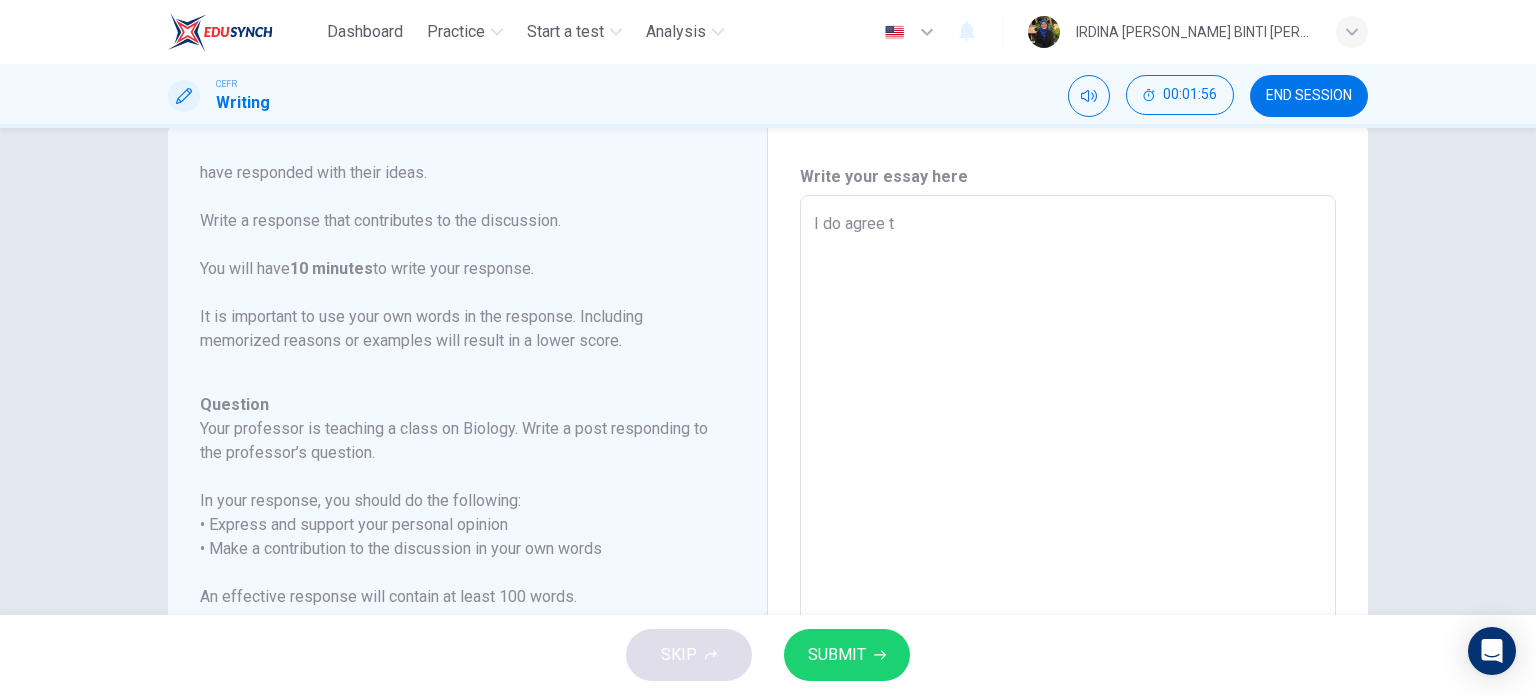 type on "I do agree" 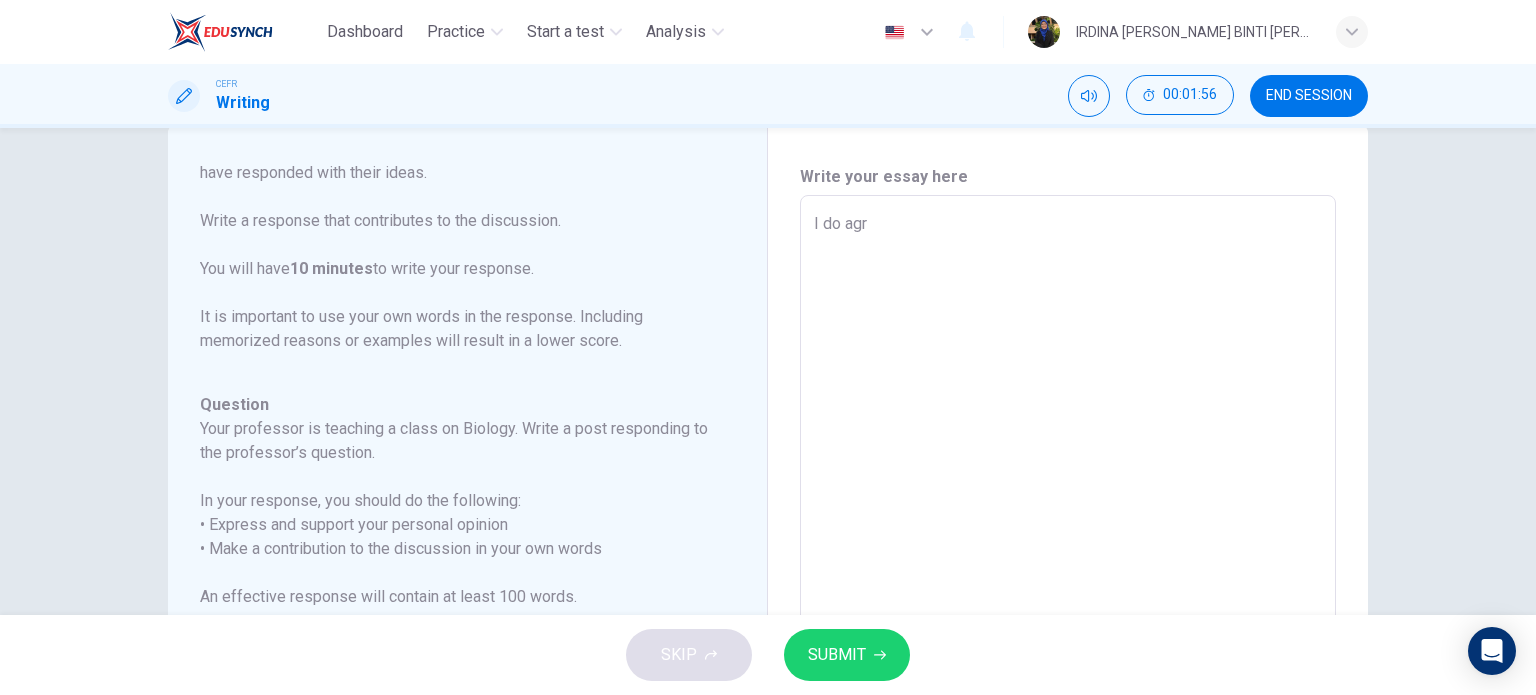 type on "I do ag" 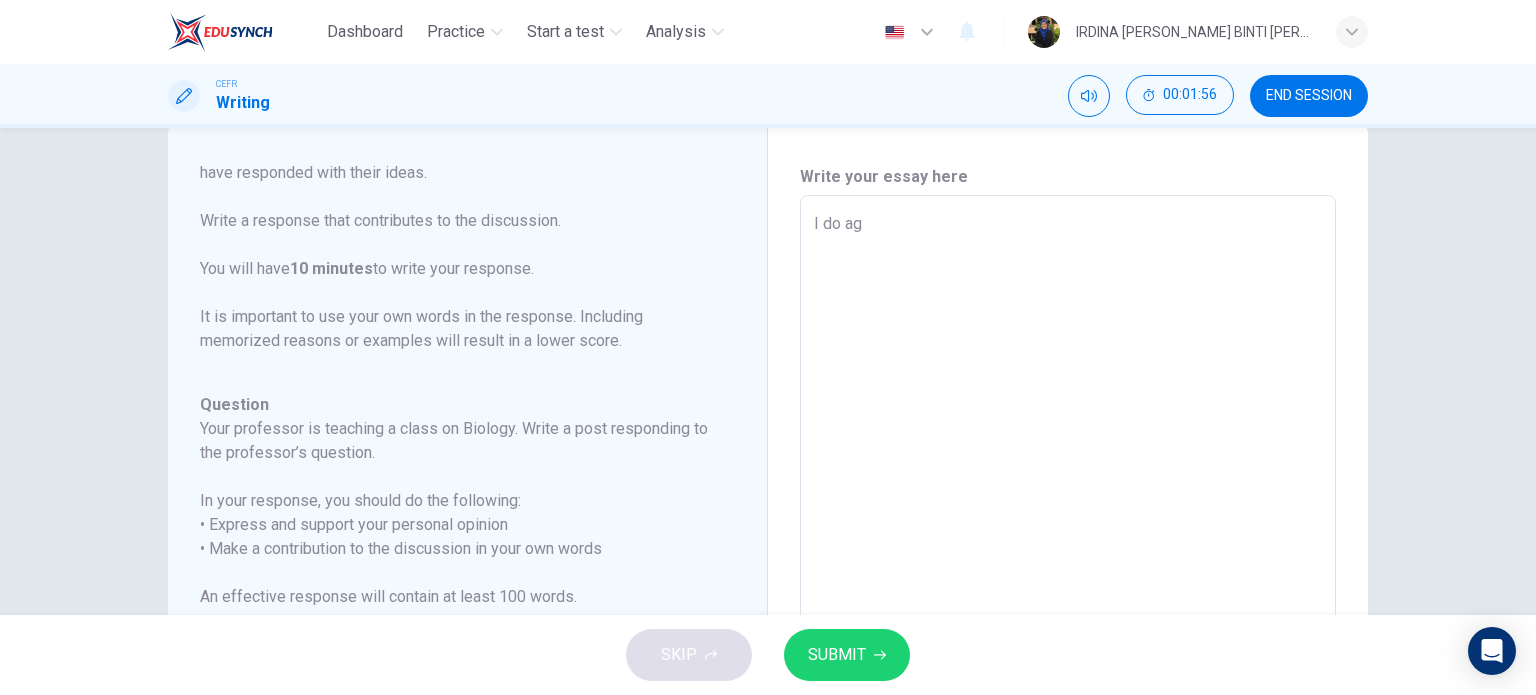 type on "x" 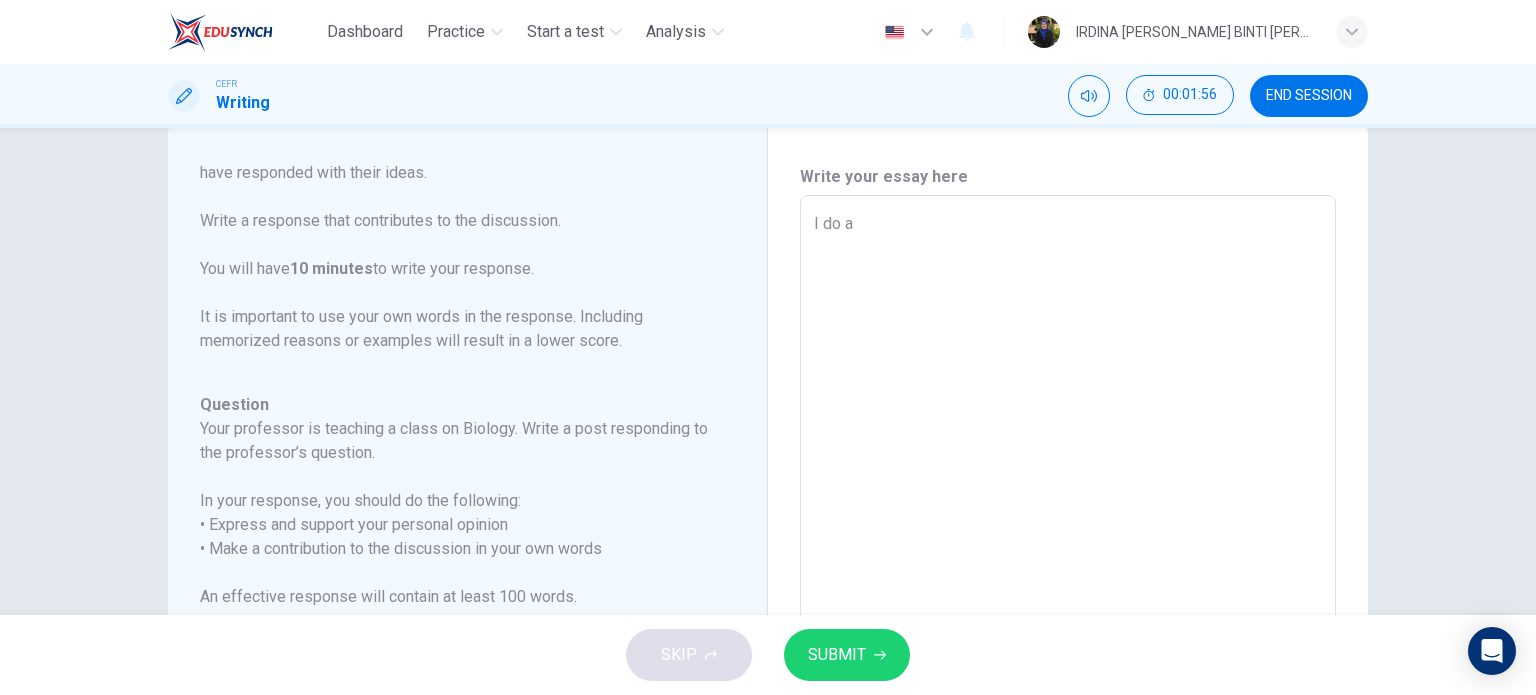 type on "x" 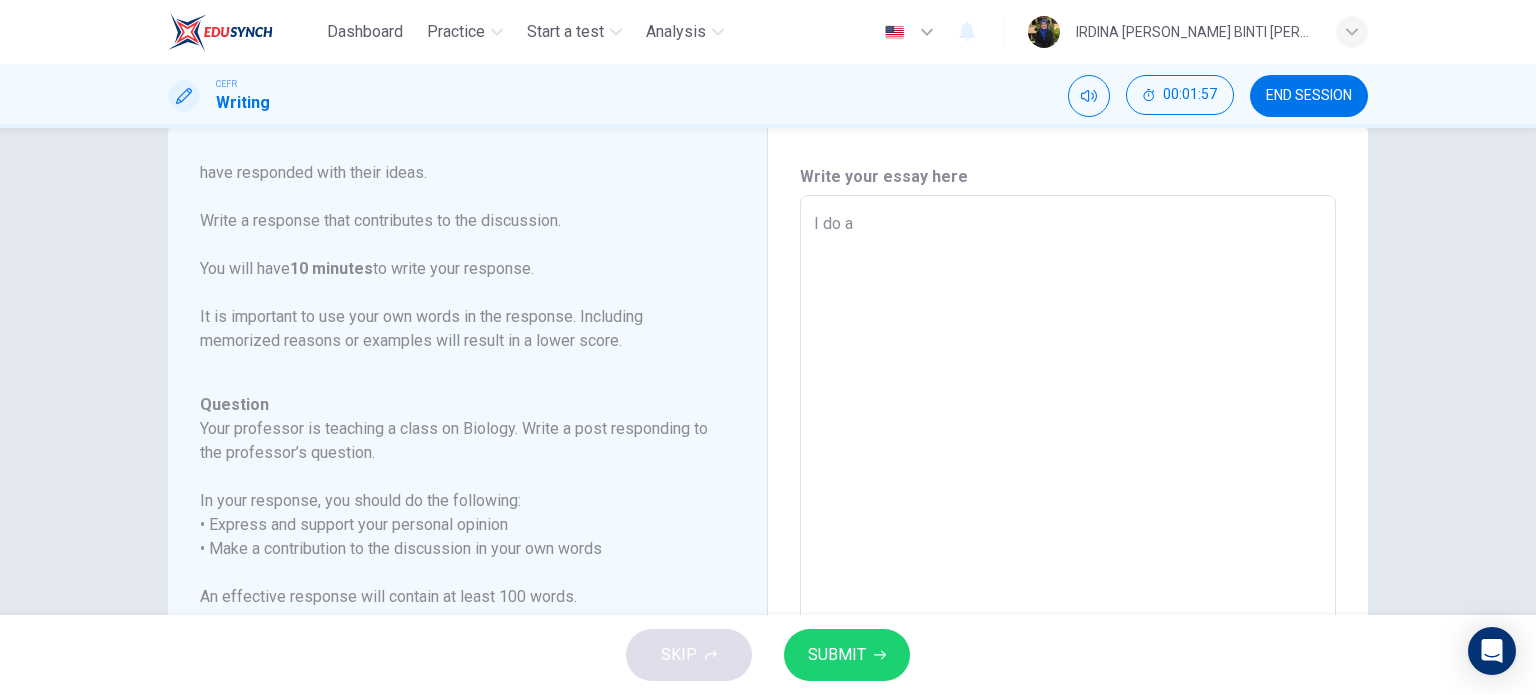 type on "I do" 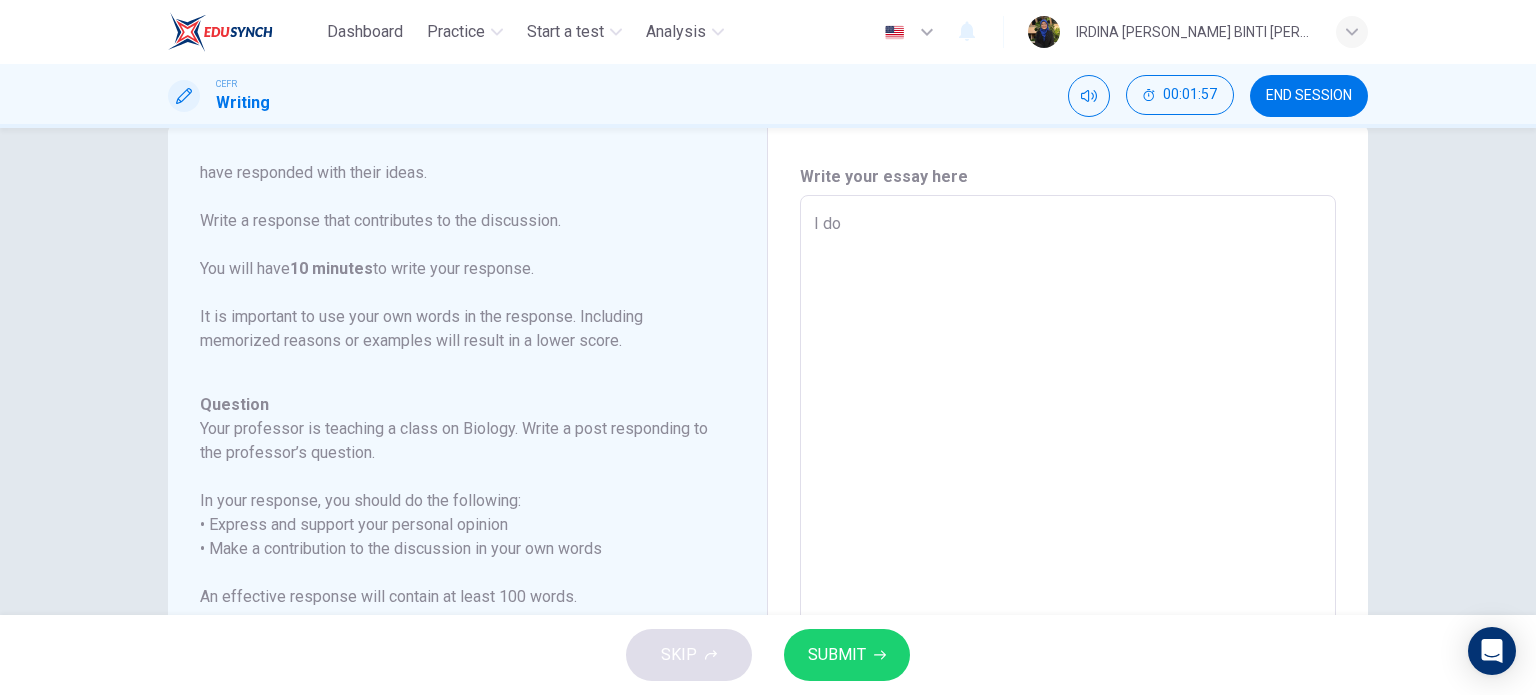 type on "x" 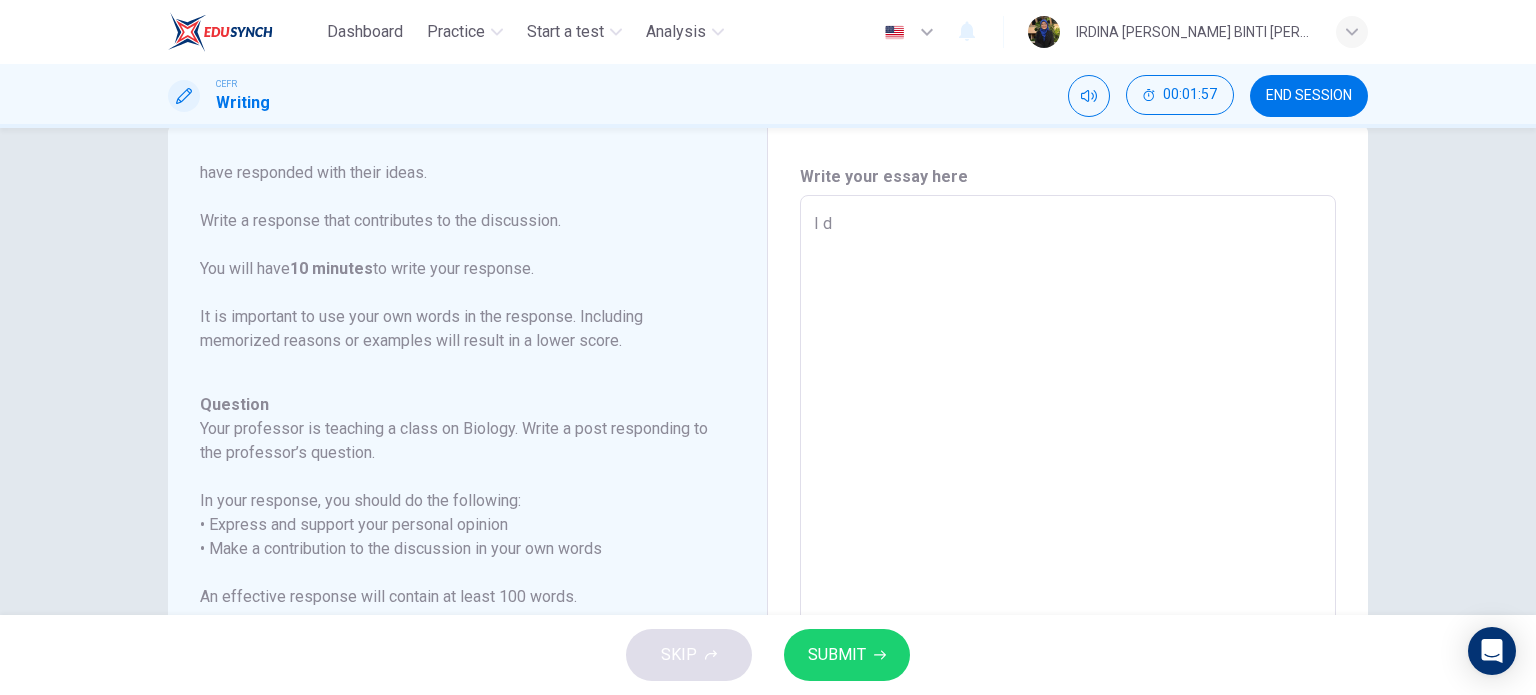 type on "x" 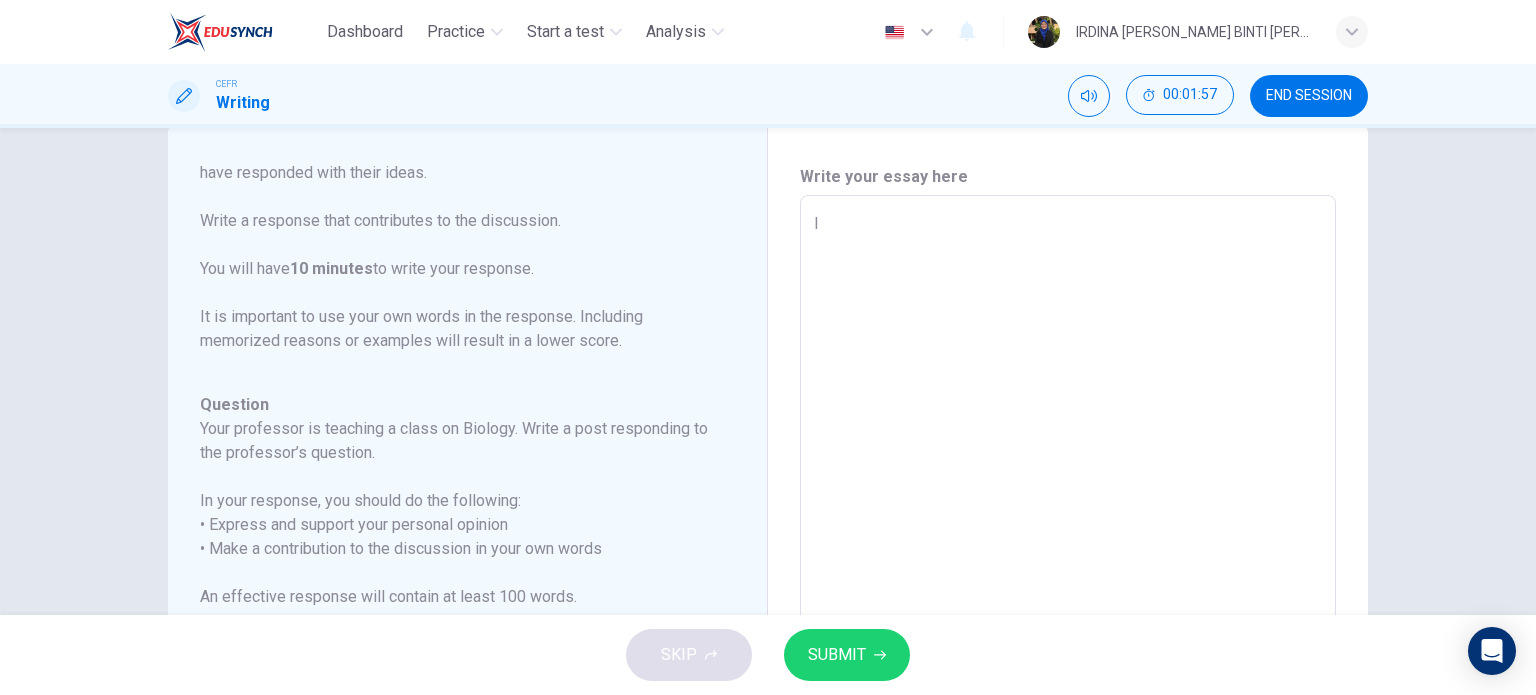 type on "x" 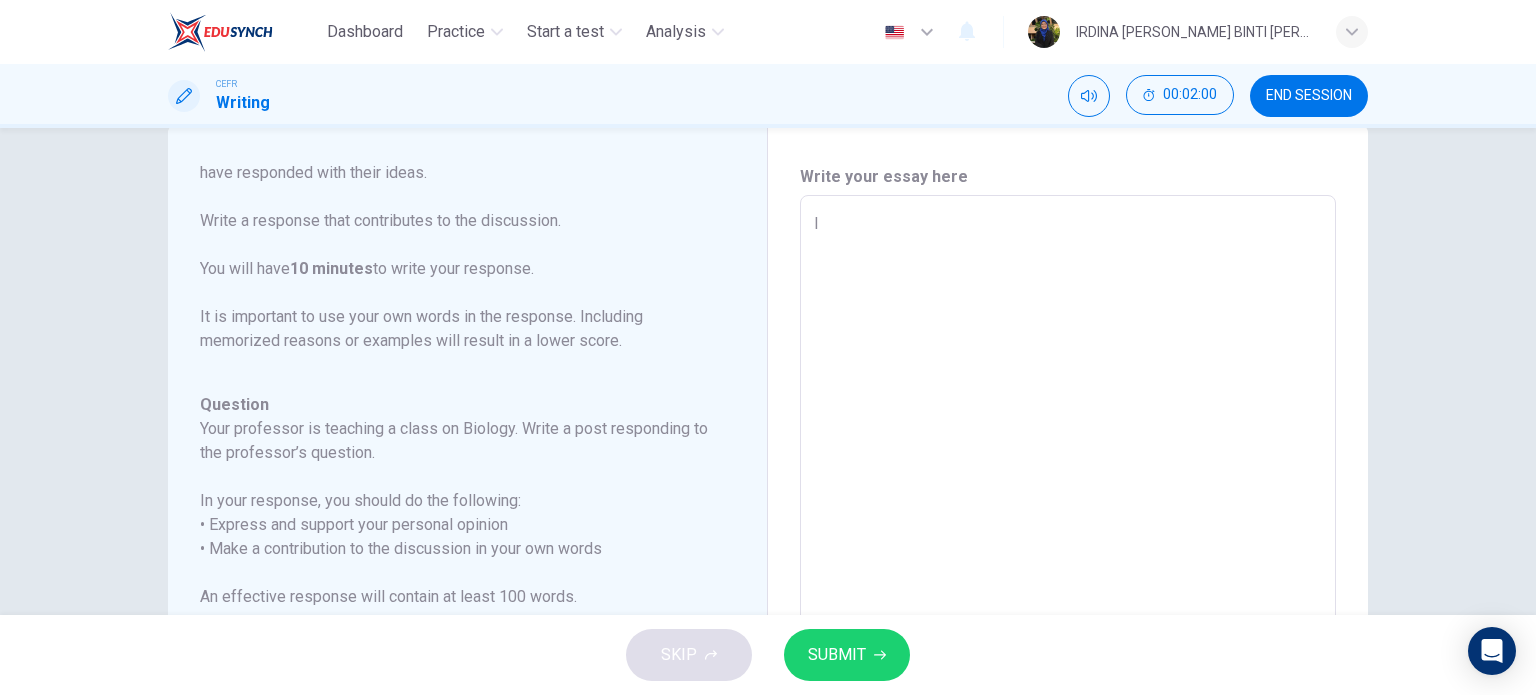 type on "I l" 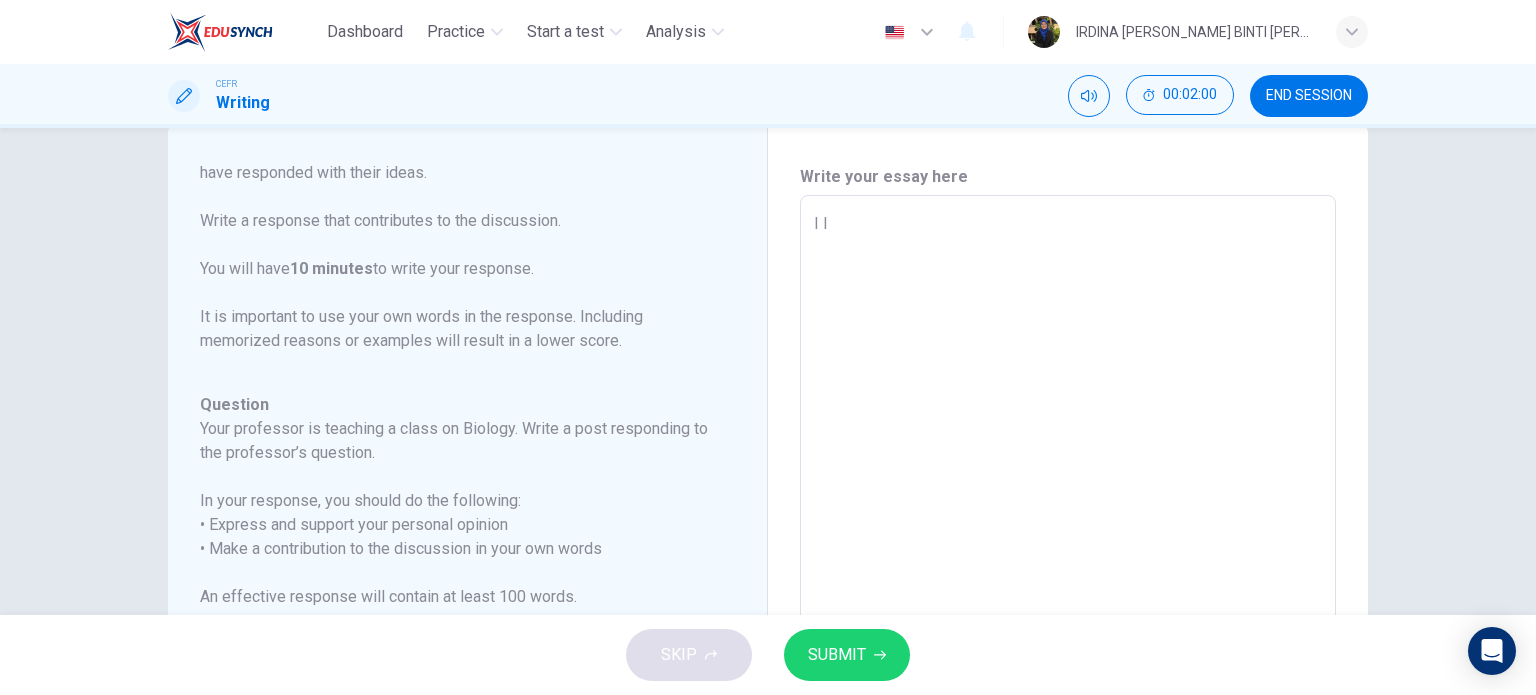 type on "x" 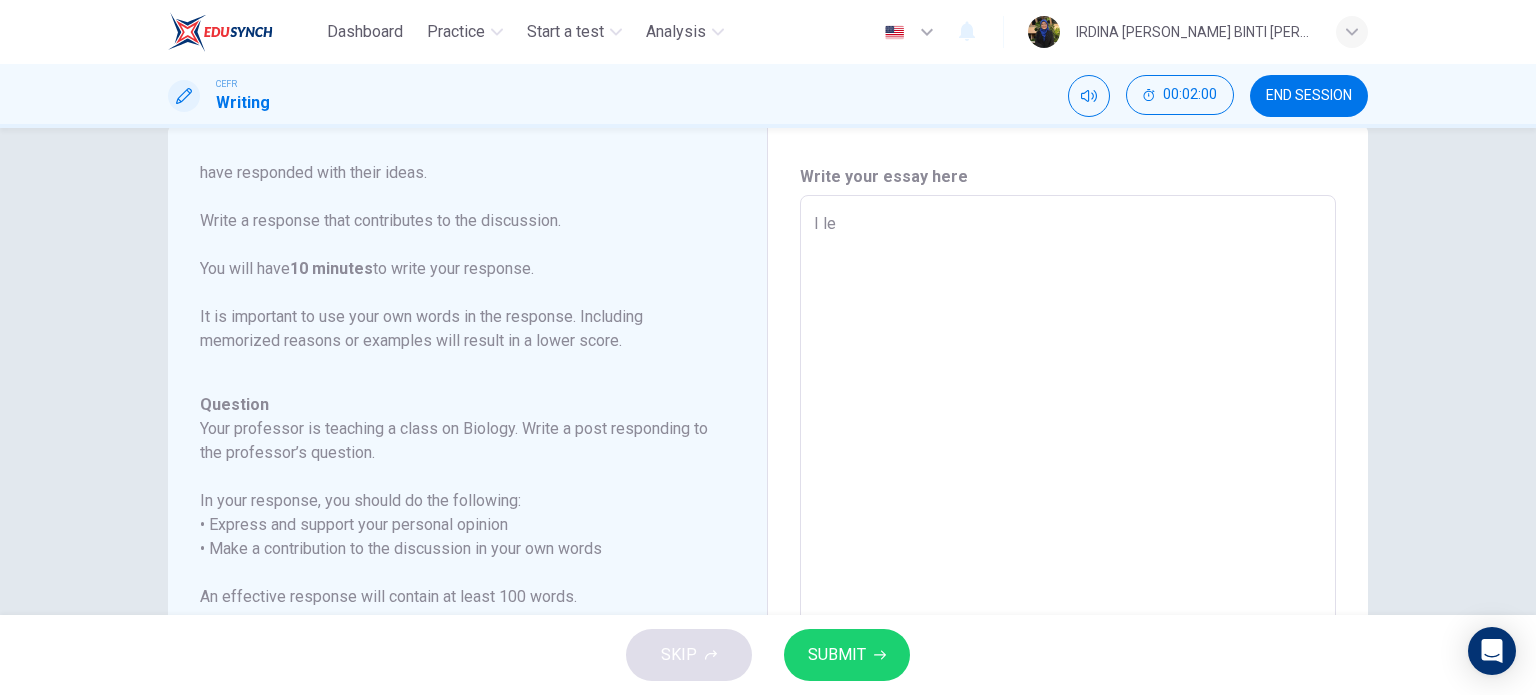 type on "x" 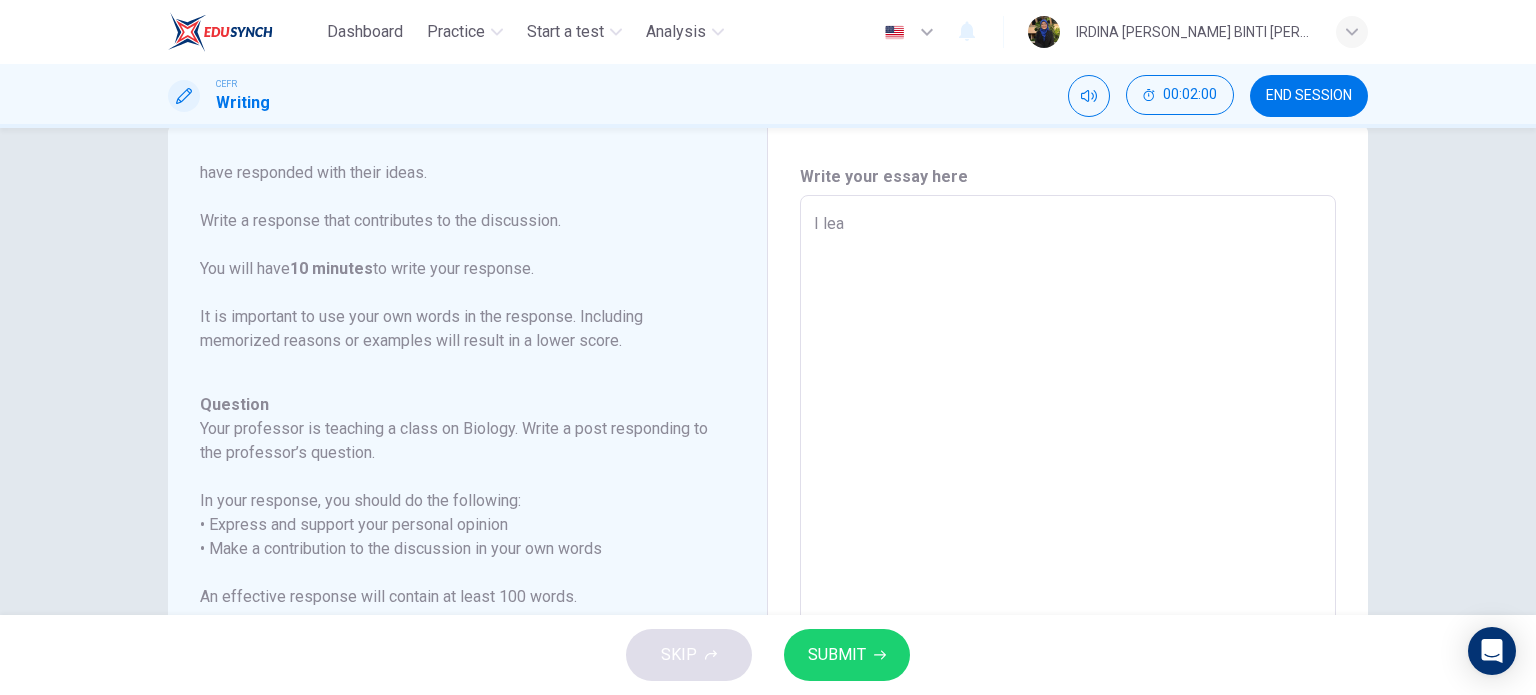 type on "I lean" 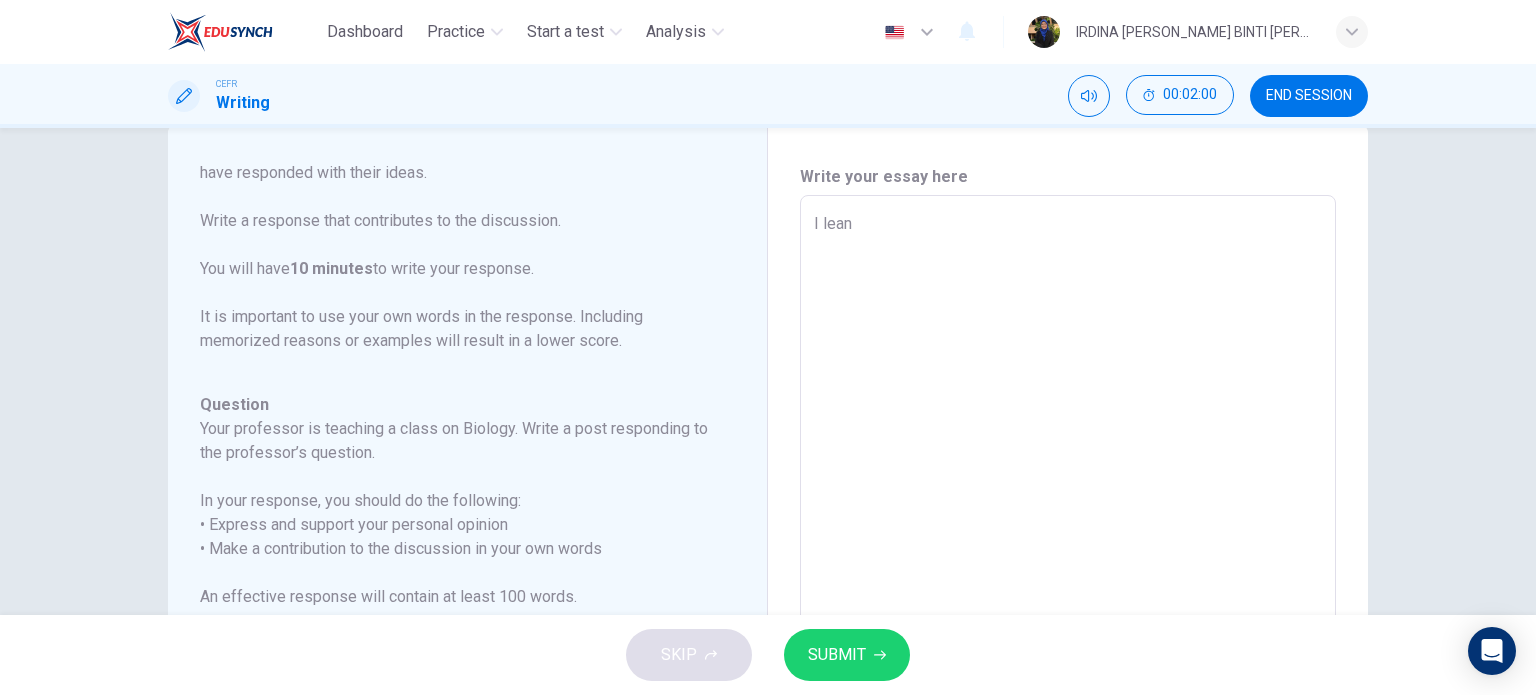 type on "x" 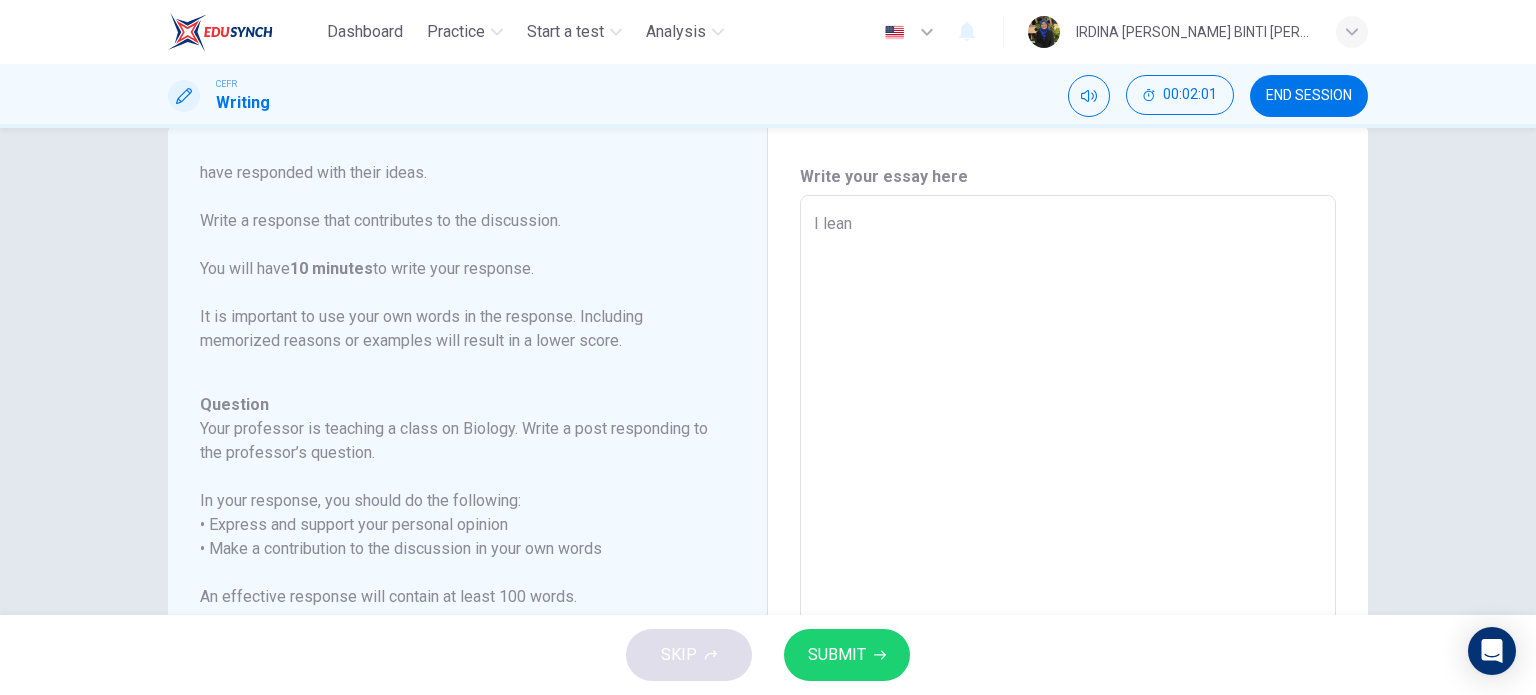 type on "x" 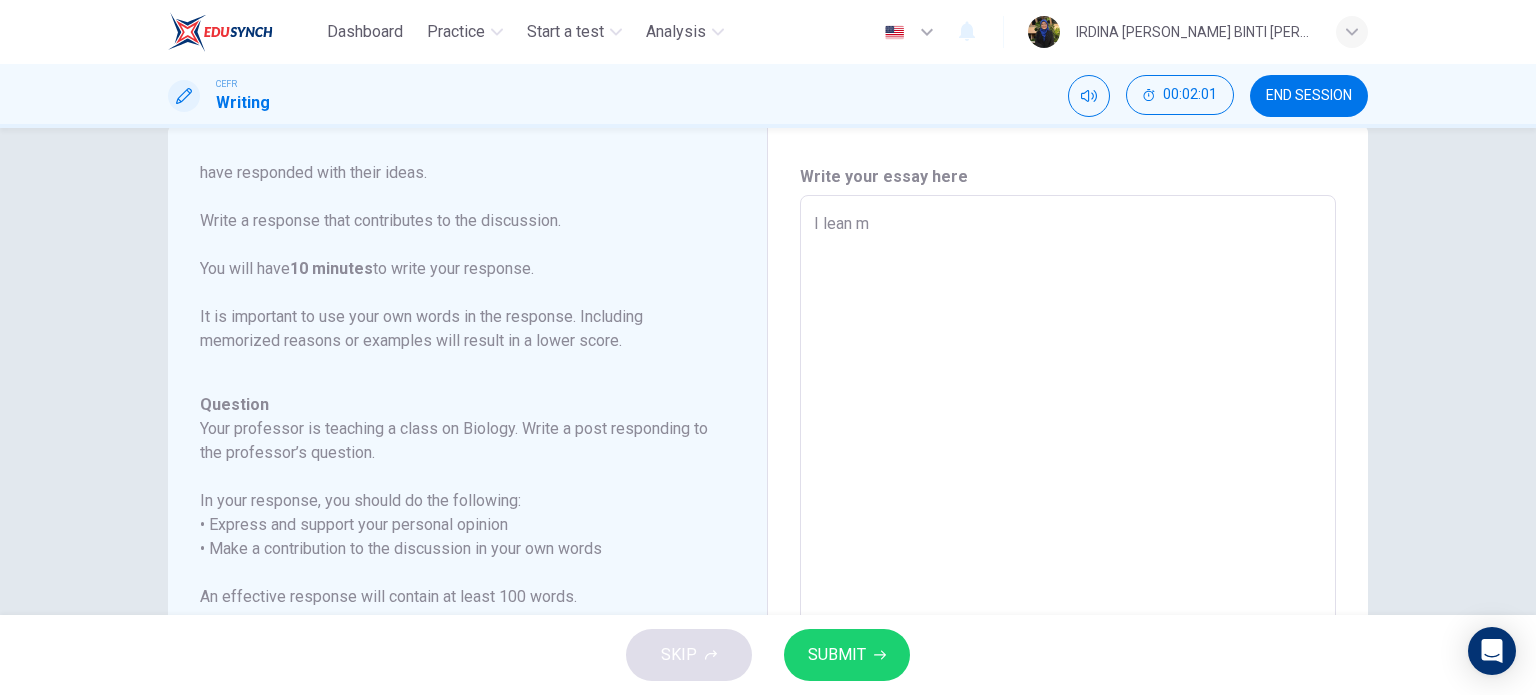 type on "I lean mo" 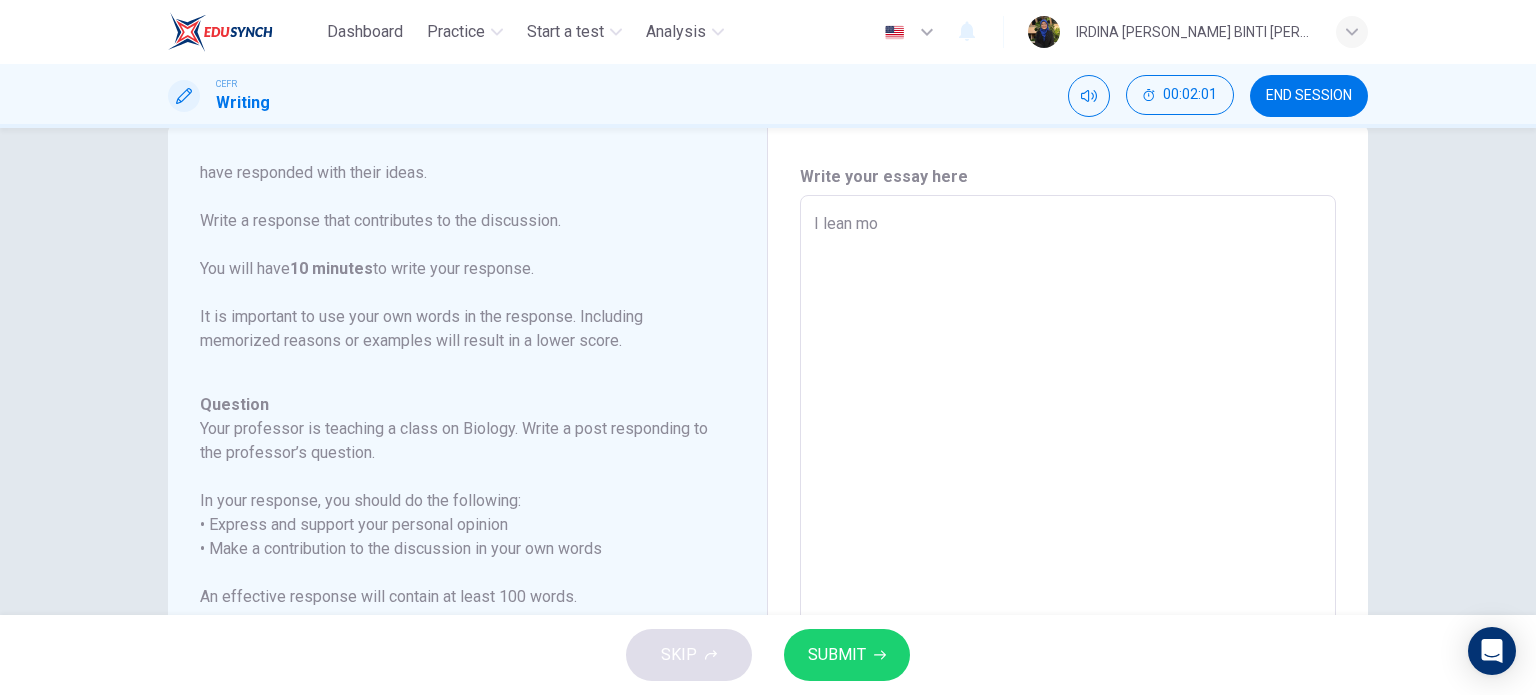 type on "x" 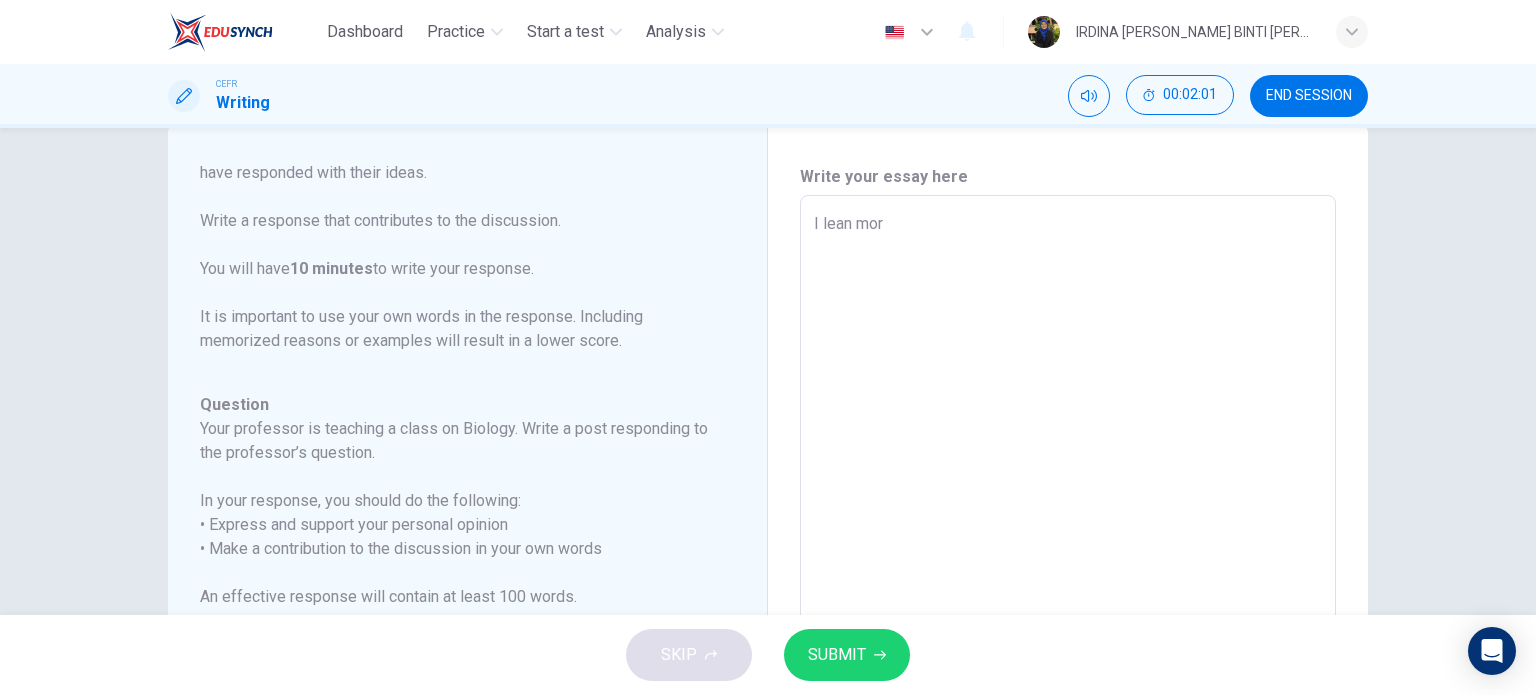 type on "I lean more" 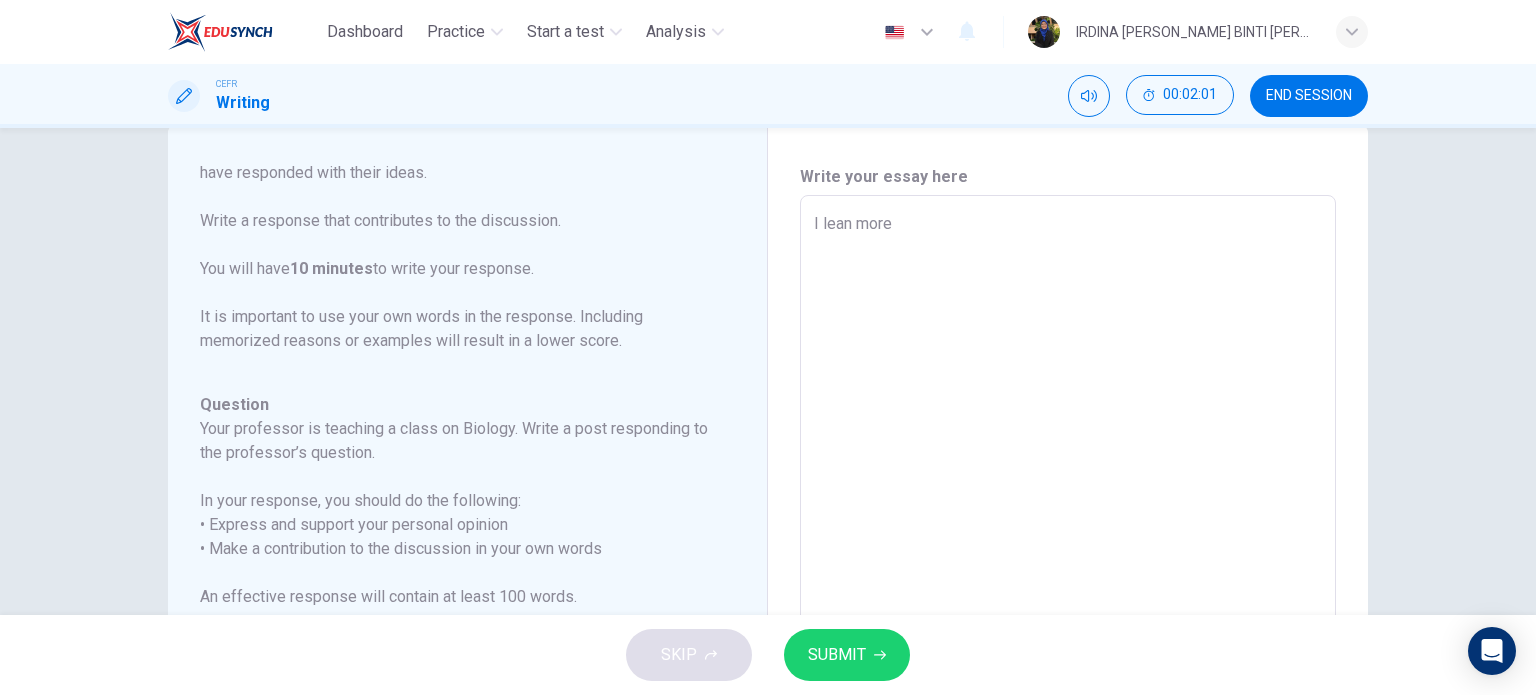 type on "x" 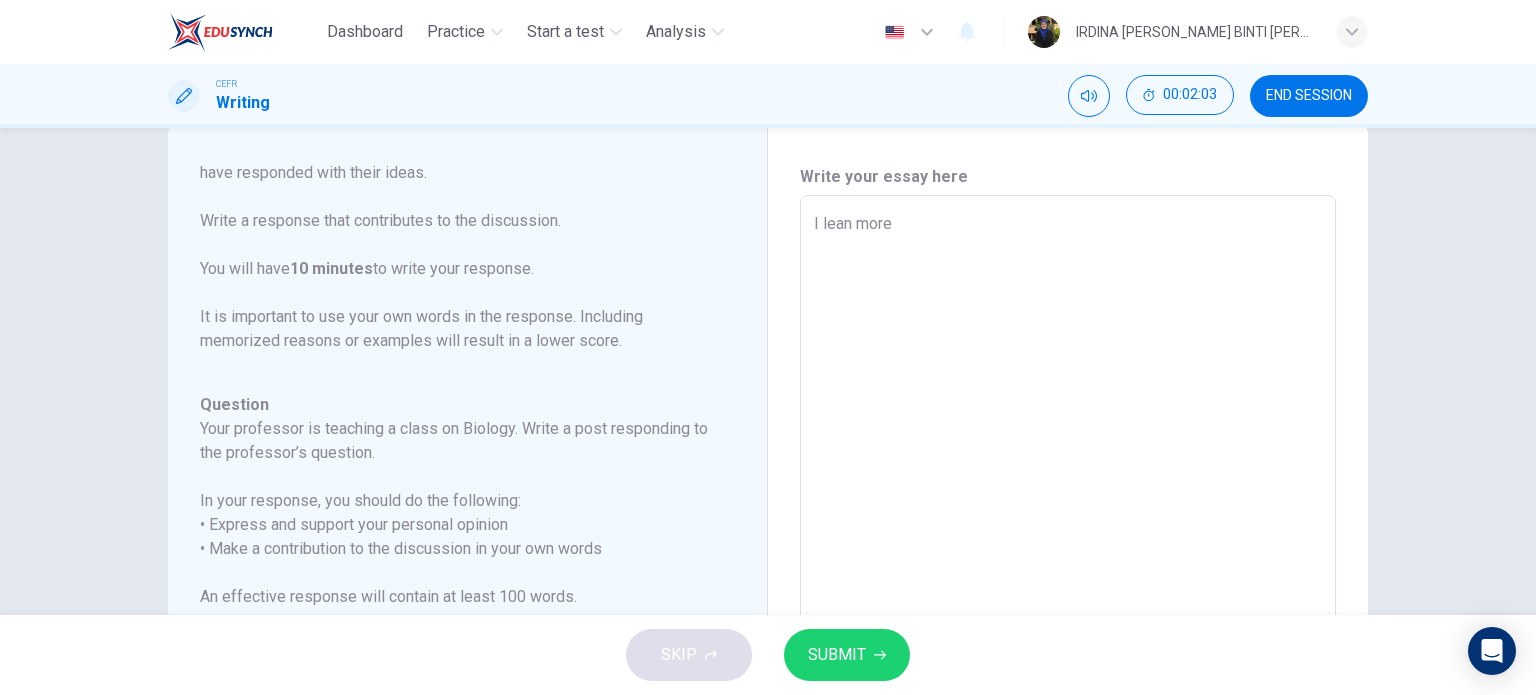 type on "I lean more" 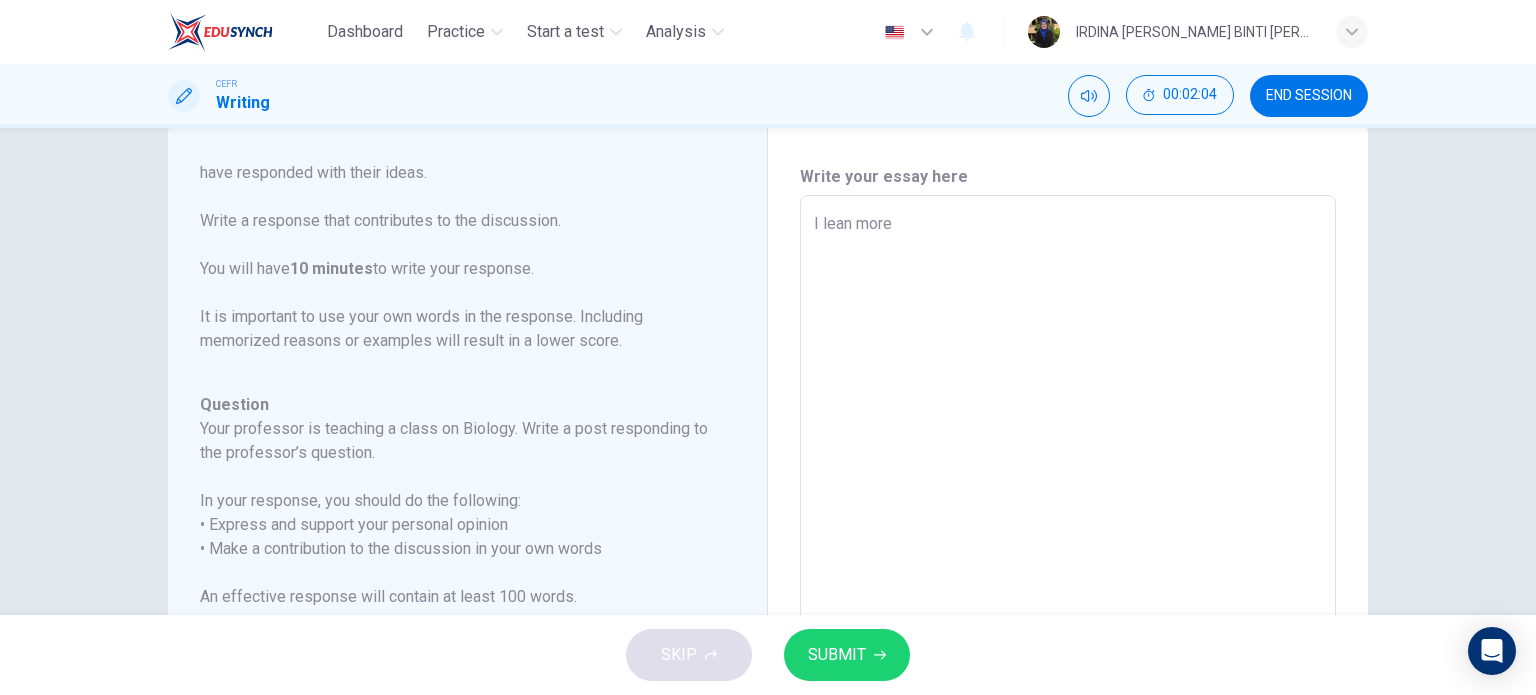 type on "I lean more t" 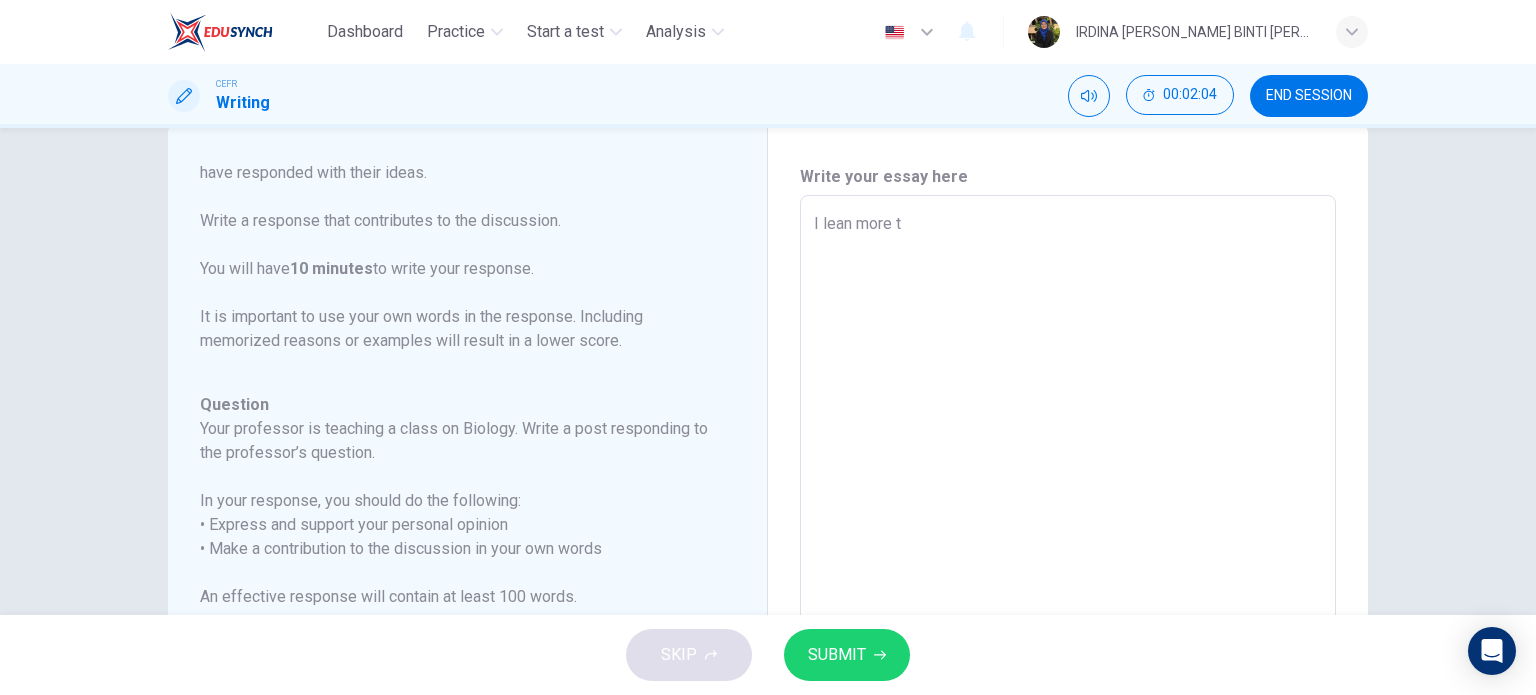 type on "x" 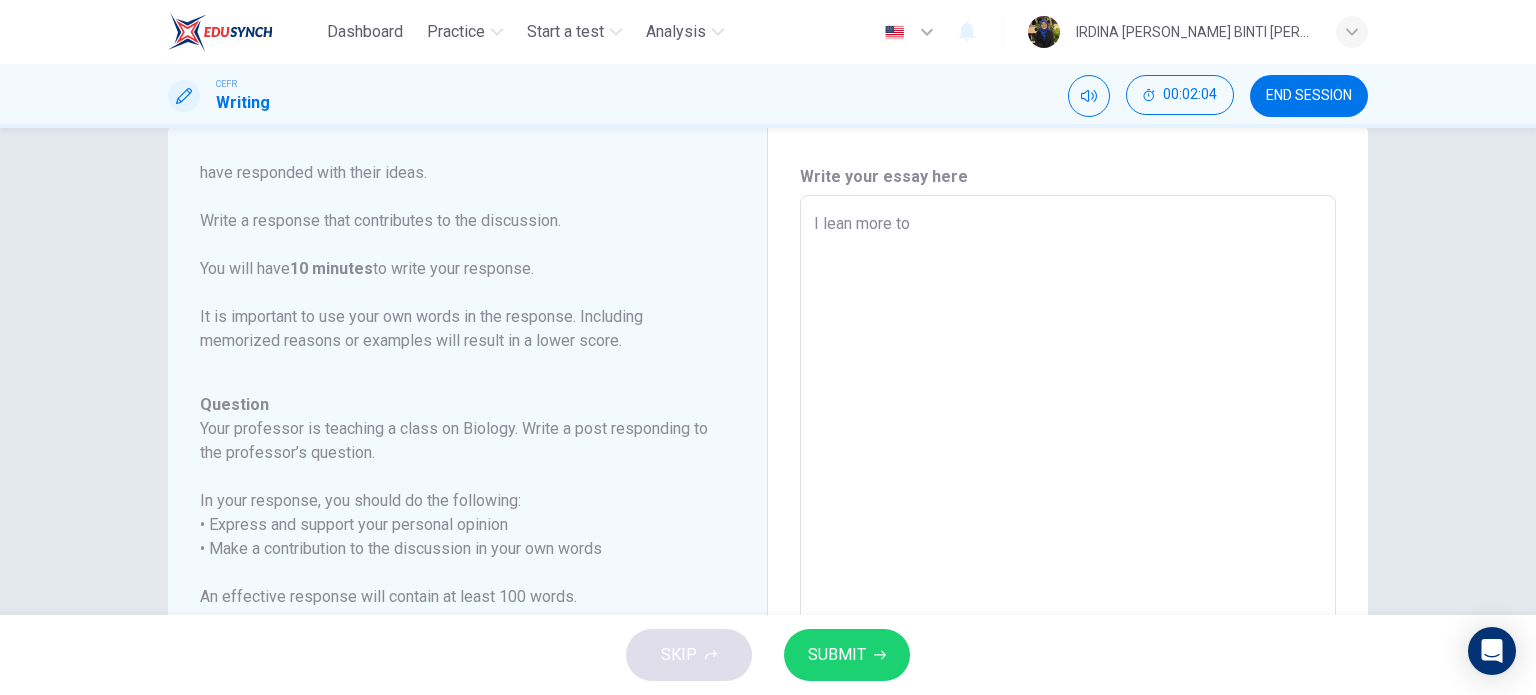 type on "x" 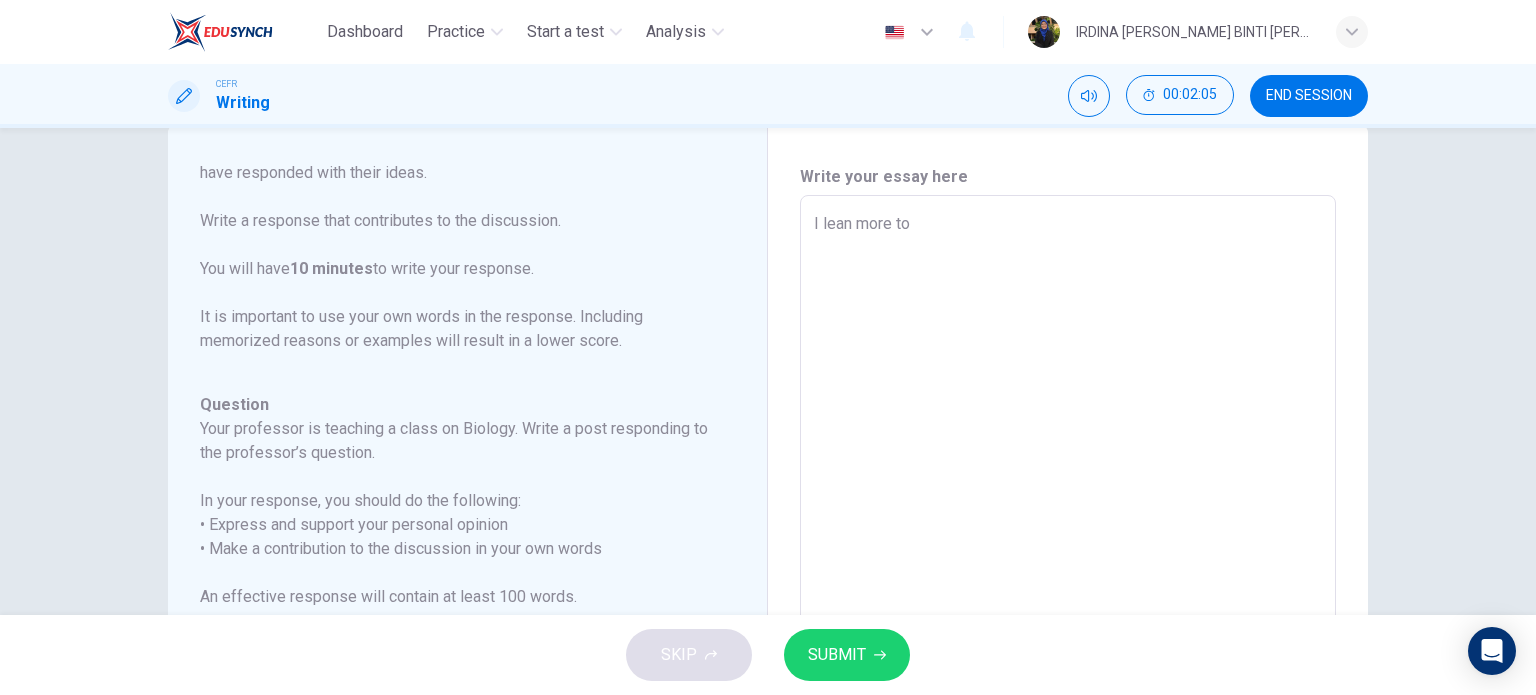 type on "I lean more tow" 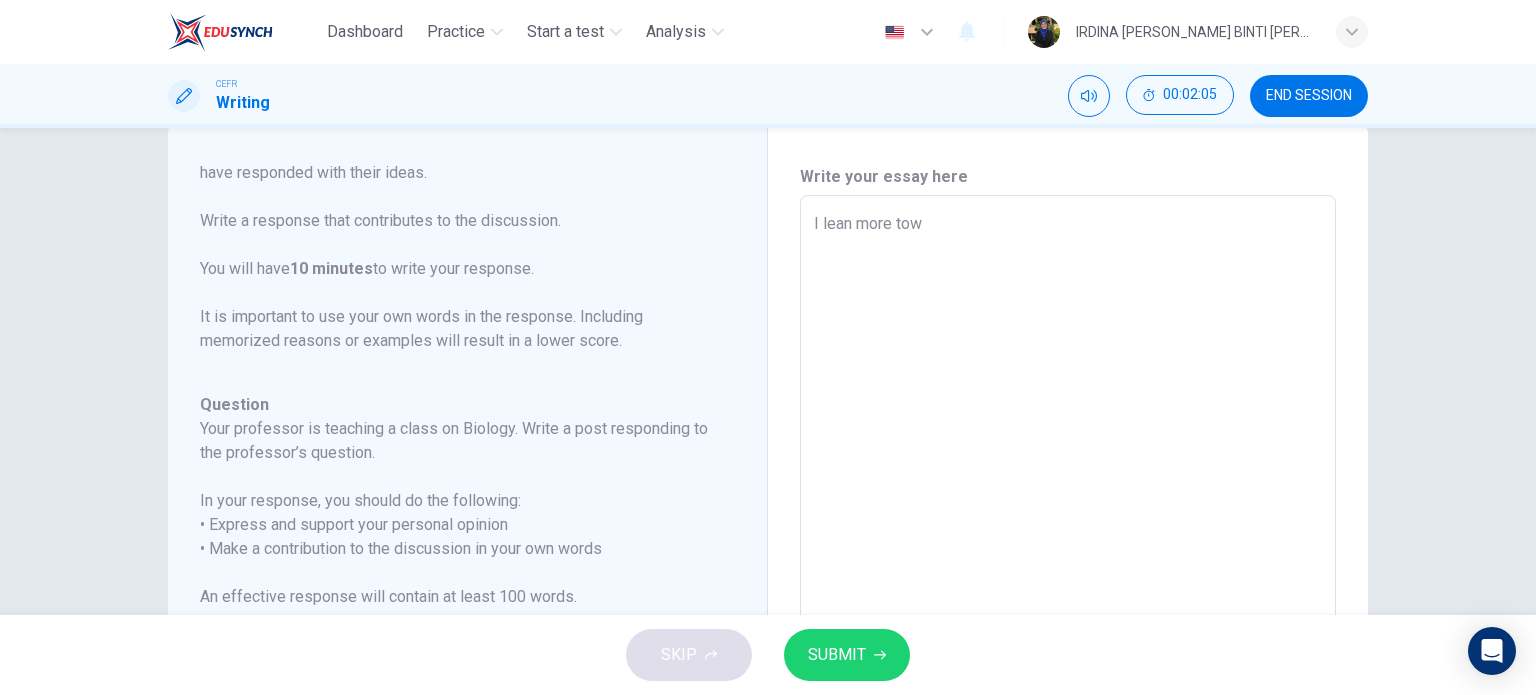 type on "x" 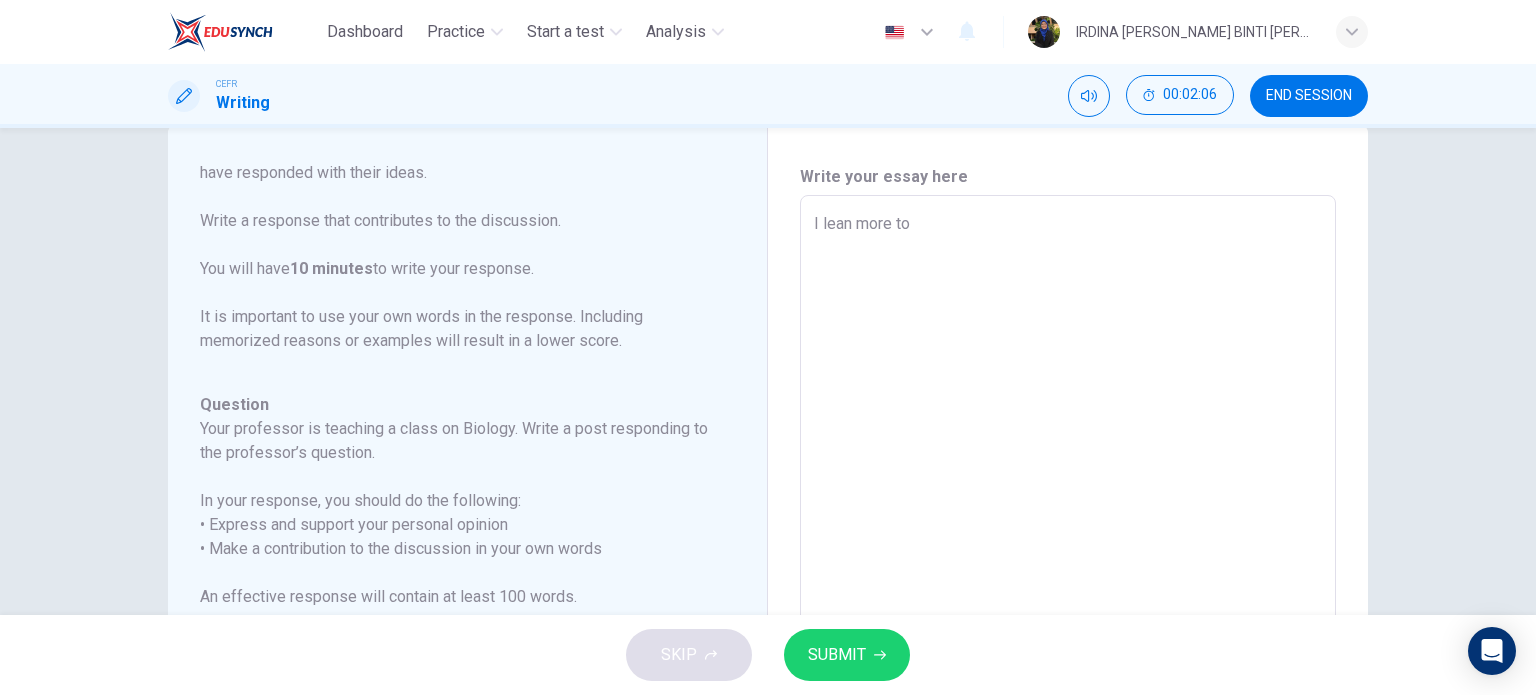 type on "I lean more t" 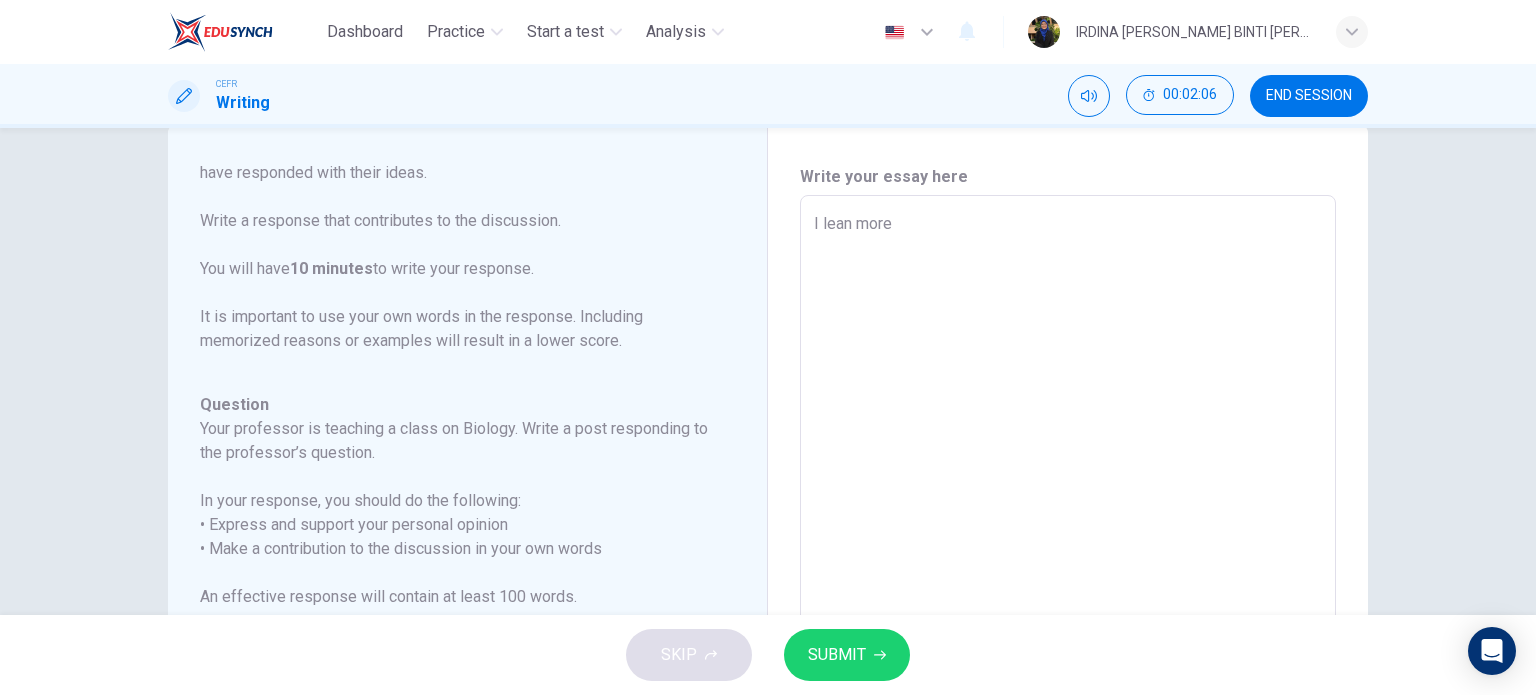 type on "I lean mor" 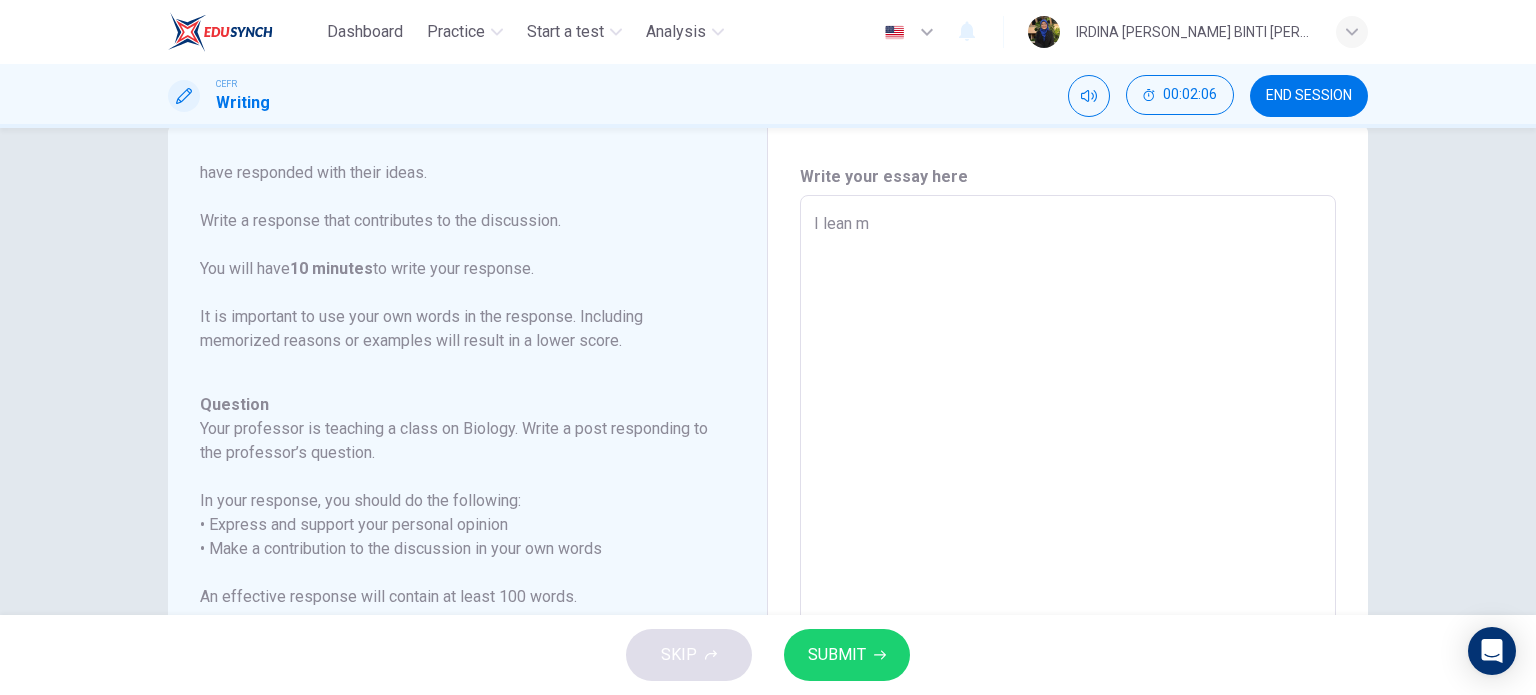 type on "I lean" 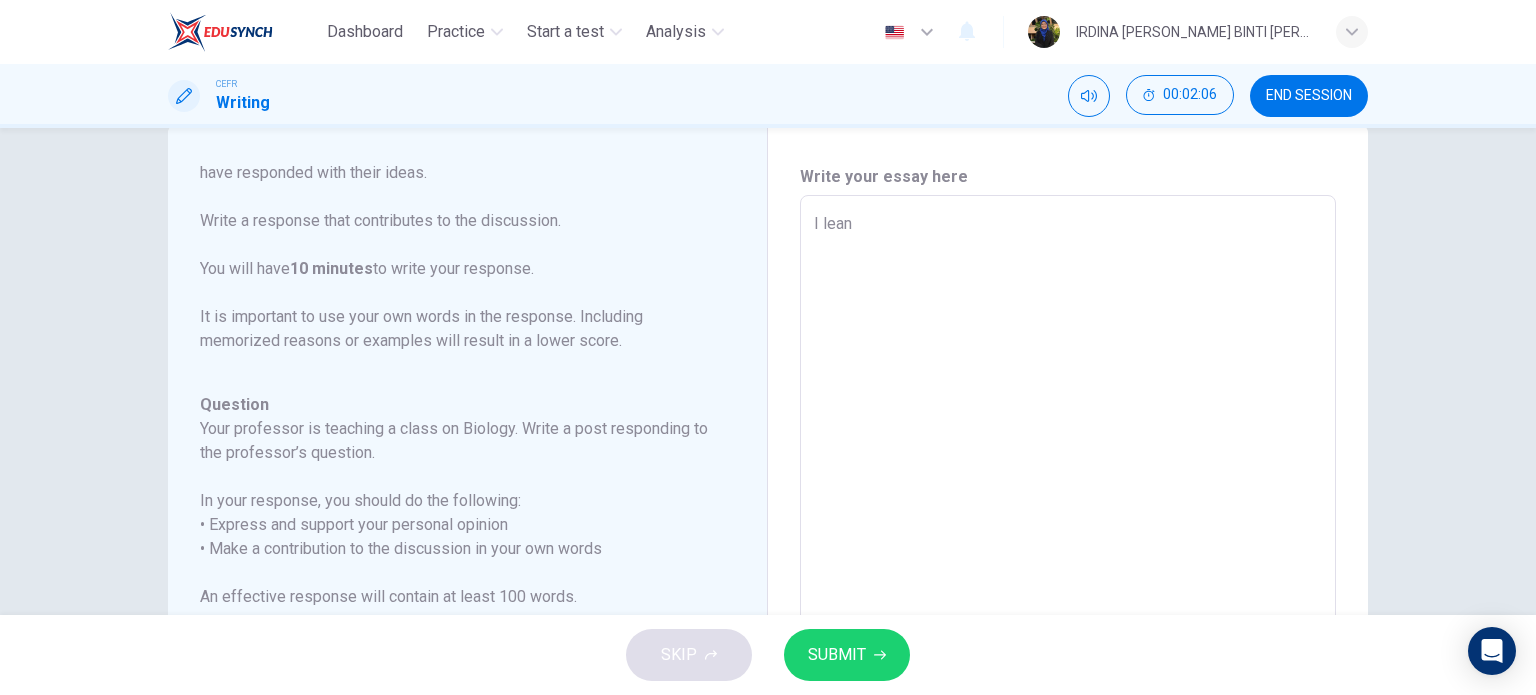 type on "I lean" 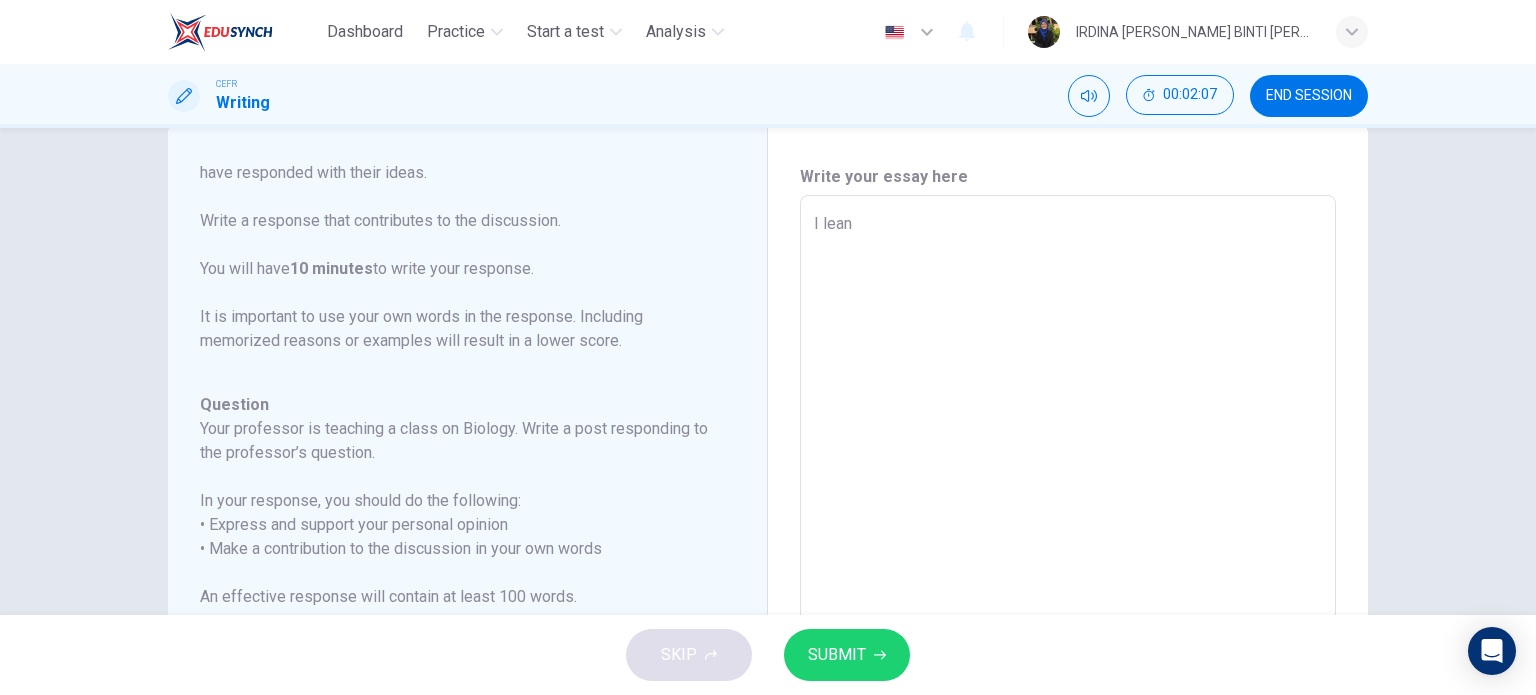 type on "I lea" 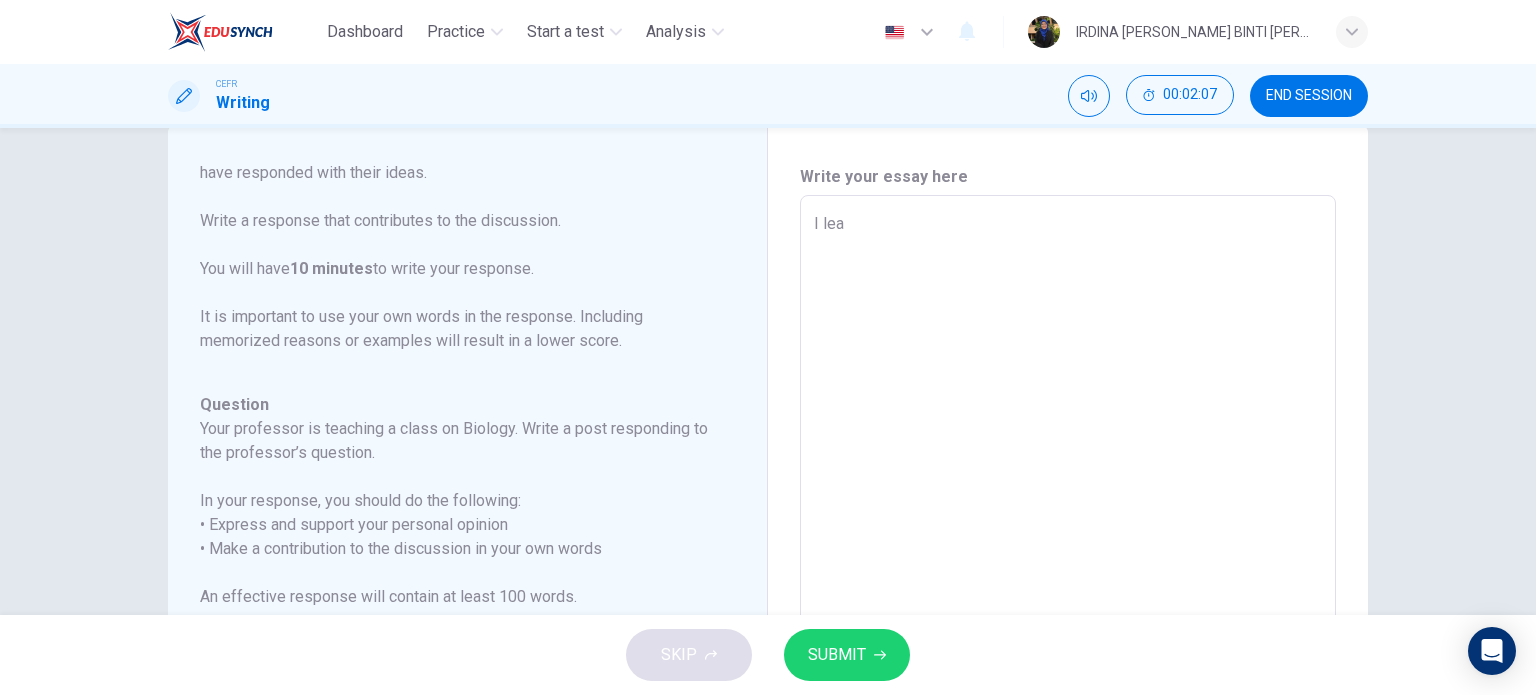 type on "x" 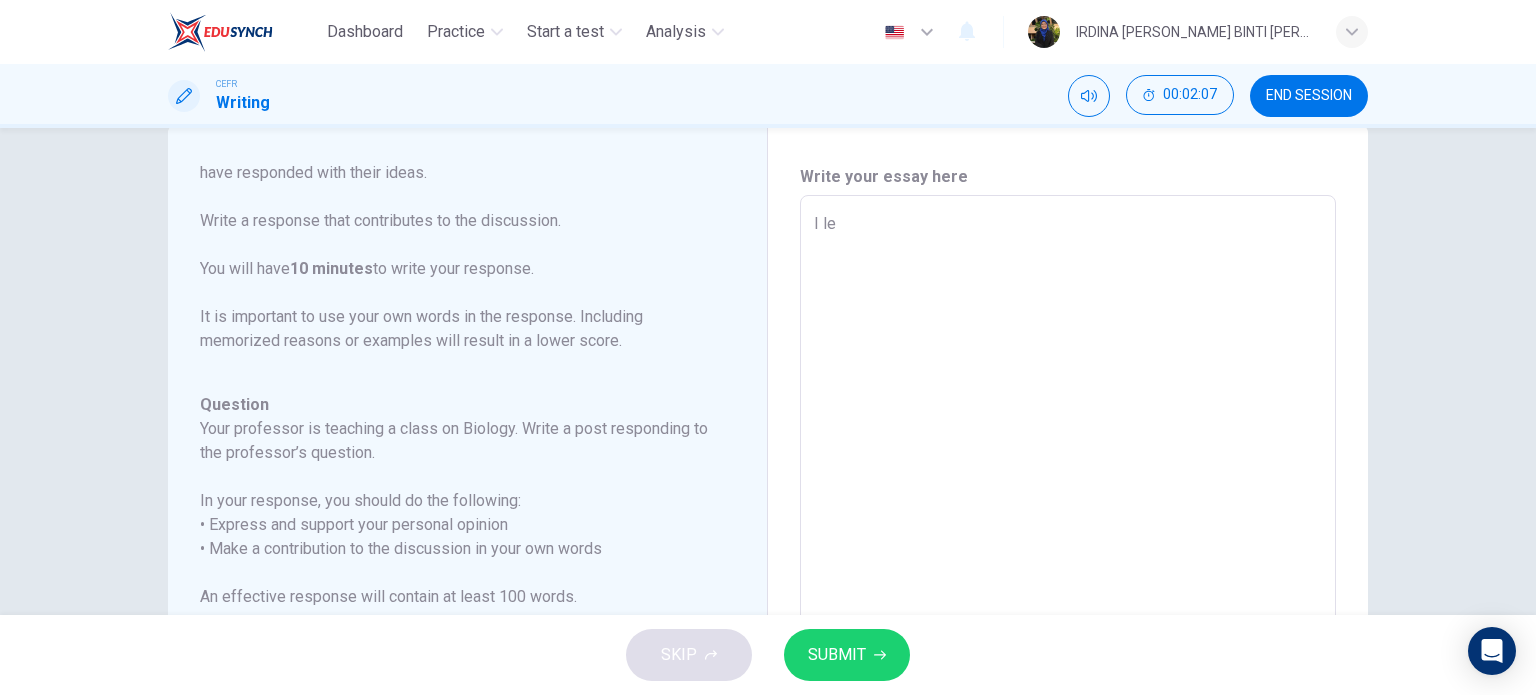 type on "x" 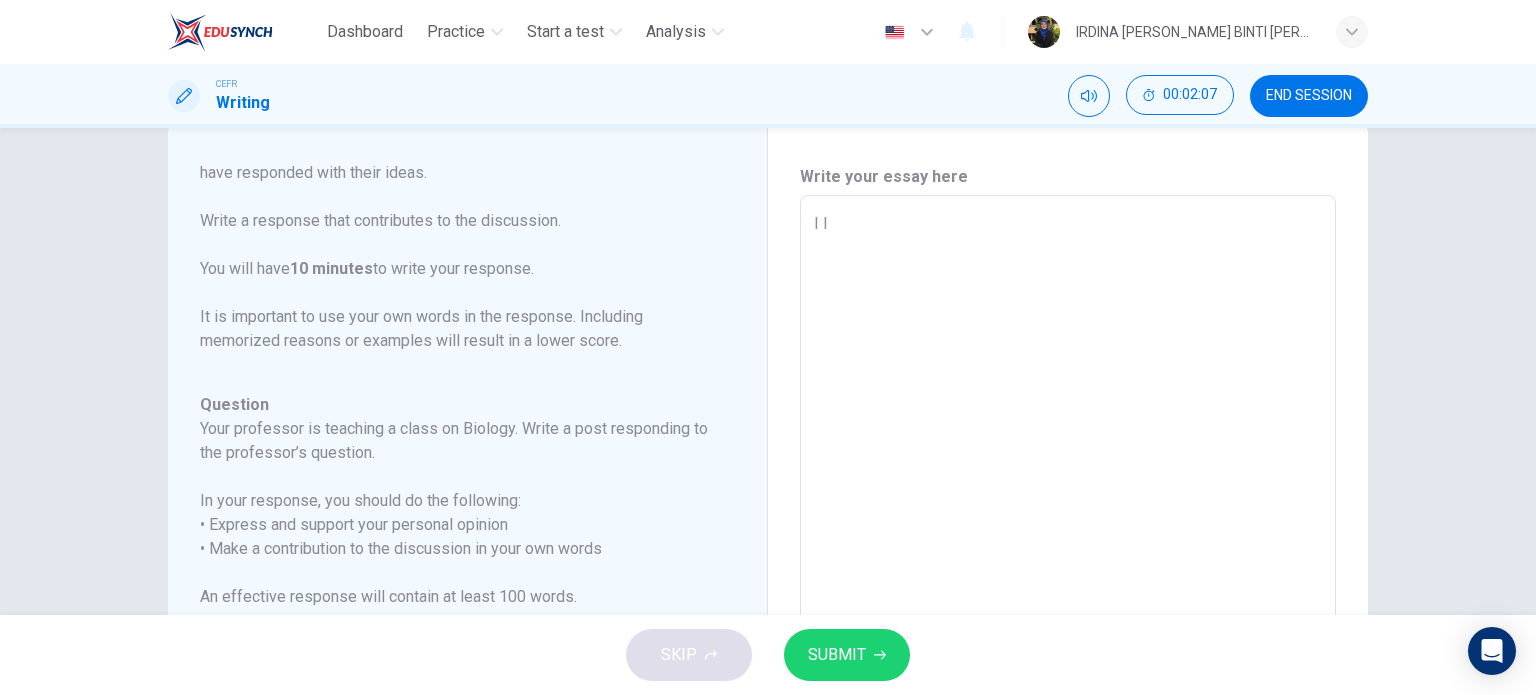 type on "x" 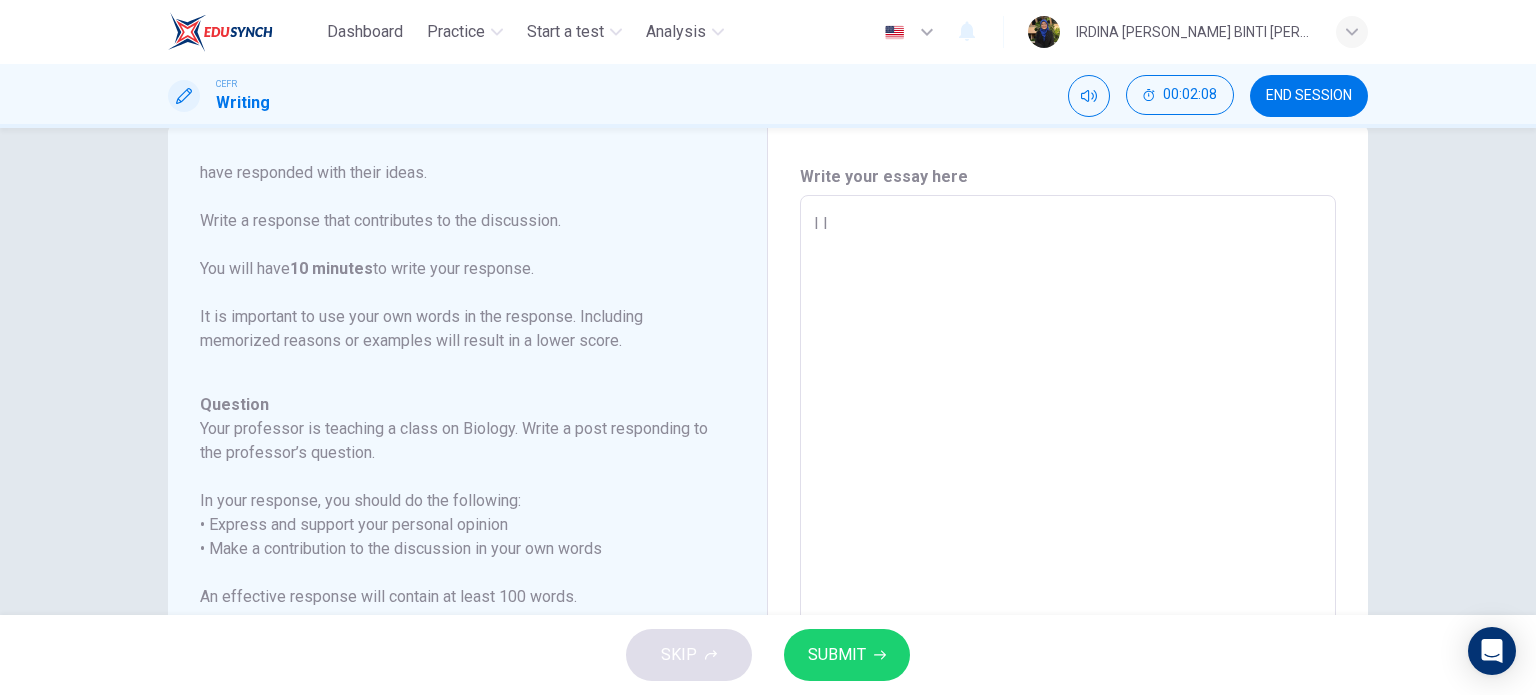 type on "I" 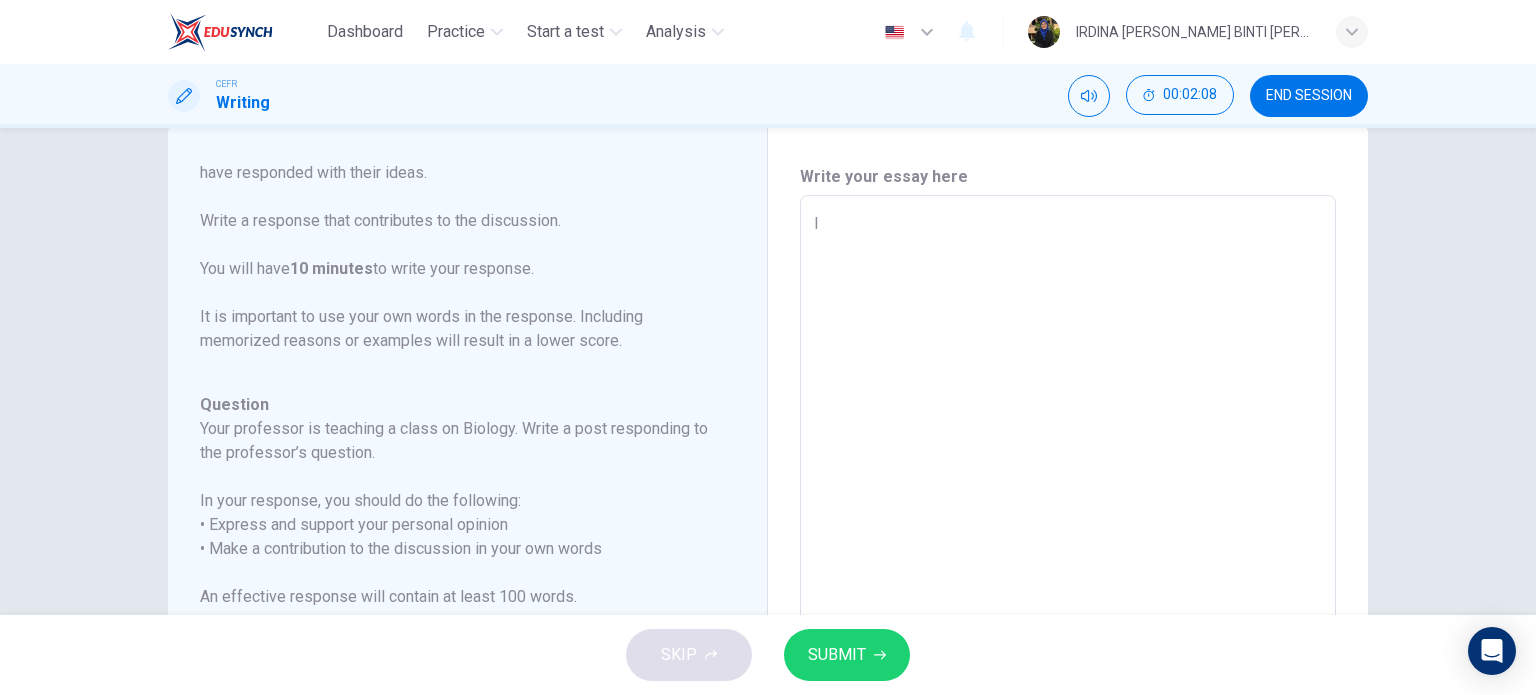 type on "x" 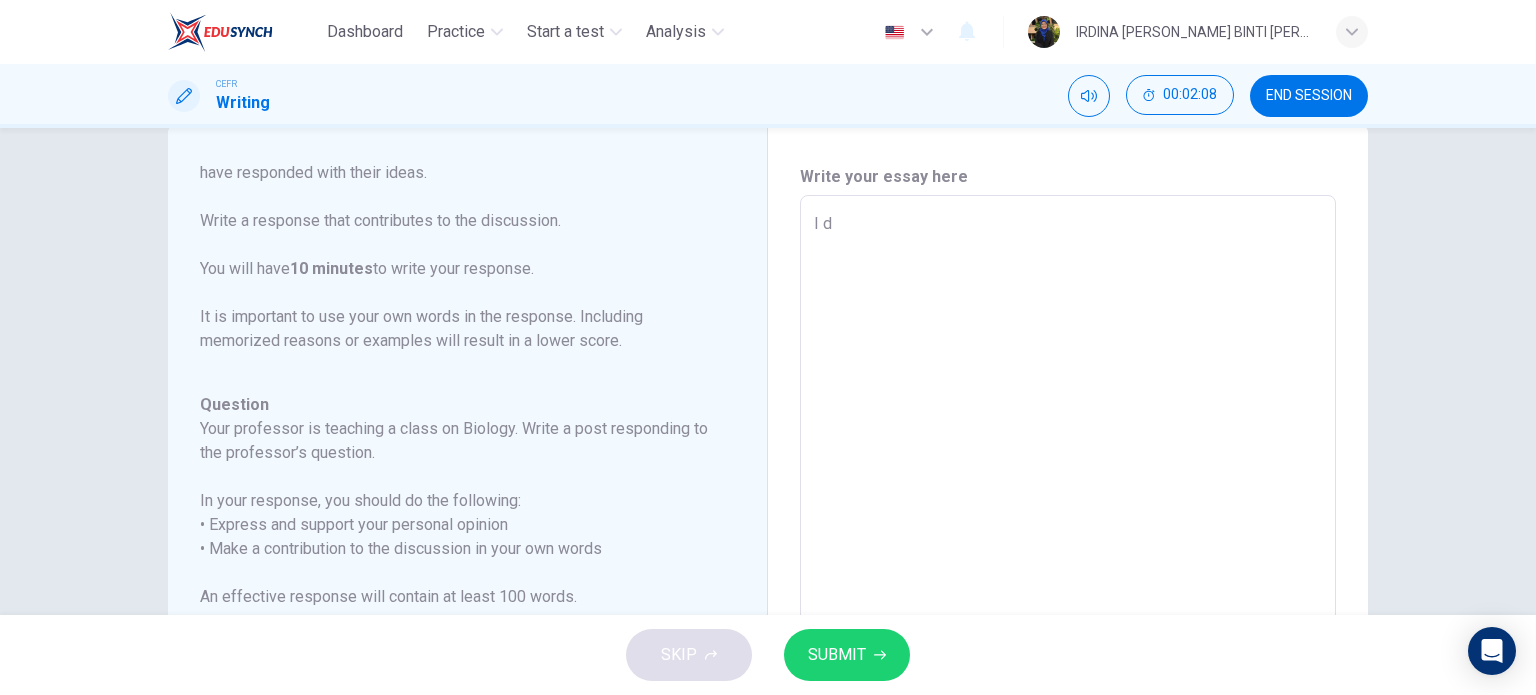 type on "I do" 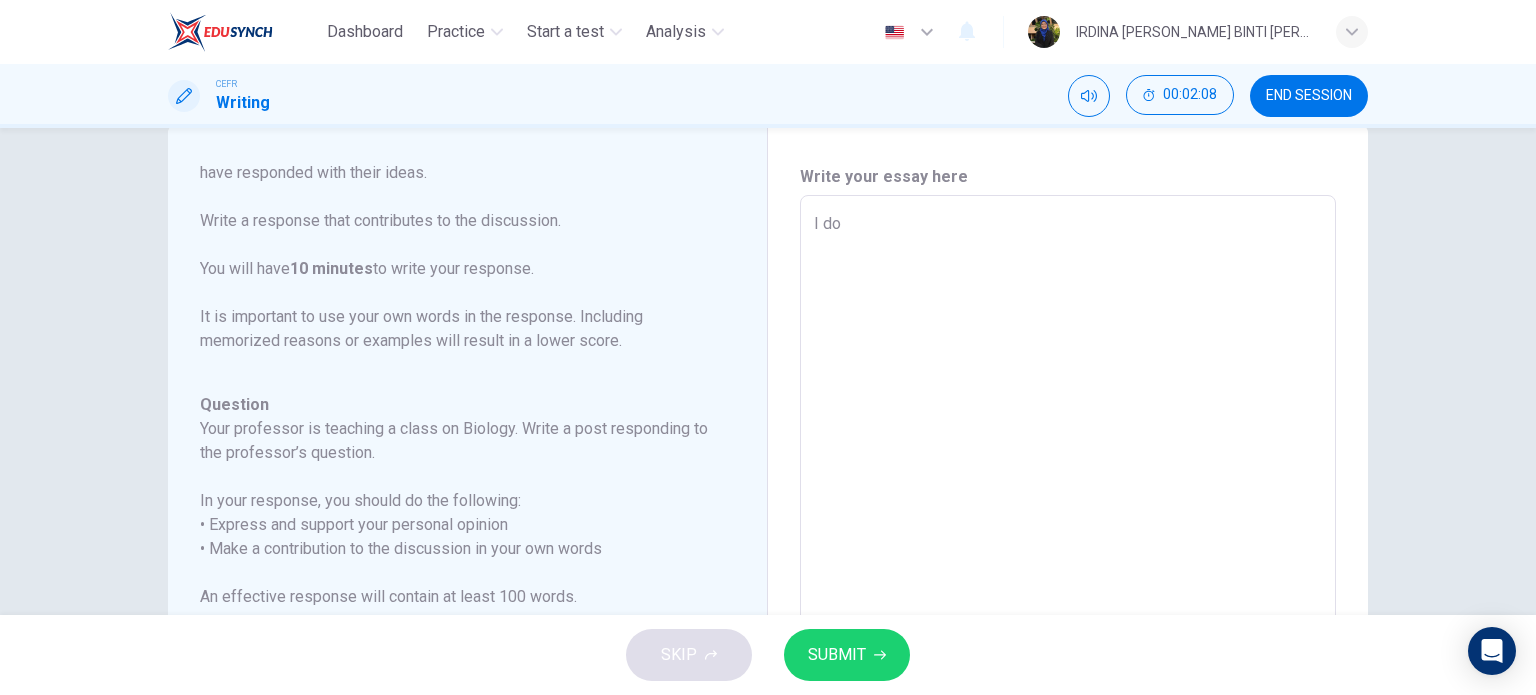 type on "x" 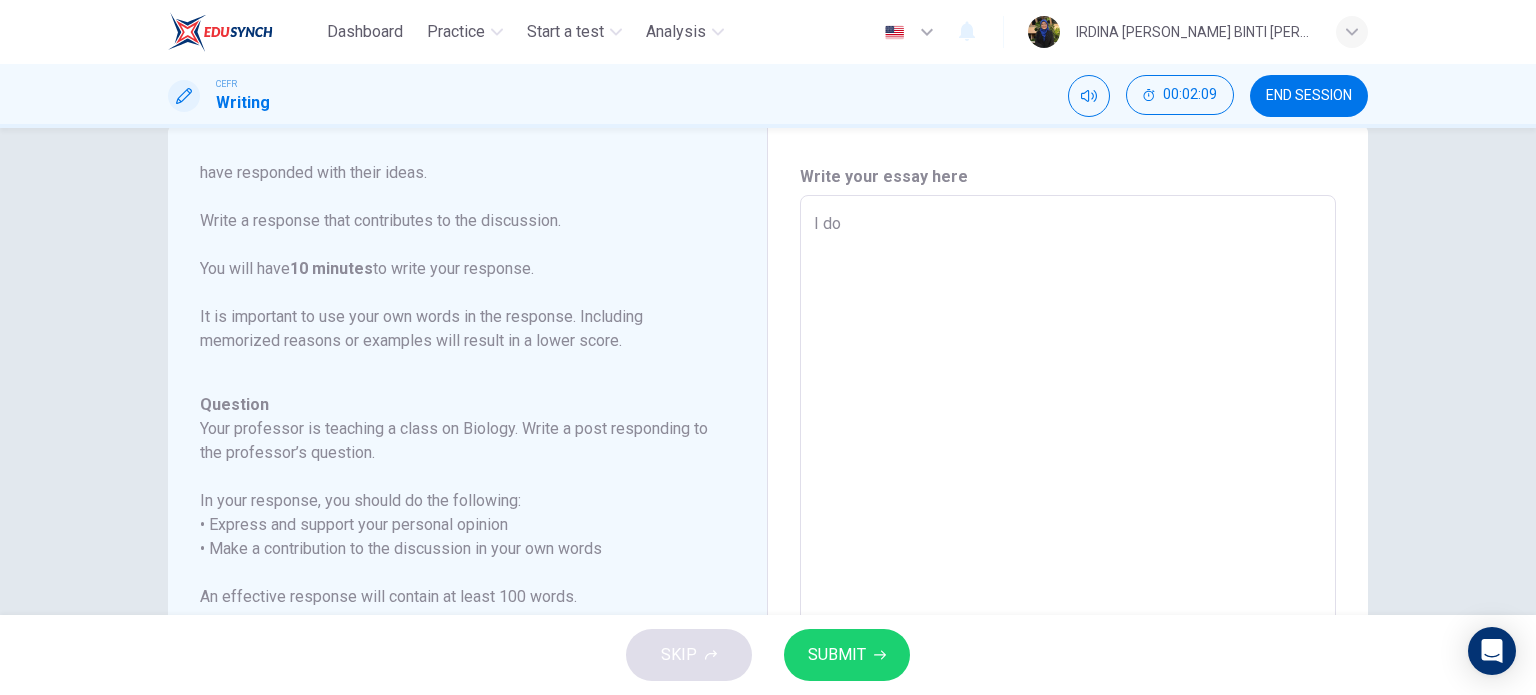 type on "I do" 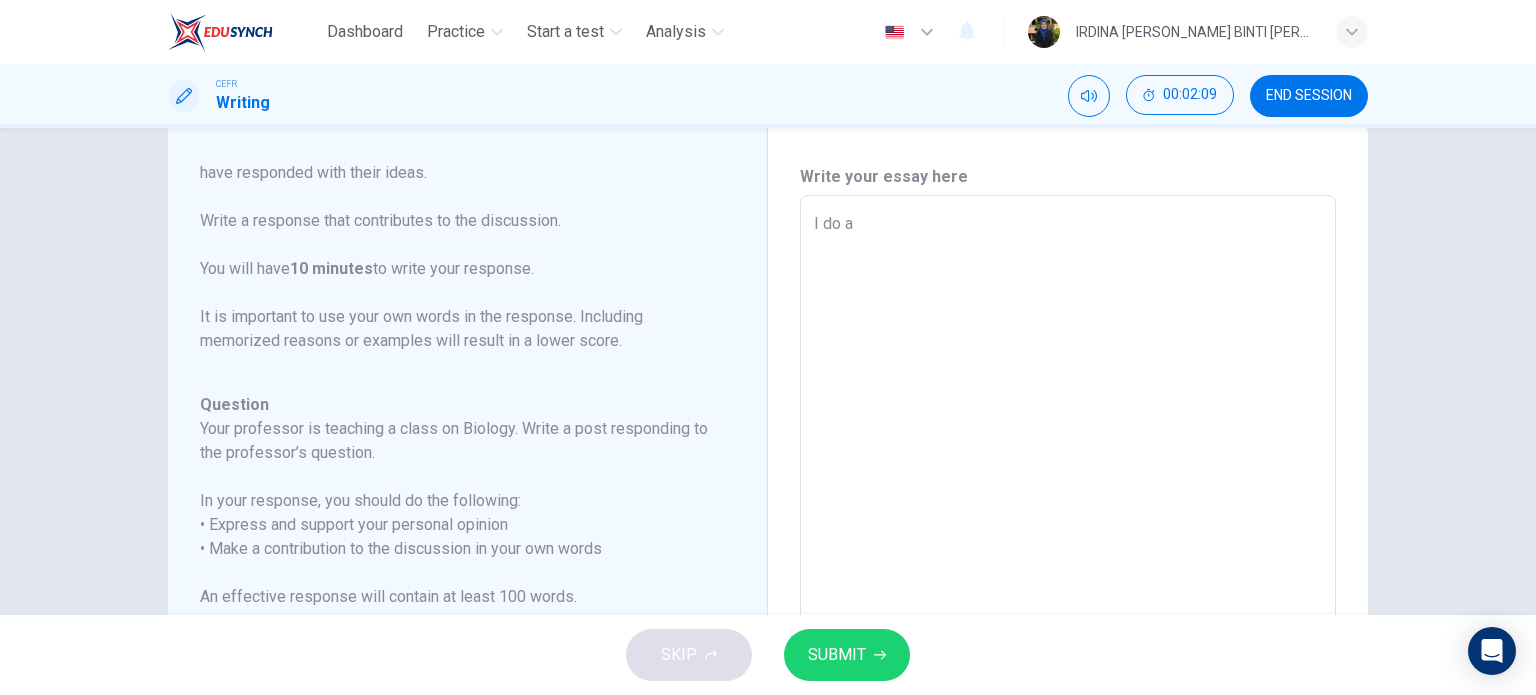 type on "I do ag" 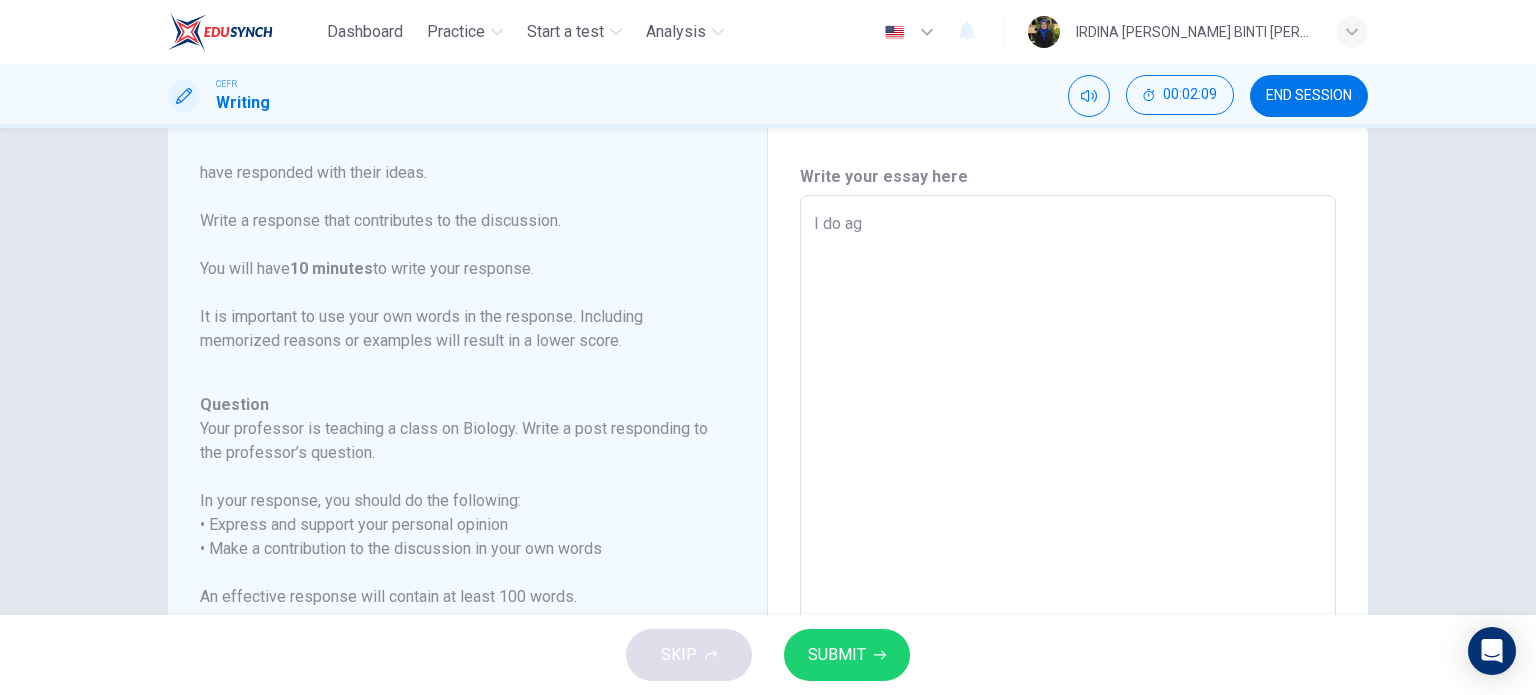 type on "x" 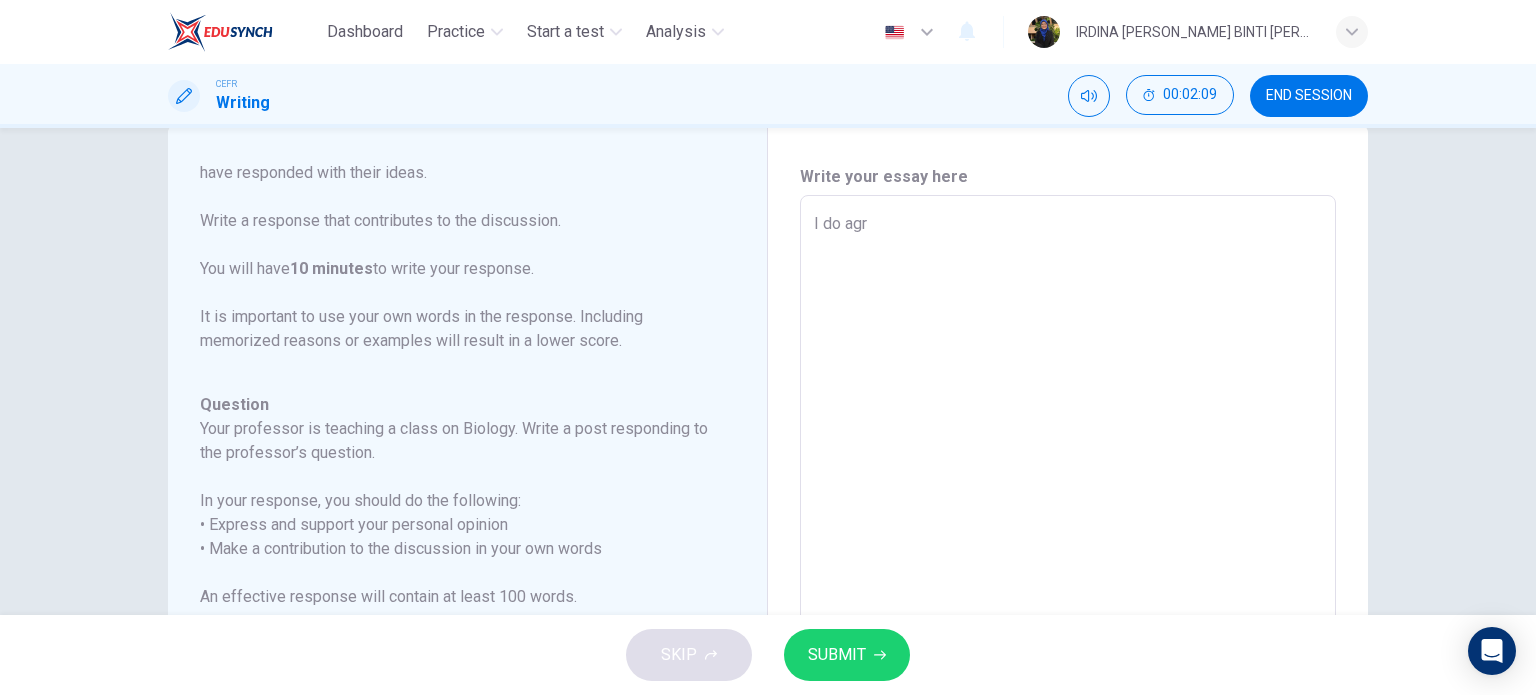 type on "x" 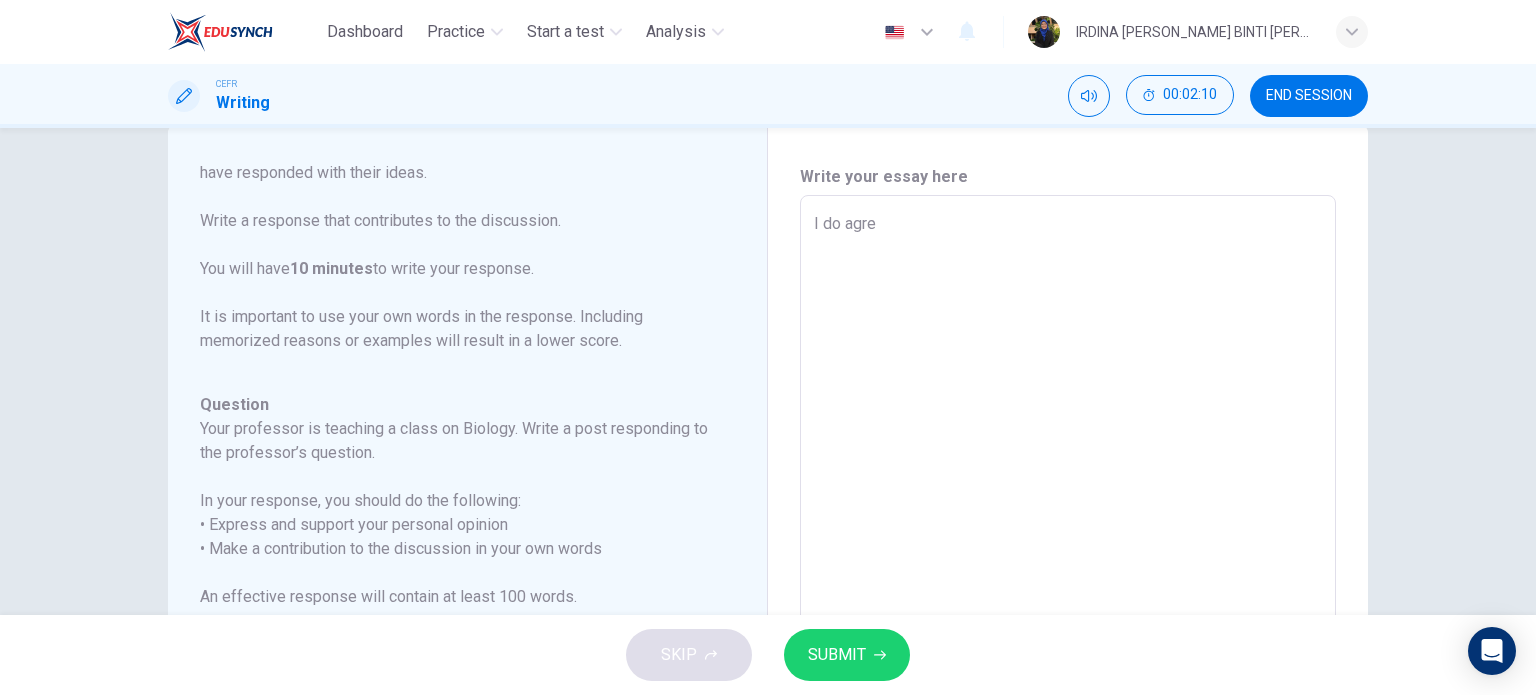 type on "I do agre" 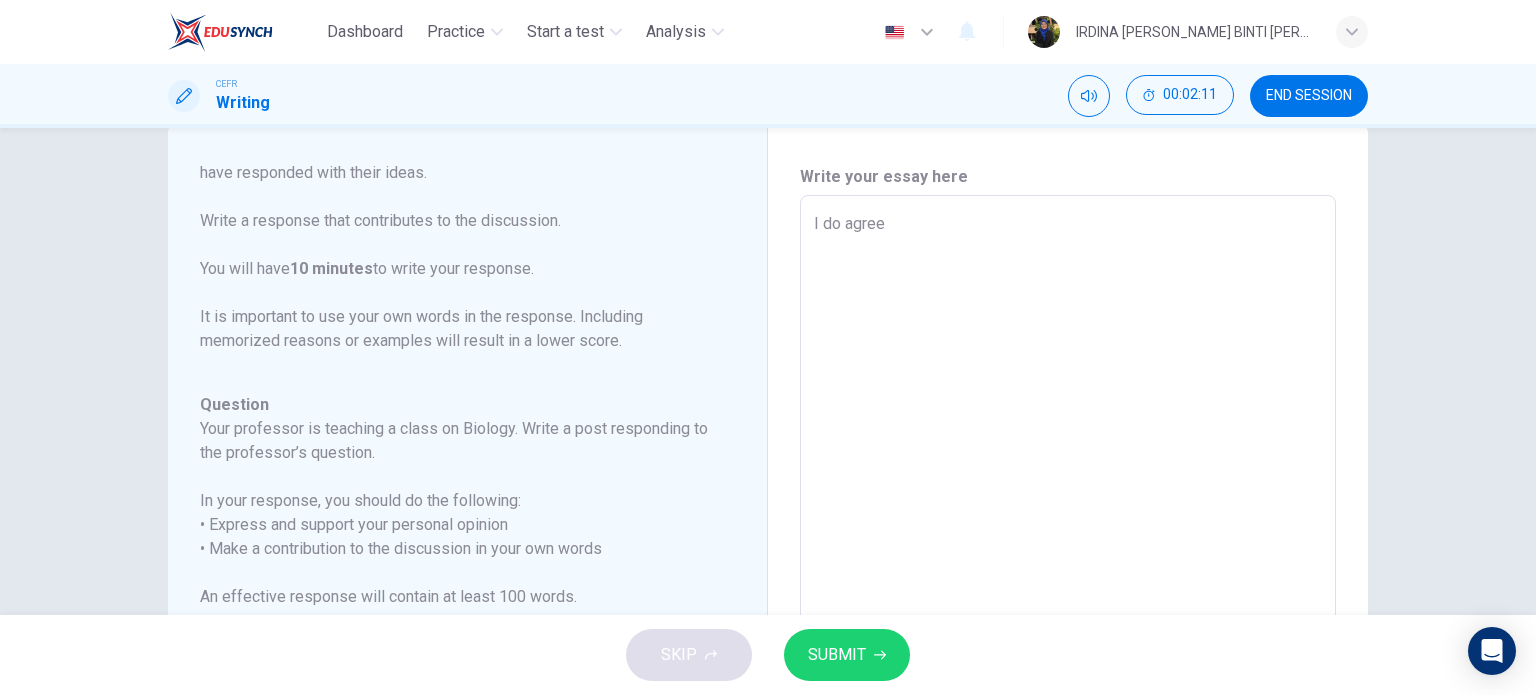 type on "x" 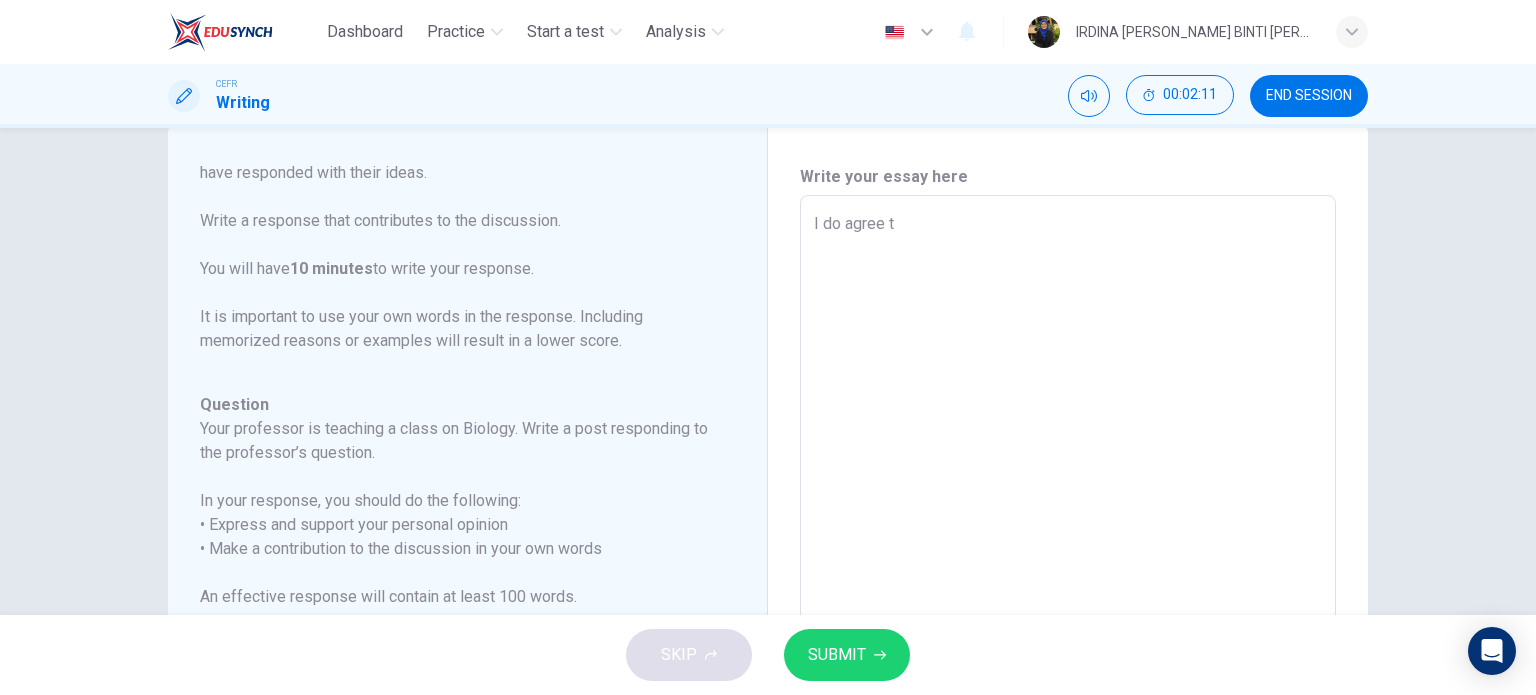 type on "I do agree th" 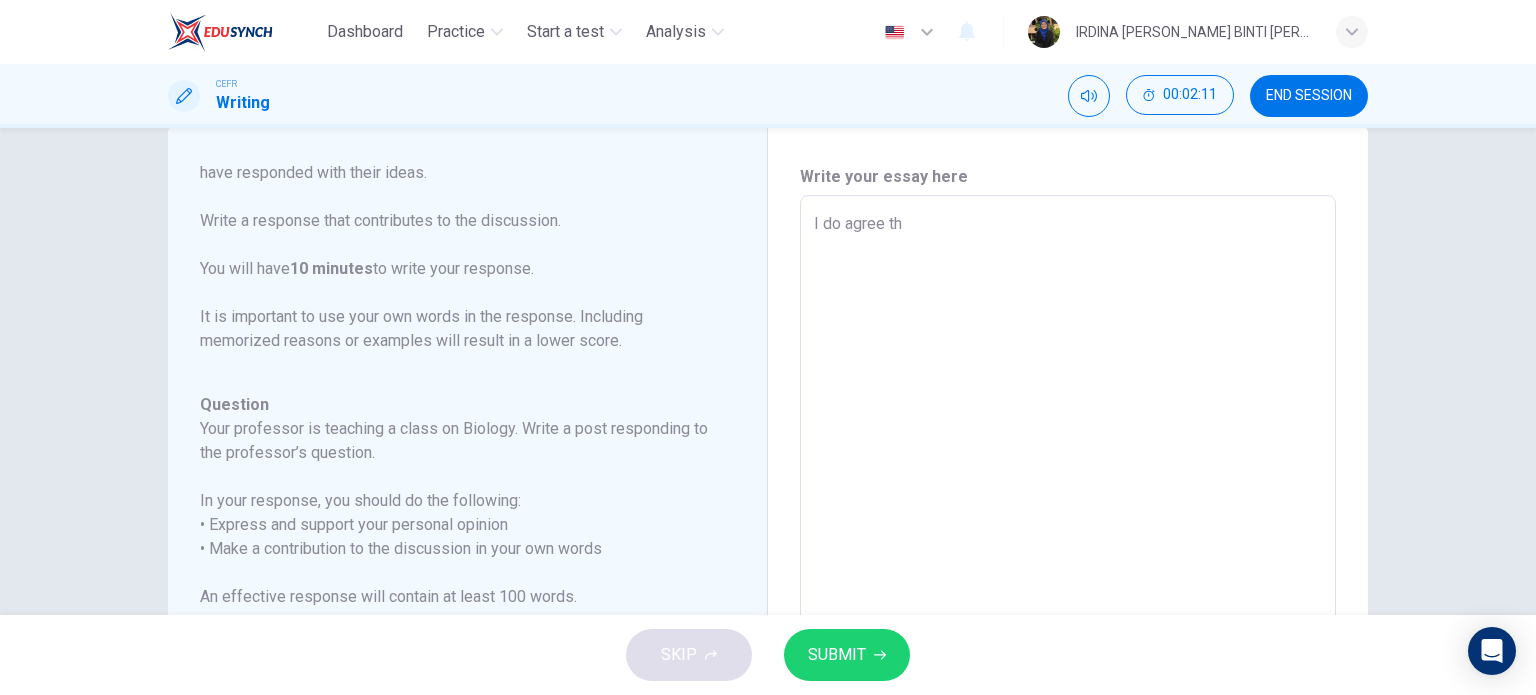 type on "x" 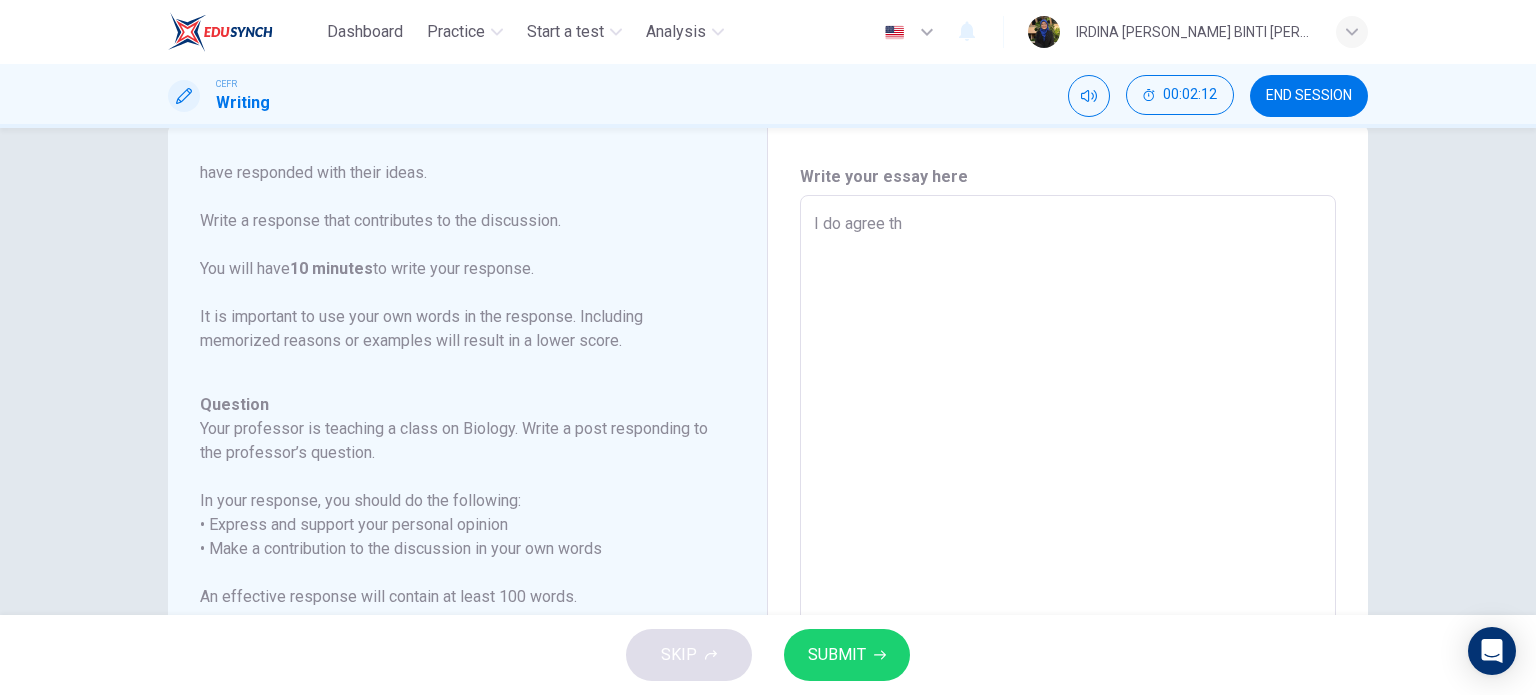 type 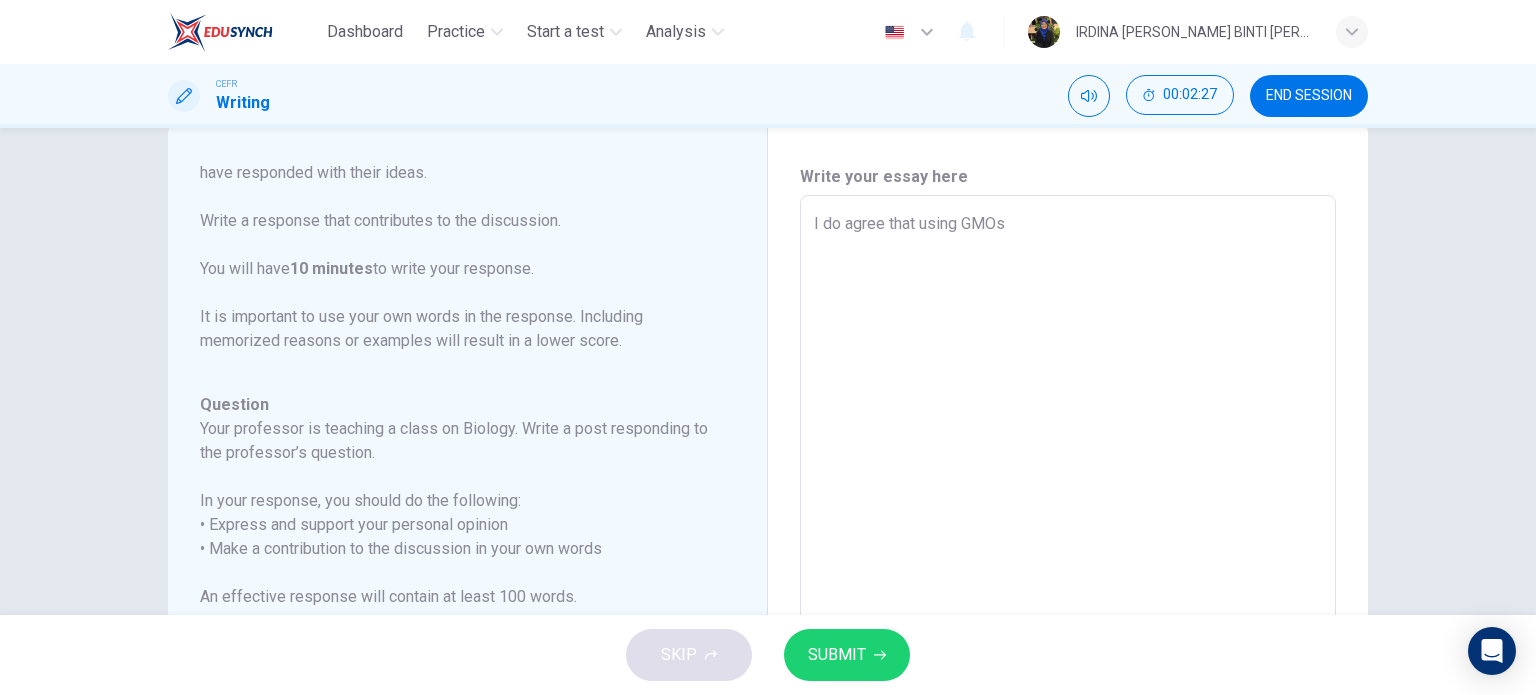 scroll, scrollTop: 221, scrollLeft: 0, axis: vertical 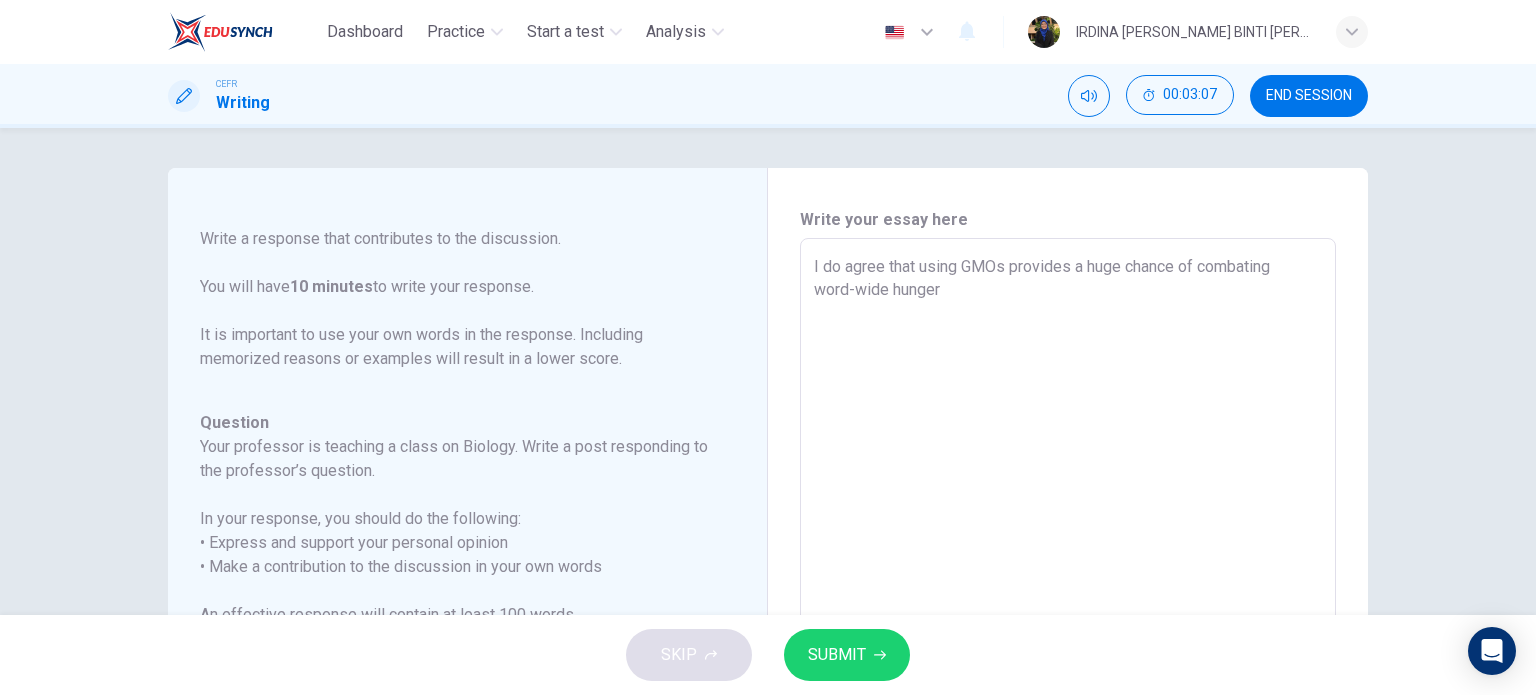 click on "I do agree that using GMOs provides a huge chance of combating word-wide hunger" at bounding box center [1068, 572] 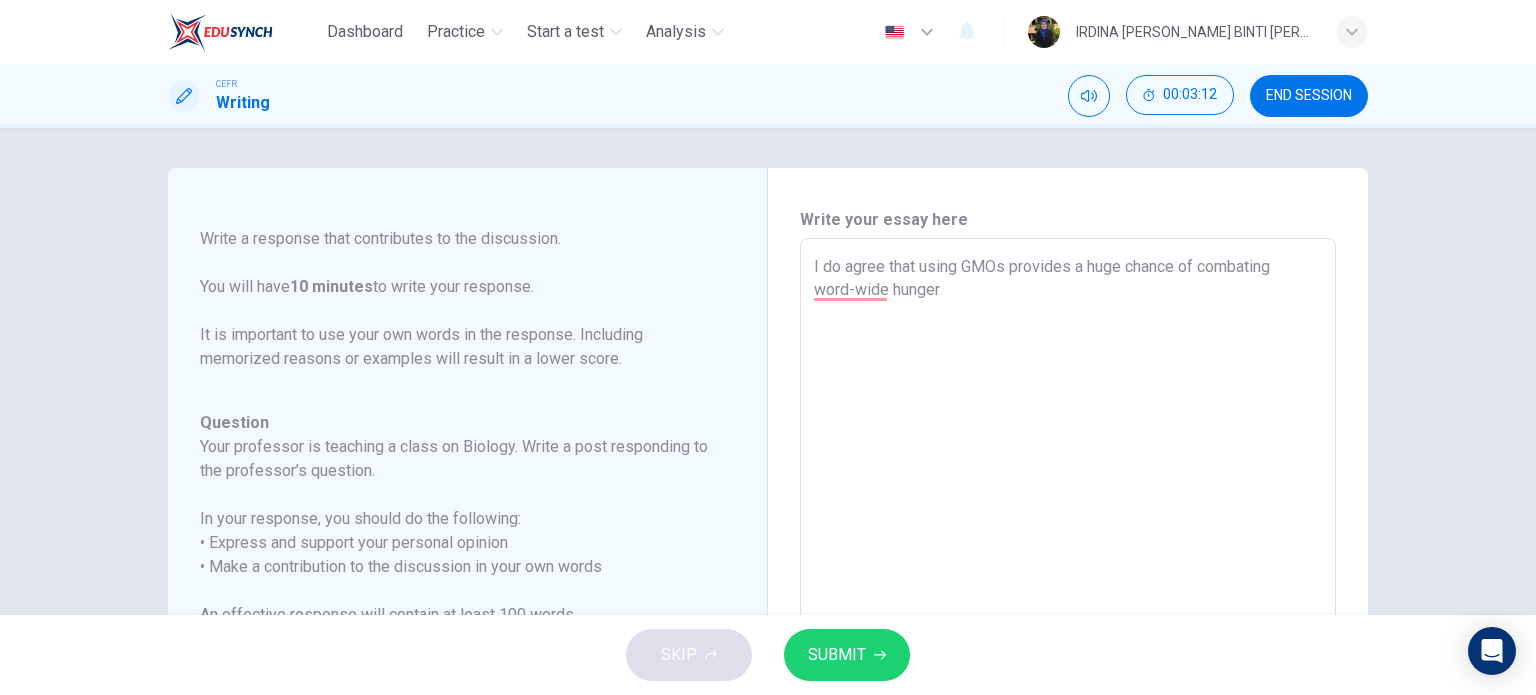 drag, startPoint x: 879, startPoint y: 261, endPoint x: 841, endPoint y: 264, distance: 38.118237 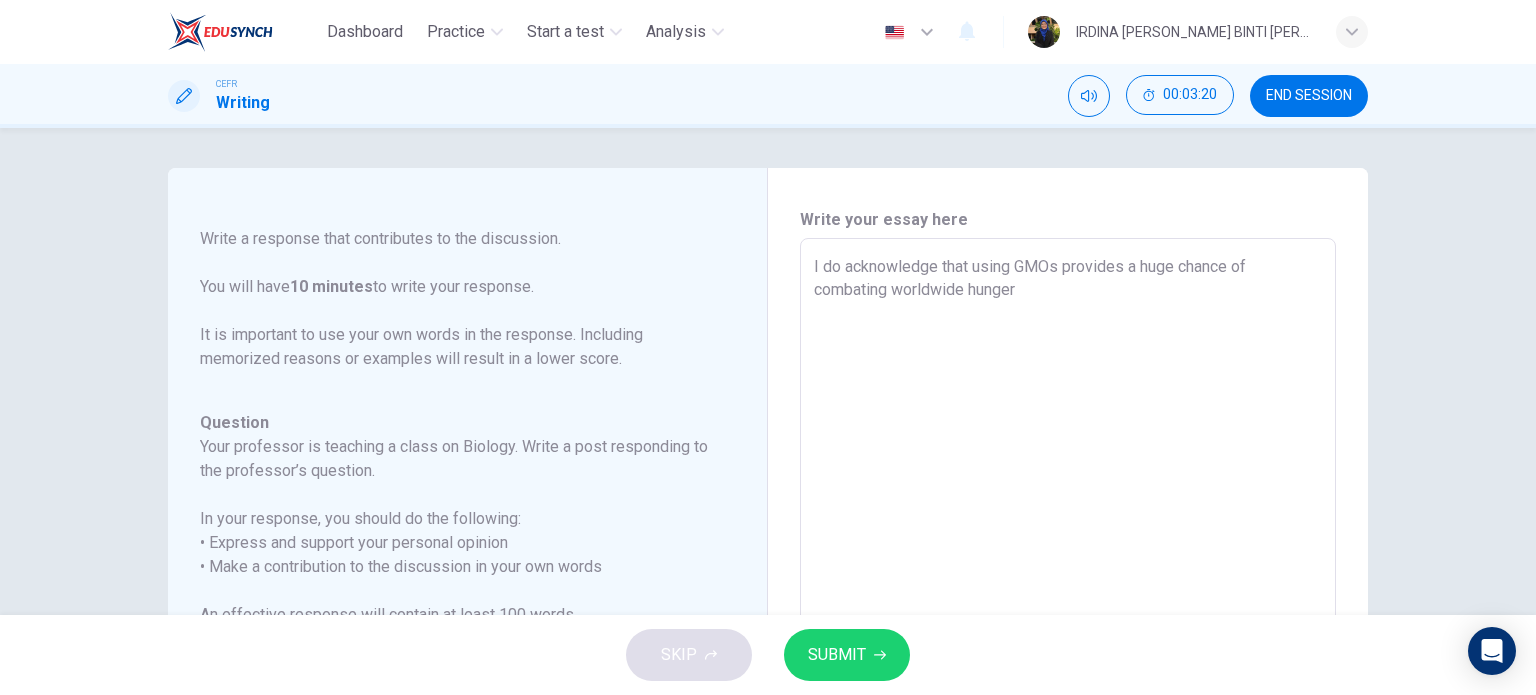 click on "I do acknowledge that using GMOs provides a huge chance of combating worldwide hunger" at bounding box center (1068, 572) 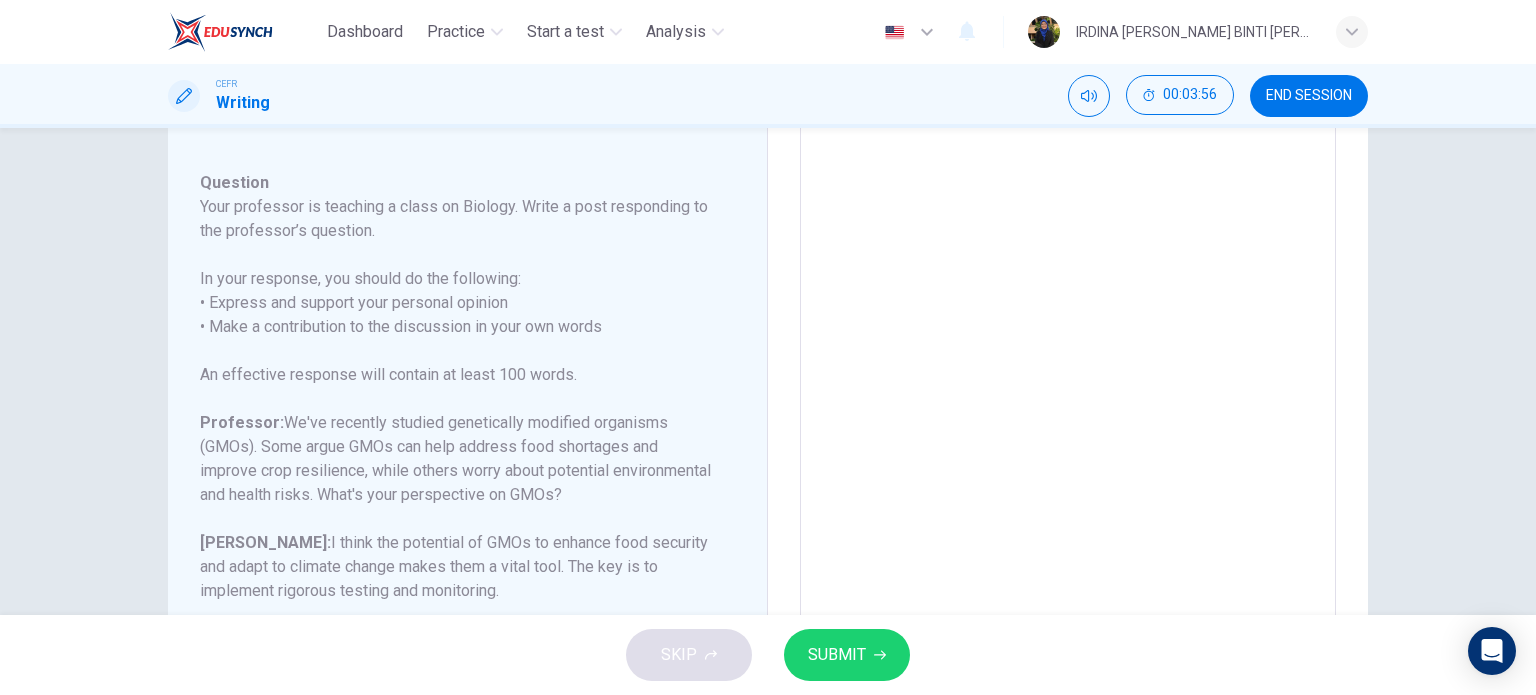 scroll, scrollTop: 0, scrollLeft: 0, axis: both 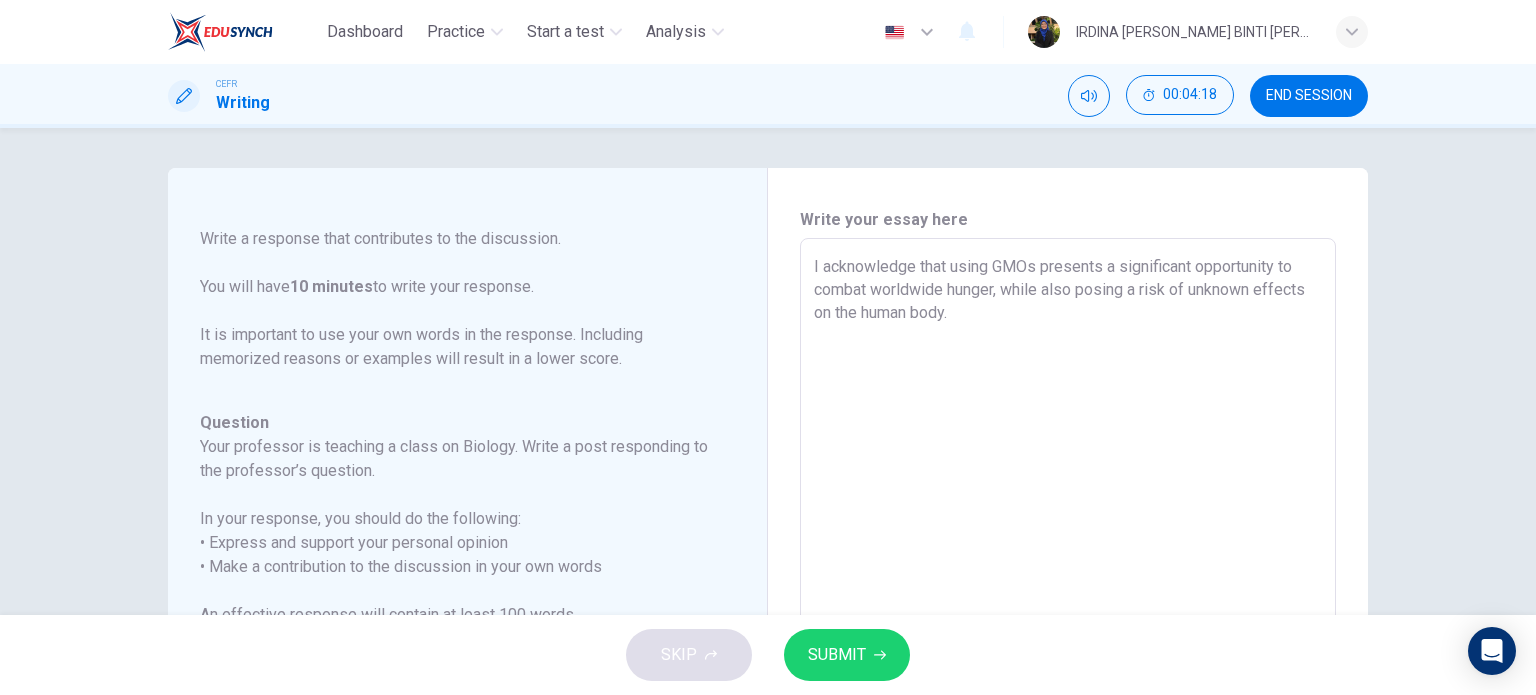 click on "I acknowledge that using GMOs presents a significant opportunity to combat worldwide hunger, while also posing a risk of unknown effects on the human body." at bounding box center (1068, 572) 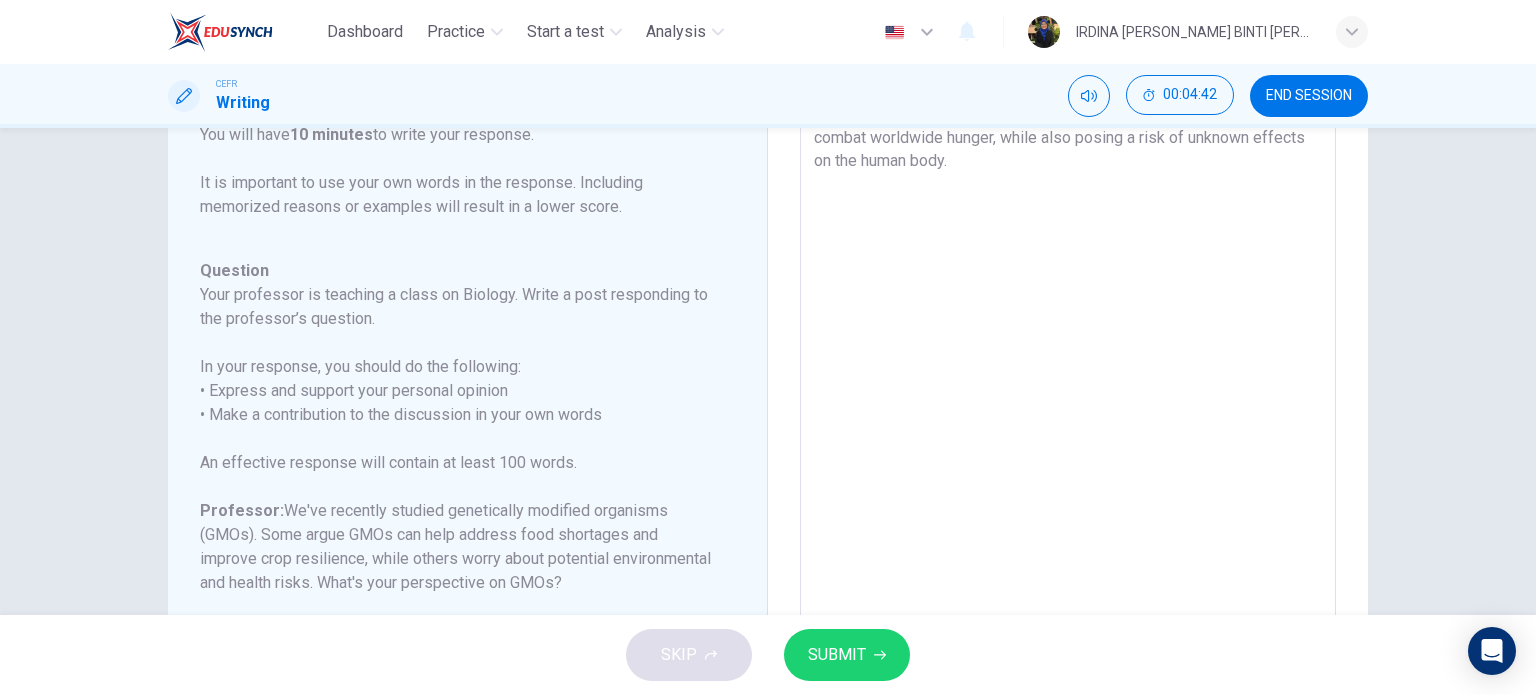 scroll, scrollTop: 0, scrollLeft: 0, axis: both 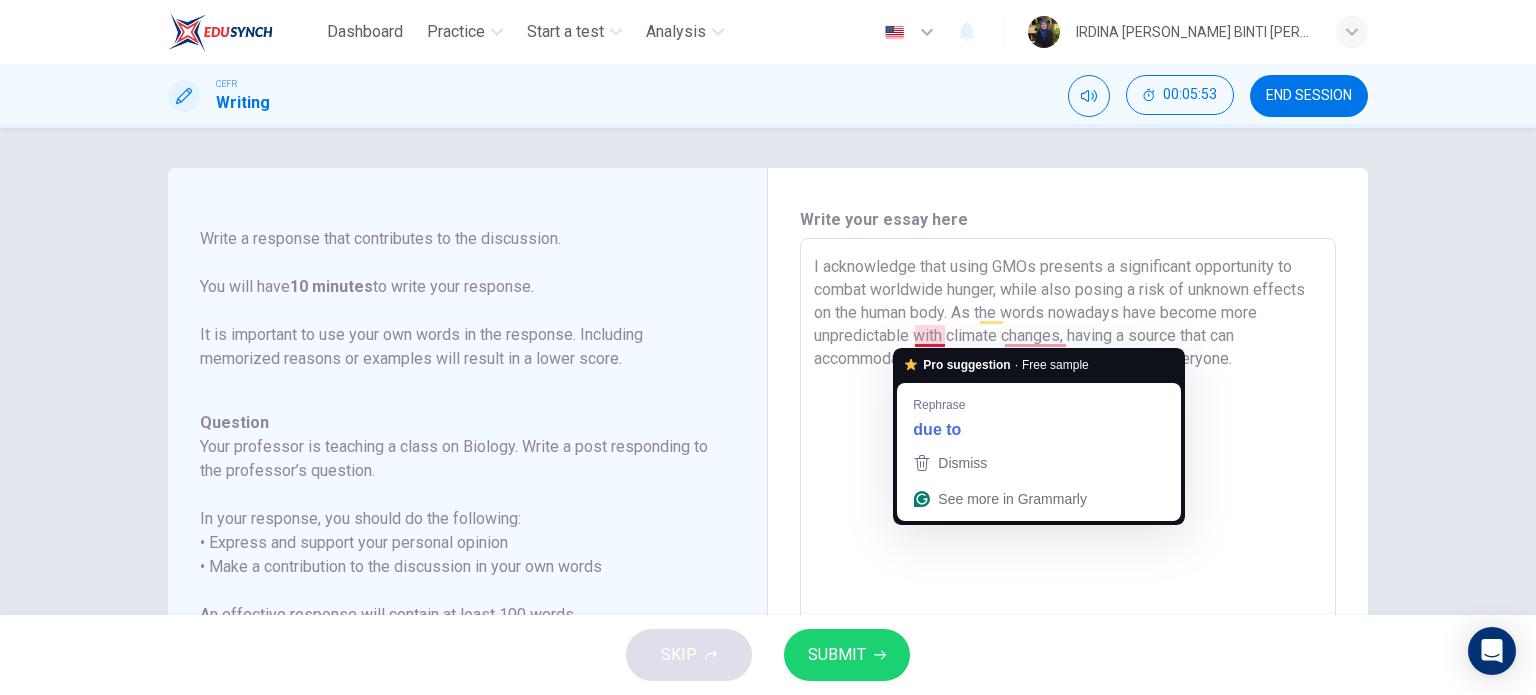 click on "Pro suggestion" at bounding box center [966, 365] 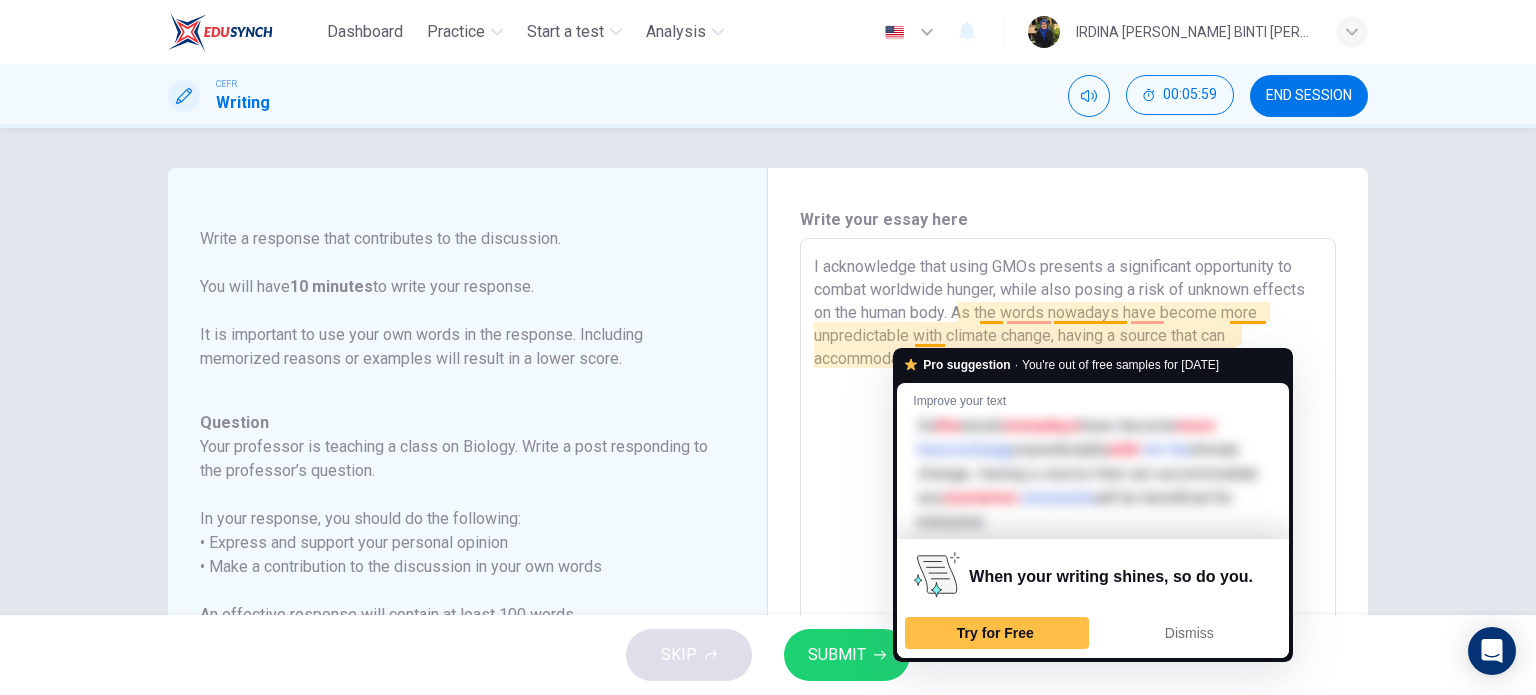 drag, startPoint x: 937, startPoint y: 331, endPoint x: 914, endPoint y: 331, distance: 23 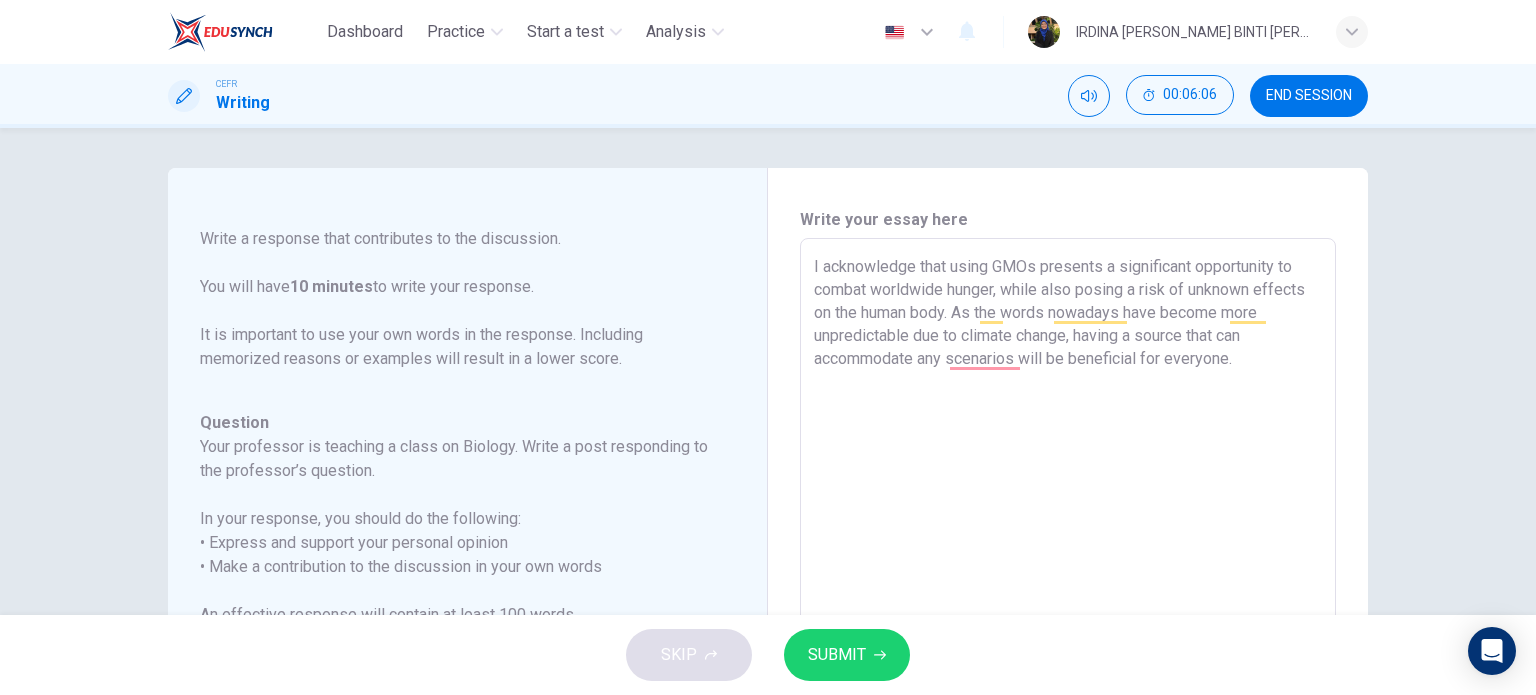 click on "I acknowledge that using GMOs presents a significant opportunity to combat worldwide hunger, while also posing a risk of unknown effects on the human body. As the words nowadays have become more unpredictable due to climate change, having a source that can accommodate any scenarios will be beneficial for everyone." at bounding box center [1068, 572] 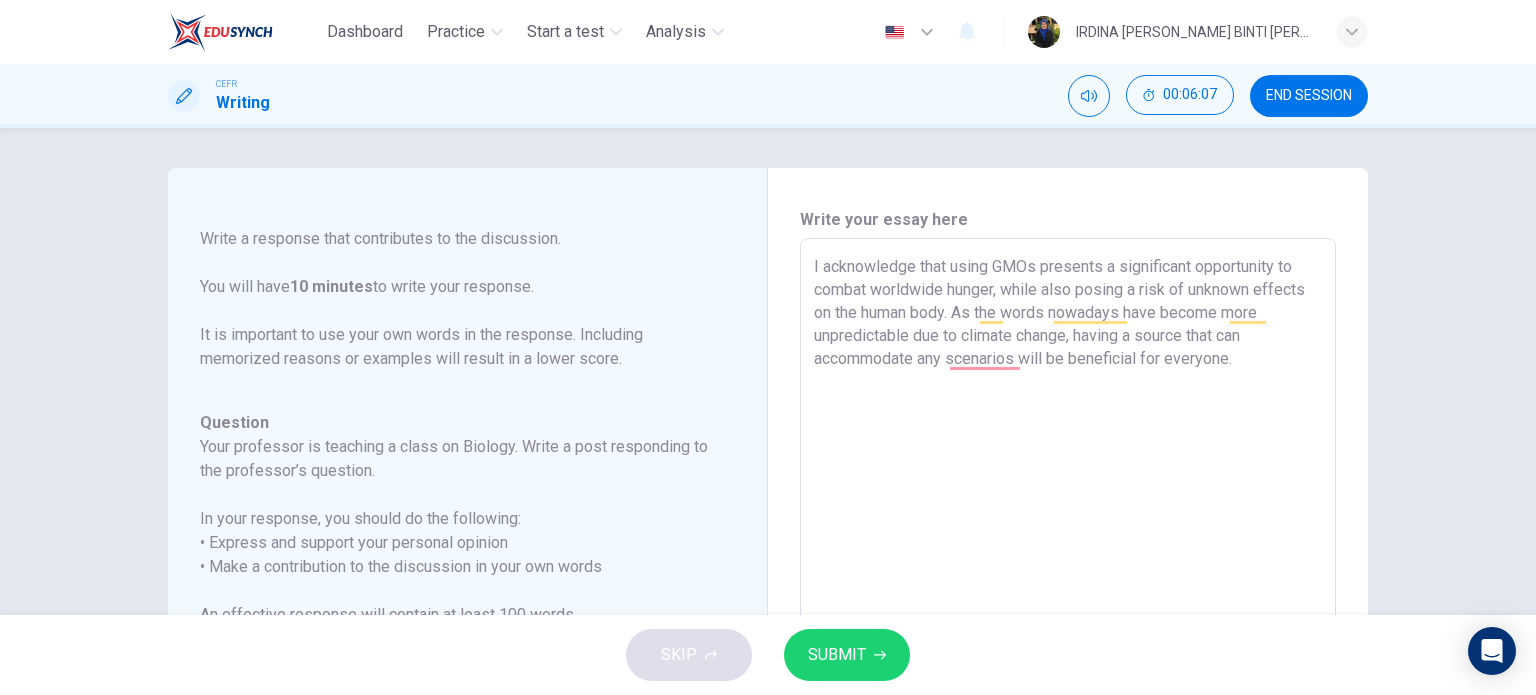 click on "I acknowledge that using GMOs presents a significant opportunity to combat worldwide hunger, while also posing a risk of unknown effects on the human body. As the words nowadays have become more unpredictable due to climate change, having a source that can accommodate any scenarios will be beneficial for everyone." at bounding box center [1068, 572] 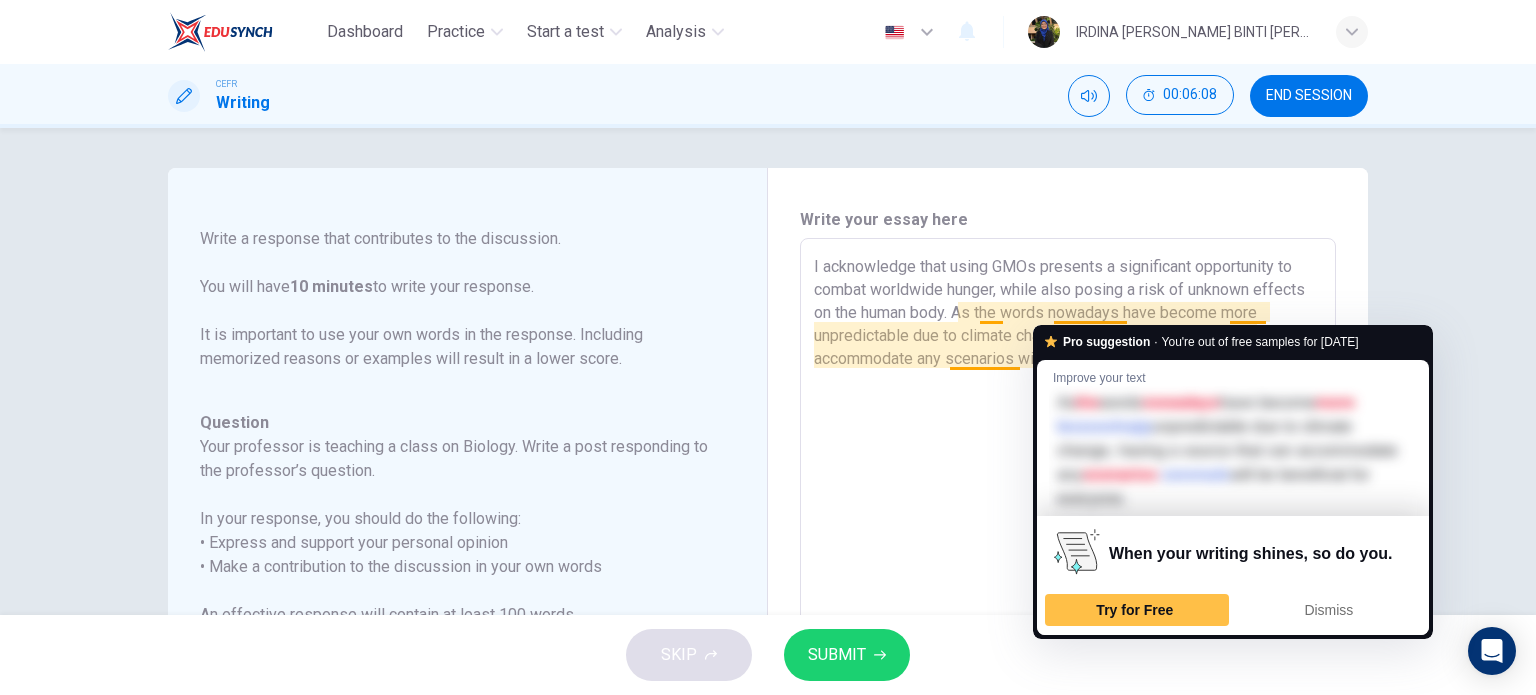 drag, startPoint x: 1028, startPoint y: 310, endPoint x: 1044, endPoint y: 311, distance: 16.03122 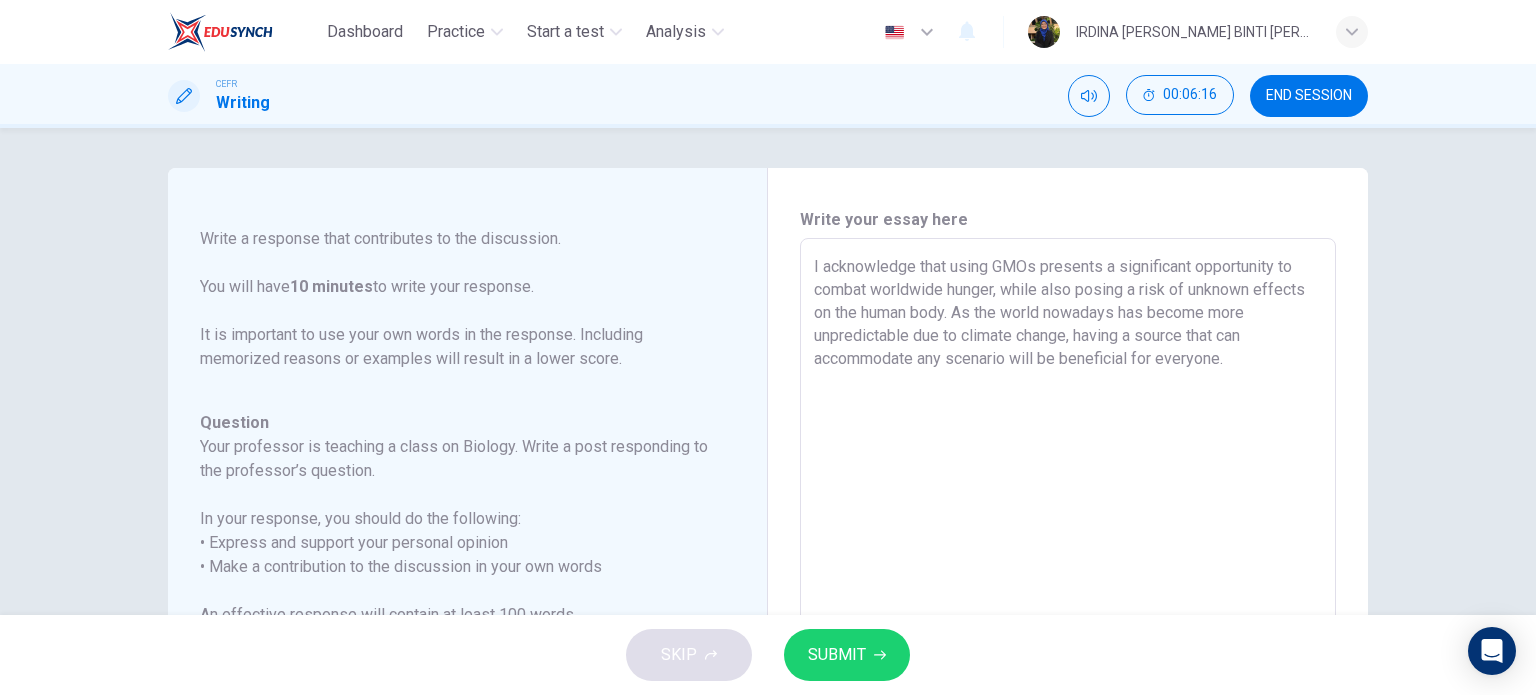 click on "I acknowledge that using GMOs presents a significant opportunity to combat worldwide hunger, while also posing a risk of unknown effects on the human body. As the world nowadays has become more unpredictable due to climate change, having a source that can accommodate any scenario will be beneficial for everyone." at bounding box center (1068, 572) 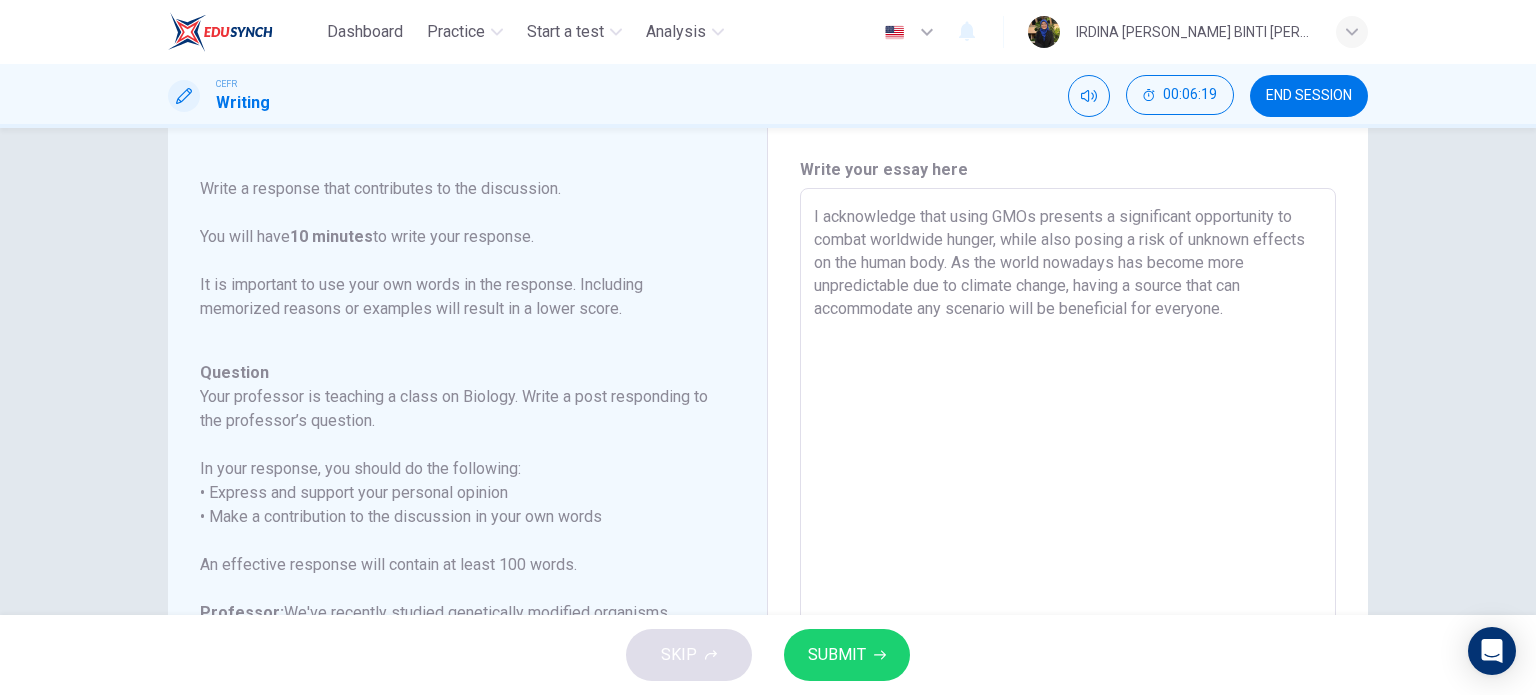 scroll, scrollTop: 39, scrollLeft: 0, axis: vertical 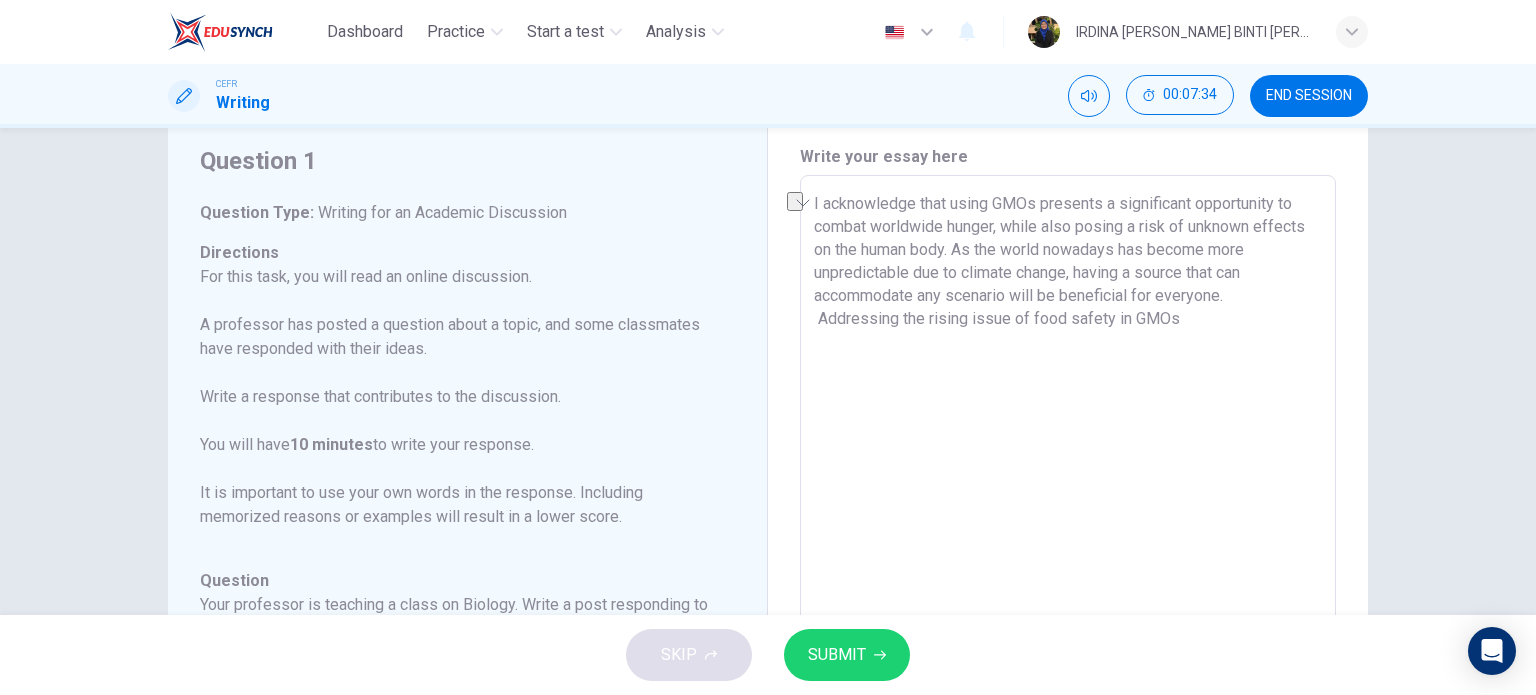 click on "I acknowledge that using GMOs presents a significant opportunity to combat worldwide hunger, while also posing a risk of unknown effects on the human body. As the world nowadays has become more unpredictable due to climate change, having a source that can accommodate any scenario will be beneficial for everyone.
Addressing the rising issue of food safety in GMOs" at bounding box center [1068, 509] 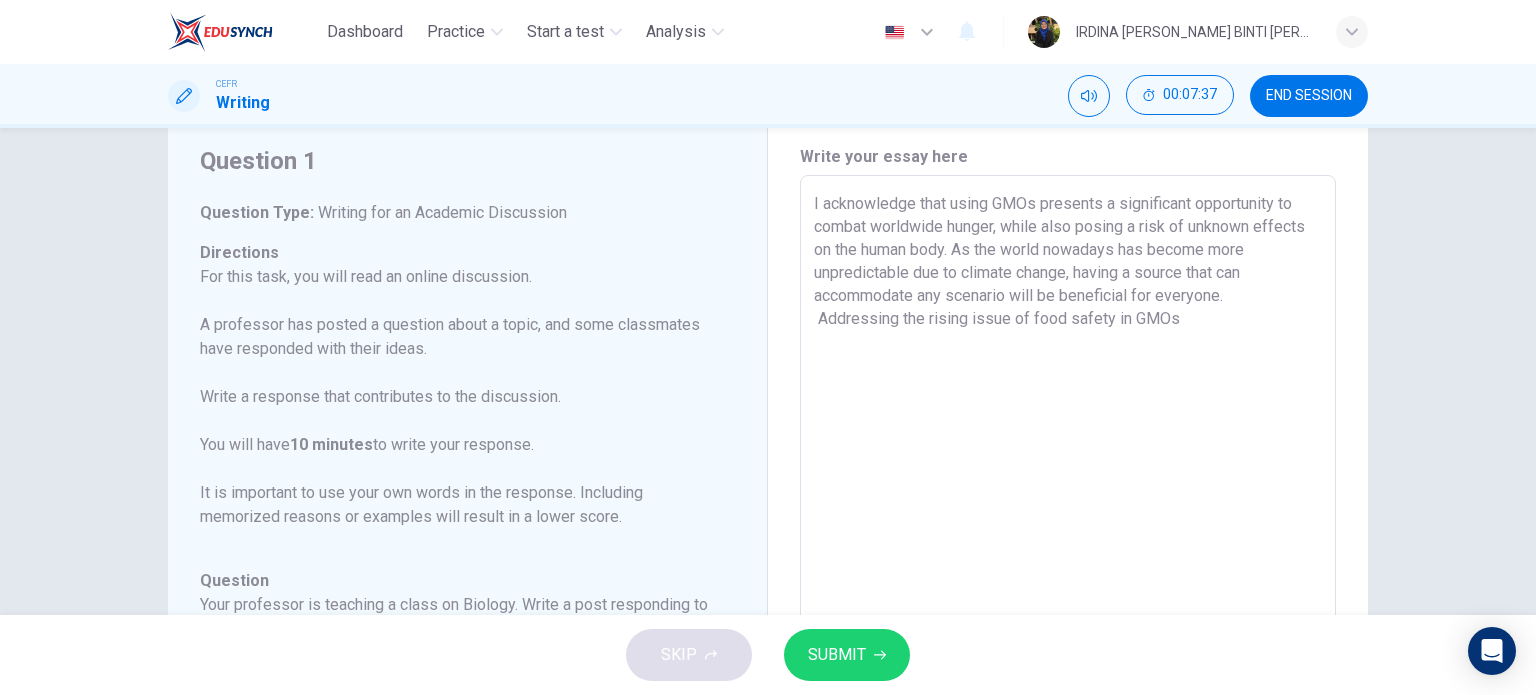 click on "I acknowledge that using GMOs presents a significant opportunity to combat worldwide hunger, while also posing a risk of unknown effects on the human body. As the world nowadays has become more unpredictable due to climate change, having a source that can accommodate any scenario will be beneficial for everyone.
Addressing the rising issue of food safety in GMOs" at bounding box center (1068, 509) 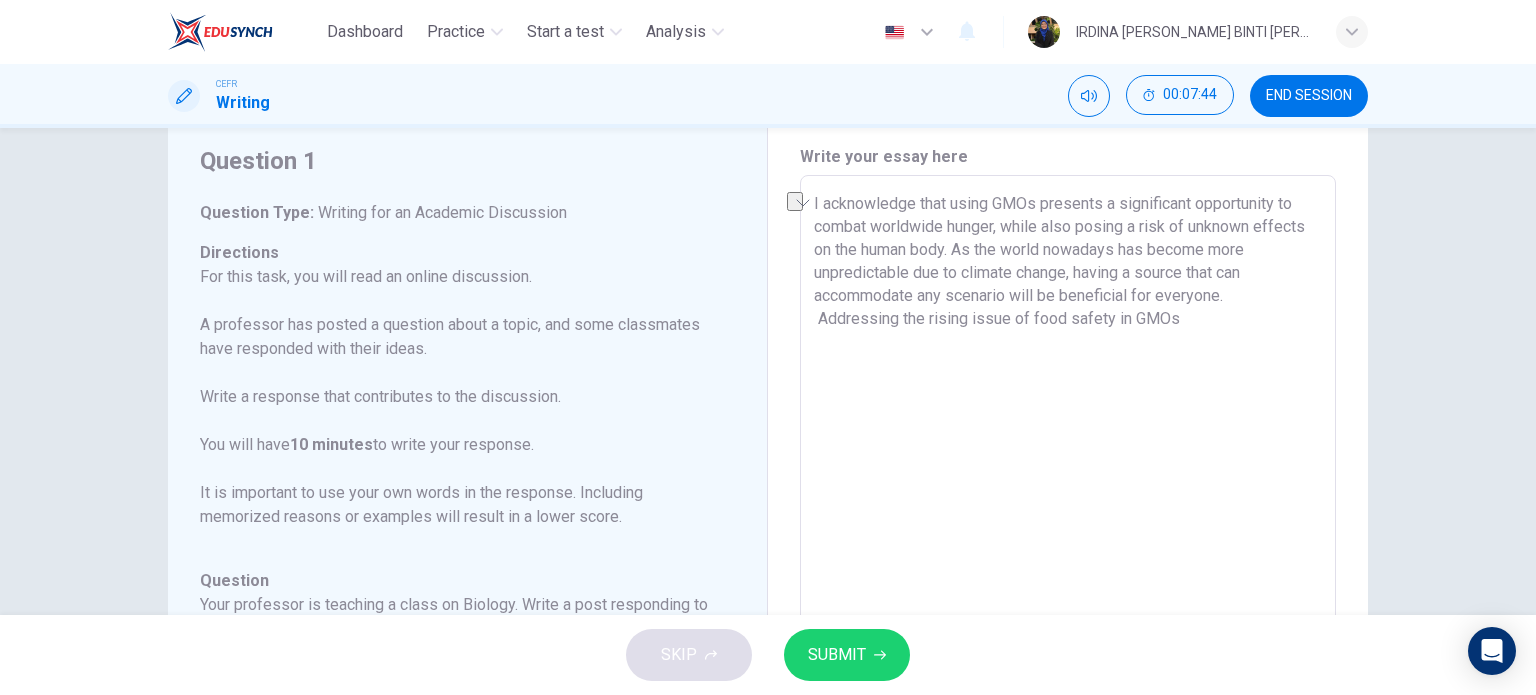 drag, startPoint x: 1194, startPoint y: 318, endPoint x: 808, endPoint y: 324, distance: 386.04663 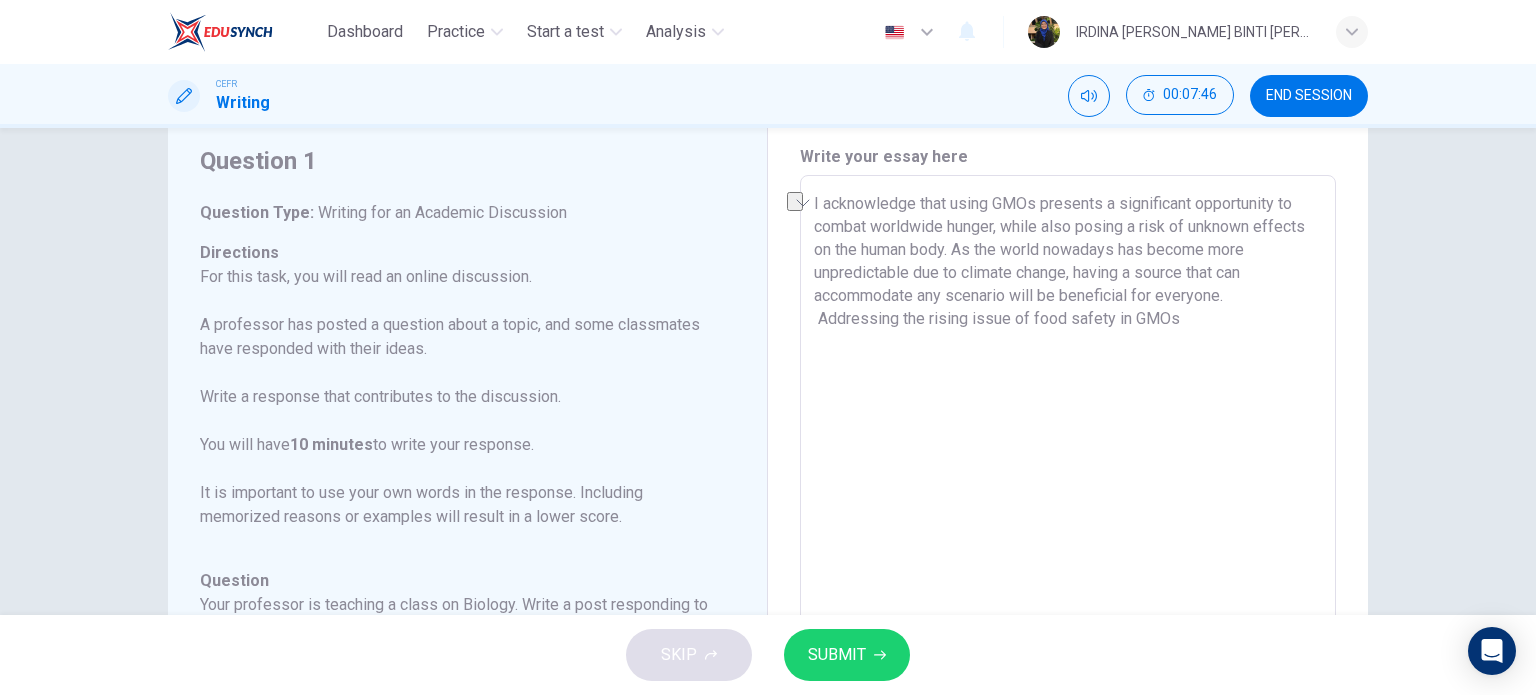 scroll, scrollTop: 221, scrollLeft: 0, axis: vertical 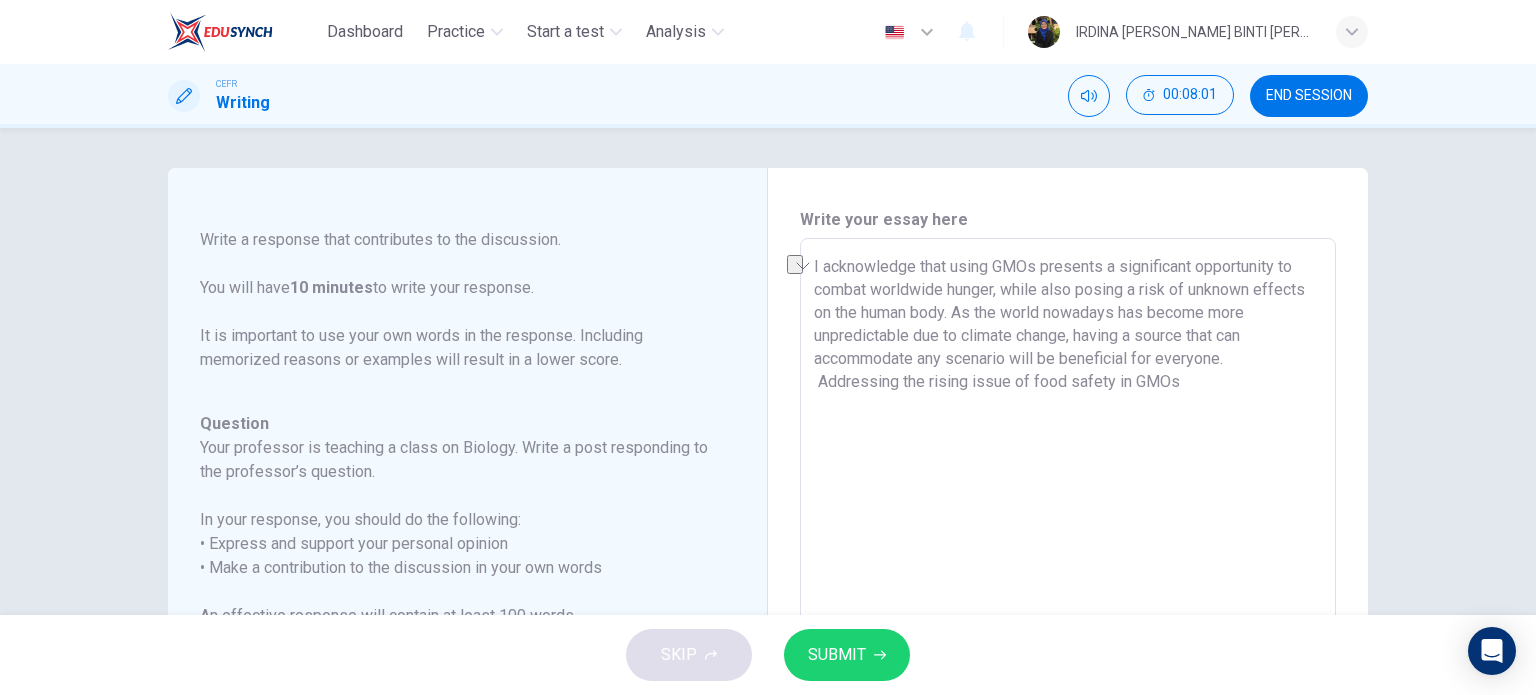 click on "I acknowledge that using GMOs presents a significant opportunity to combat worldwide hunger, while also posing a risk of unknown effects on the human body. As the world nowadays has become more unpredictable due to climate change, having a source that can accommodate any scenario will be beneficial for everyone.
Addressing the rising issue of food safety in GMOs" at bounding box center (1068, 572) 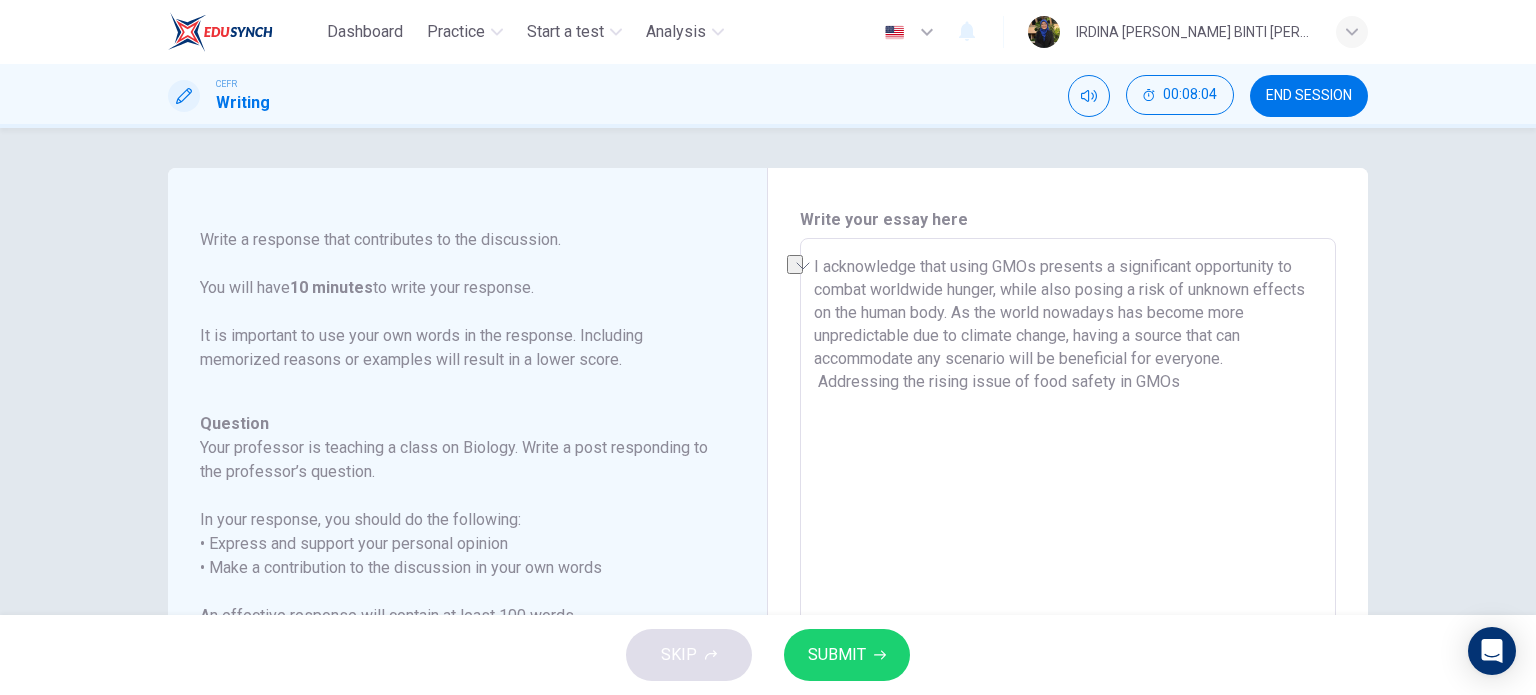 drag, startPoint x: 1175, startPoint y: 387, endPoint x: 812, endPoint y: 378, distance: 363.11154 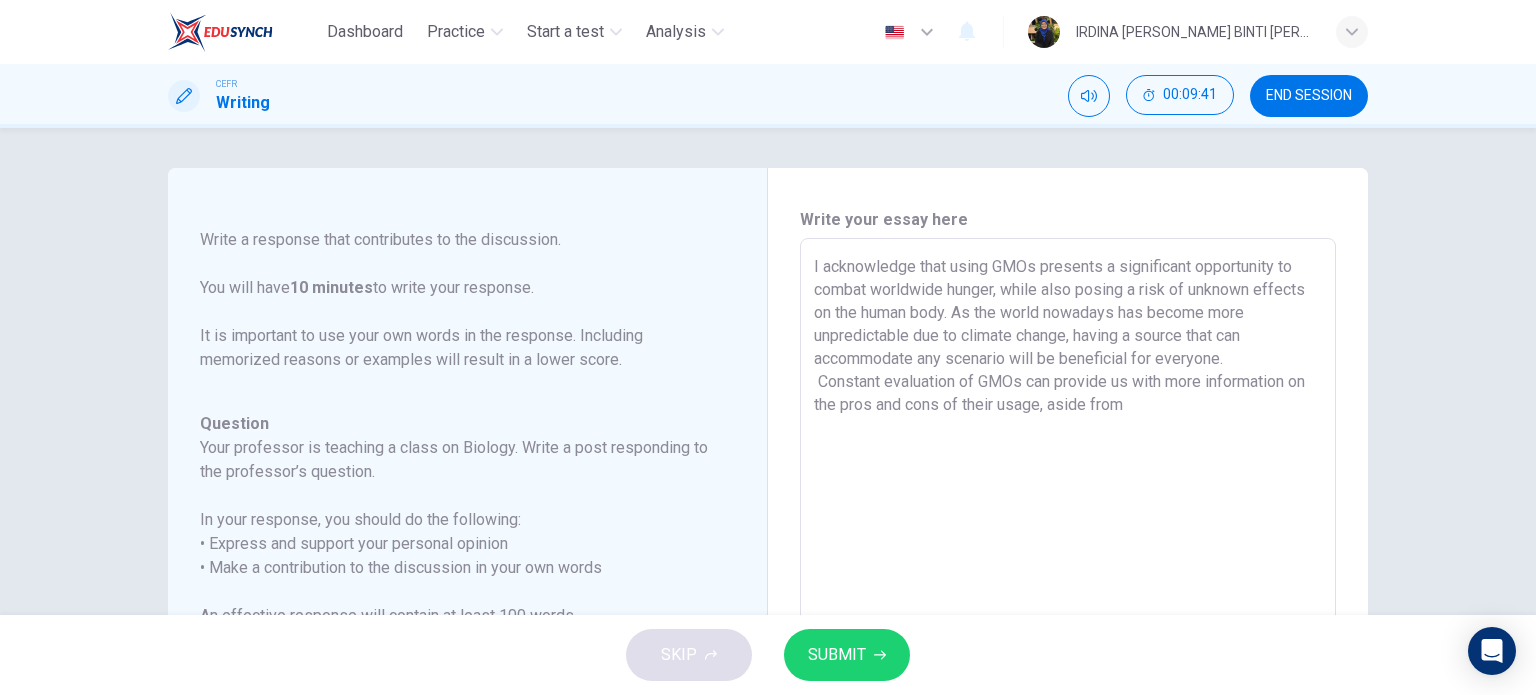 click on "I acknowledge that using GMOs presents a significant opportunity to combat worldwide hunger, while also posing a risk of unknown effects on the human body. As the world nowadays has become more unpredictable due to climate change, having a source that can accommodate any scenario will be beneficial for everyone.
Constant evaluation of GMOs can provide us with more information on the pros and cons of their usage, aside from" at bounding box center [1068, 572] 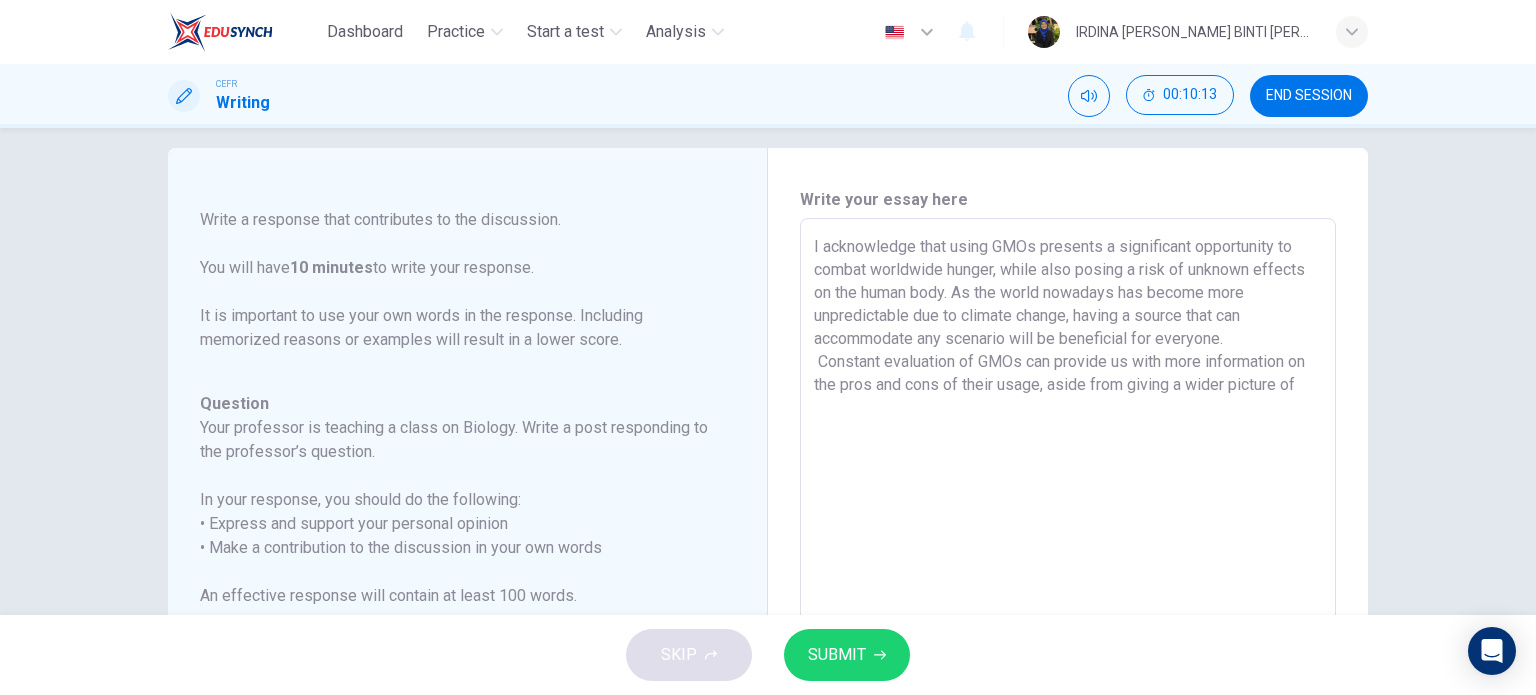 scroll, scrollTop: 21, scrollLeft: 0, axis: vertical 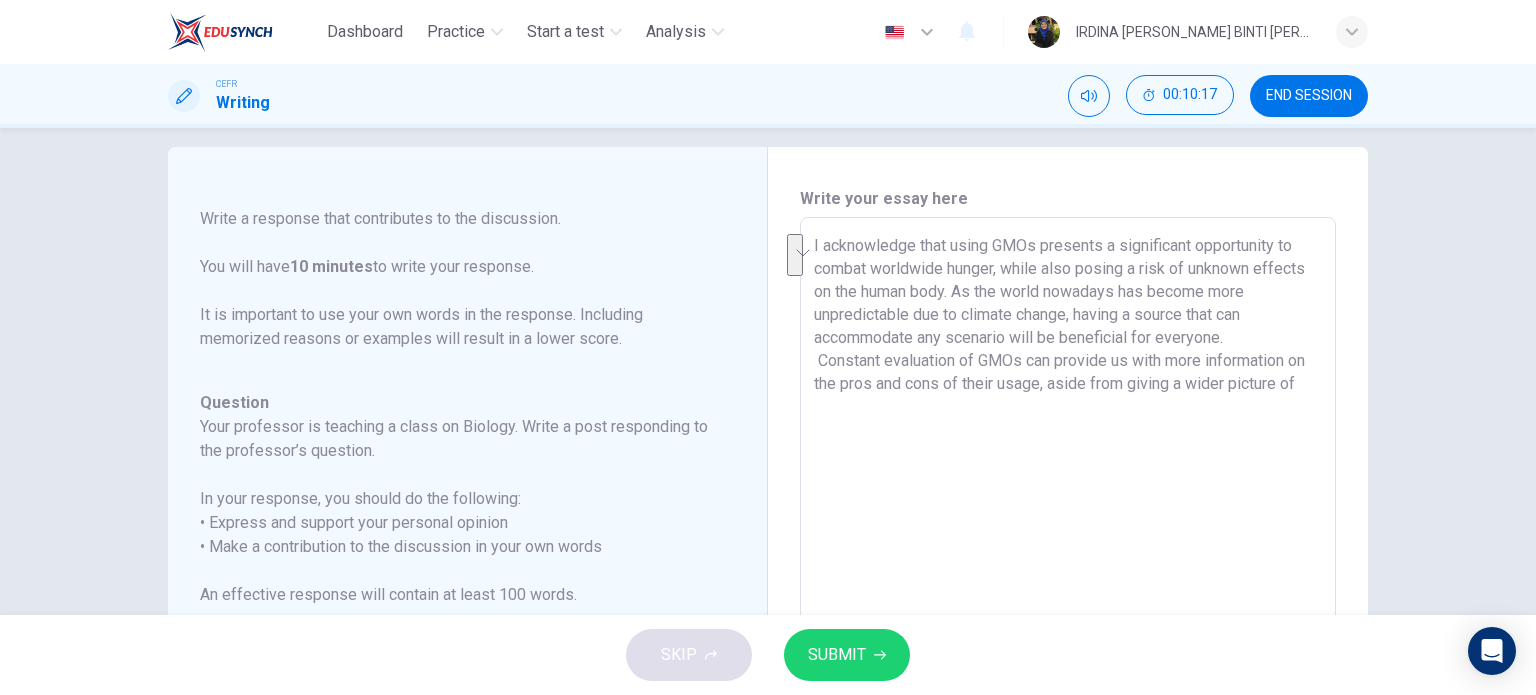 drag, startPoint x: 1062, startPoint y: 383, endPoint x: 840, endPoint y: 409, distance: 223.51733 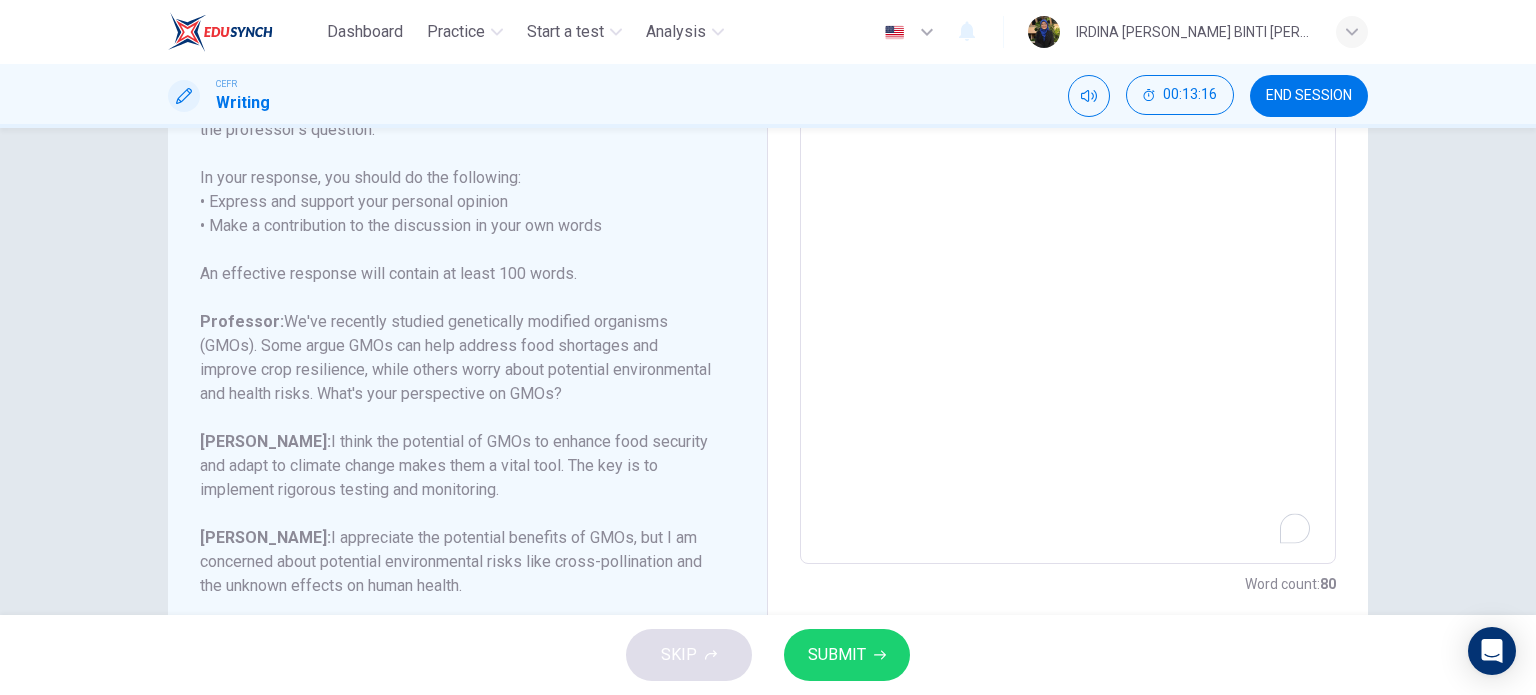 scroll, scrollTop: 397, scrollLeft: 0, axis: vertical 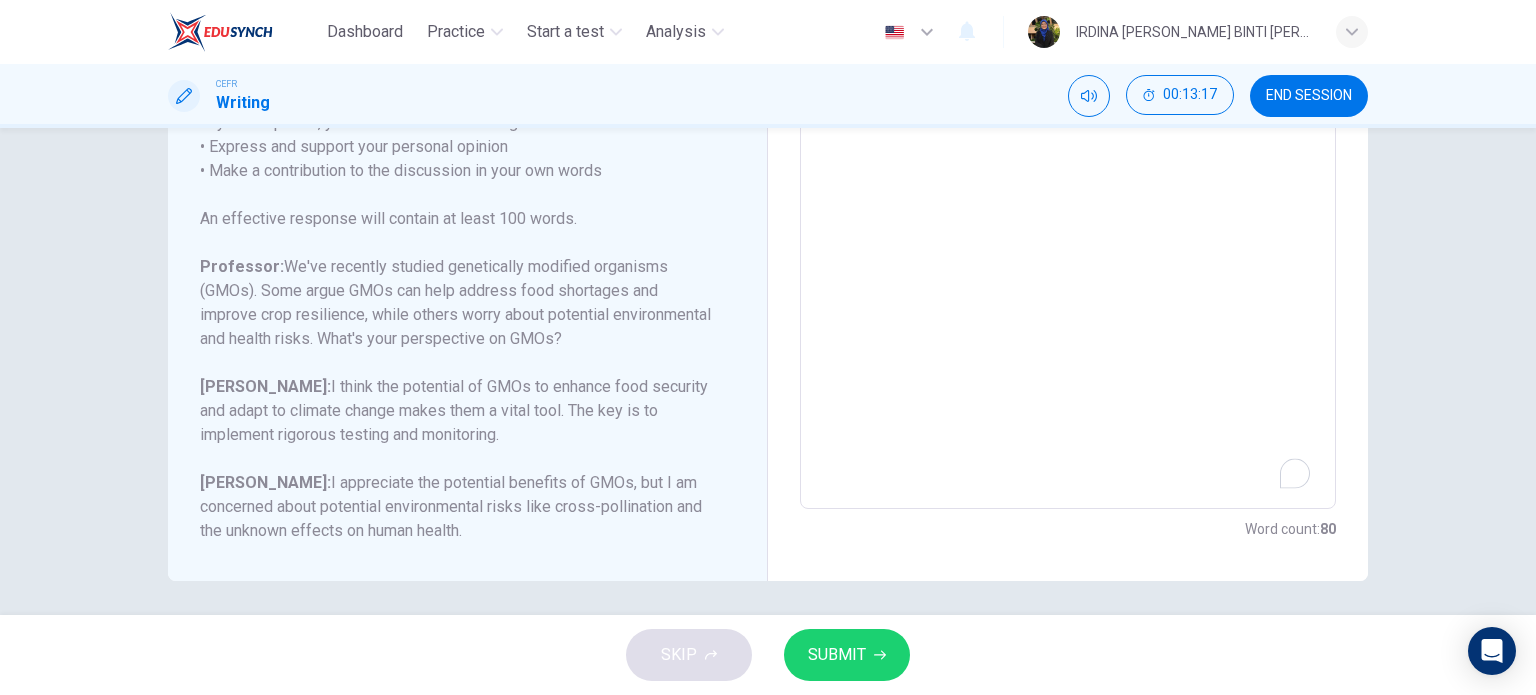 type on "I acknowledge that using GMOs presents a significant opportunity to combat worldwide hunger, while also posing a risk of unknown effects on the human body. As the world nowadays has become more unpredictable due to climate change, having a source that can accommodate any scenario will be beneficial for everyone.
Constant evaluation of GMOs can provide us with more information on the pros and cons of their usage, which allows for modifications that can enhance their benefits towards the consumer." 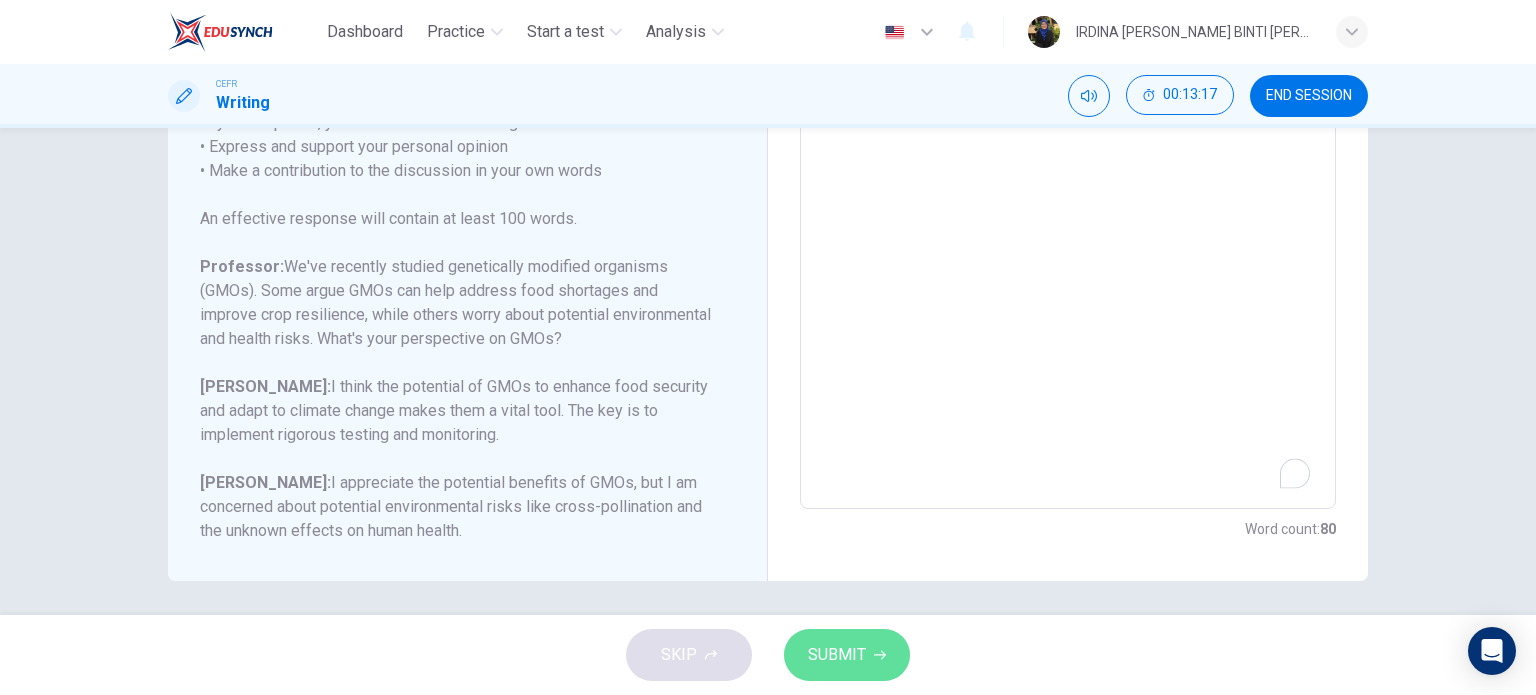 click on "SUBMIT" at bounding box center (847, 655) 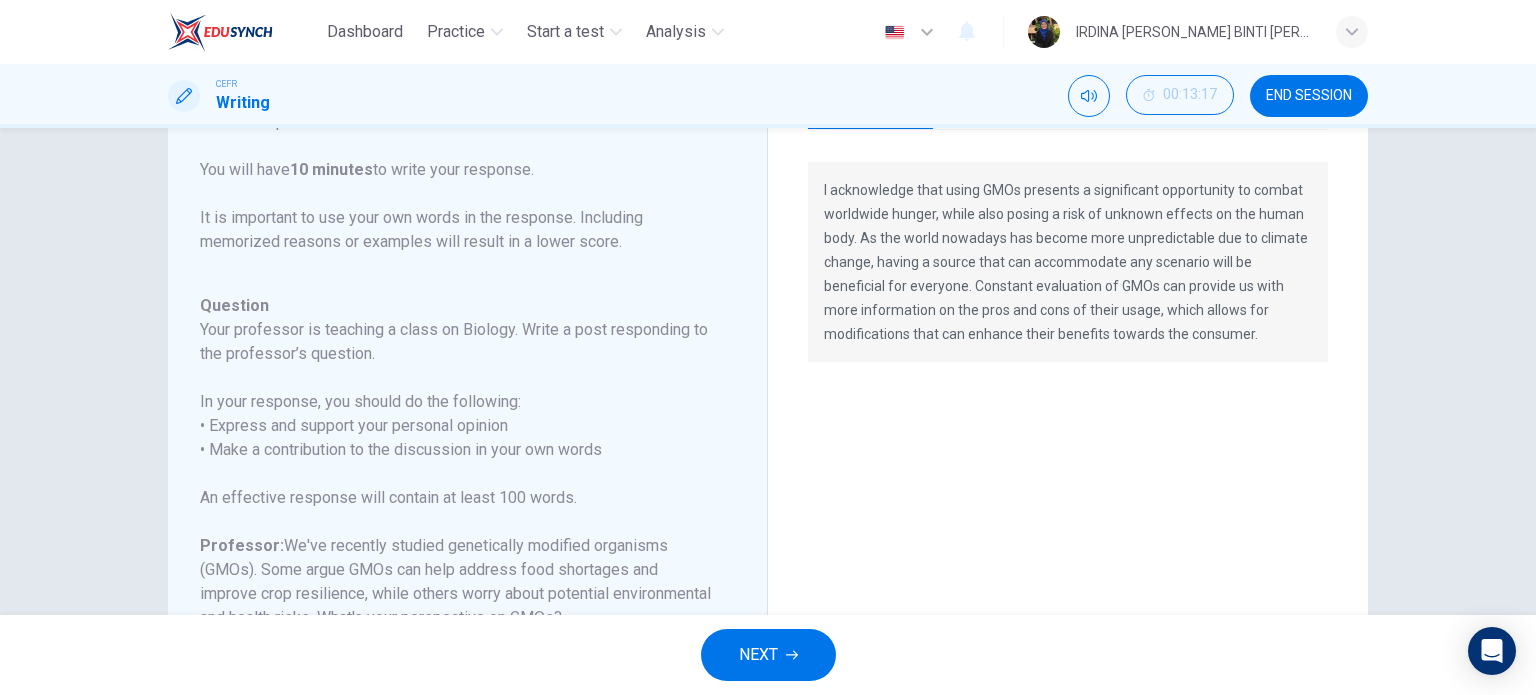 scroll, scrollTop: 116, scrollLeft: 0, axis: vertical 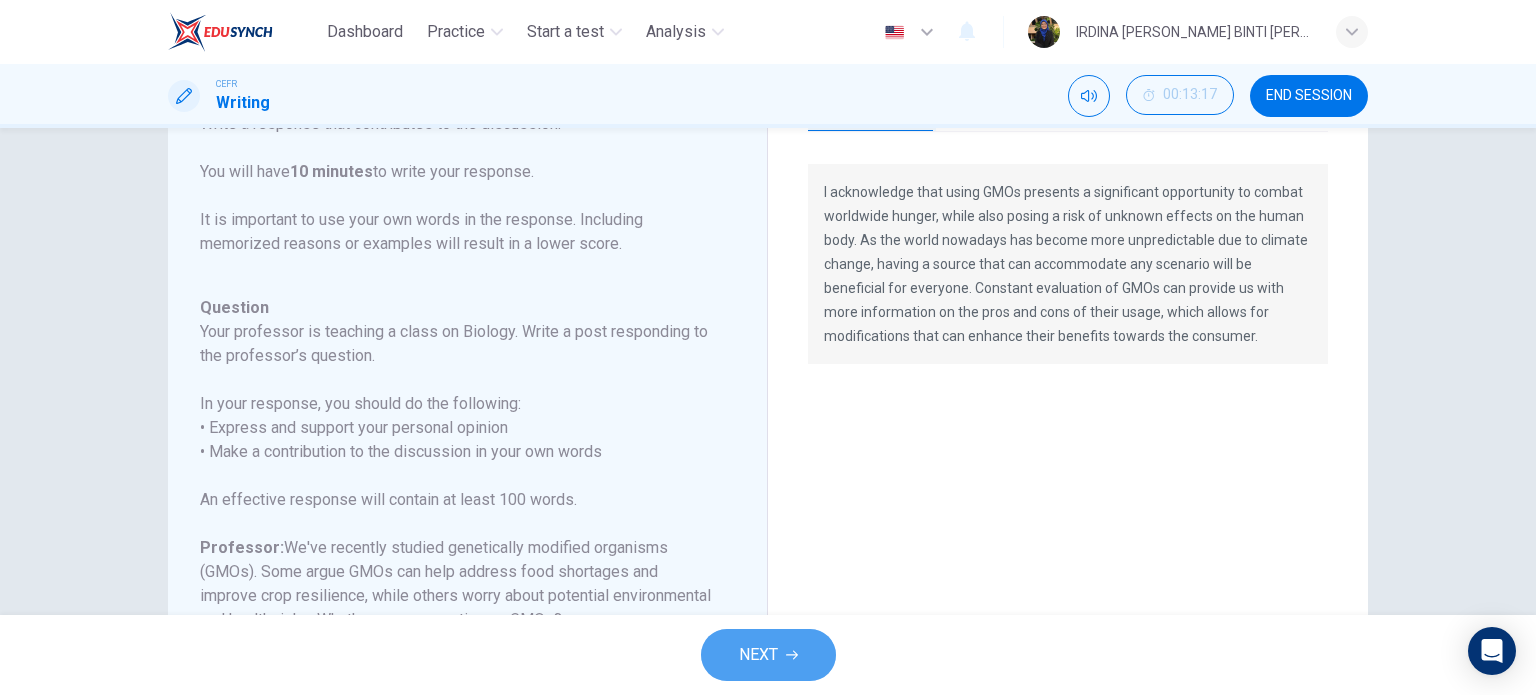 click on "NEXT" at bounding box center [758, 655] 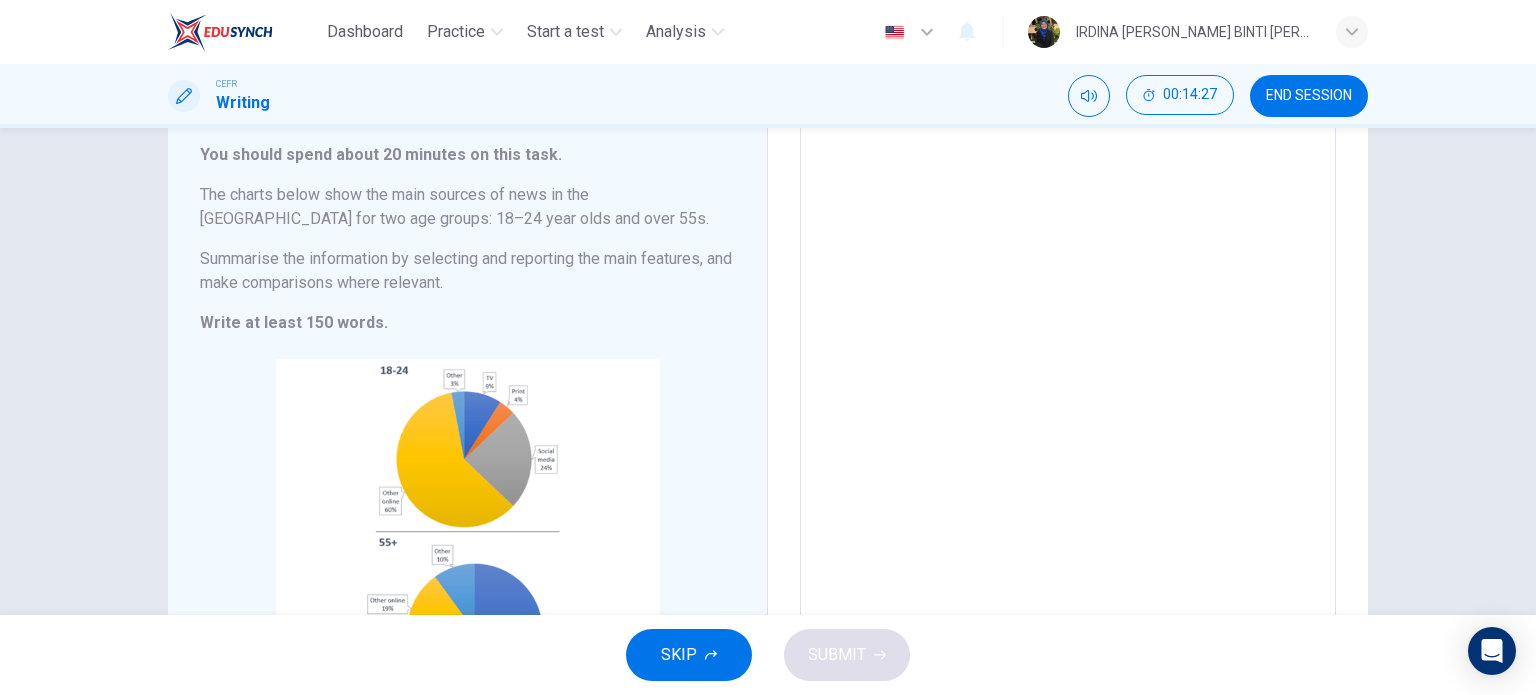 scroll, scrollTop: 109, scrollLeft: 0, axis: vertical 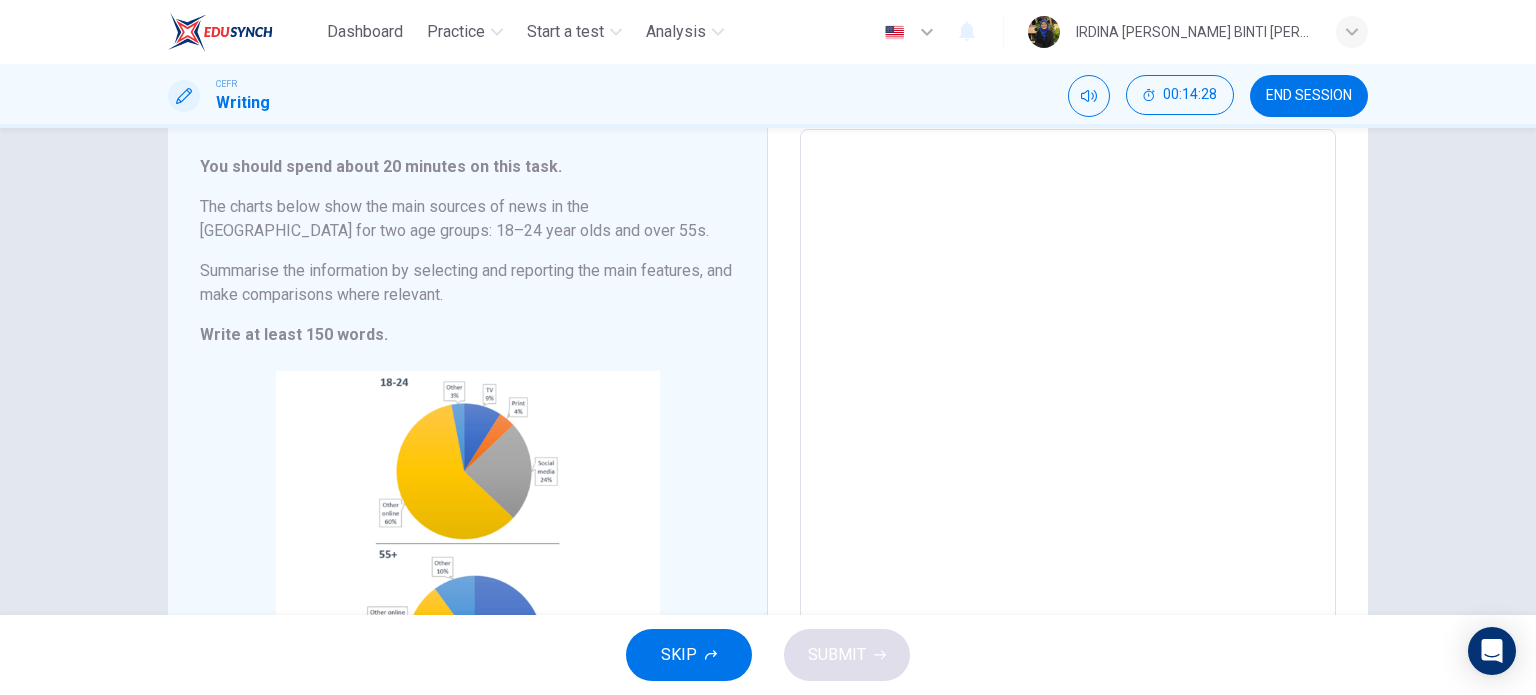 click at bounding box center [1068, 425] 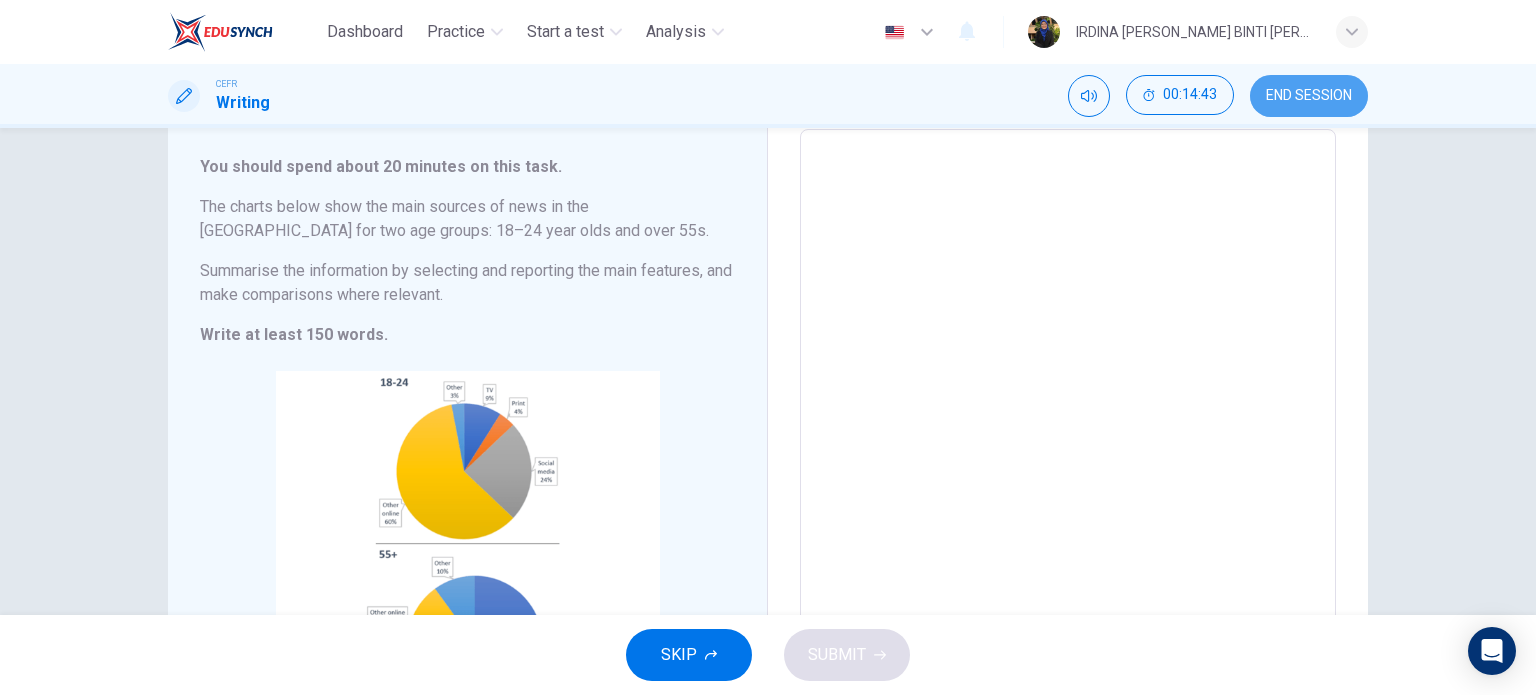 click on "END SESSION" at bounding box center (1309, 96) 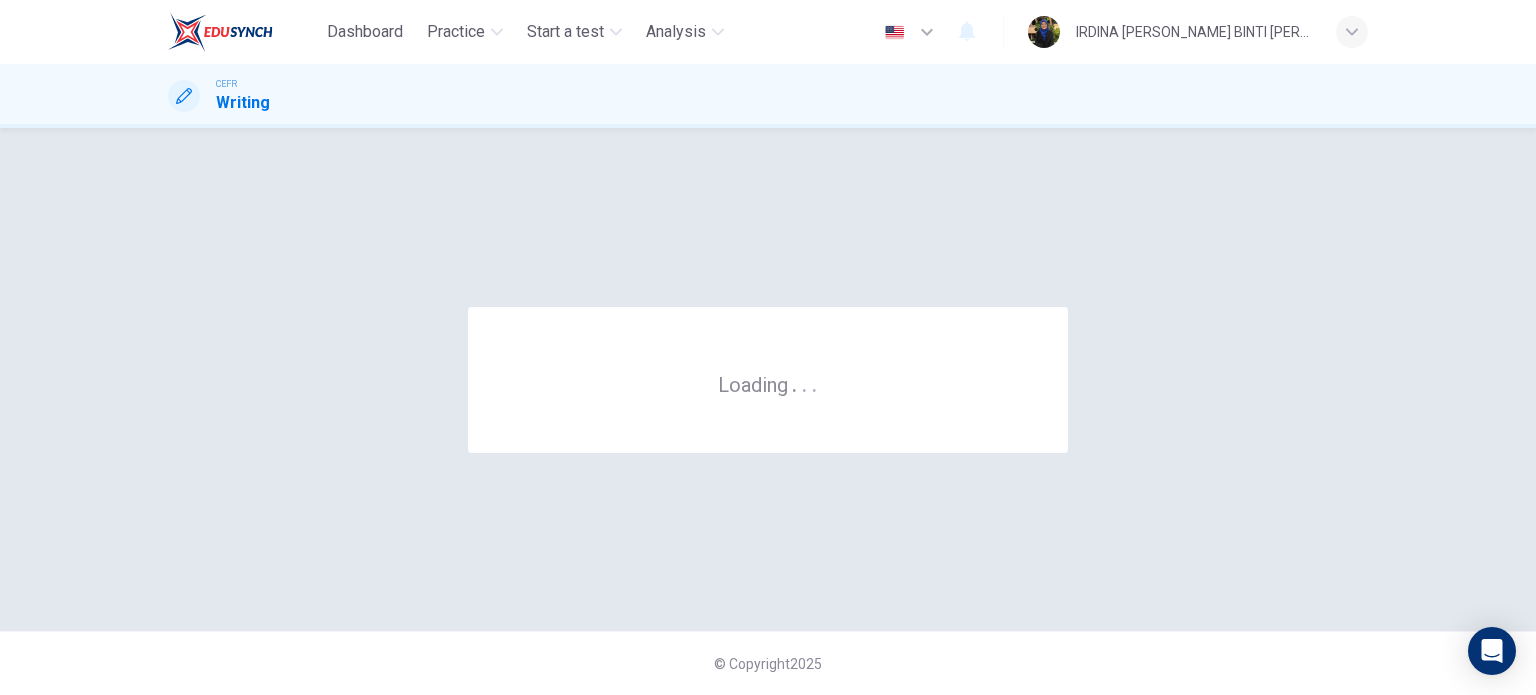 scroll, scrollTop: 0, scrollLeft: 0, axis: both 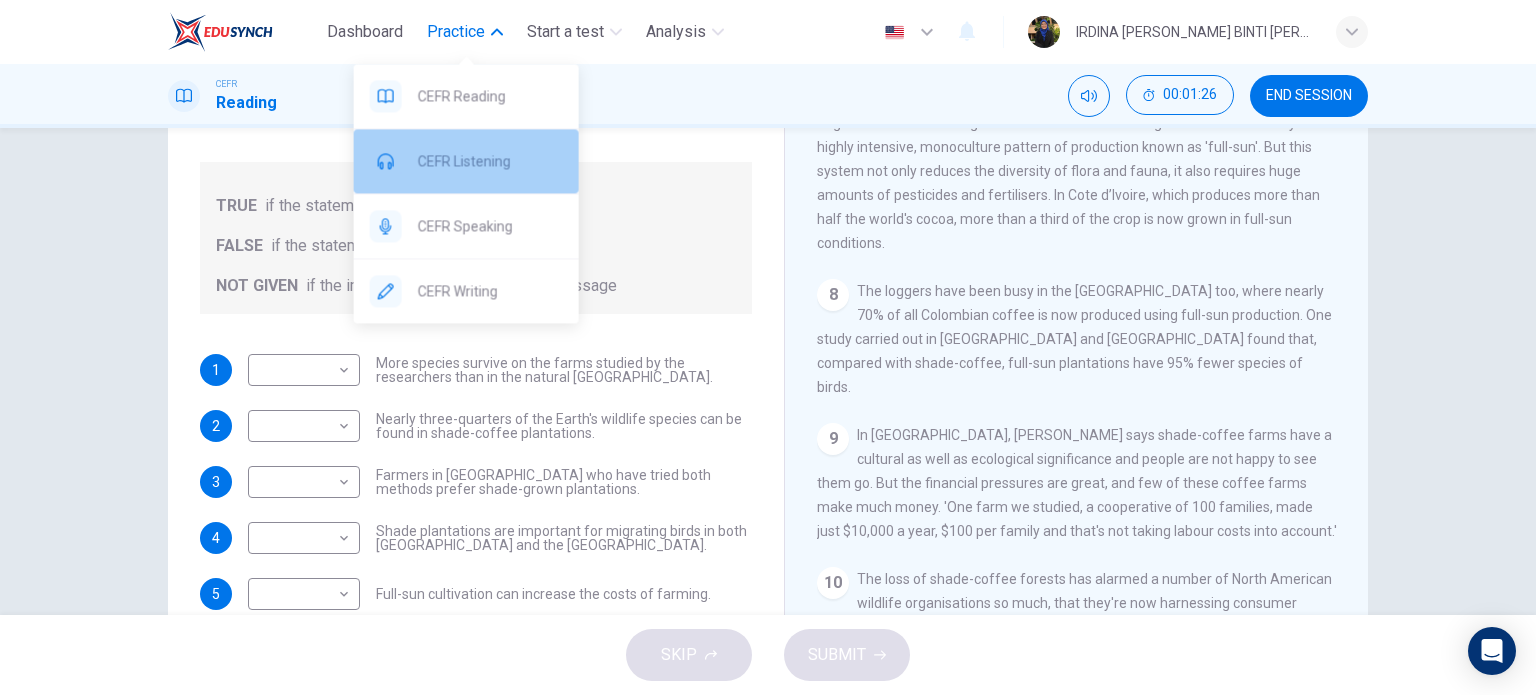 click on "CEFR Listening" at bounding box center (490, 161) 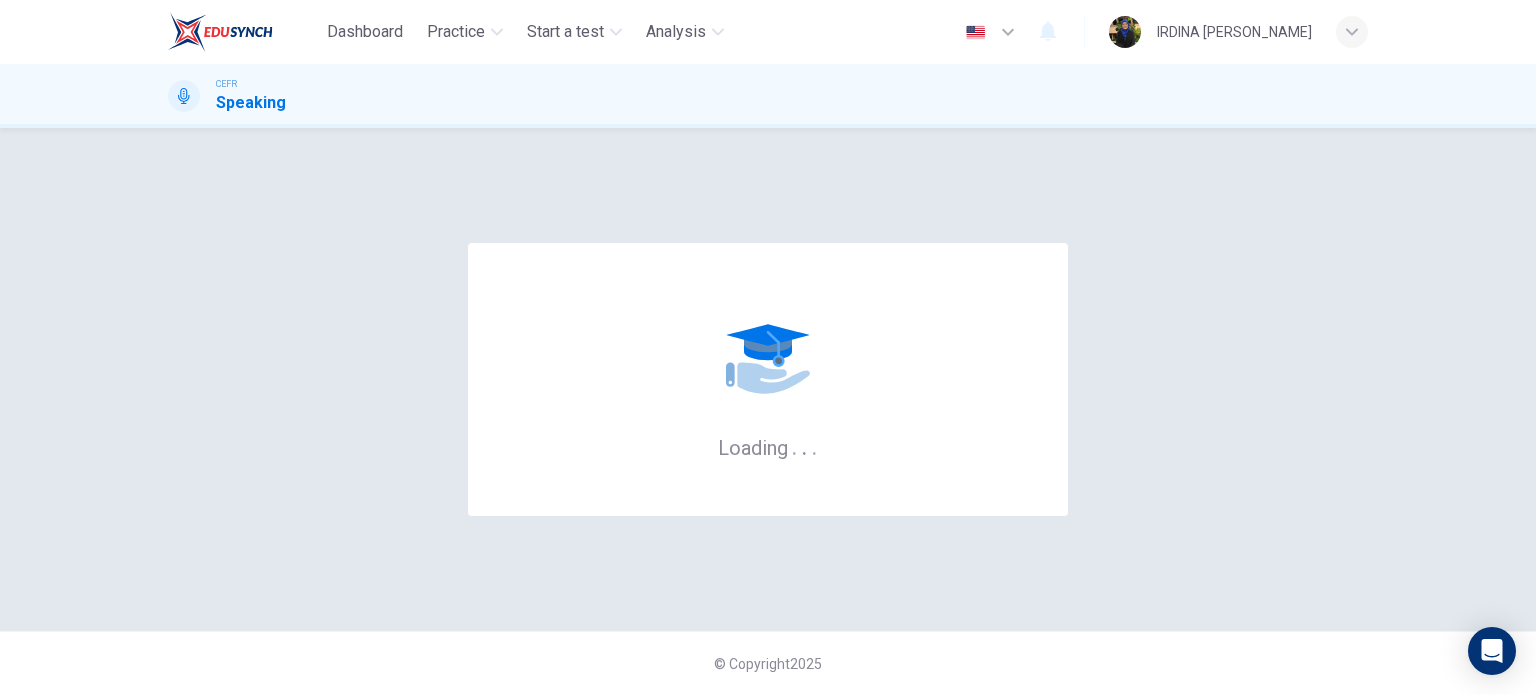 scroll, scrollTop: 0, scrollLeft: 0, axis: both 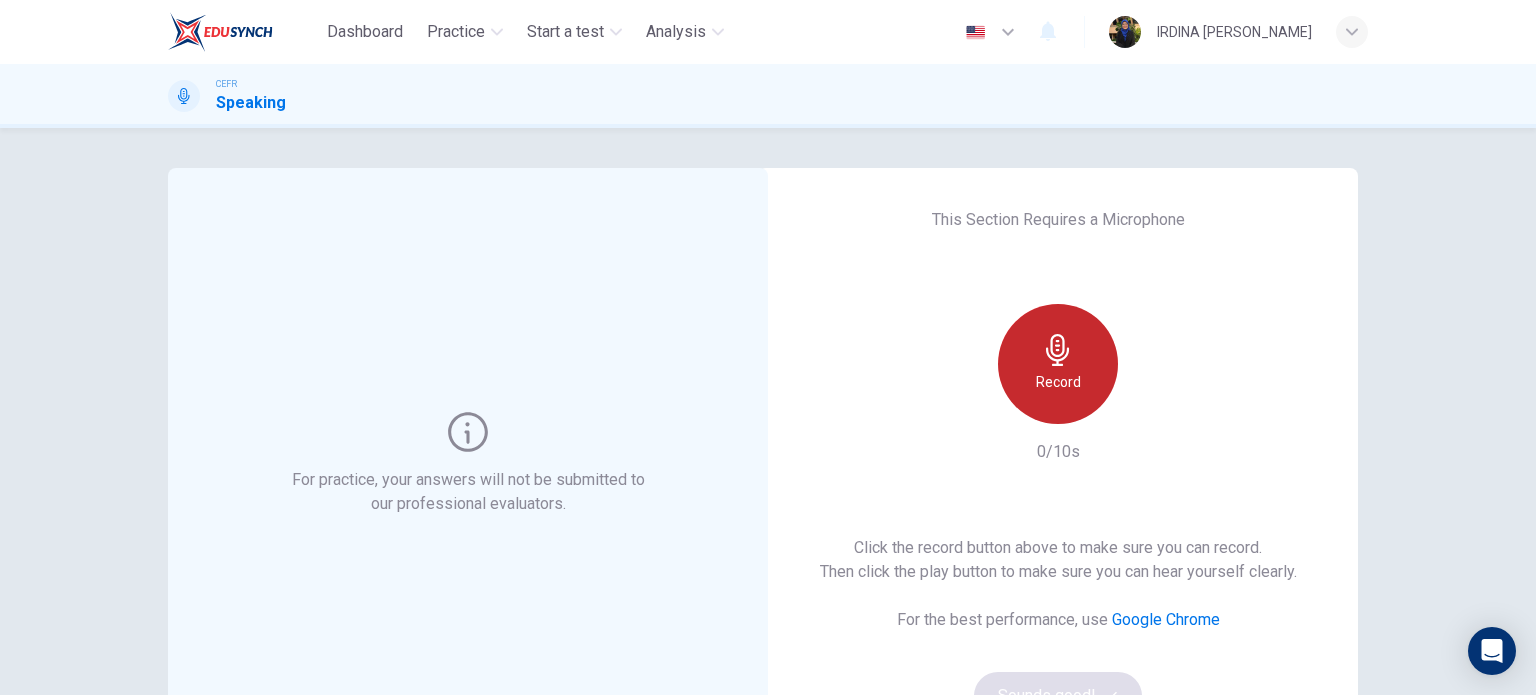 click on "Record" at bounding box center (1058, 382) 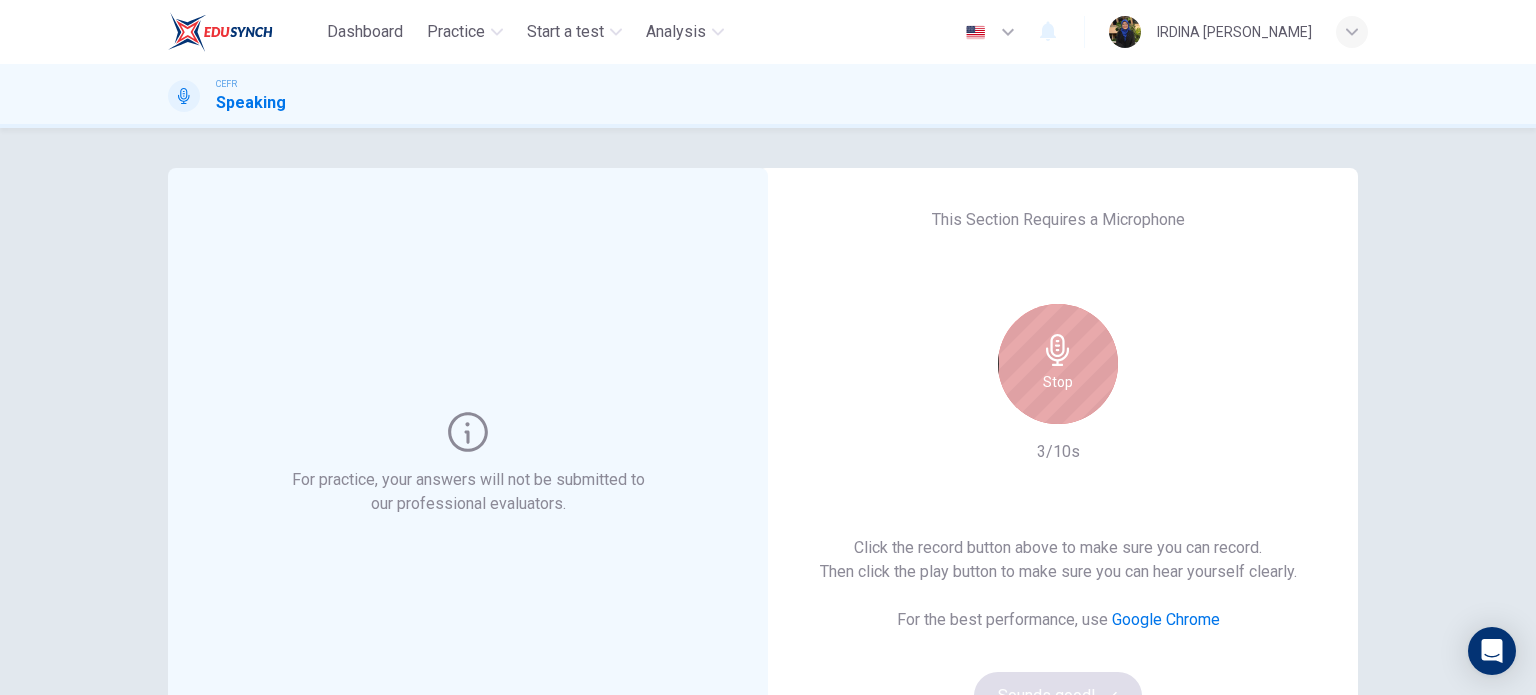 click on "Stop" at bounding box center (1058, 382) 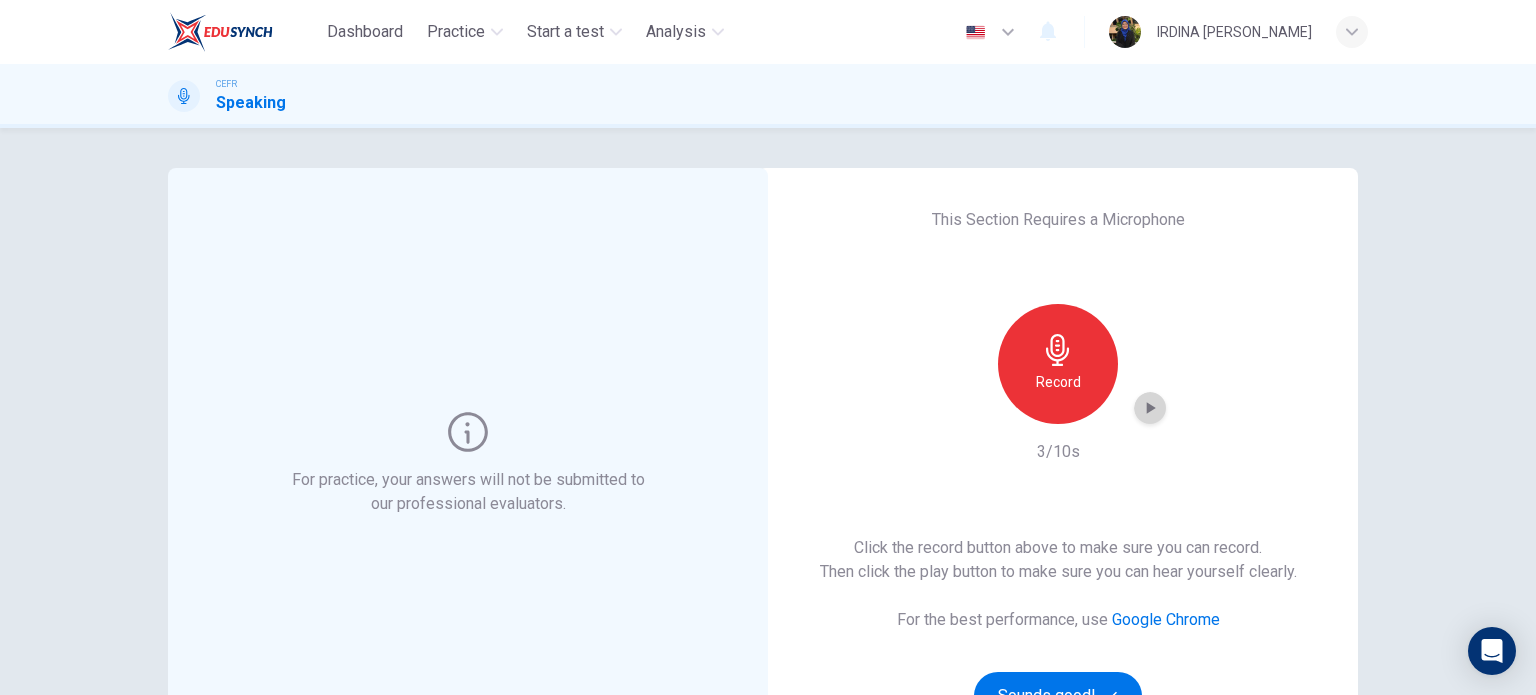 click 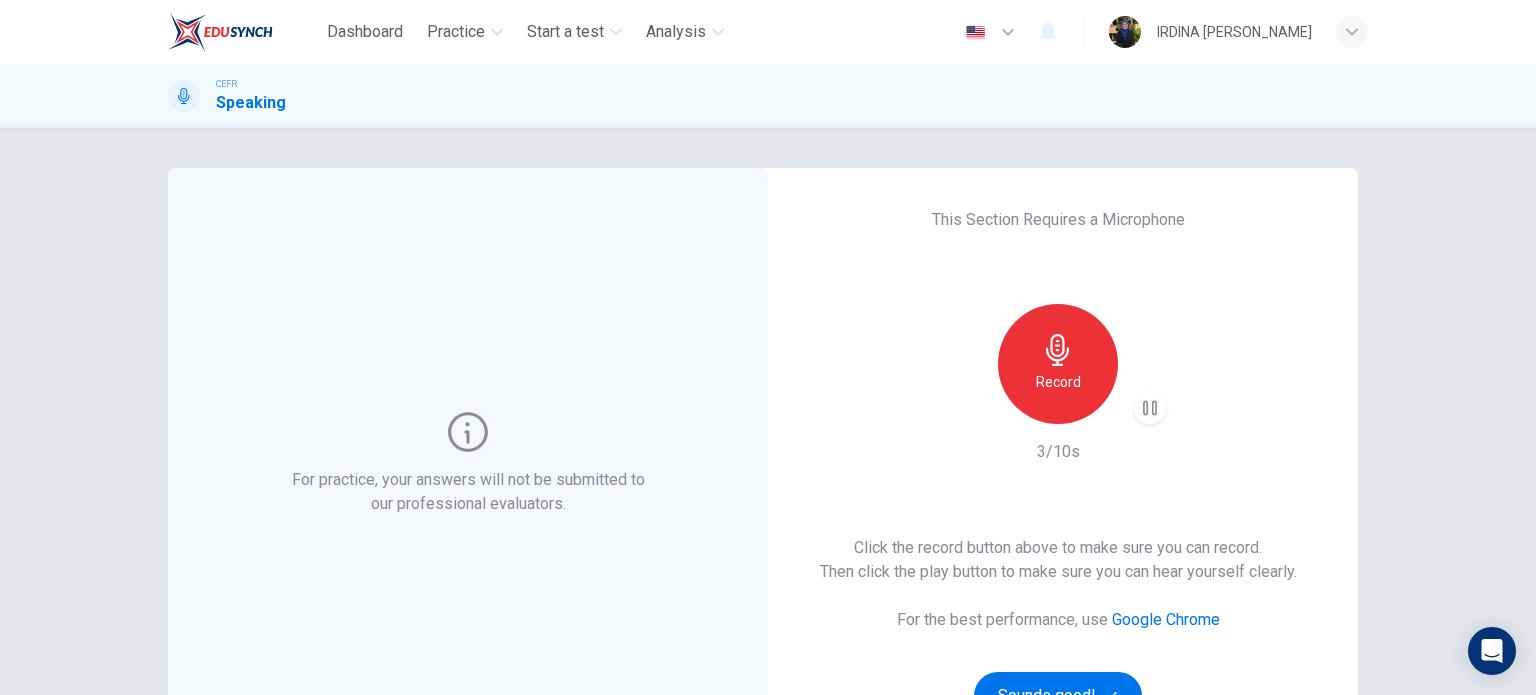 scroll, scrollTop: 88, scrollLeft: 0, axis: vertical 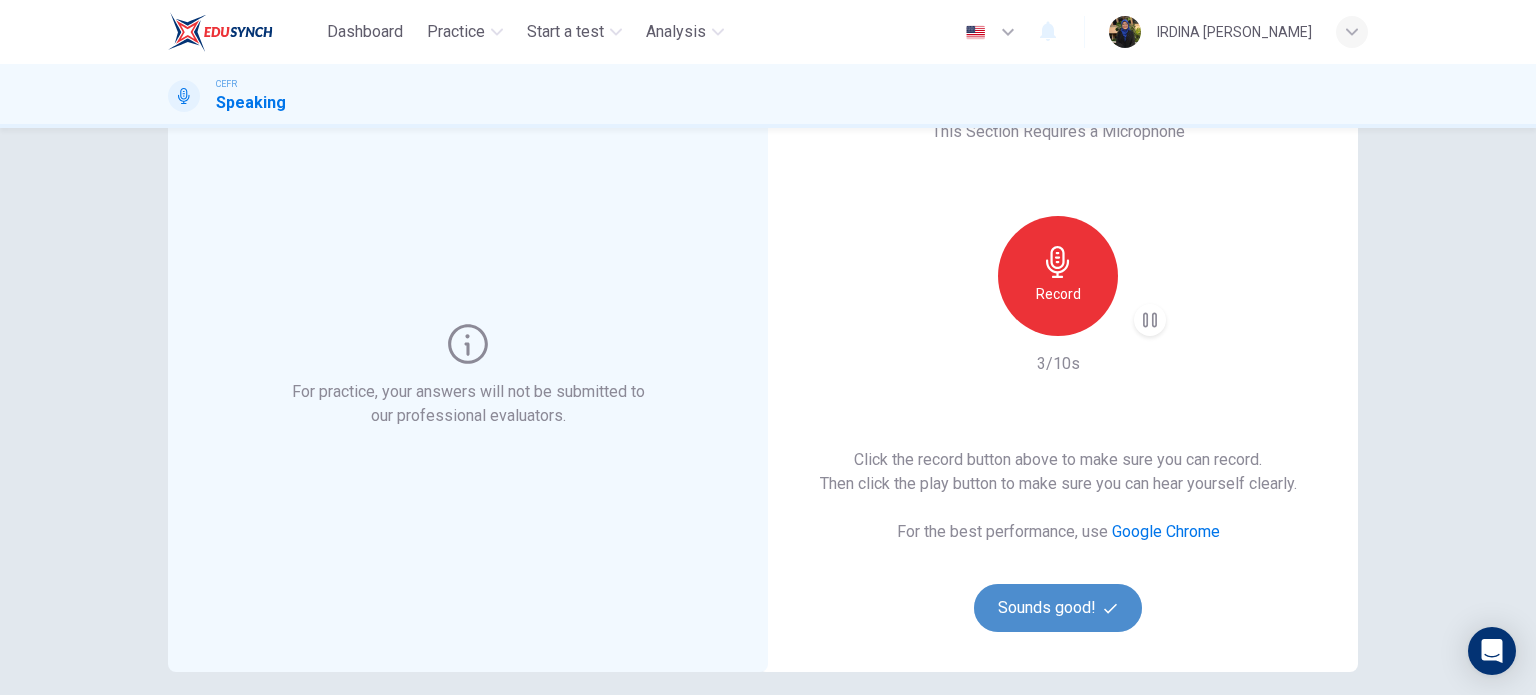 click on "Sounds good!" at bounding box center (1058, 608) 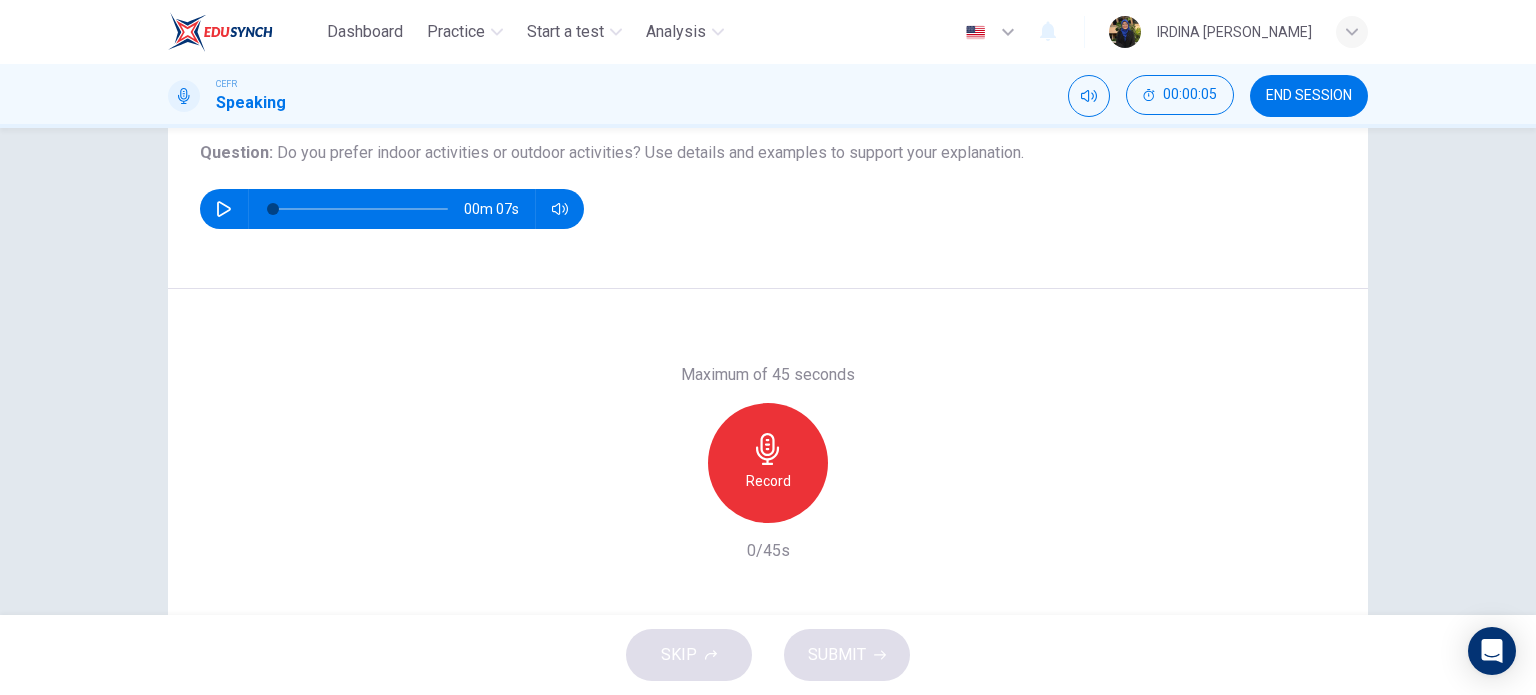 scroll, scrollTop: 227, scrollLeft: 0, axis: vertical 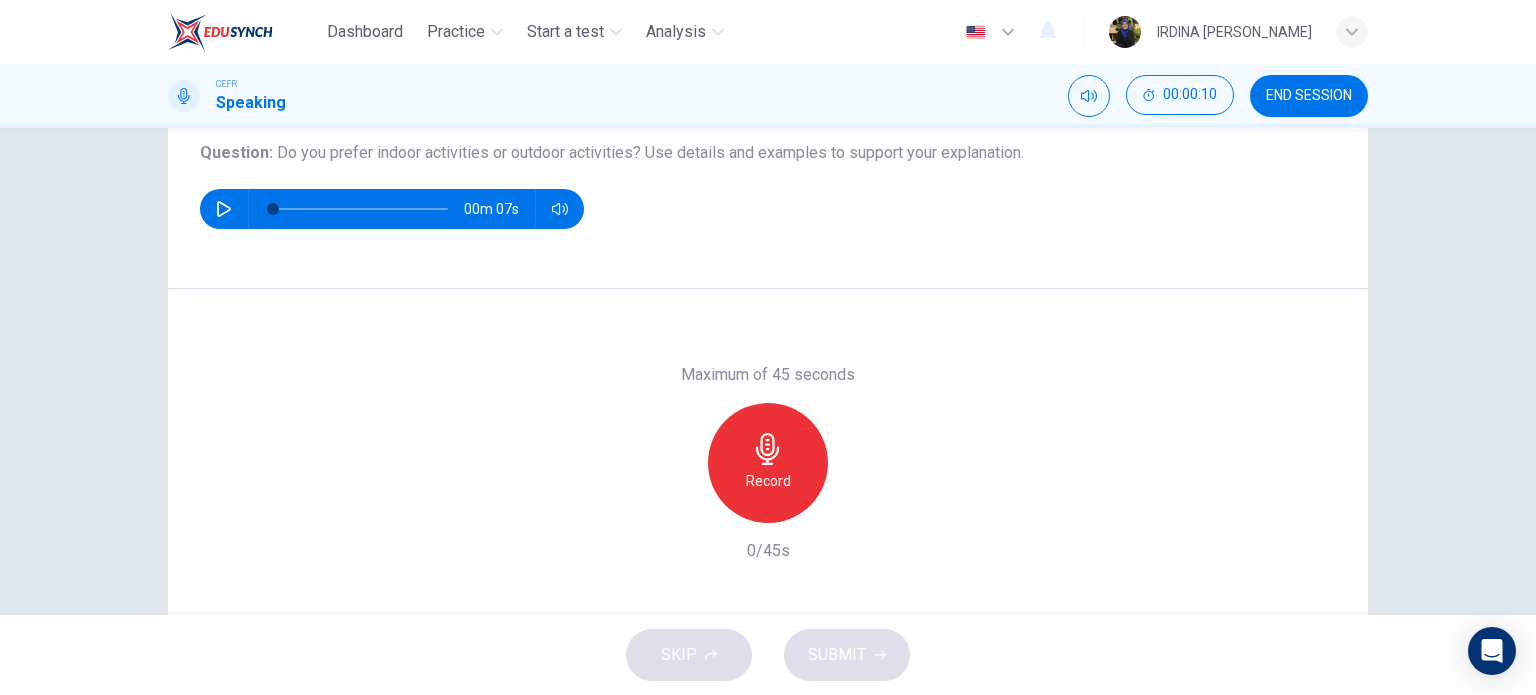 click 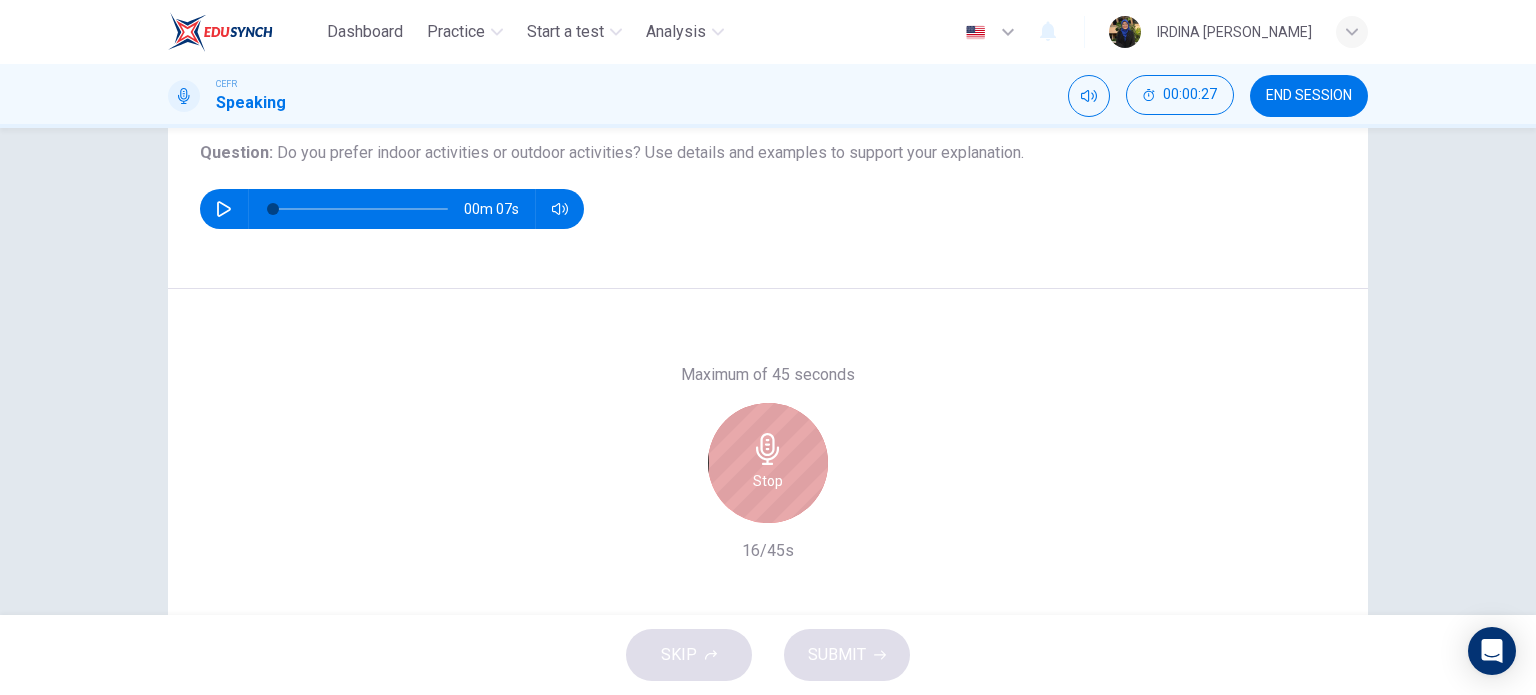 click 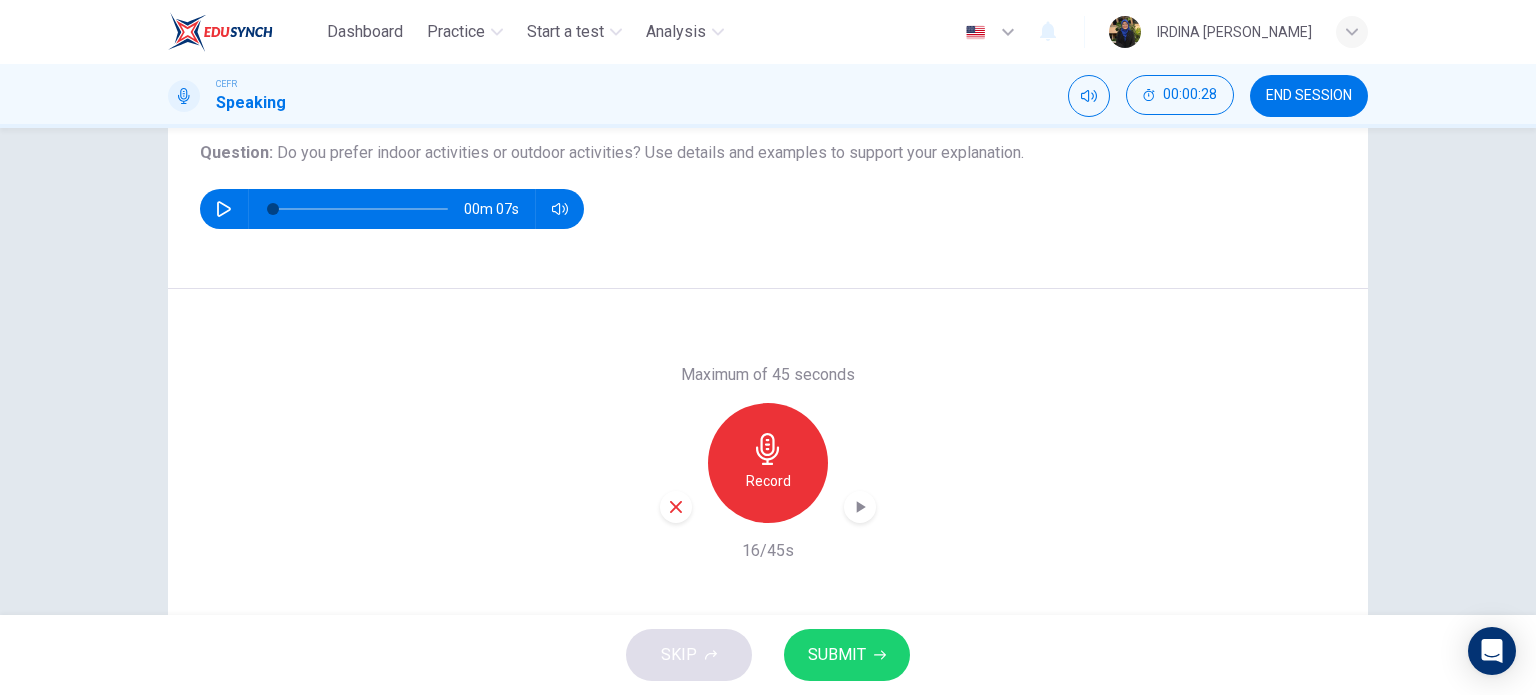 click 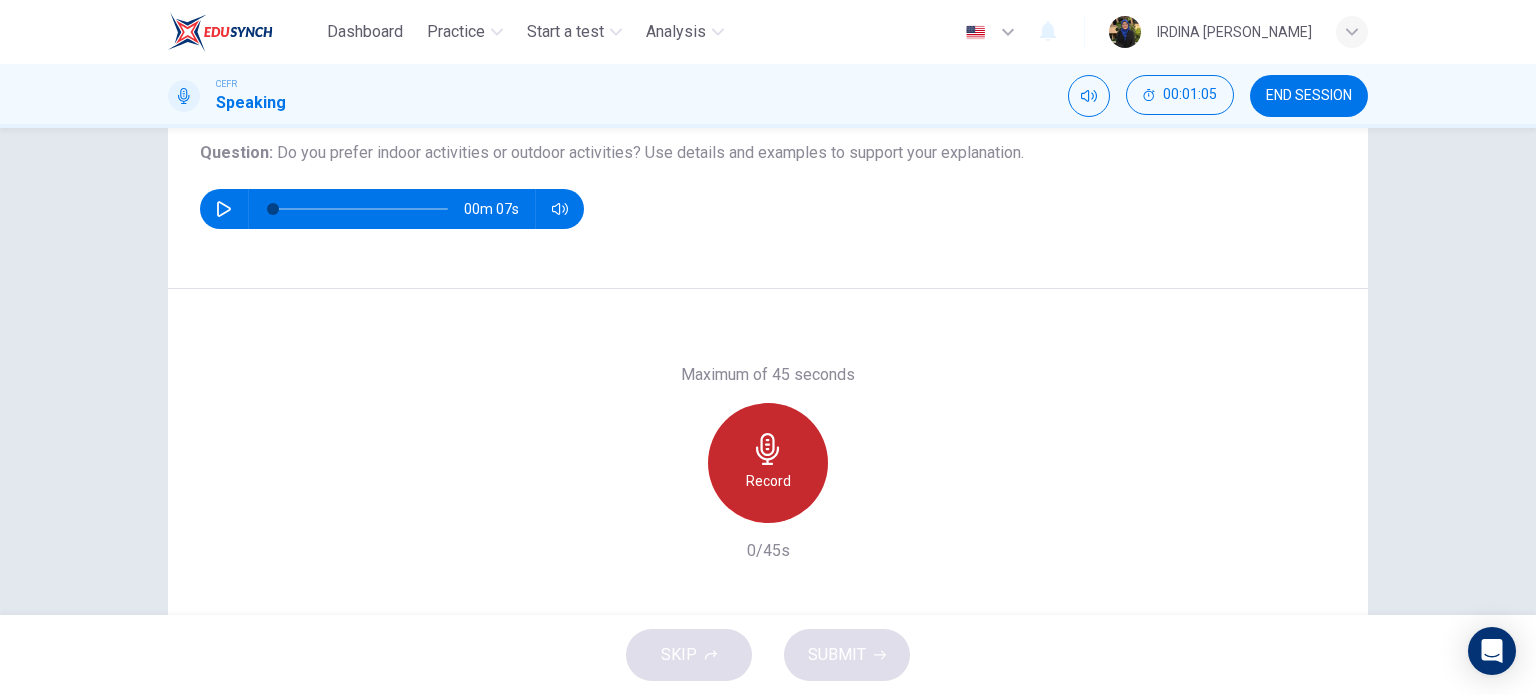 click on "Record" at bounding box center [768, 463] 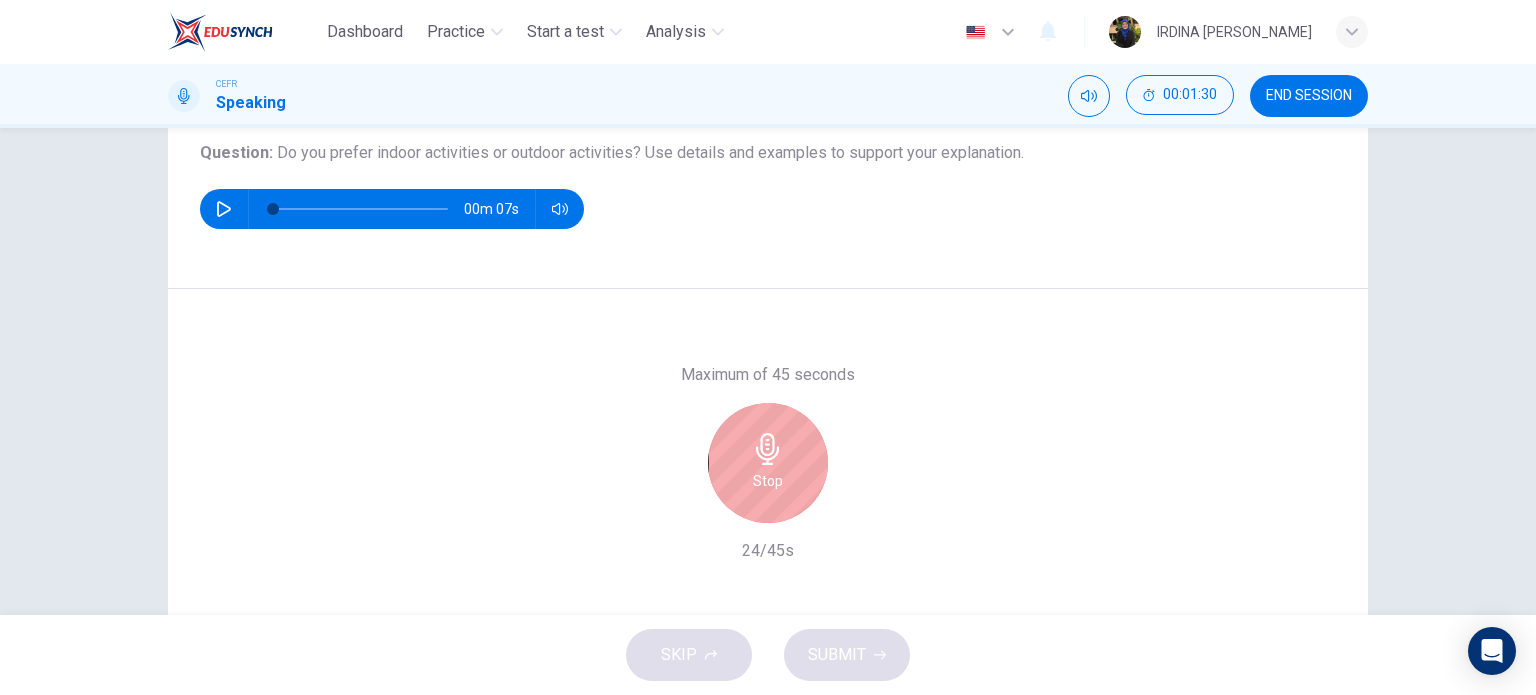 click 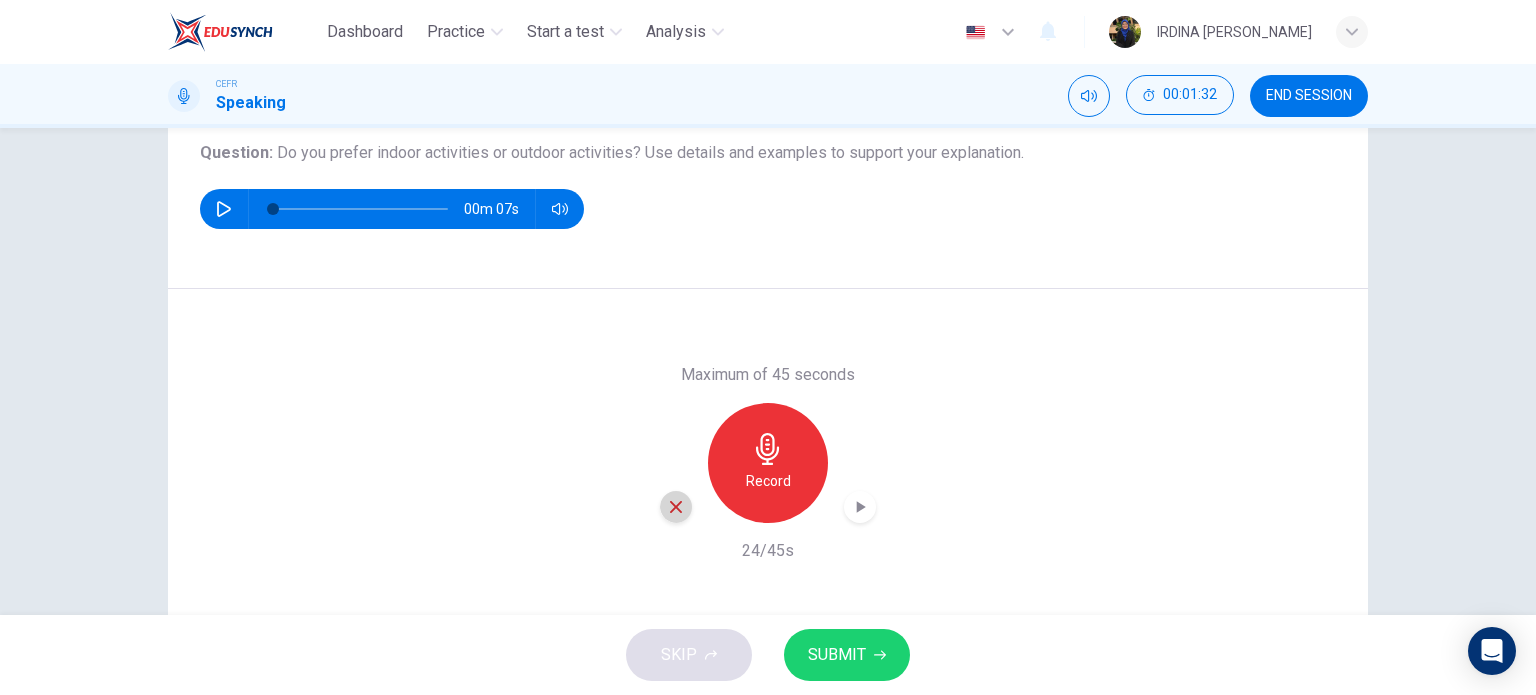 click at bounding box center (676, 507) 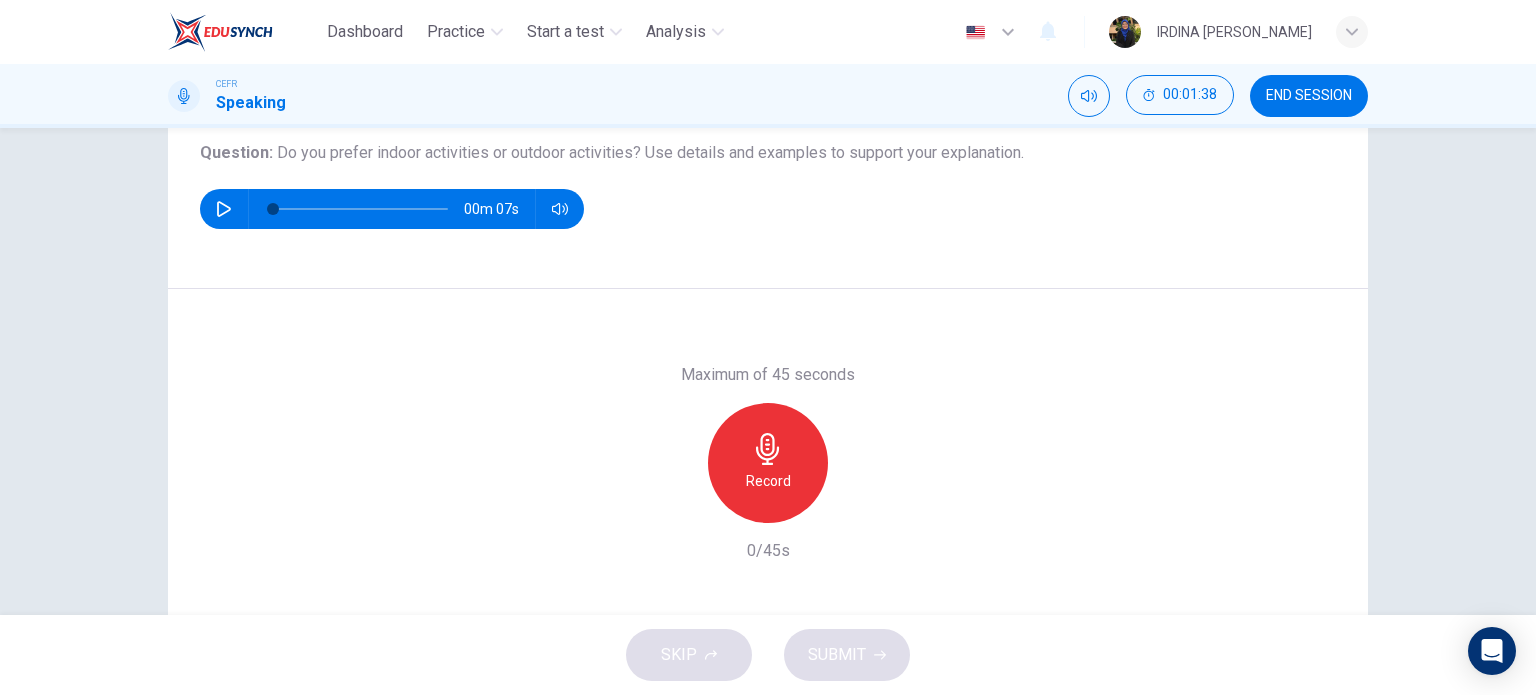 click 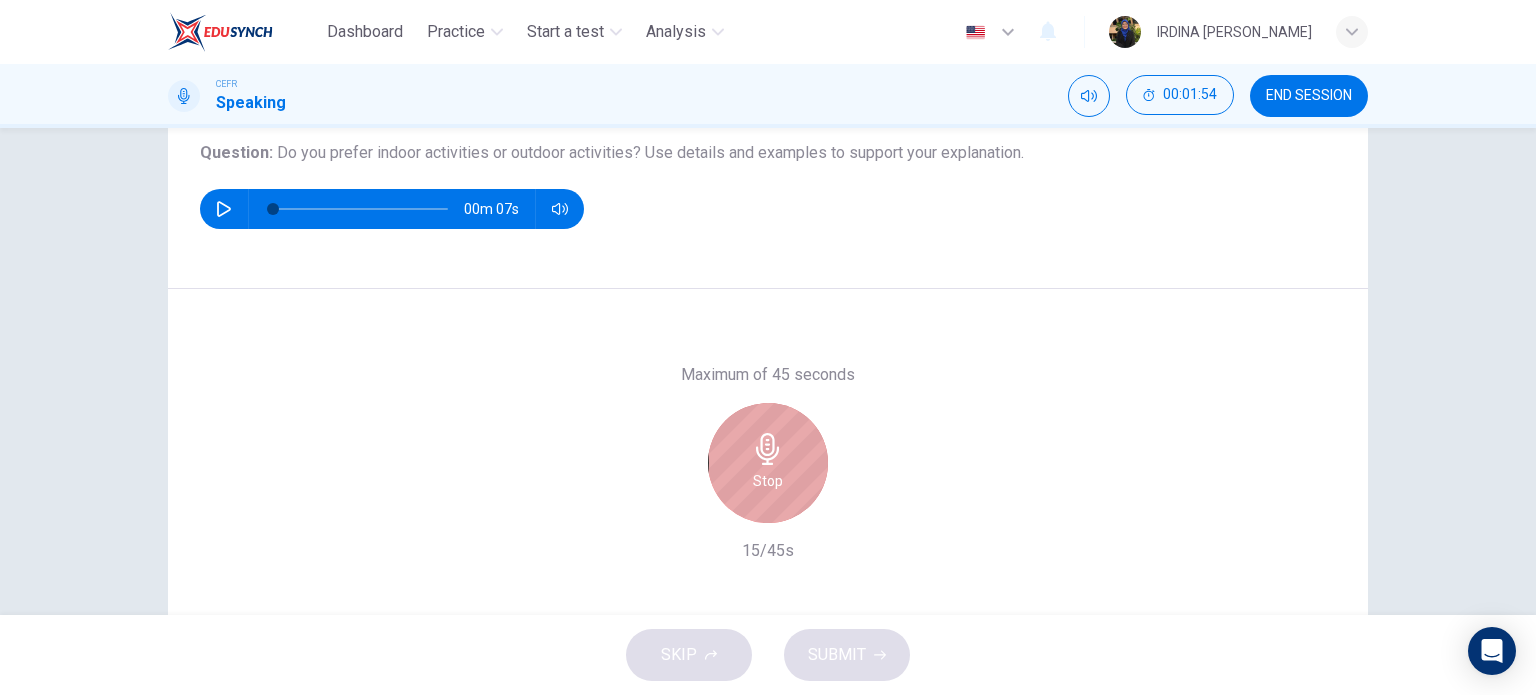 click on "Stop" at bounding box center [768, 481] 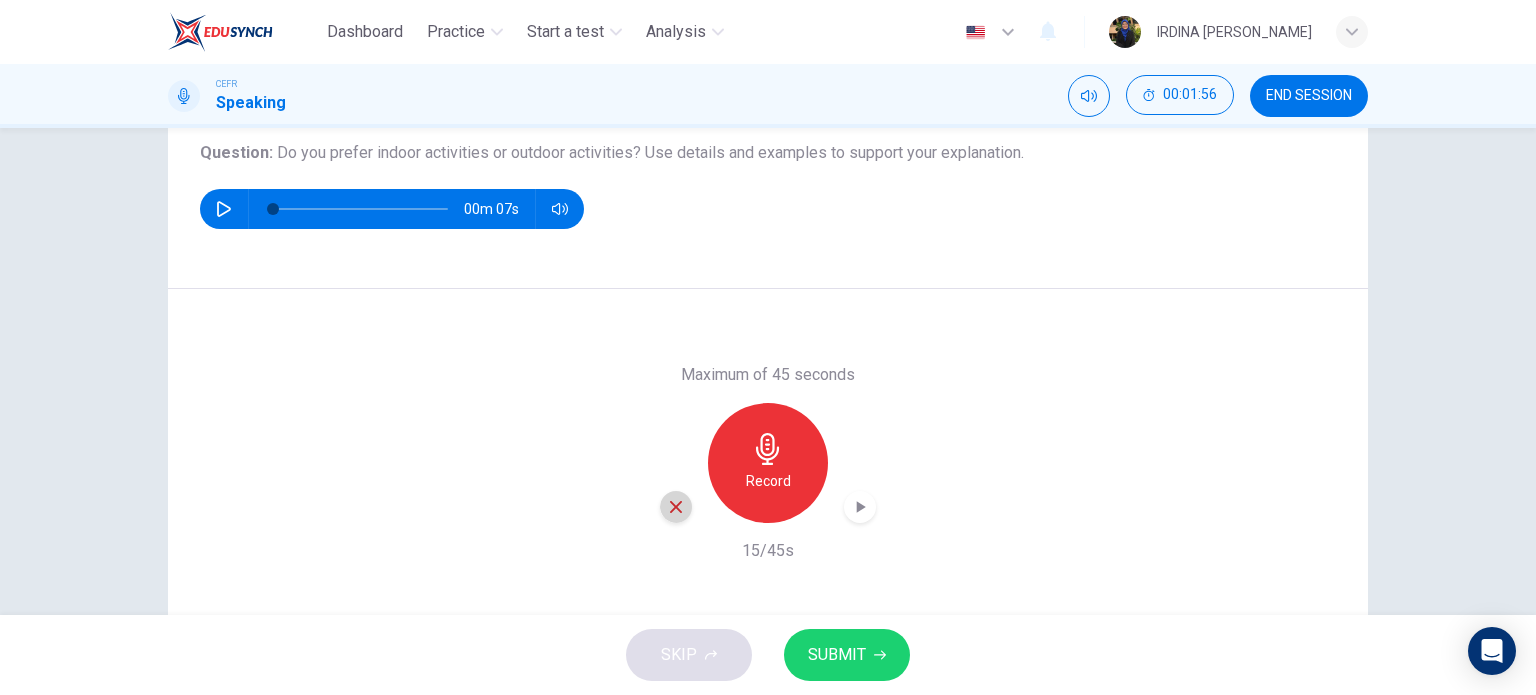 click 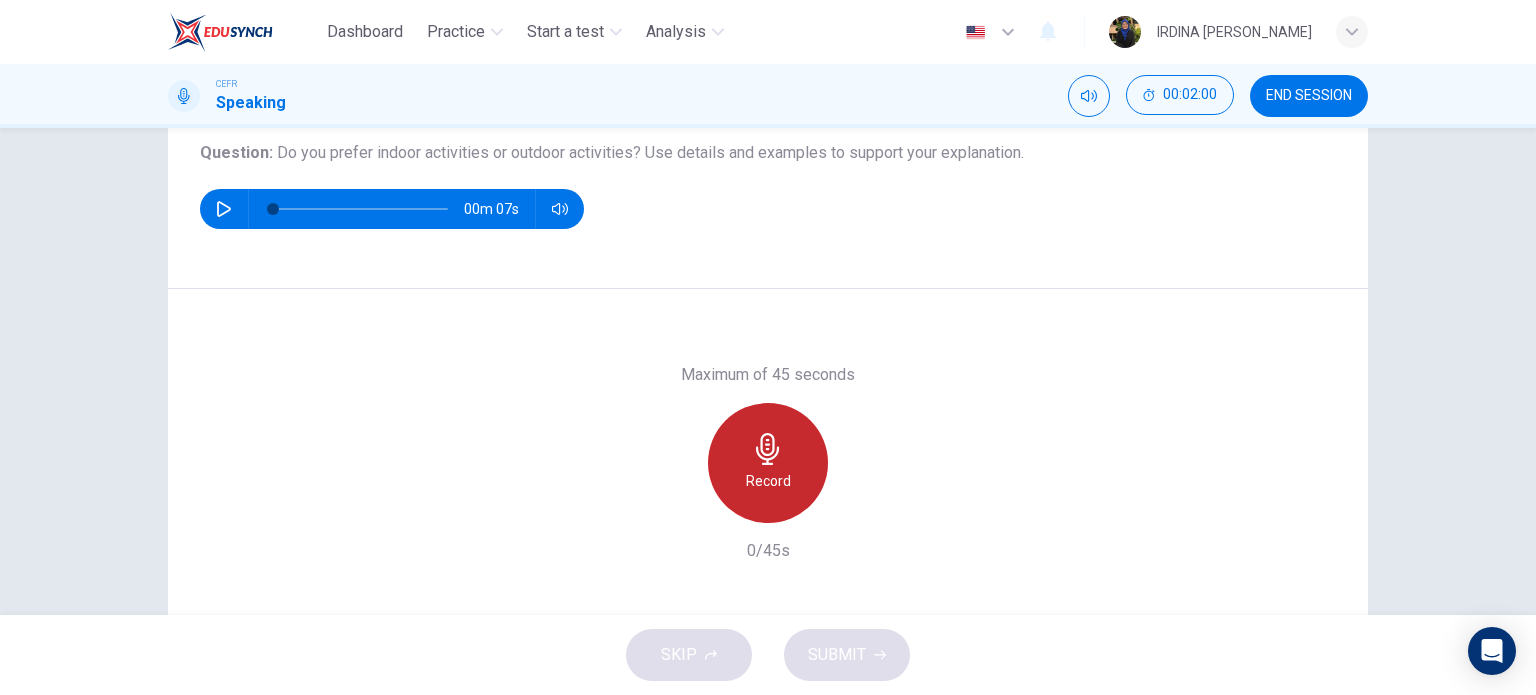 click 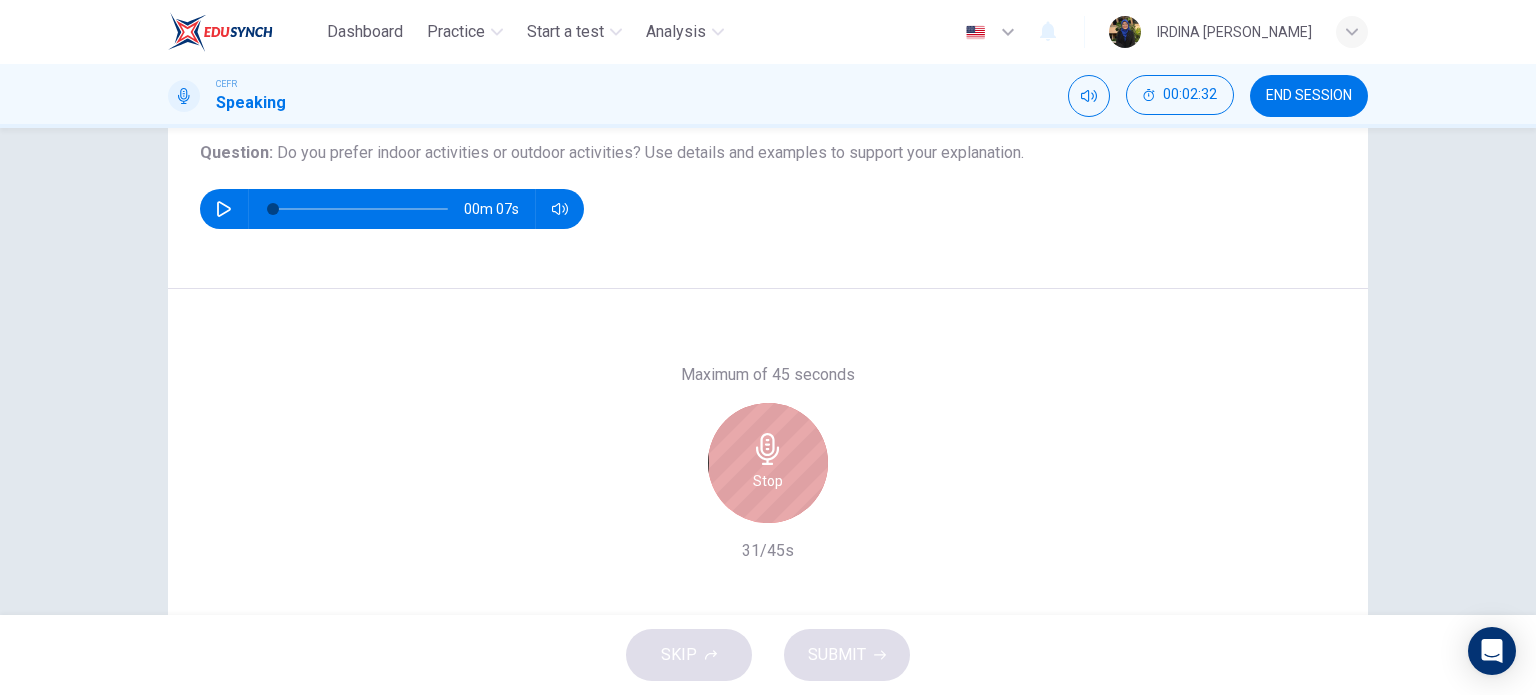 click 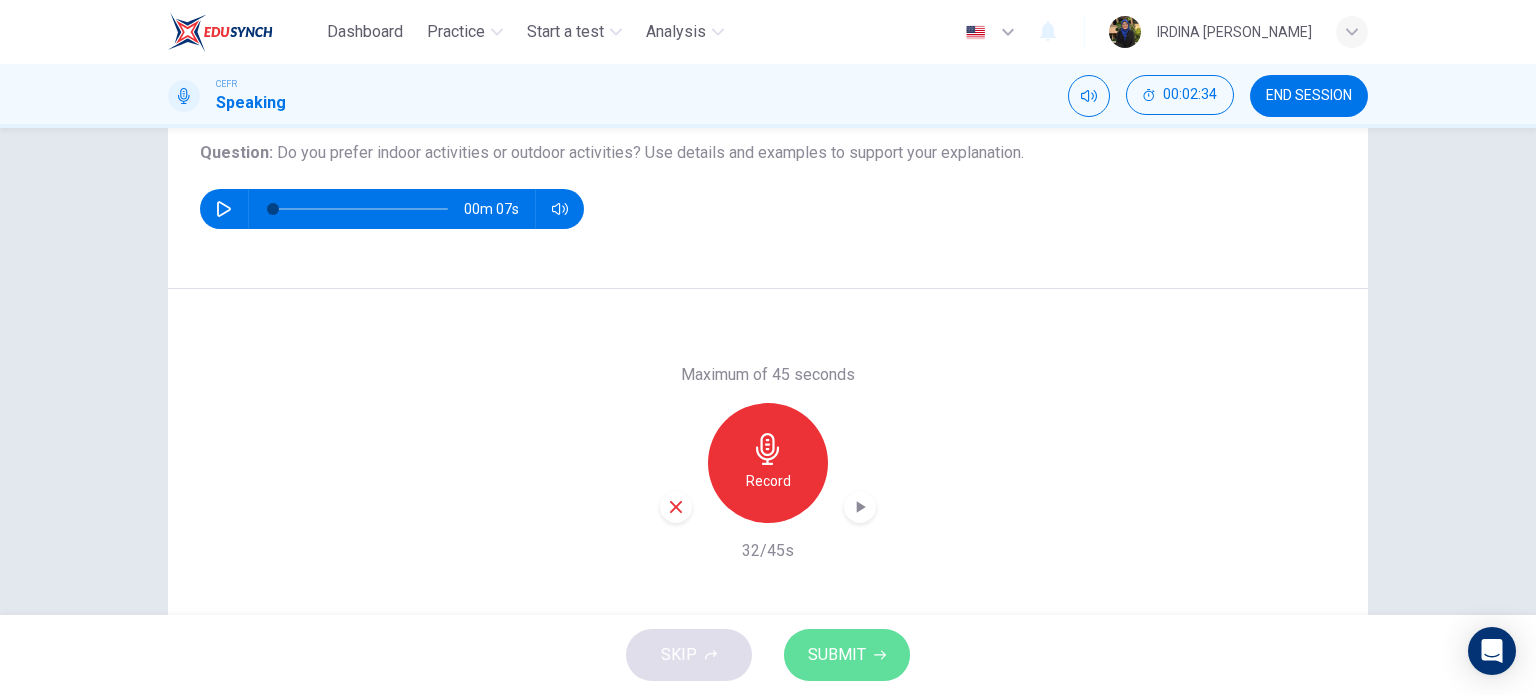 click on "SUBMIT" at bounding box center (837, 655) 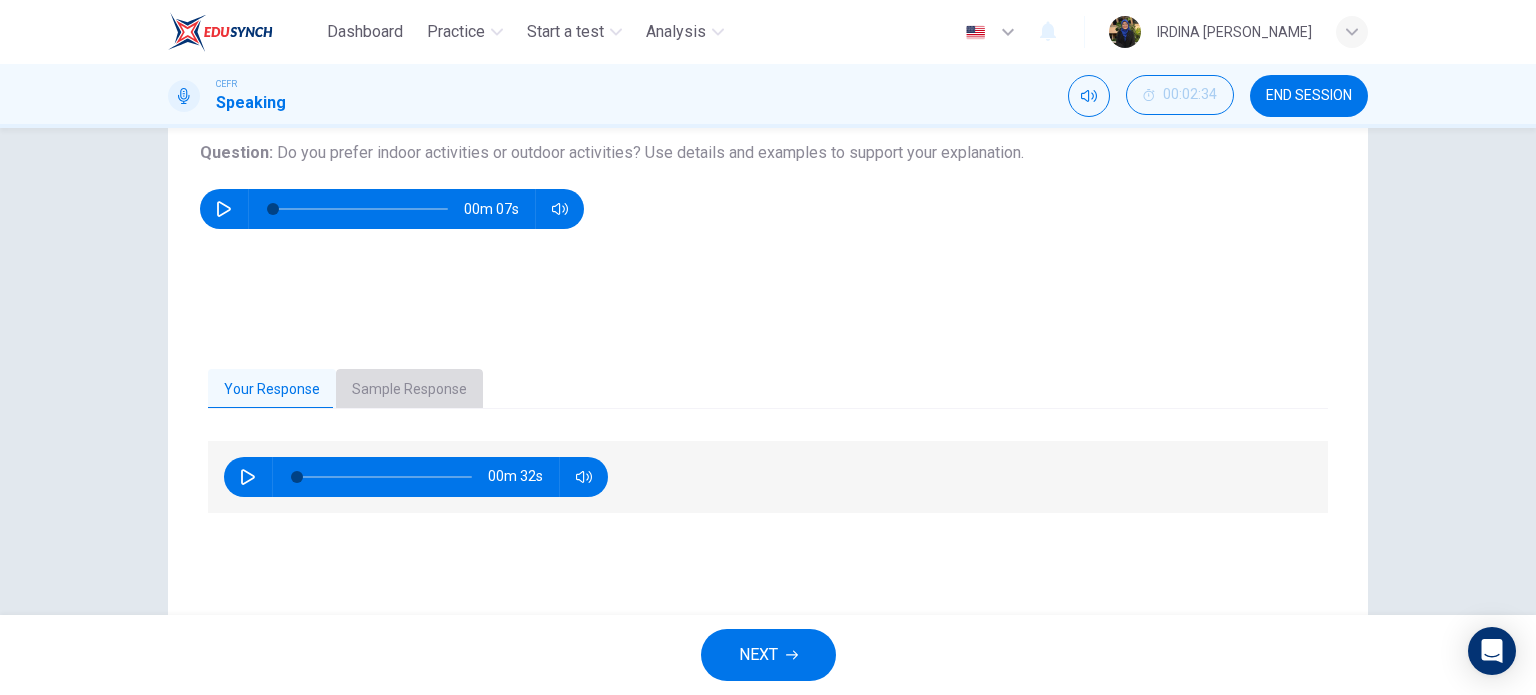 click on "Sample Response" at bounding box center (409, 390) 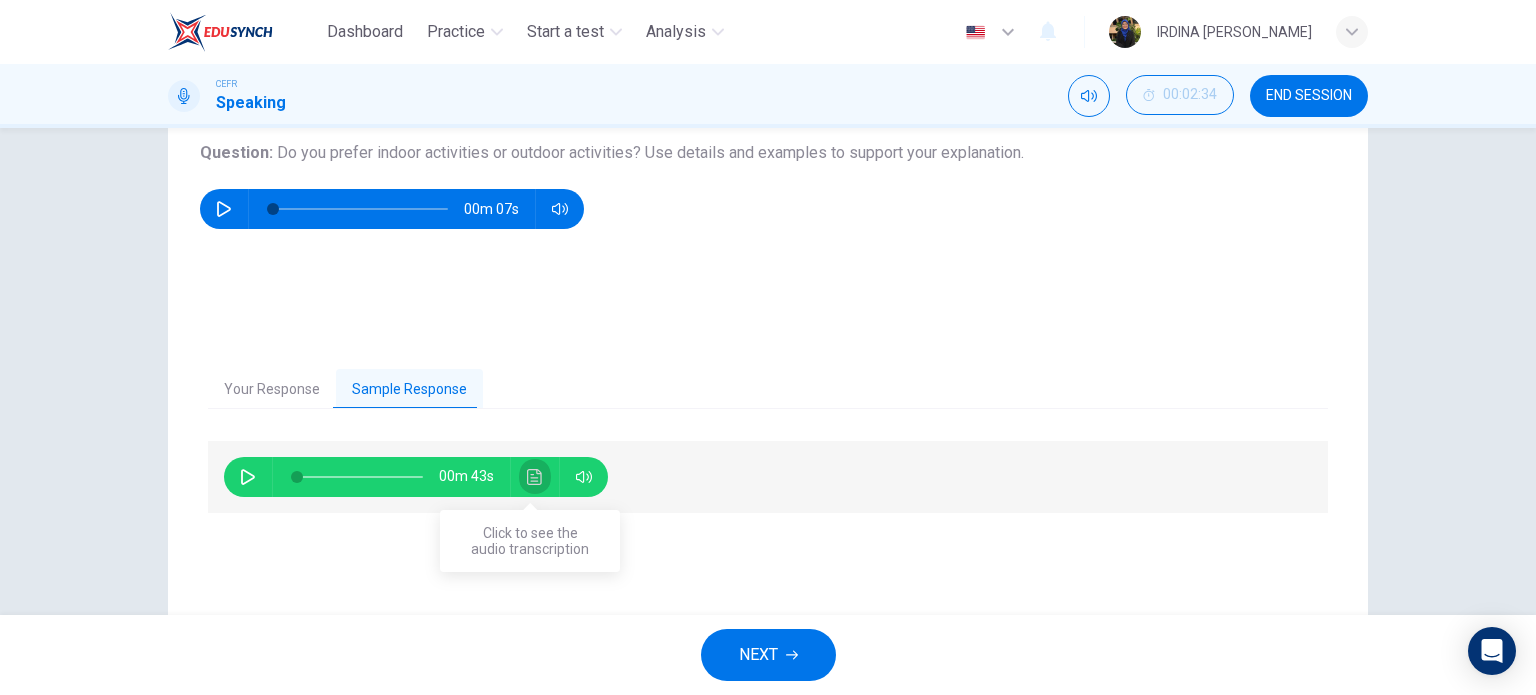 click 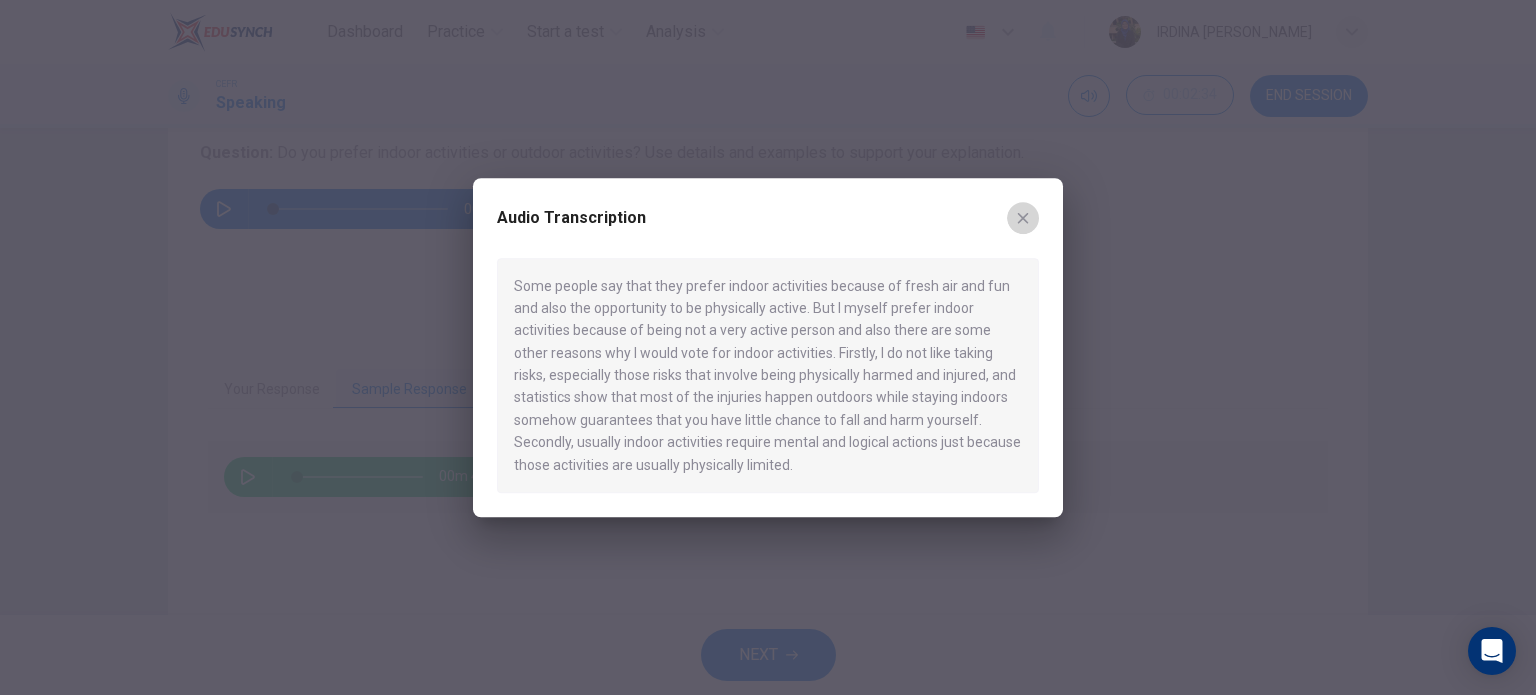 click 